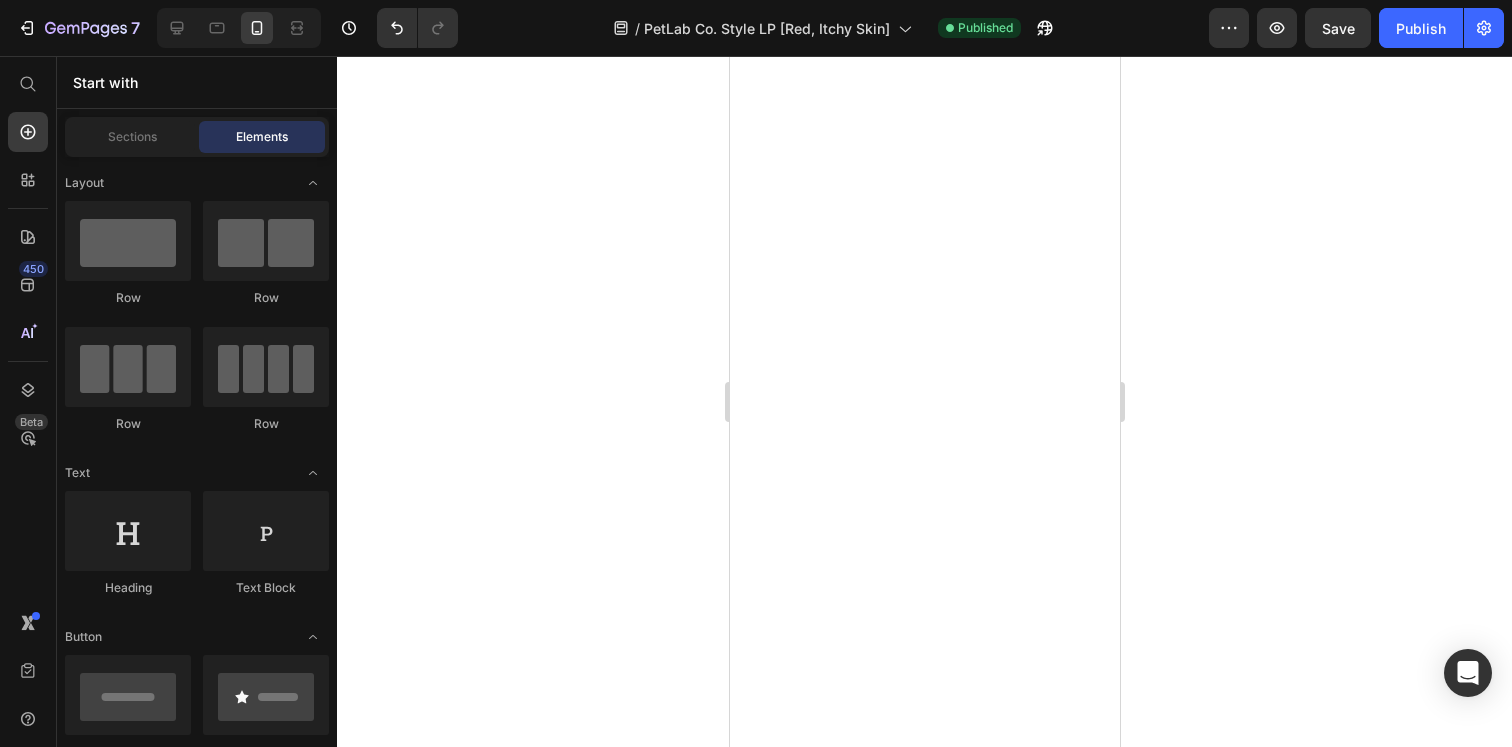 scroll, scrollTop: 0, scrollLeft: 0, axis: both 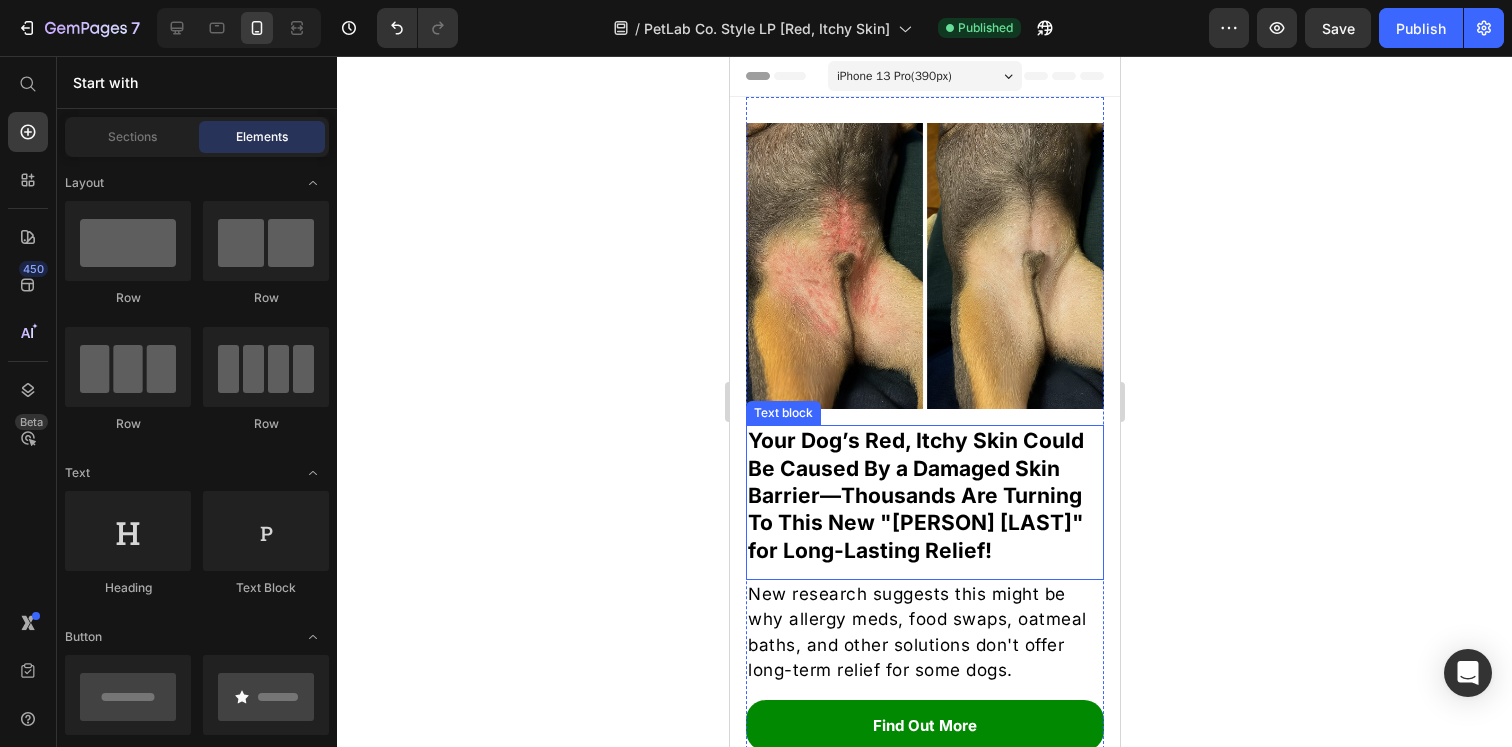 click on "Your Dog’s Red, Itchy Skin Could Be Caused By a Damaged Skin Barrier—Thousands Are Turning To This New "Grandma Fix" for Long-Lasting Relief!" at bounding box center (924, 495) 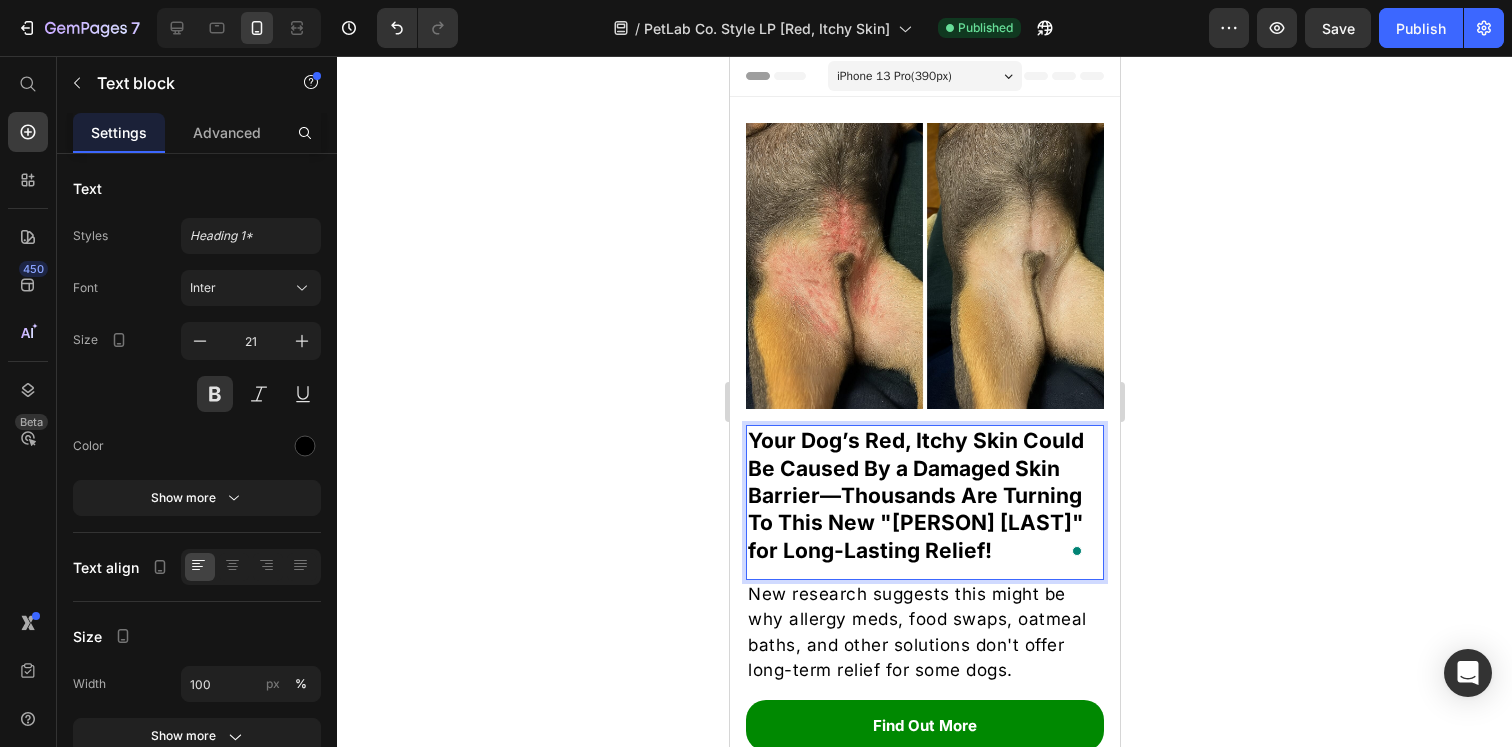 click on "Your Dog’s Red, Itchy Skin Could Be Caused By a Damaged Skin Barrier—Thousands Are Turning To This New "Grandma Fix" for Long-Lasting Relief!" at bounding box center (924, 495) 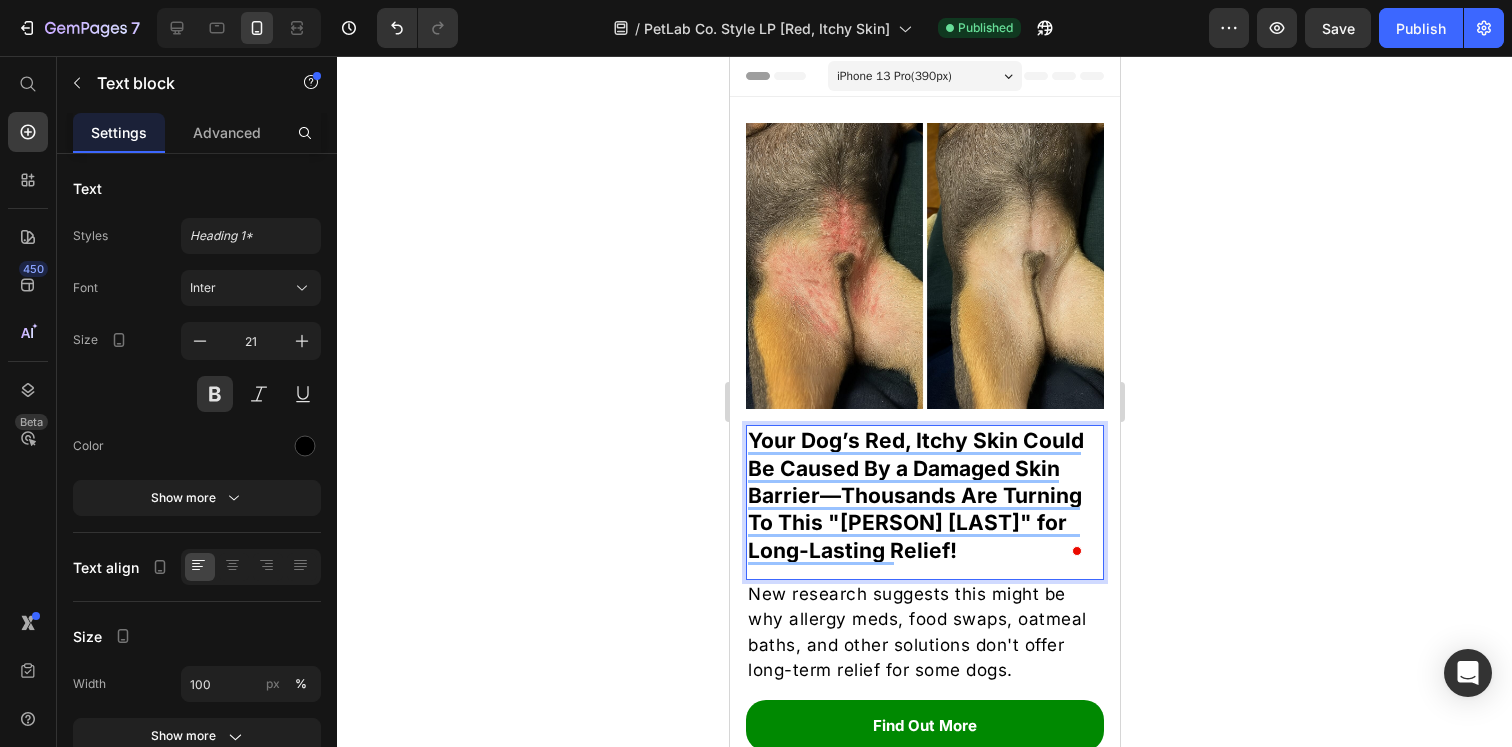 click 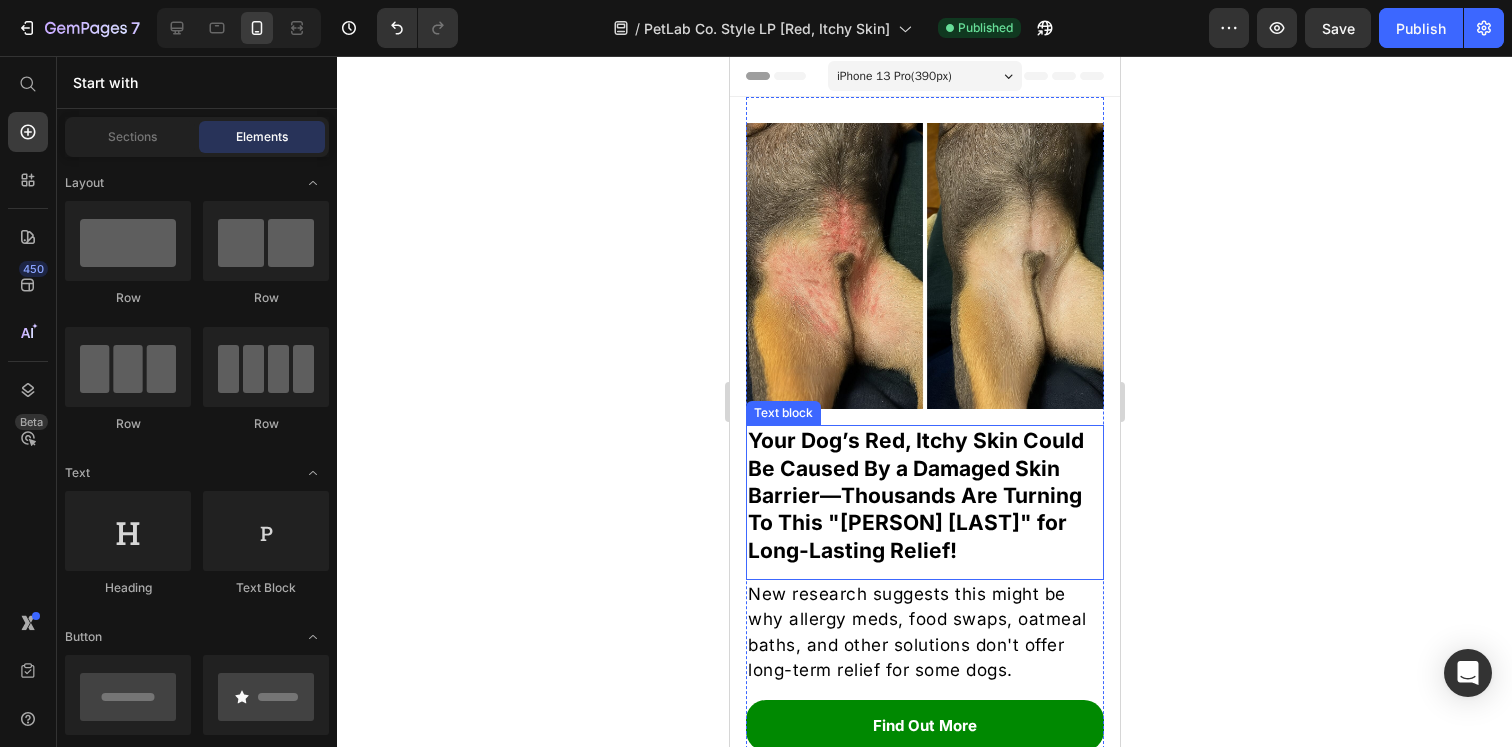 click on "Your Dog’s Red, Itchy Skin Could Be Caused By a Damaged Skin Barrier—Thousands Are Turning To This "Grandma Fix" for Long-Lasting Relief!" at bounding box center [924, 495] 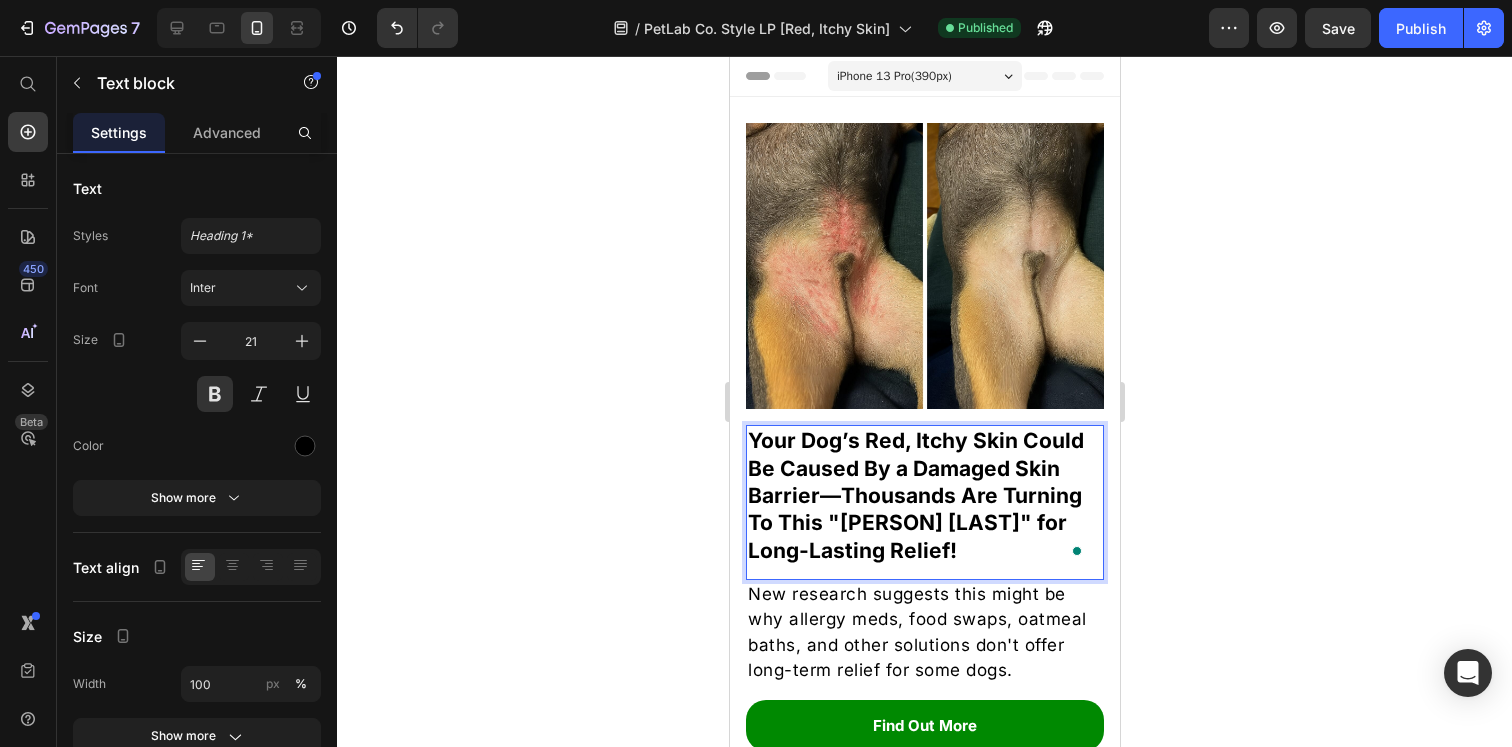 click on "Your Dog’s Red, Itchy Skin Could Be Caused By a Damaged Skin Barrier—Thousands Are Turning To This "Grandma Fix" for Long-Lasting Relief!" at bounding box center (924, 495) 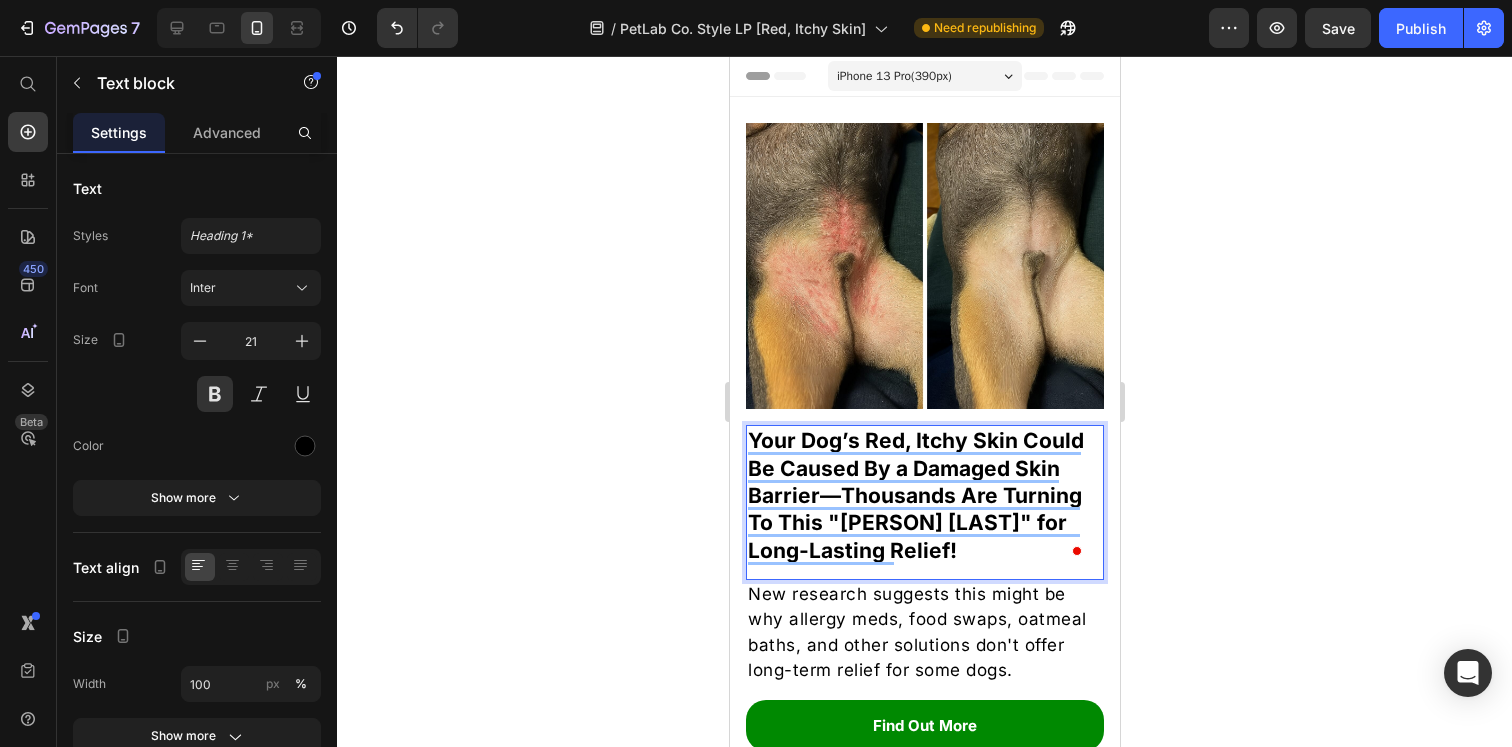 click 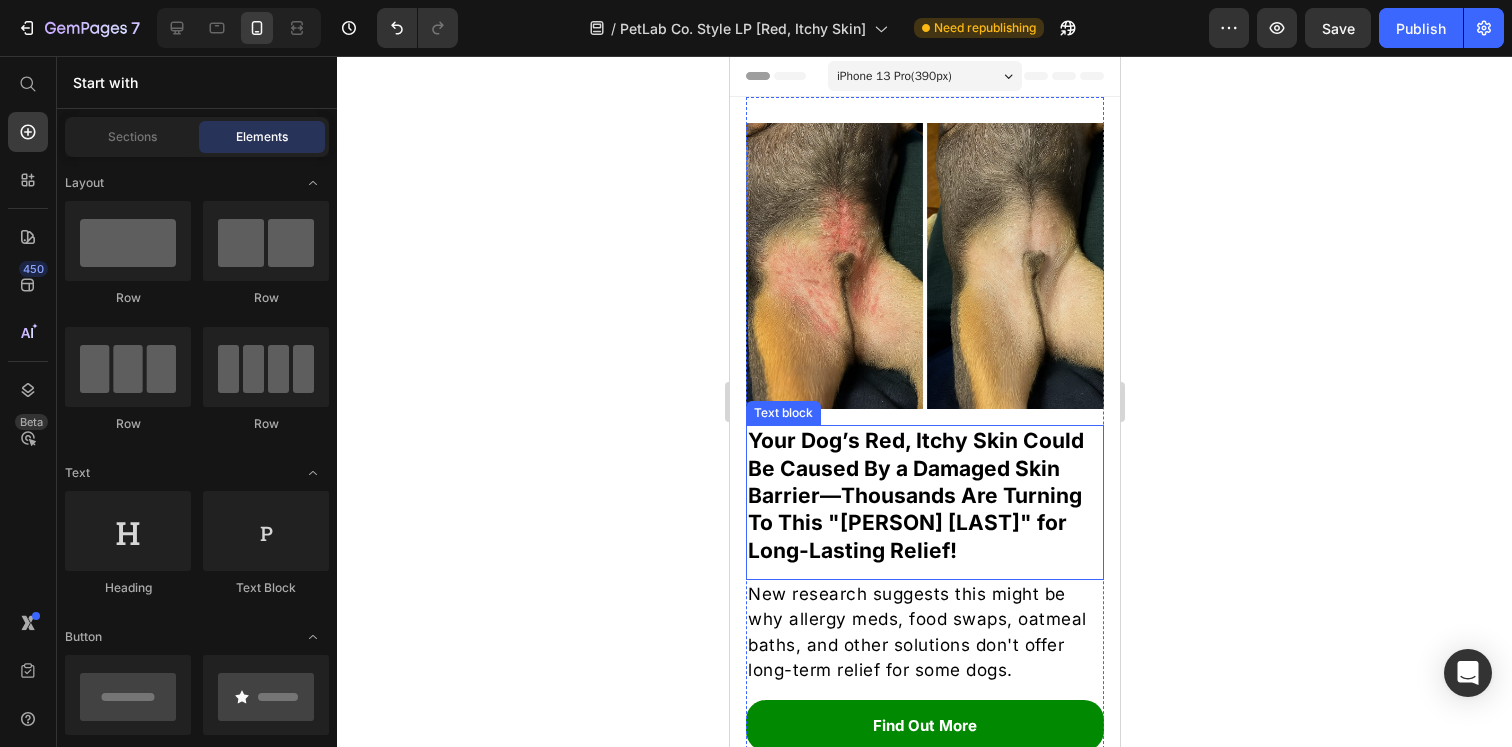 click on "Your Dog’s Red, Itchy Skin Could Be Caused By a Damaged Skin Barrier—Thousands Are Turning To This "Grandma Fix" for Long-Lasting Relief!" at bounding box center [924, 495] 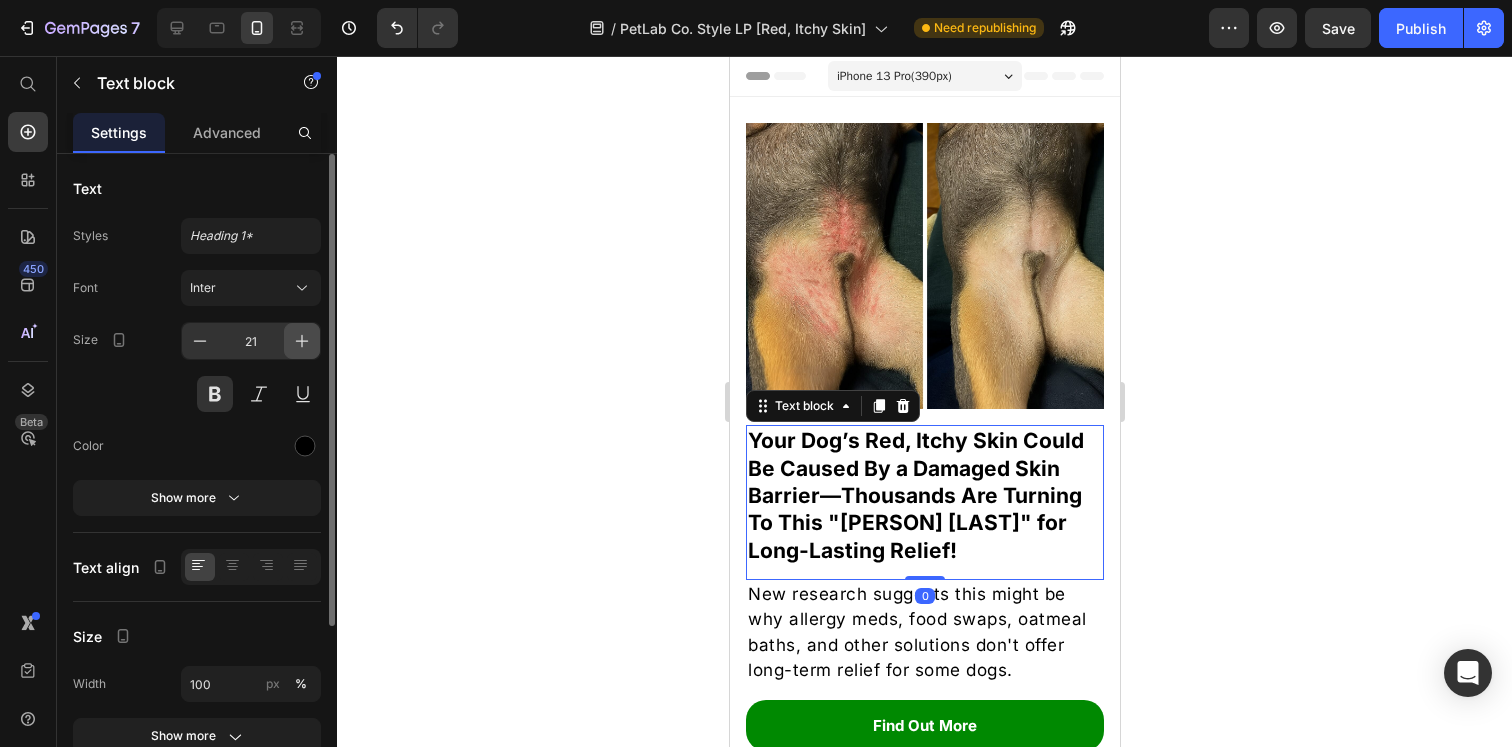 click at bounding box center (302, 341) 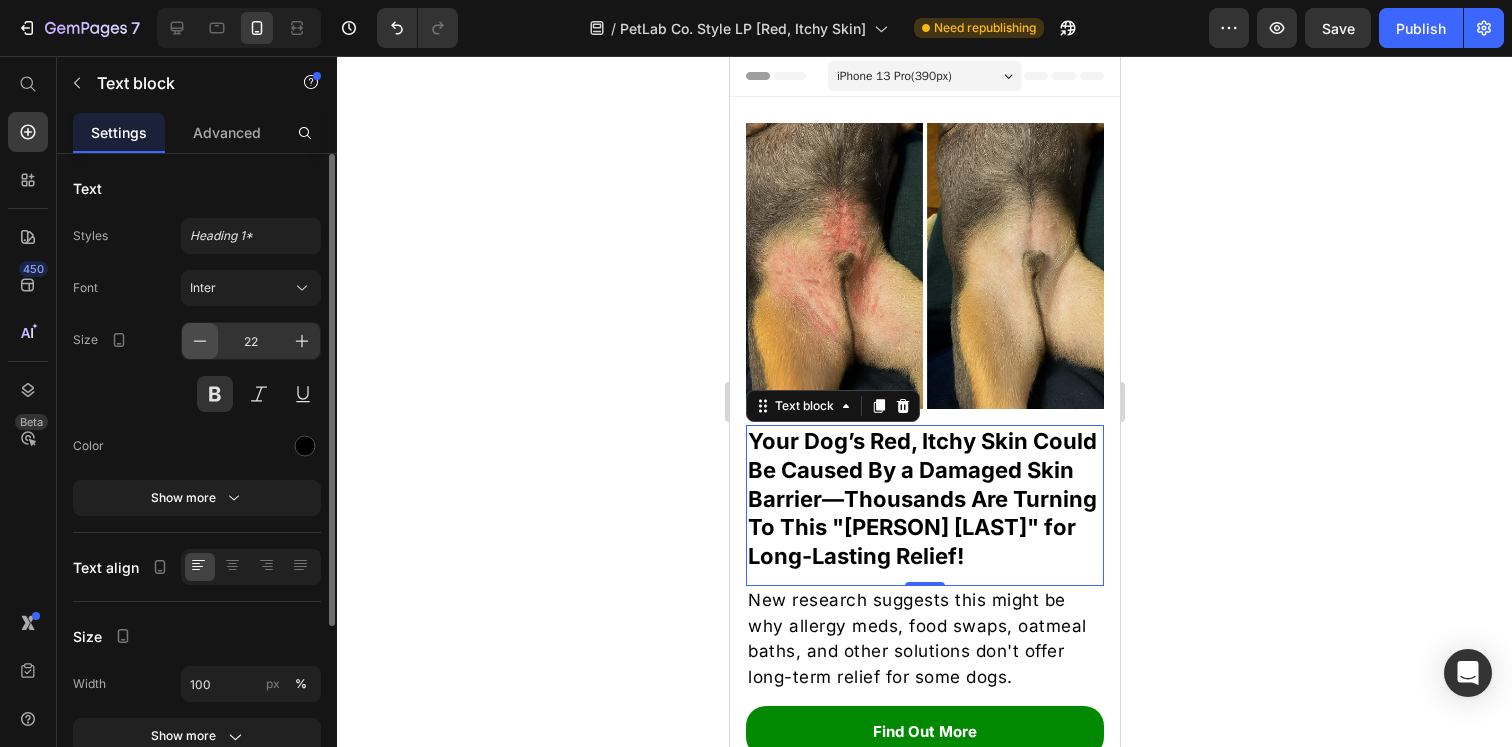 click at bounding box center [200, 341] 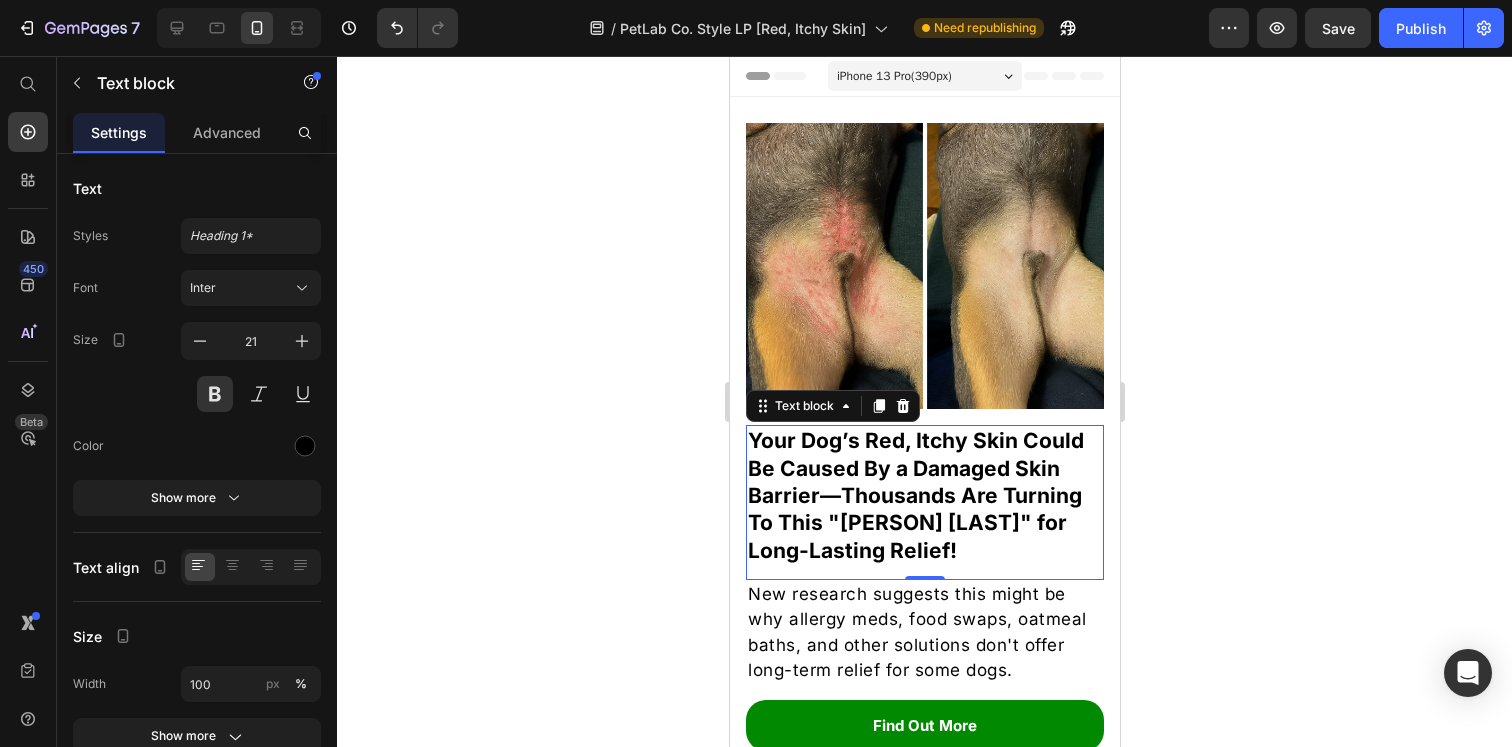 click 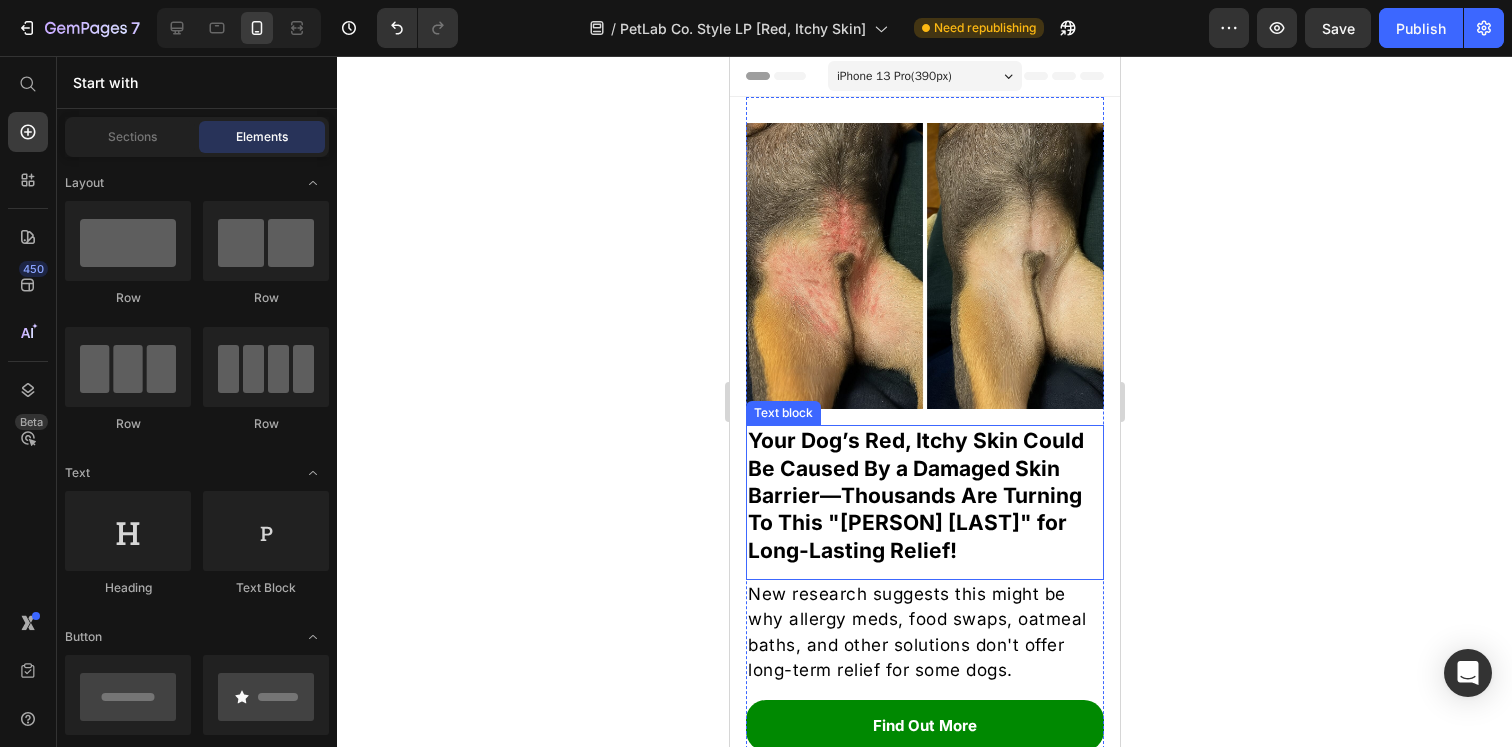 click on "Your Dog’s Red, Itchy Skin Could Be Caused By a Damaged Skin Barrier—Thousands Are Turning To This "Grandma Fix" for Long-Lasting Relief!" at bounding box center [924, 495] 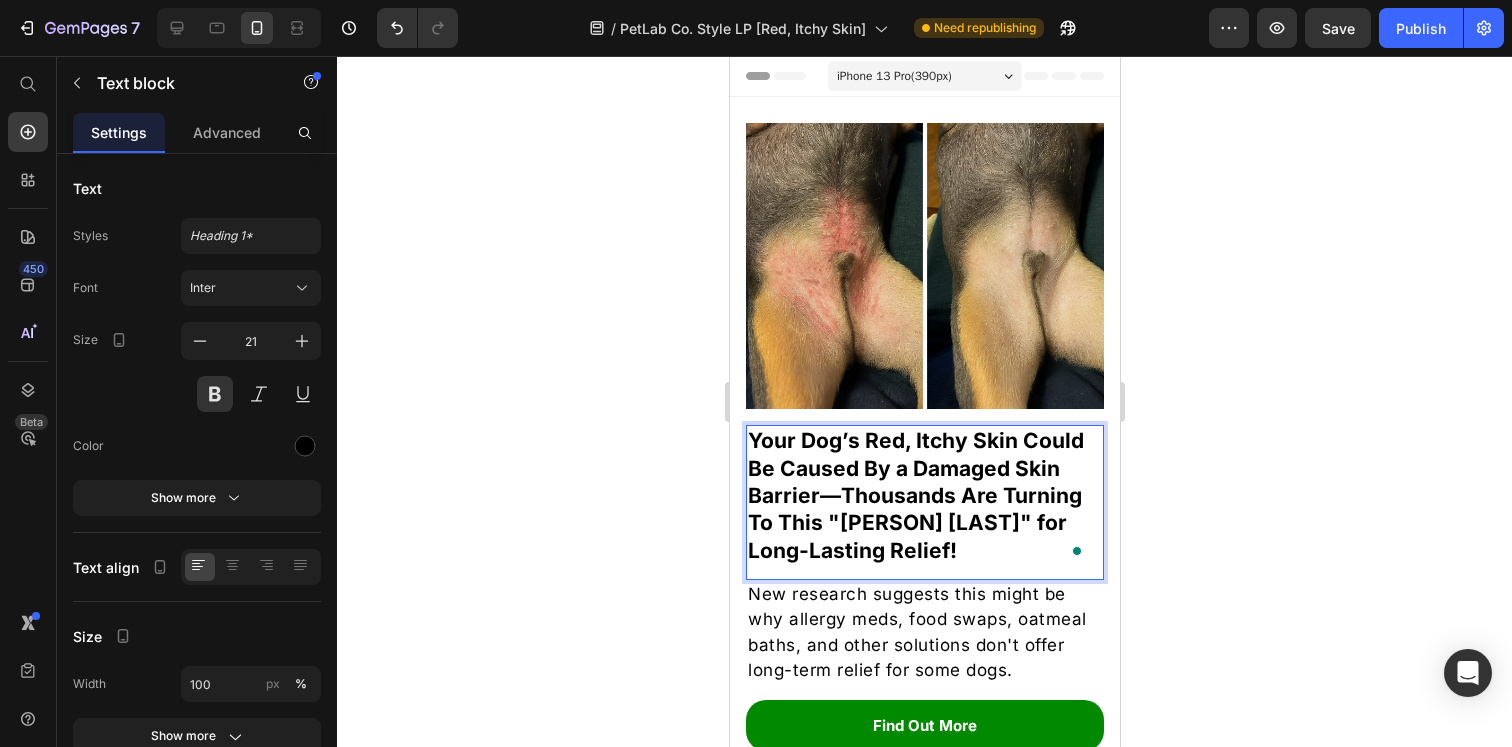 click 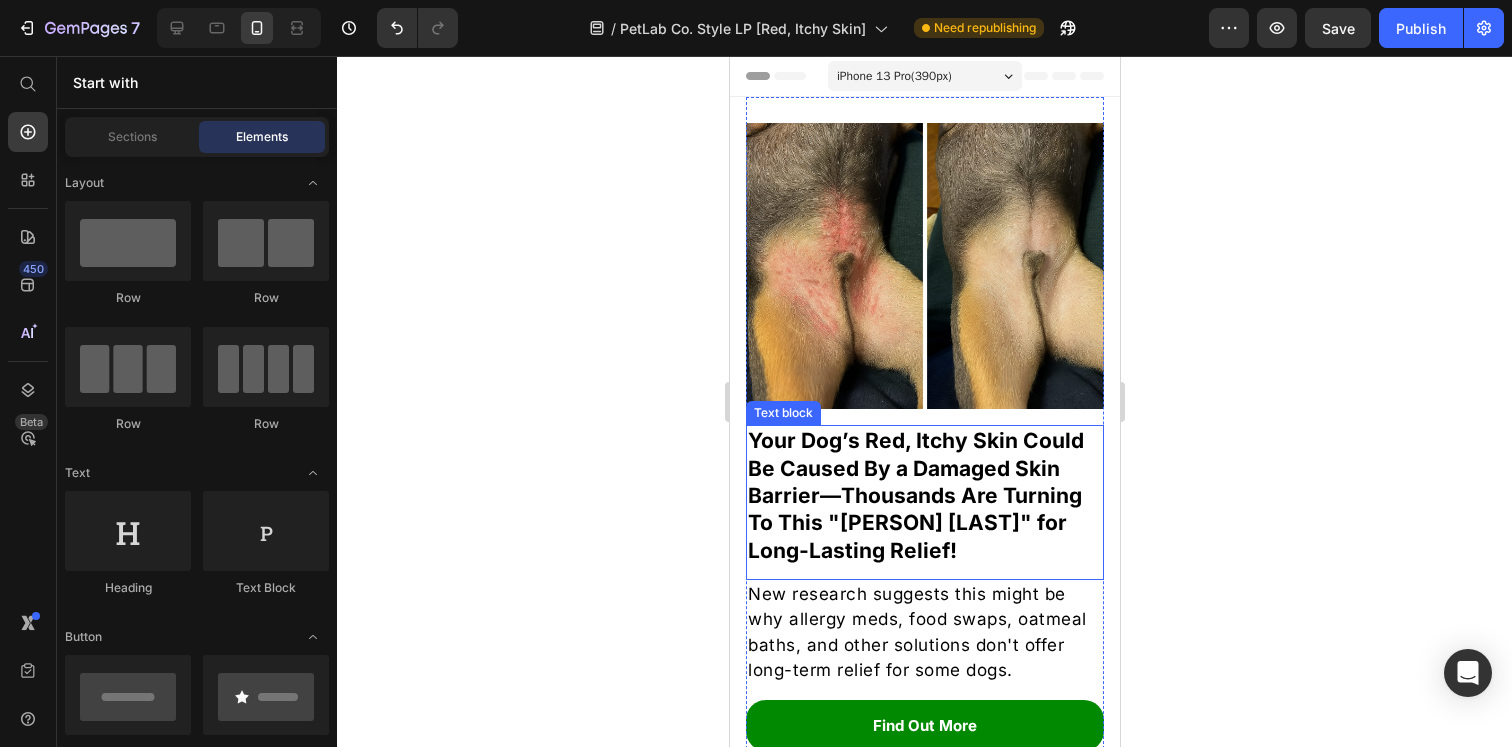 click on "Your Dog’s Red, Itchy Skin Could Be Caused By a Damaged Skin Barrier—Thousands Are Turning To This "Grandma Fix" for Long-Lasting Relief!" at bounding box center (924, 495) 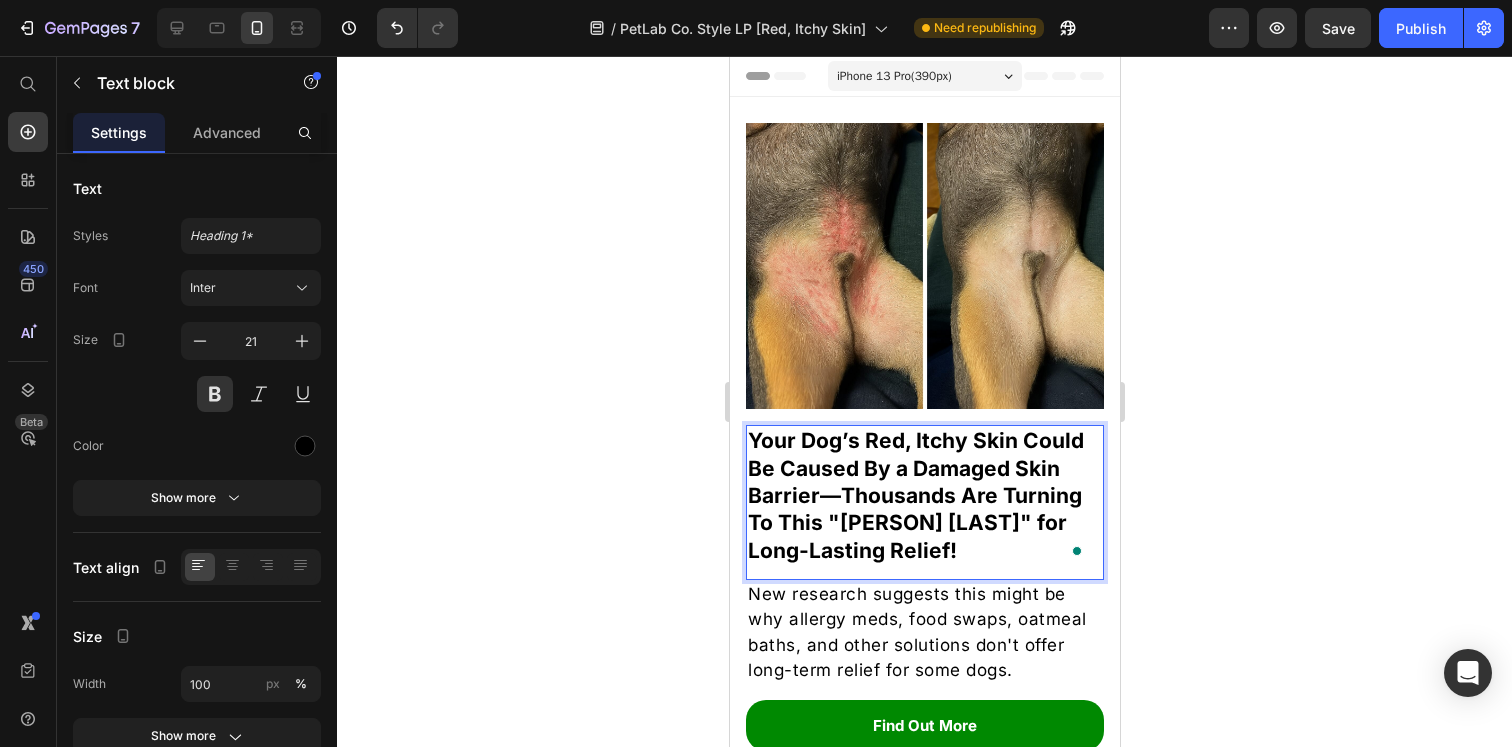 click on "Your Dog’s Red, Itchy Skin Could Be Caused By a Damaged Skin Barrier—Thousands Are Turning To This "Grandma Fix" for Long-Lasting Relief!" at bounding box center [924, 495] 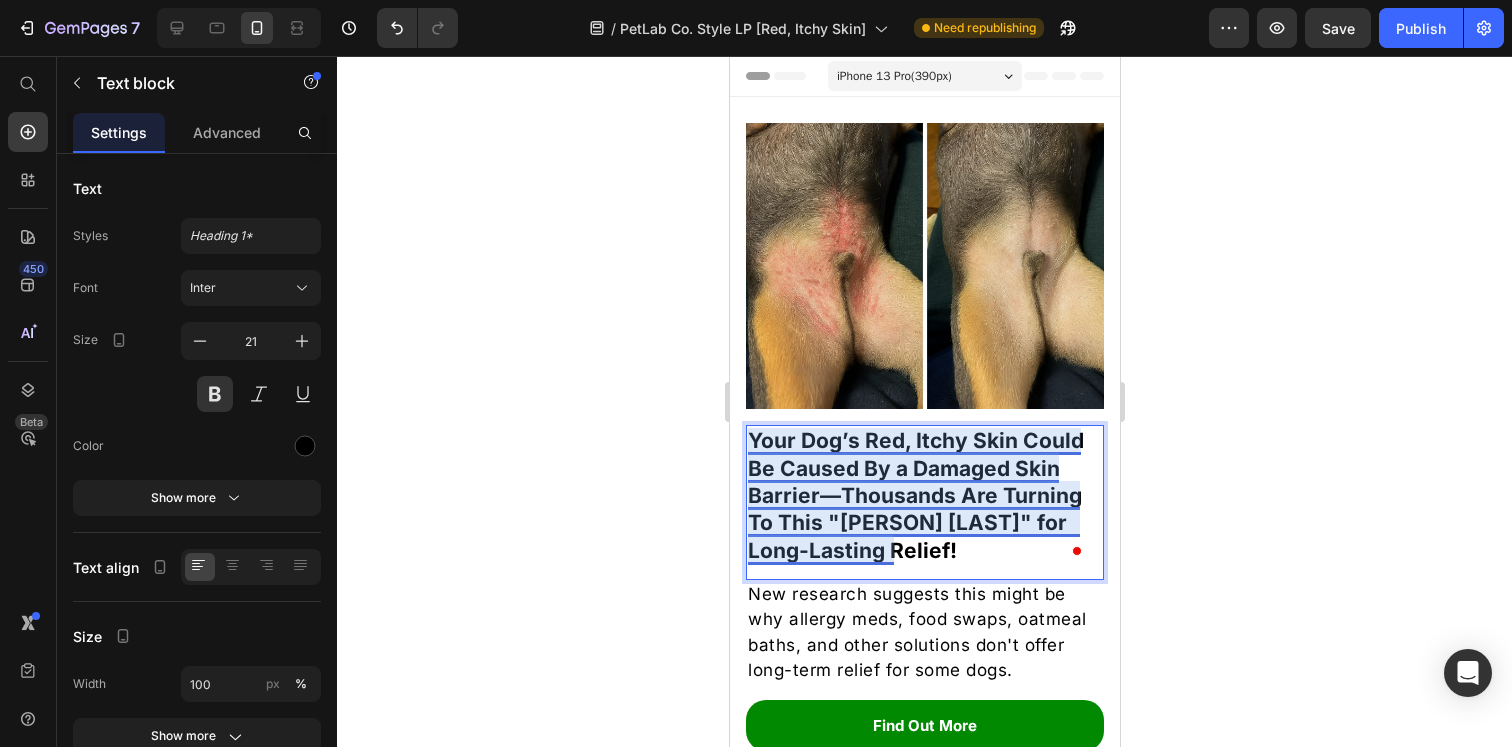 click 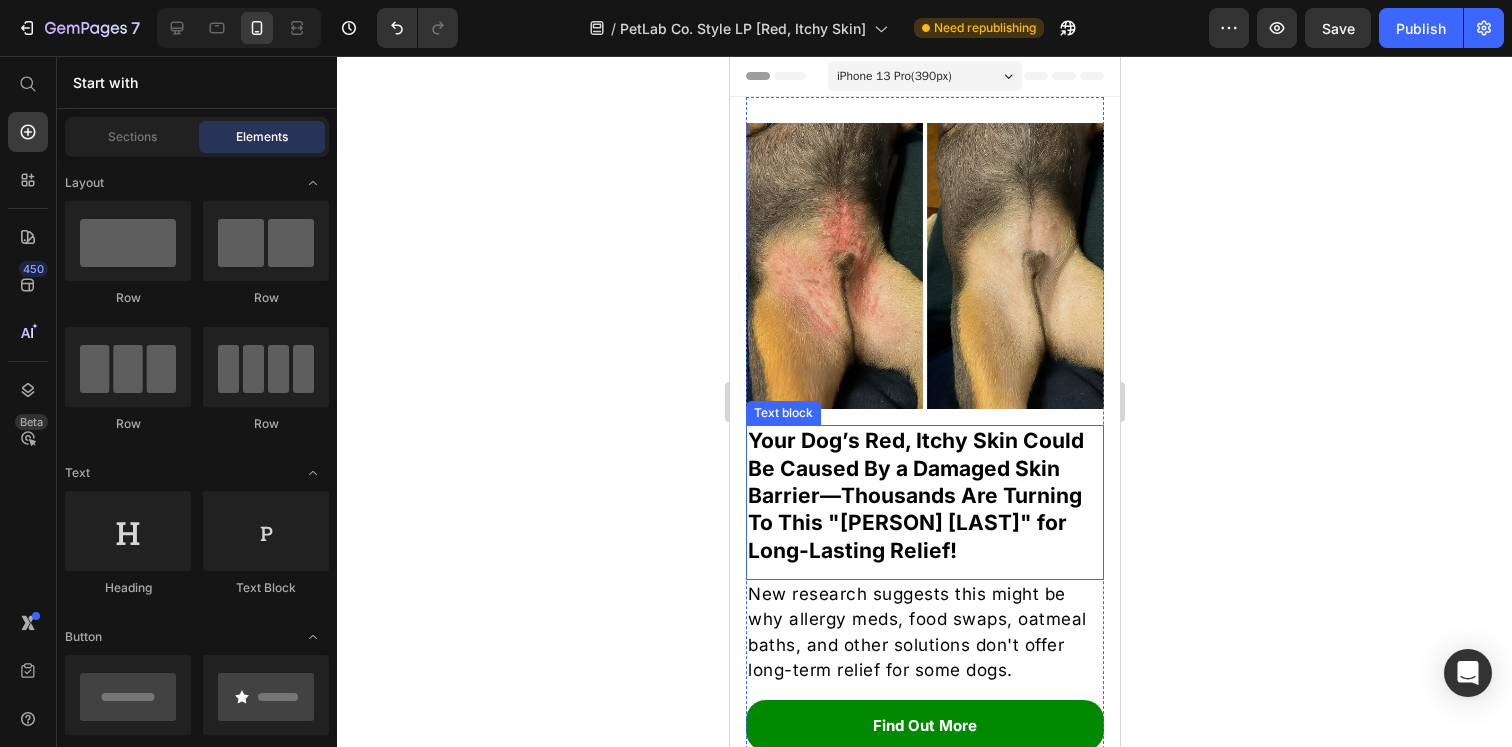 click on "Your Dog’s Red, Itchy Skin Could Be Caused By a Damaged Skin Barrier—Thousands Are Turning To This "Grandma Fix" for Long-Lasting Relief!" at bounding box center [924, 495] 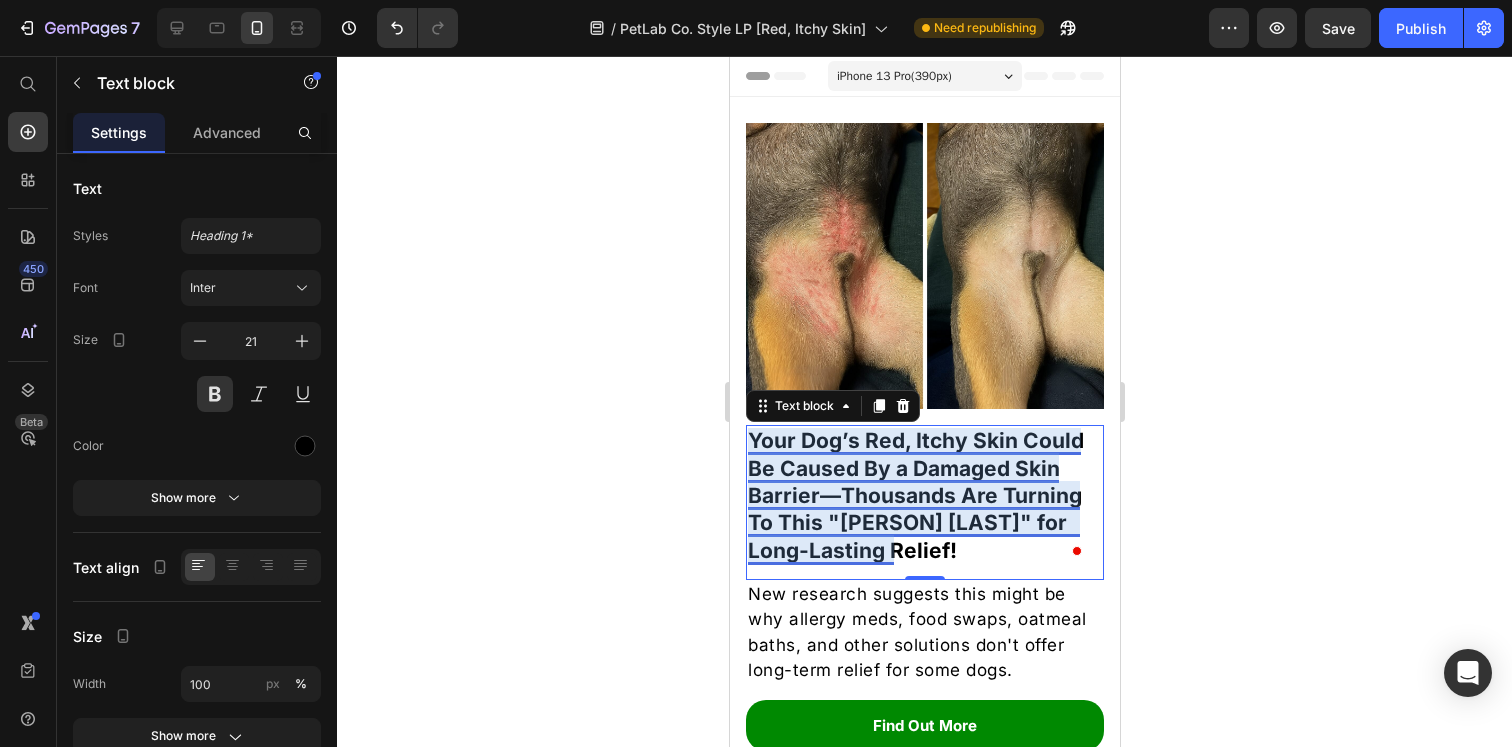 click on "Your Dog’s Red, Itchy Skin Could Be Caused By a Damaged Skin Barrier—Thousands Are Turning To This "Grandma Fix" for Long-Lasting Relief!" at bounding box center (924, 495) 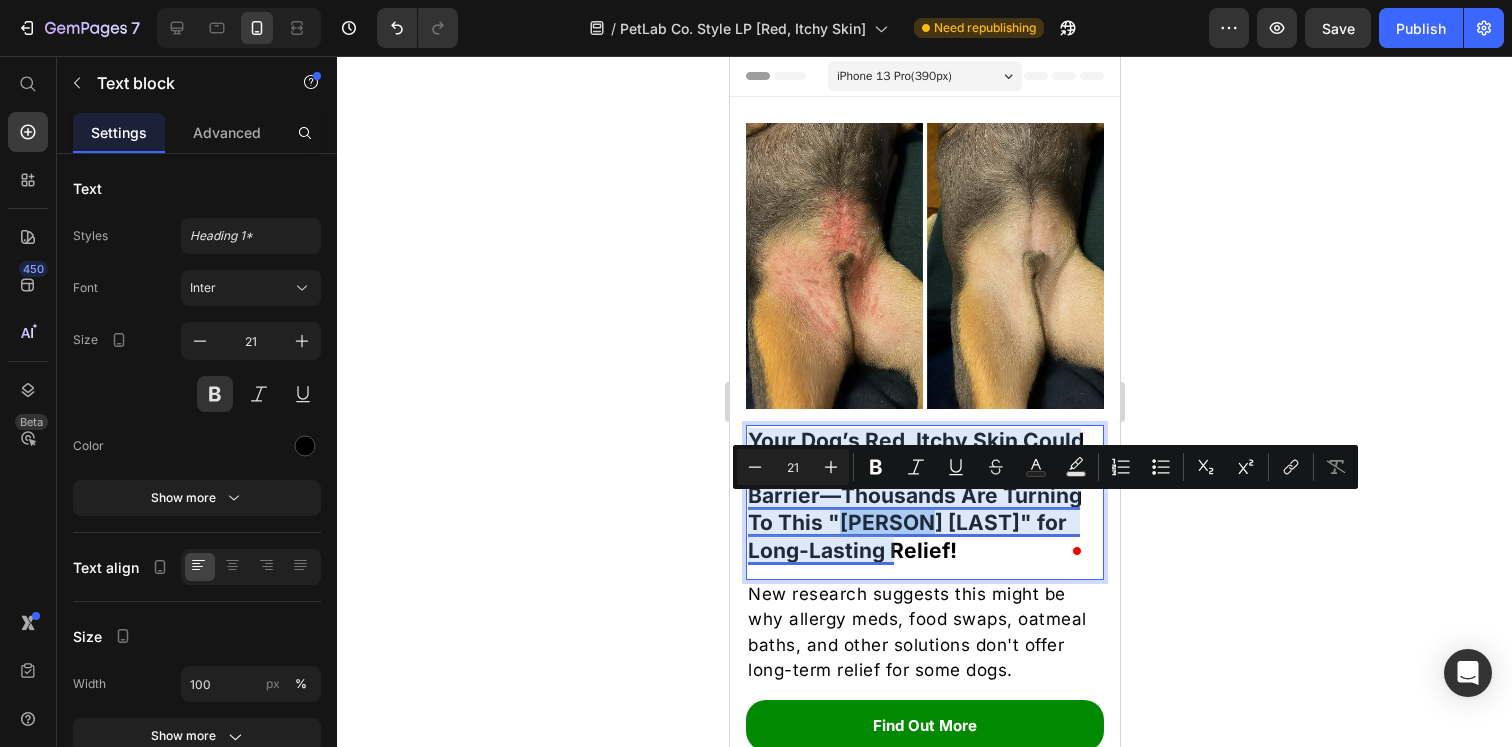 click on "Your Dog’s Red, Itchy Skin Could Be Caused By a Damaged Skin Barrier—Thousands Are Turning To This "Grandma Fix" for Long-Lasting Relief!" at bounding box center (924, 495) 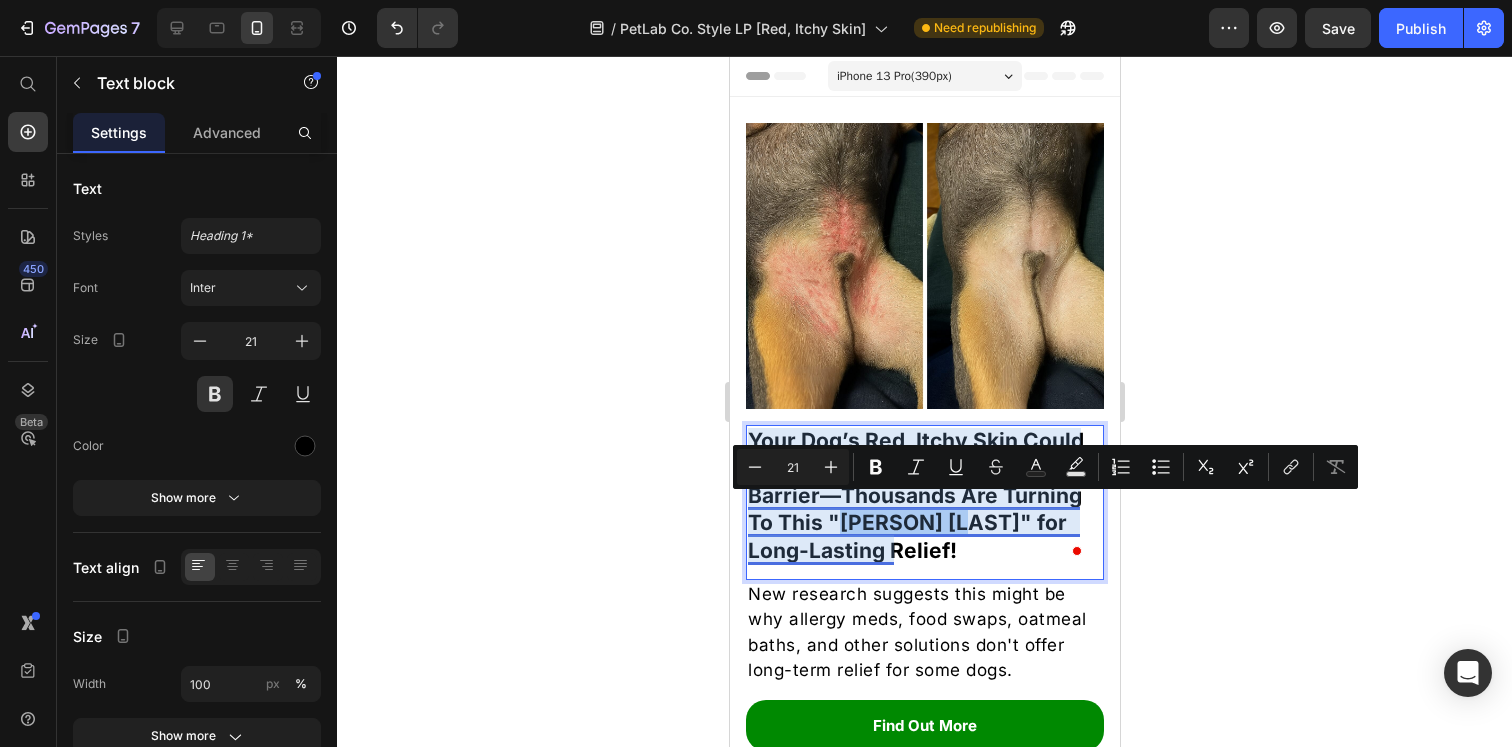 drag, startPoint x: 966, startPoint y: 515, endPoint x: 836, endPoint y: 507, distance: 130.24593 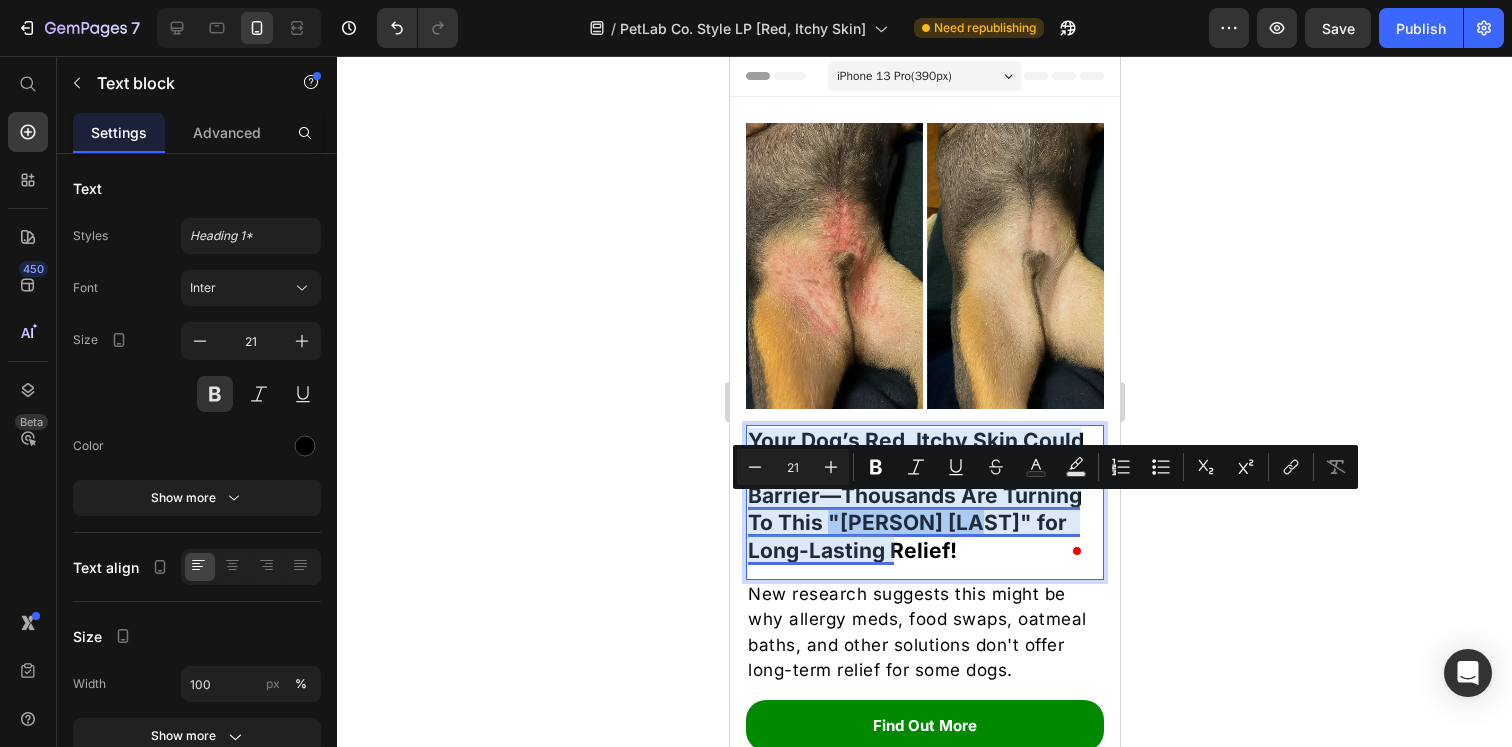 drag, startPoint x: 980, startPoint y: 511, endPoint x: 829, endPoint y: 510, distance: 151.00331 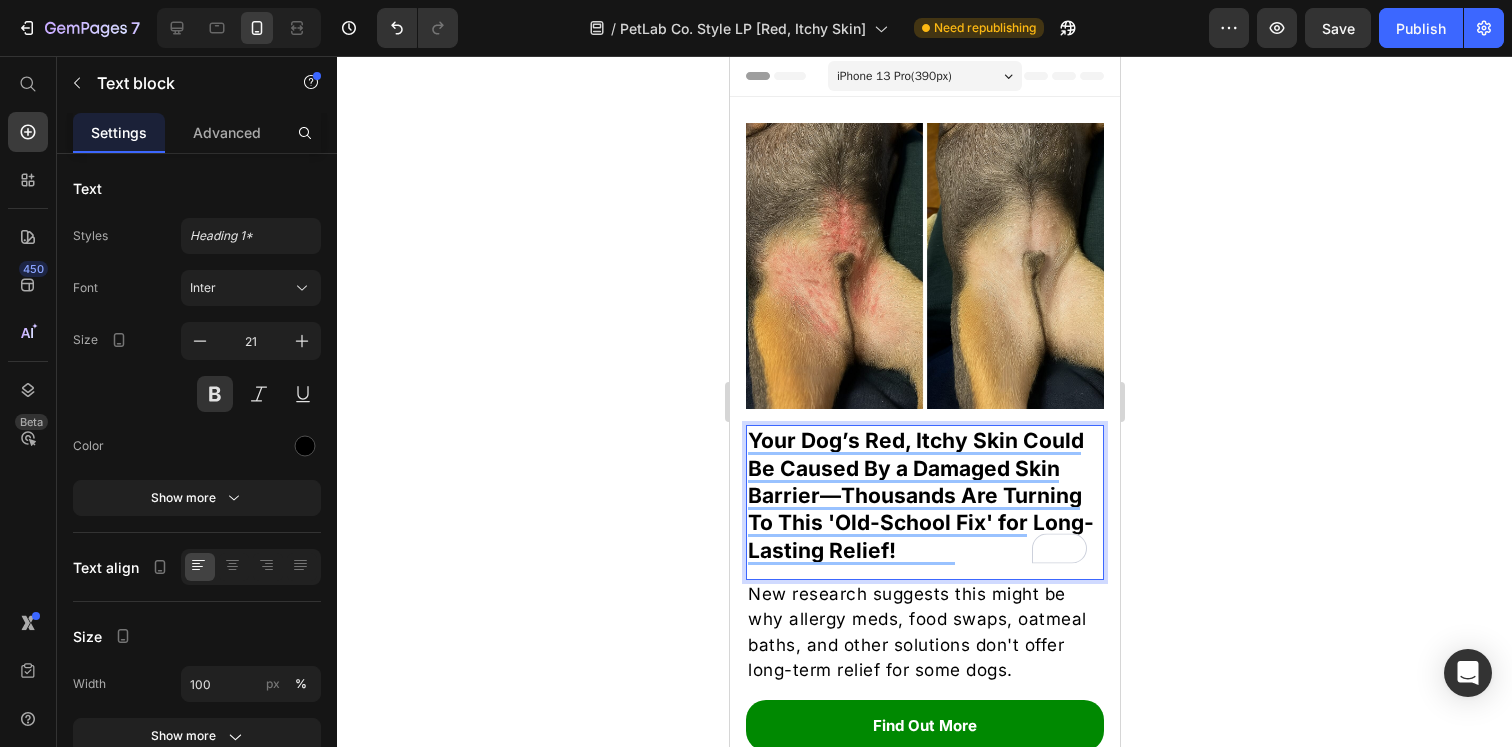 click 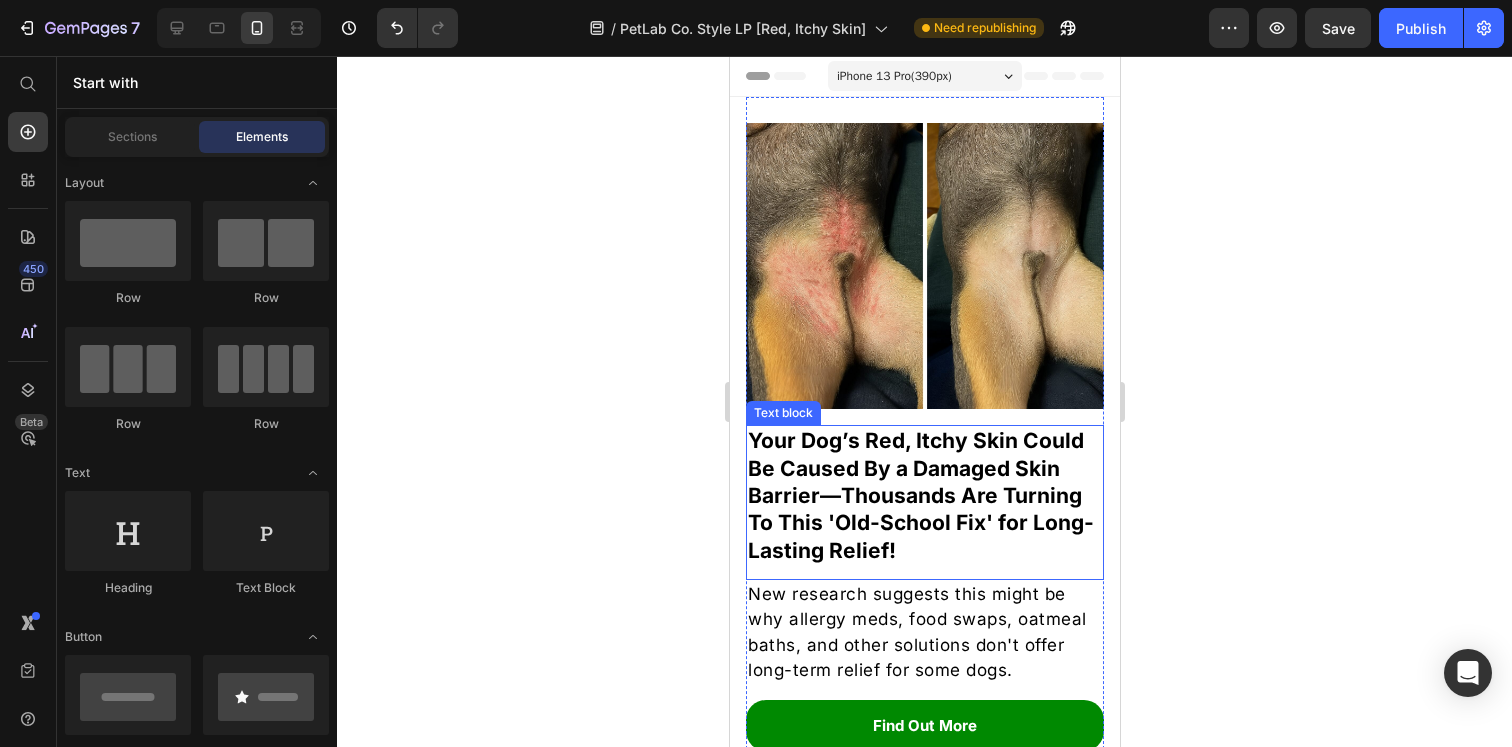 click on "Your Dog’s Red, Itchy Skin Could Be Caused By a Damaged Skin Barrier—Thousands Are Turning To This 'Old-School Fix' for Long-Lasting Relief!" at bounding box center (924, 495) 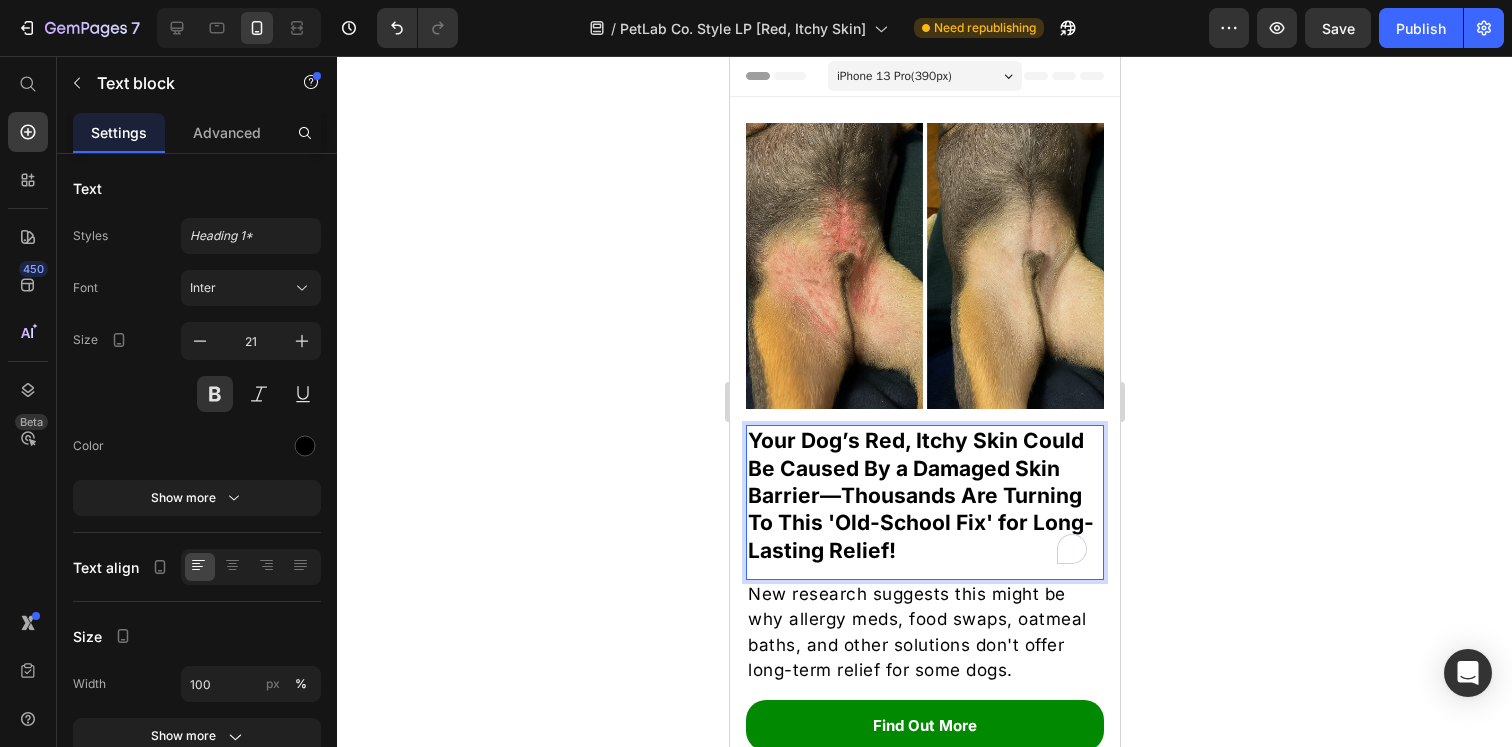 click on "Your Dog’s Red, Itchy Skin Could Be Caused By a Damaged Skin Barrier—Thousands Are Turning To This 'Old-School Fix' for Long-Lasting Relief!" at bounding box center (924, 495) 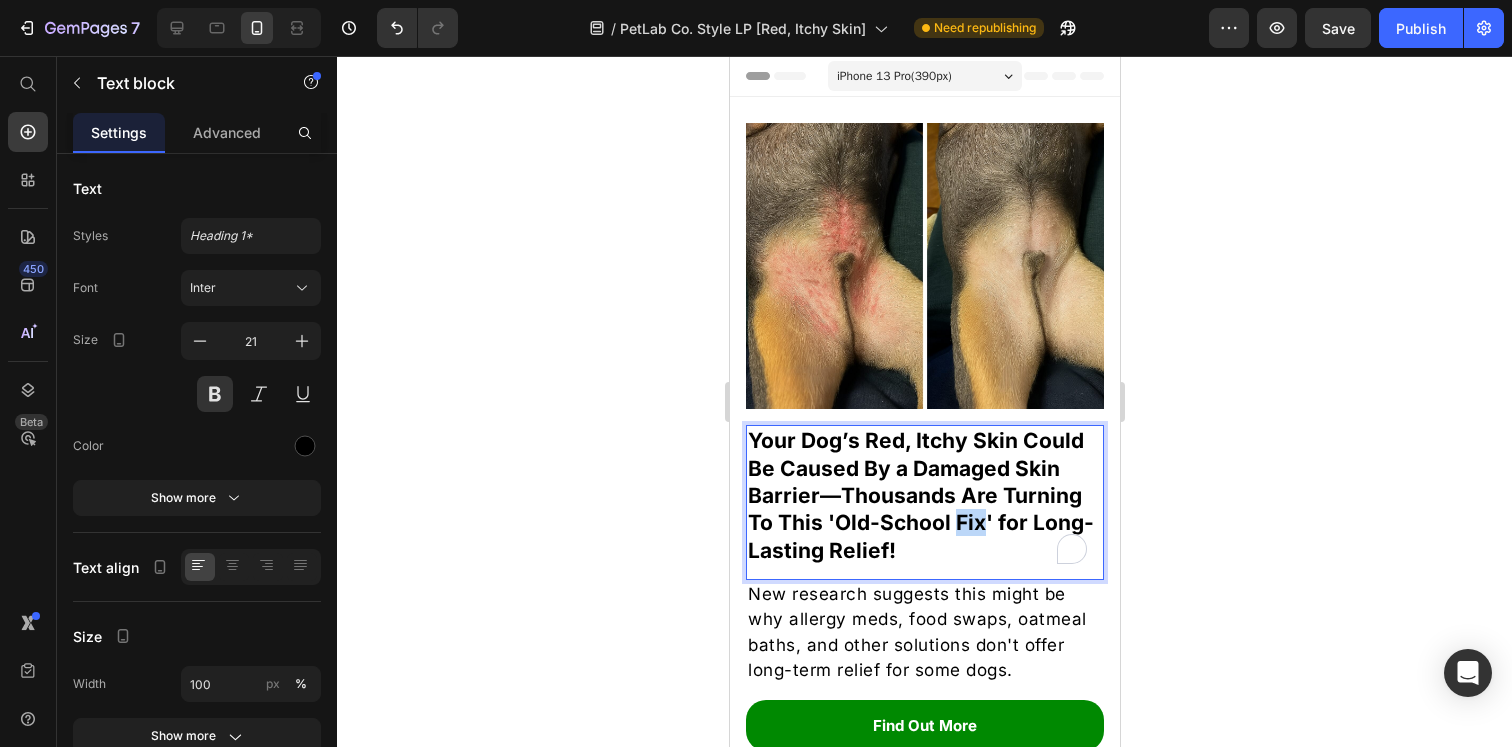 click on "Your Dog’s Red, Itchy Skin Could Be Caused By a Damaged Skin Barrier—Thousands Are Turning To This 'Old-School Fix' for Long-Lasting Relief!" at bounding box center [924, 495] 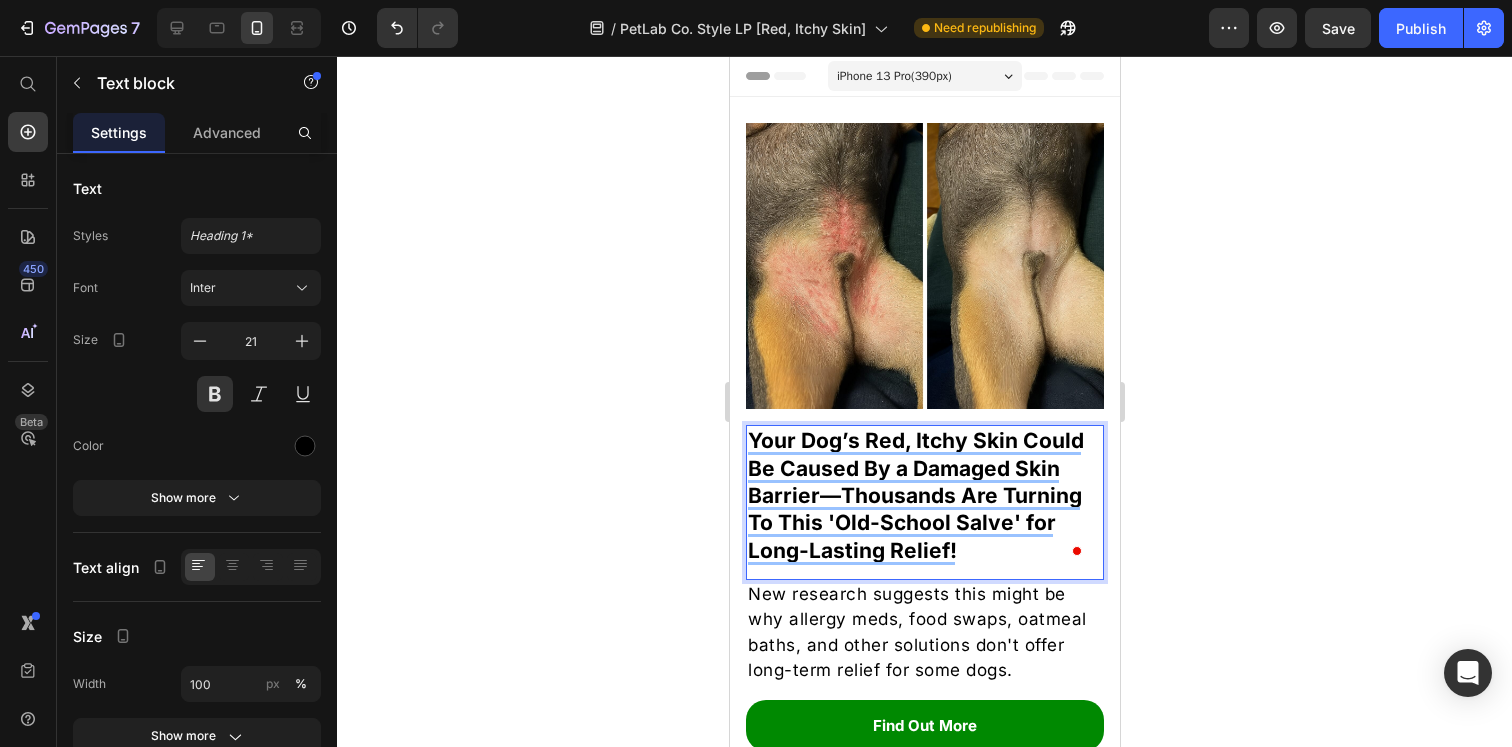 click 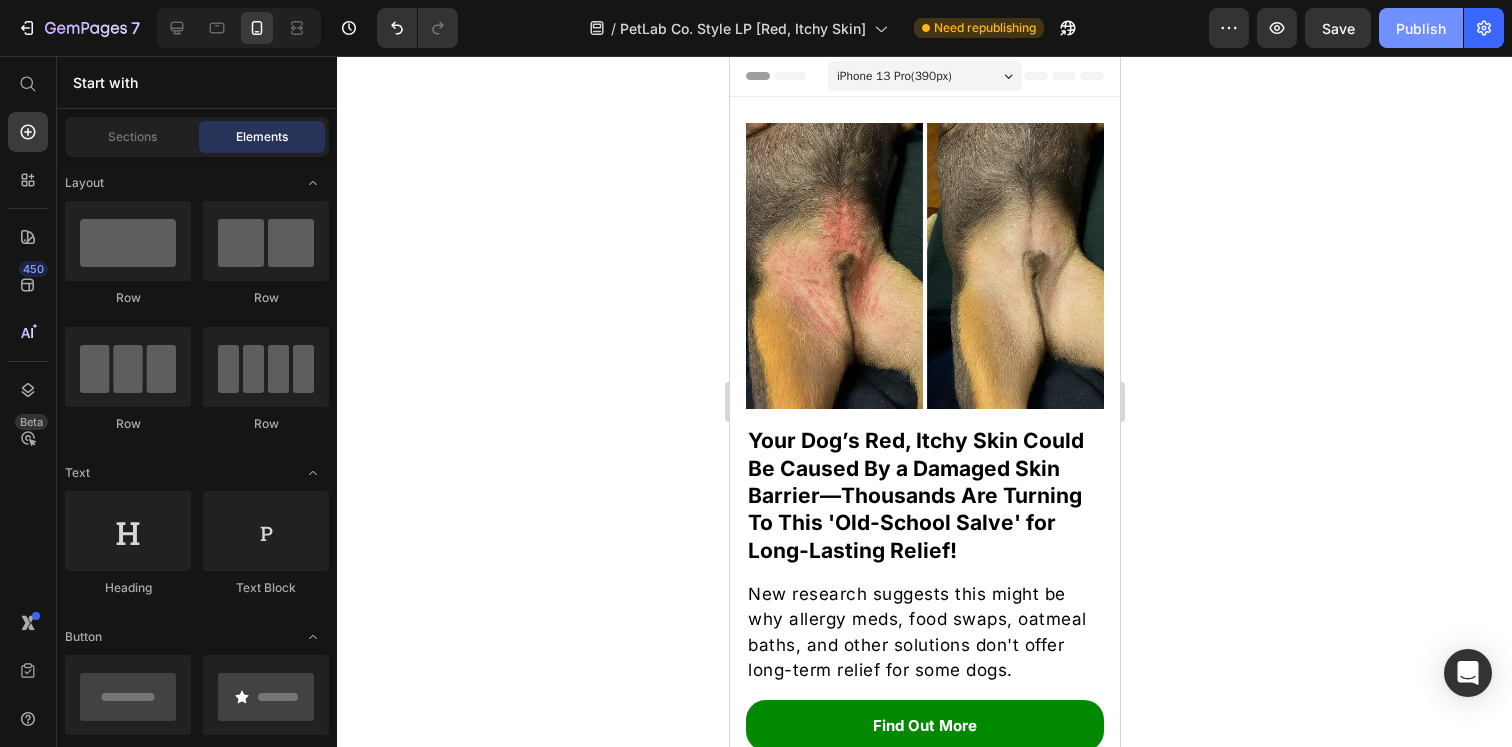 click on "Publish" at bounding box center [1421, 28] 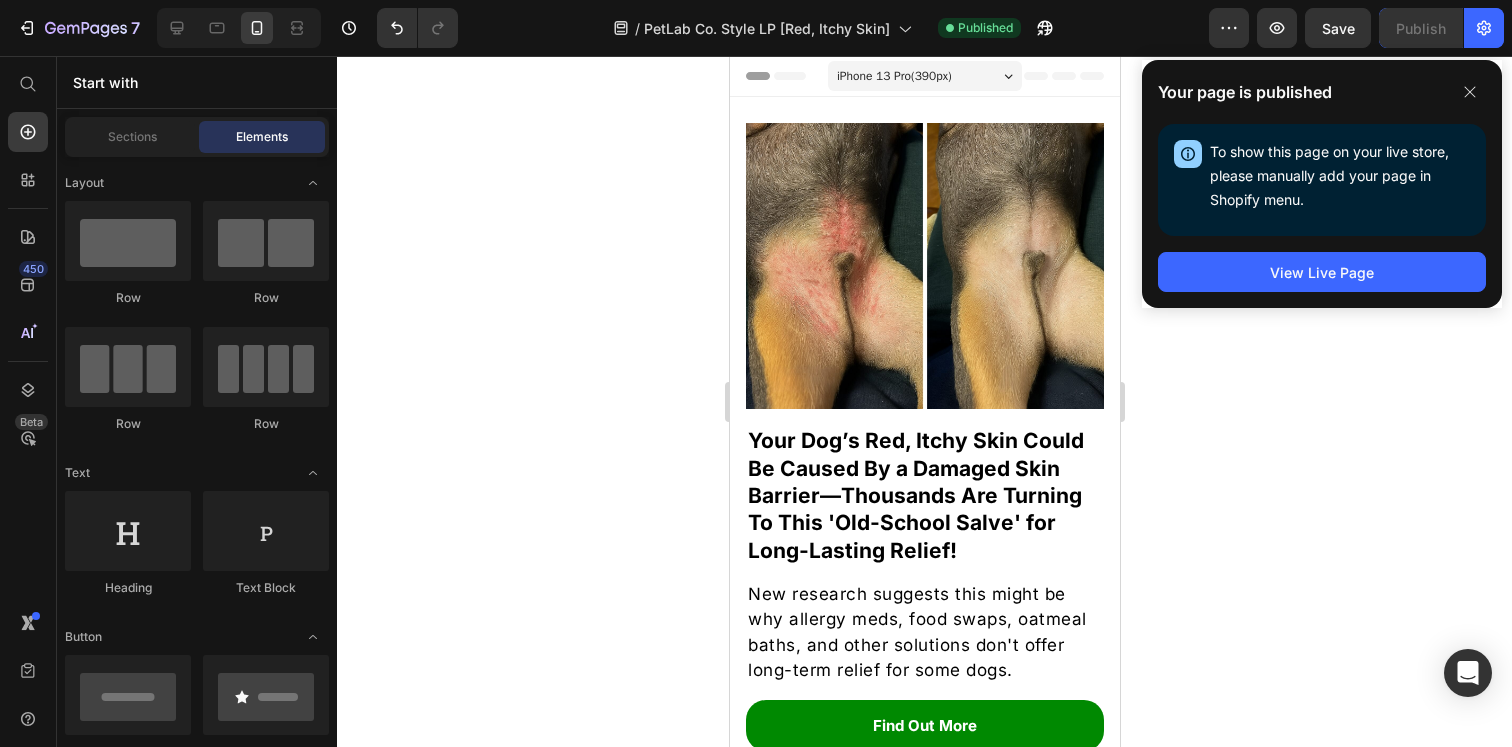 click 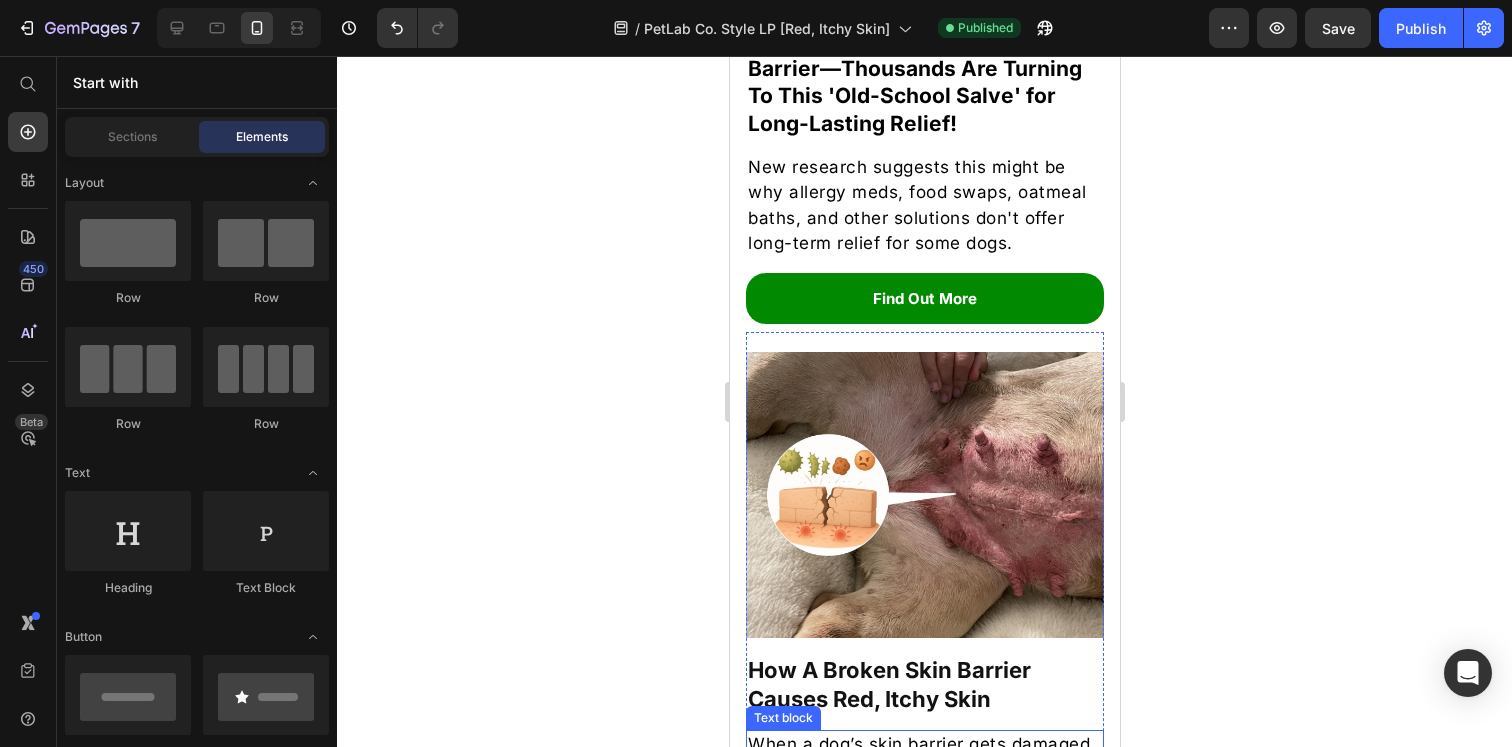scroll, scrollTop: 0, scrollLeft: 0, axis: both 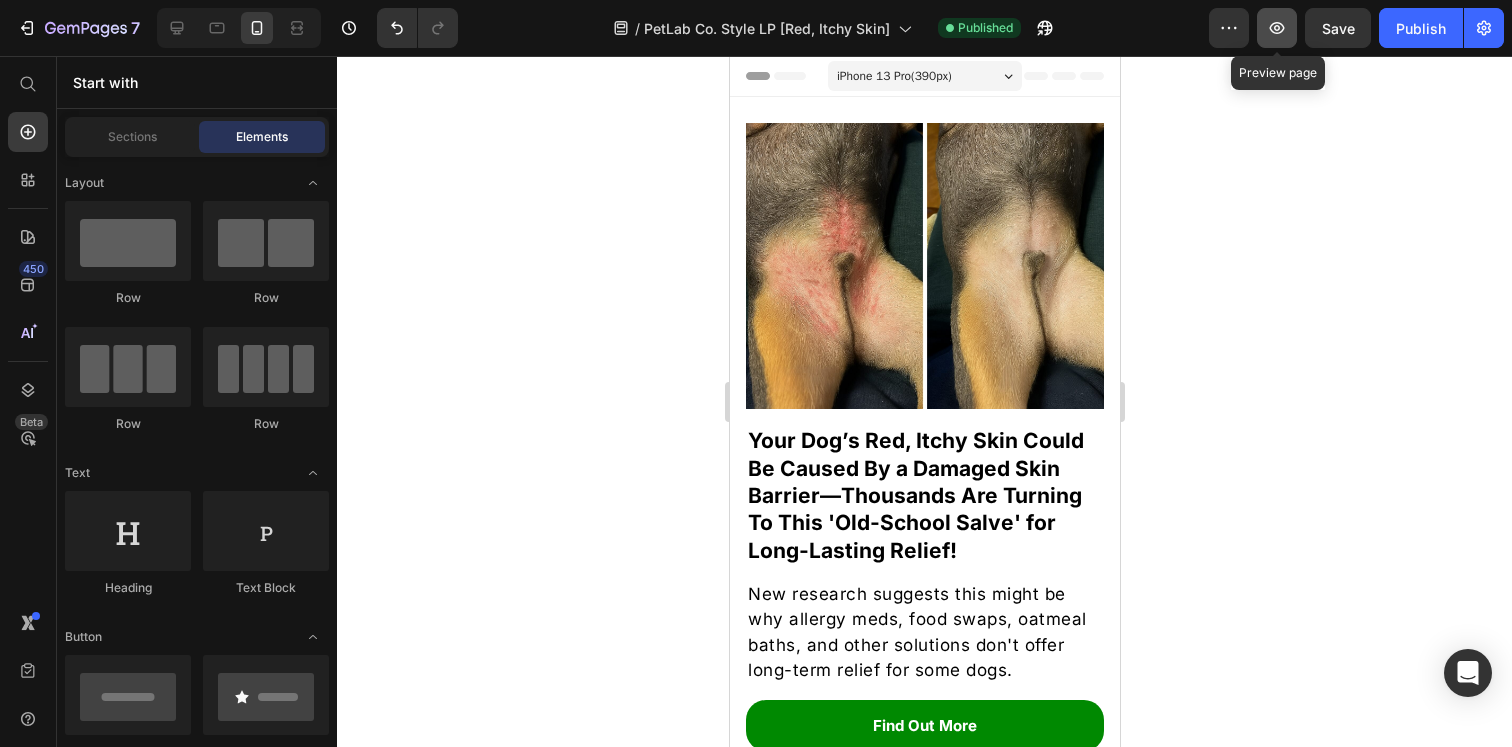 click 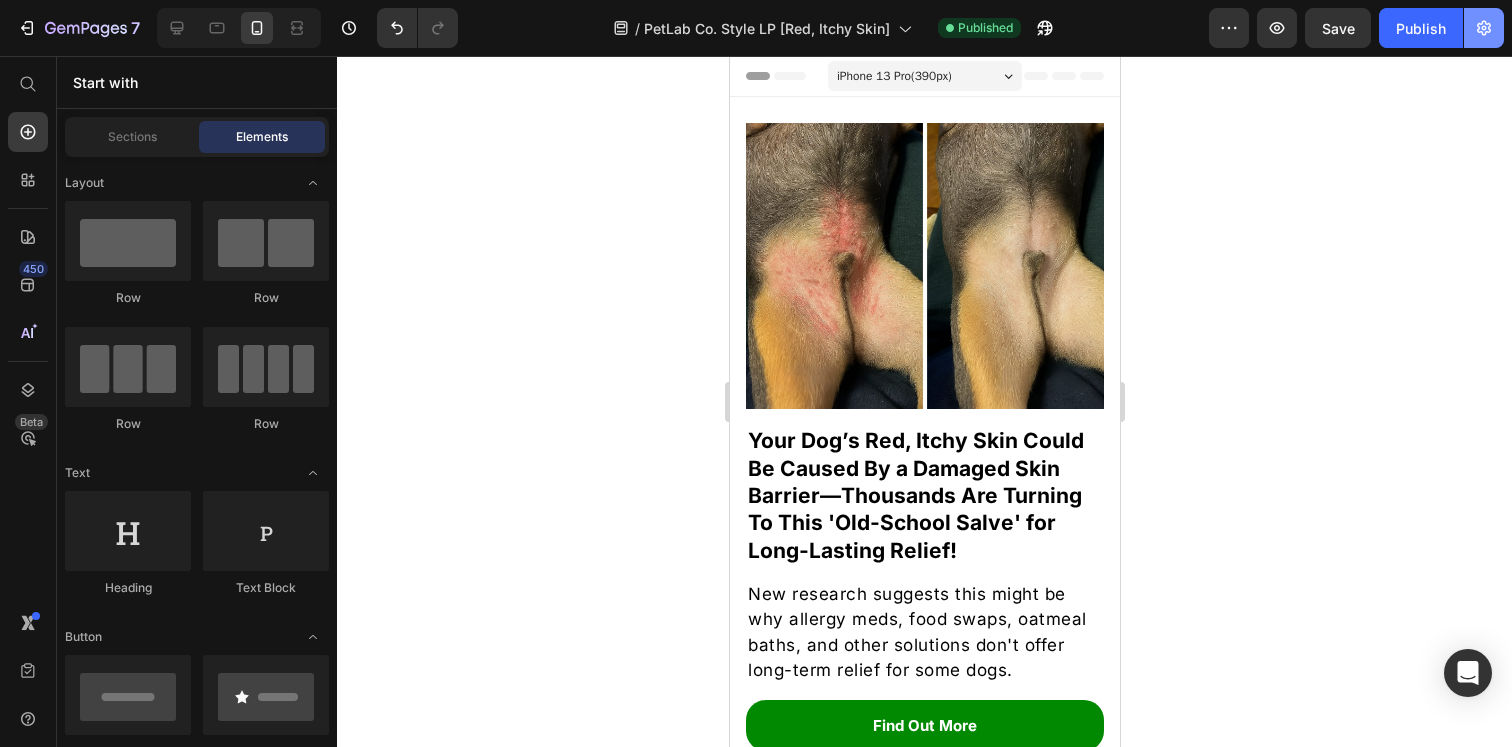 click 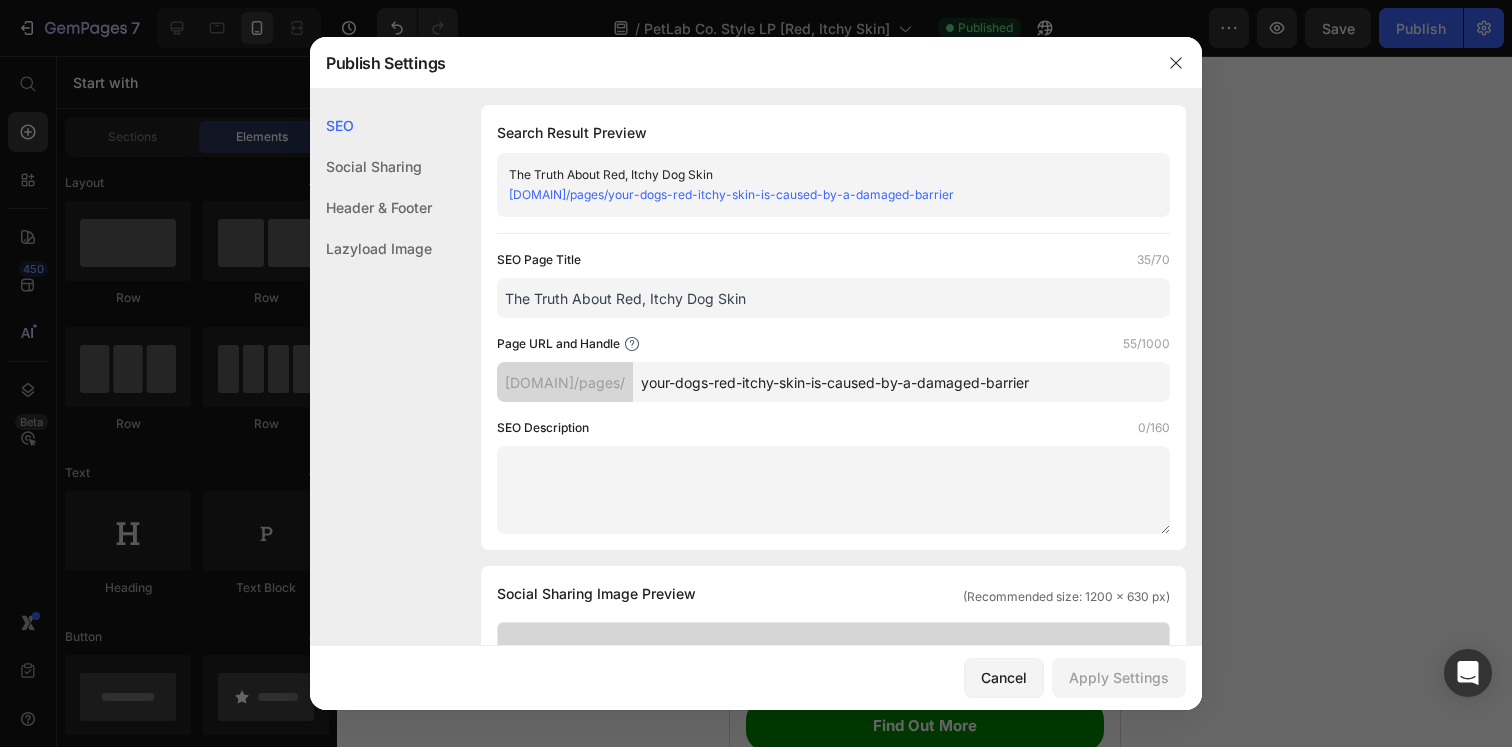 click on "your-dogs-red-itchy-skin-is-caused-by-a-damaged-barrier" at bounding box center (901, 382) 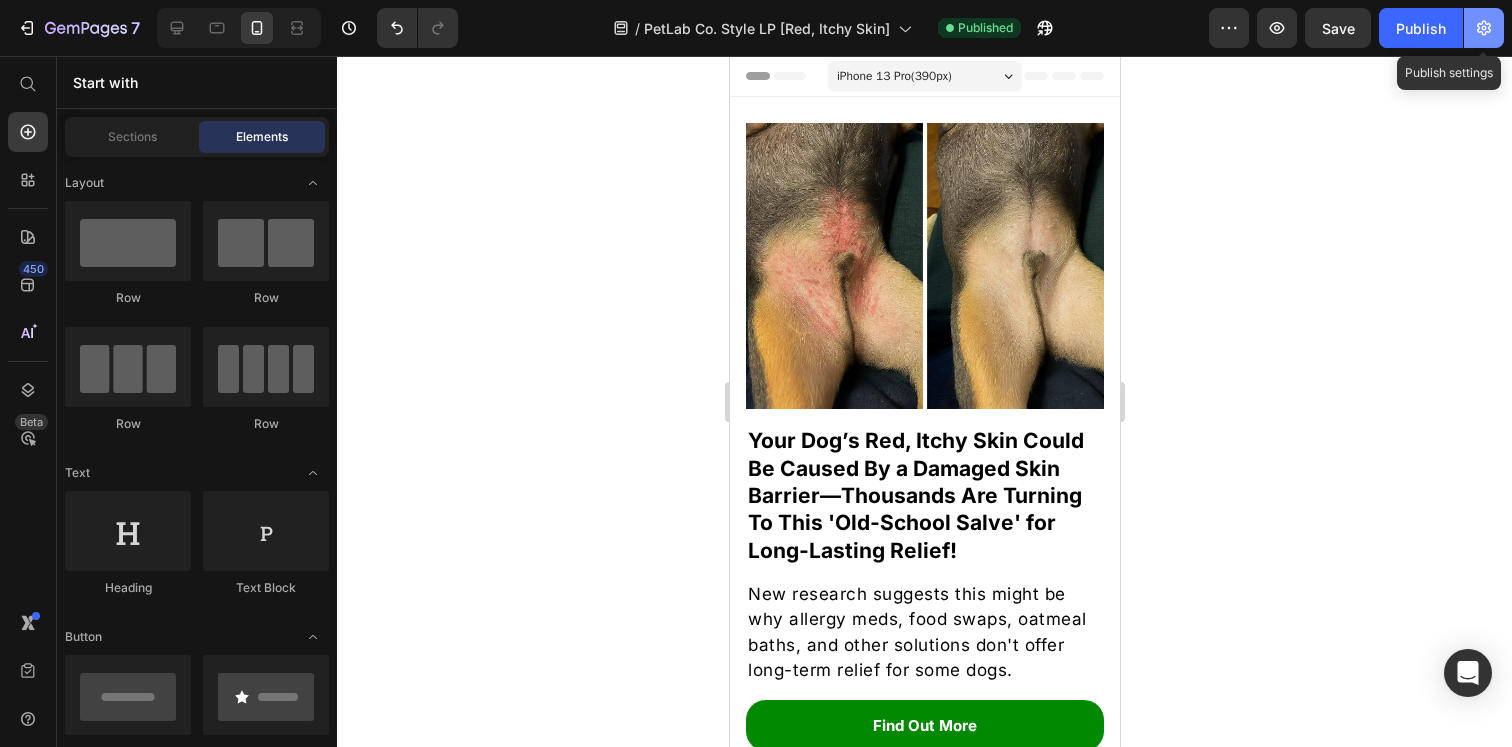 click 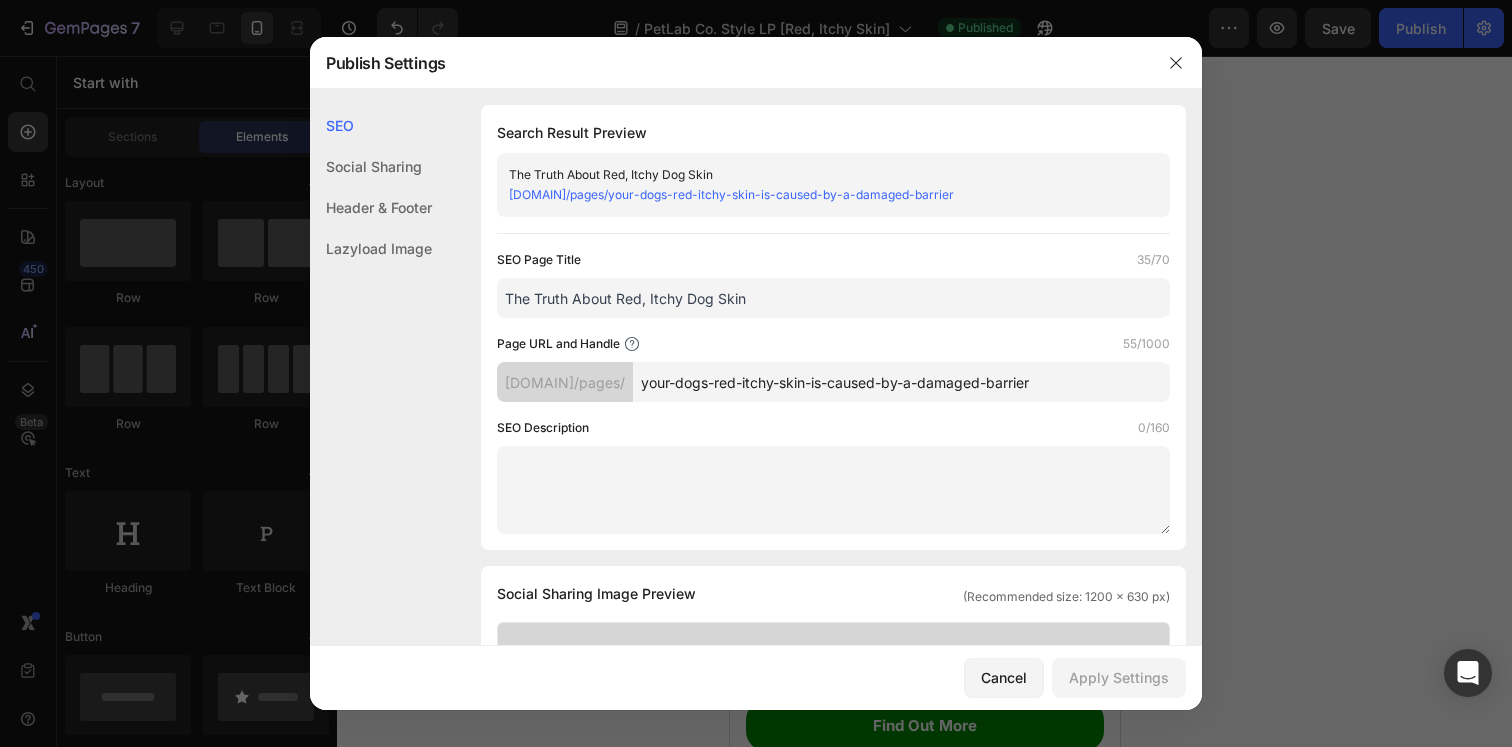 click on "fznn0m-vt.myshopify.com/pages/your-dogs-red-itchy-skin-is-caused-by-a-damaged-barrier" at bounding box center (731, 194) 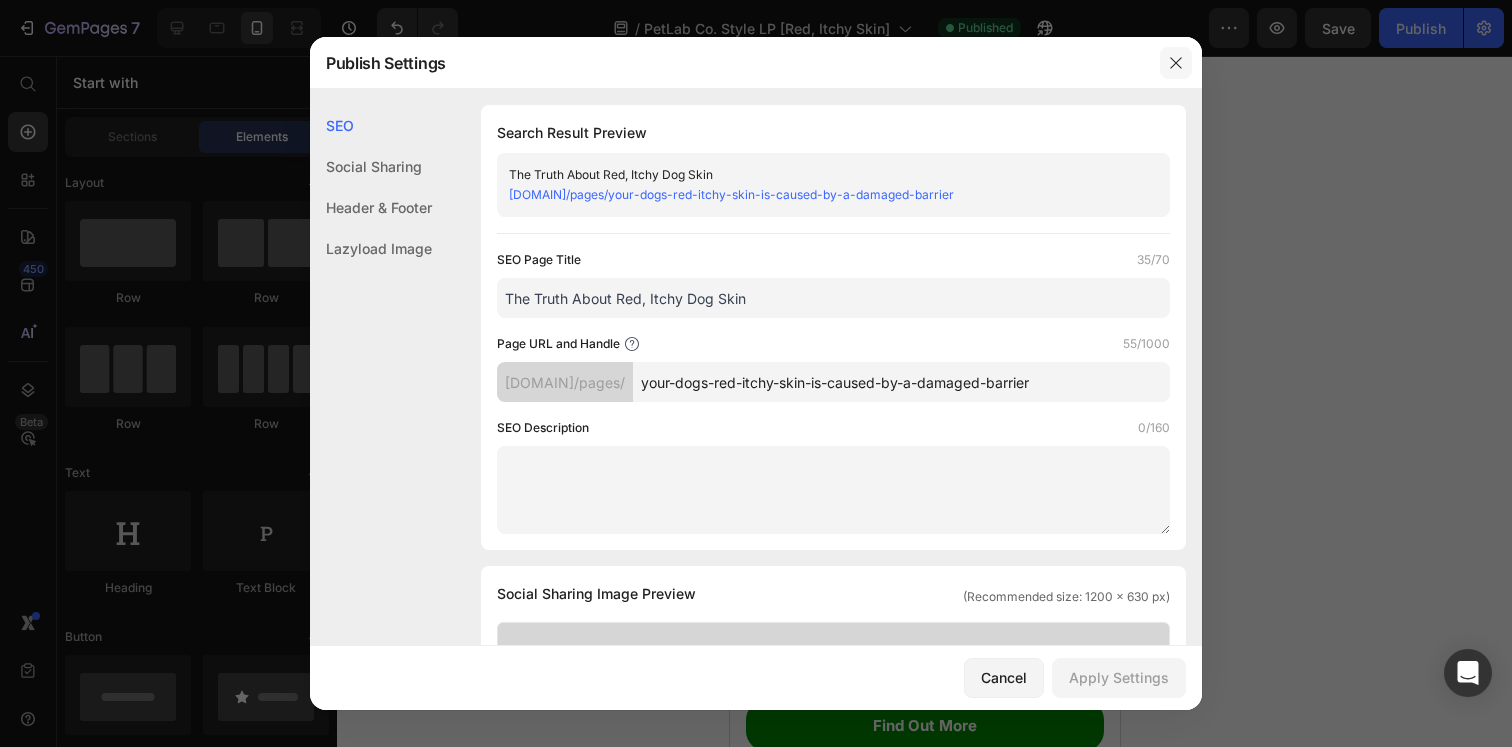 click at bounding box center (1176, 63) 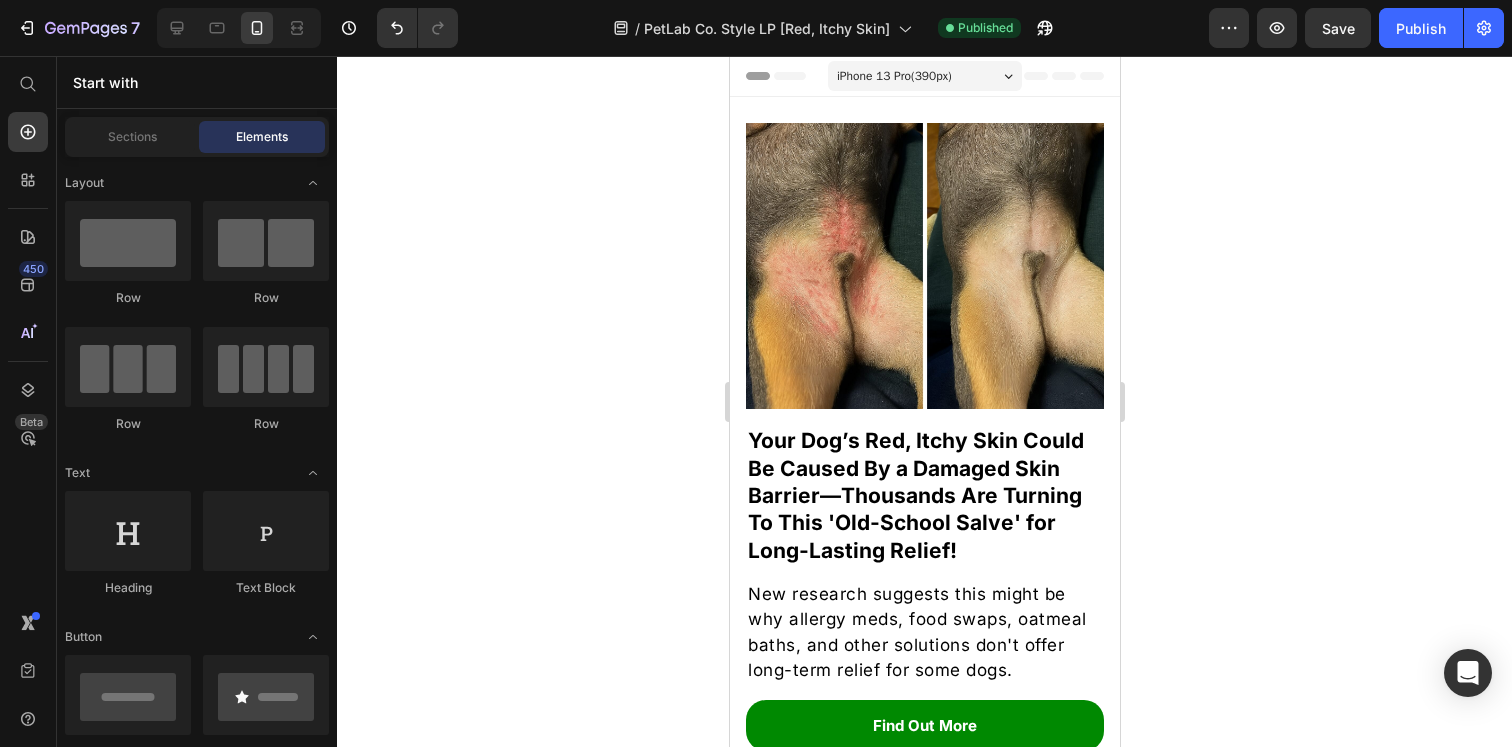 click 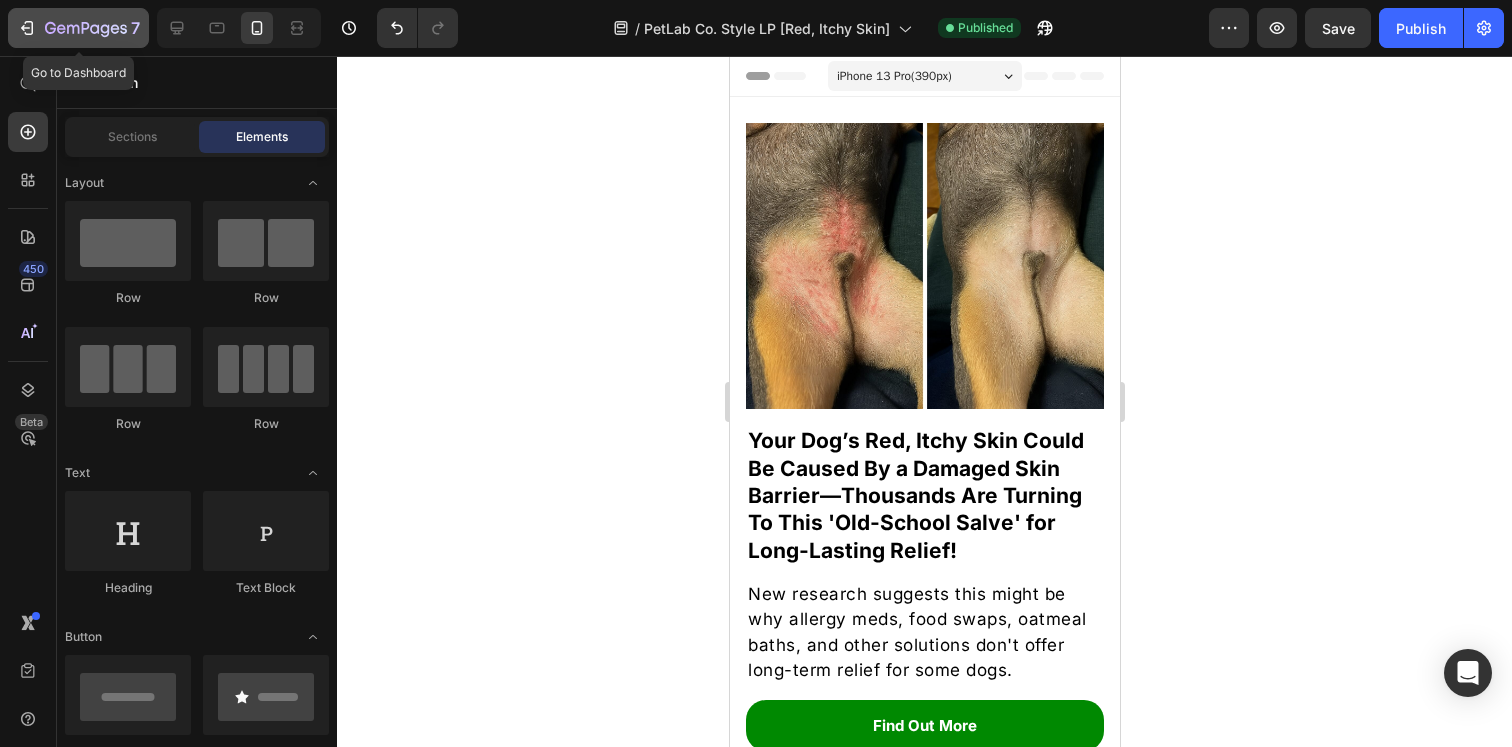 click 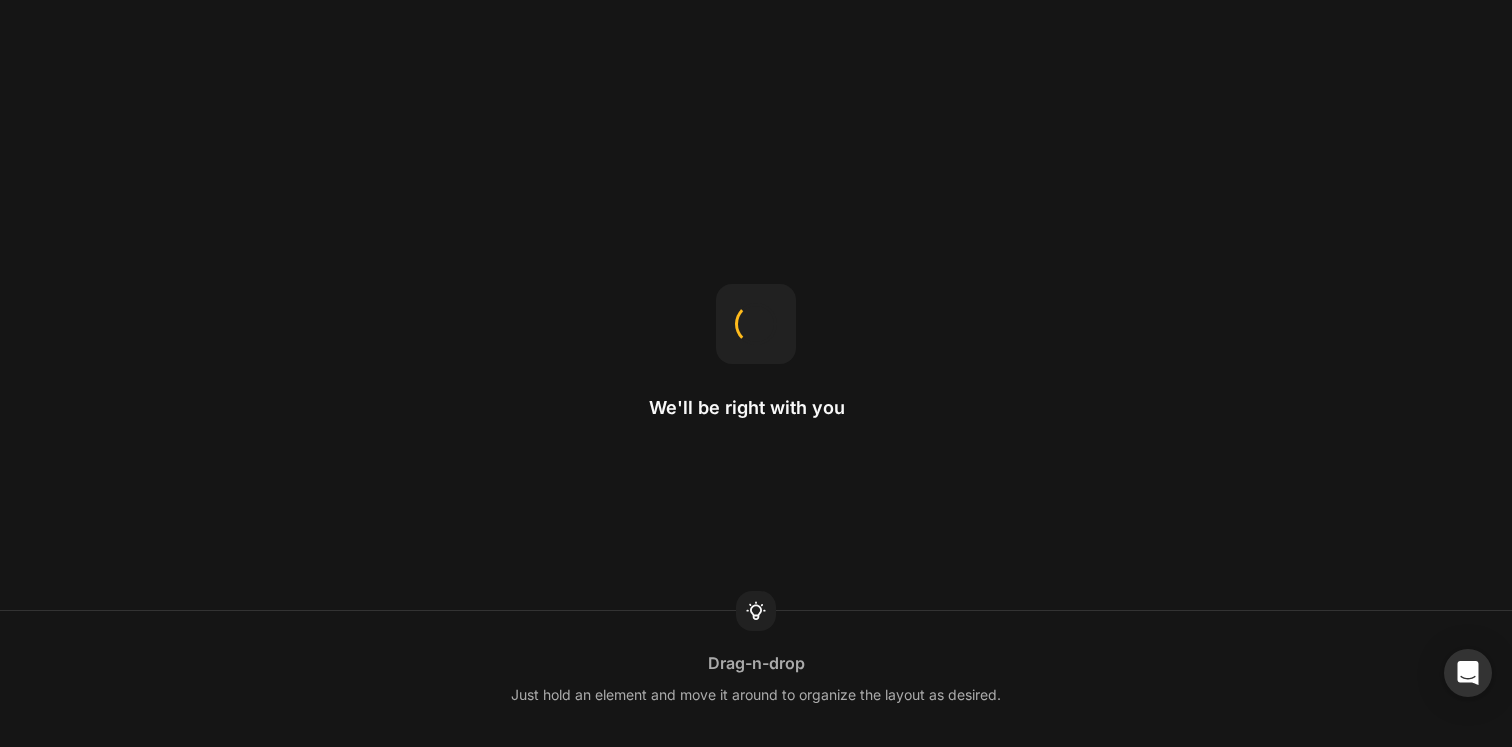 scroll, scrollTop: 0, scrollLeft: 0, axis: both 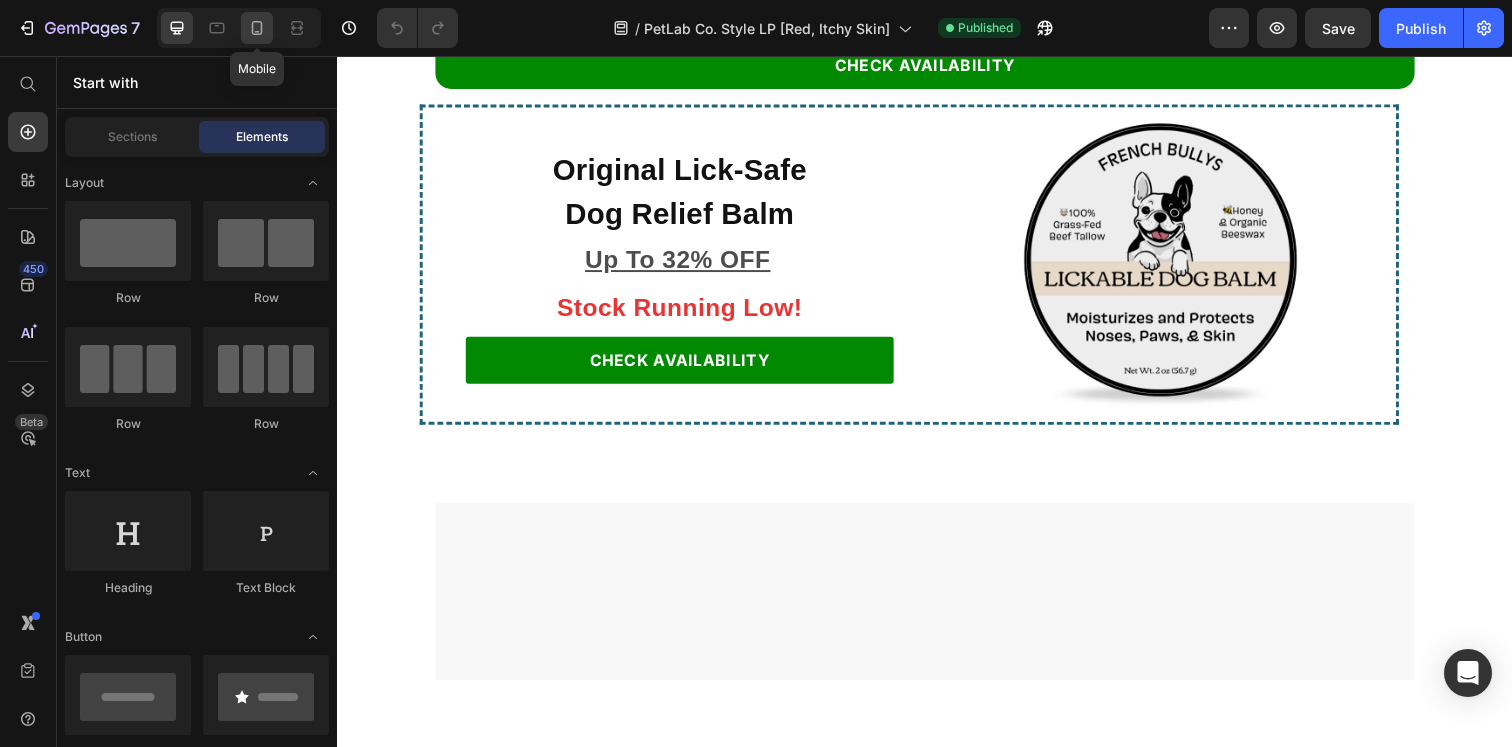 click 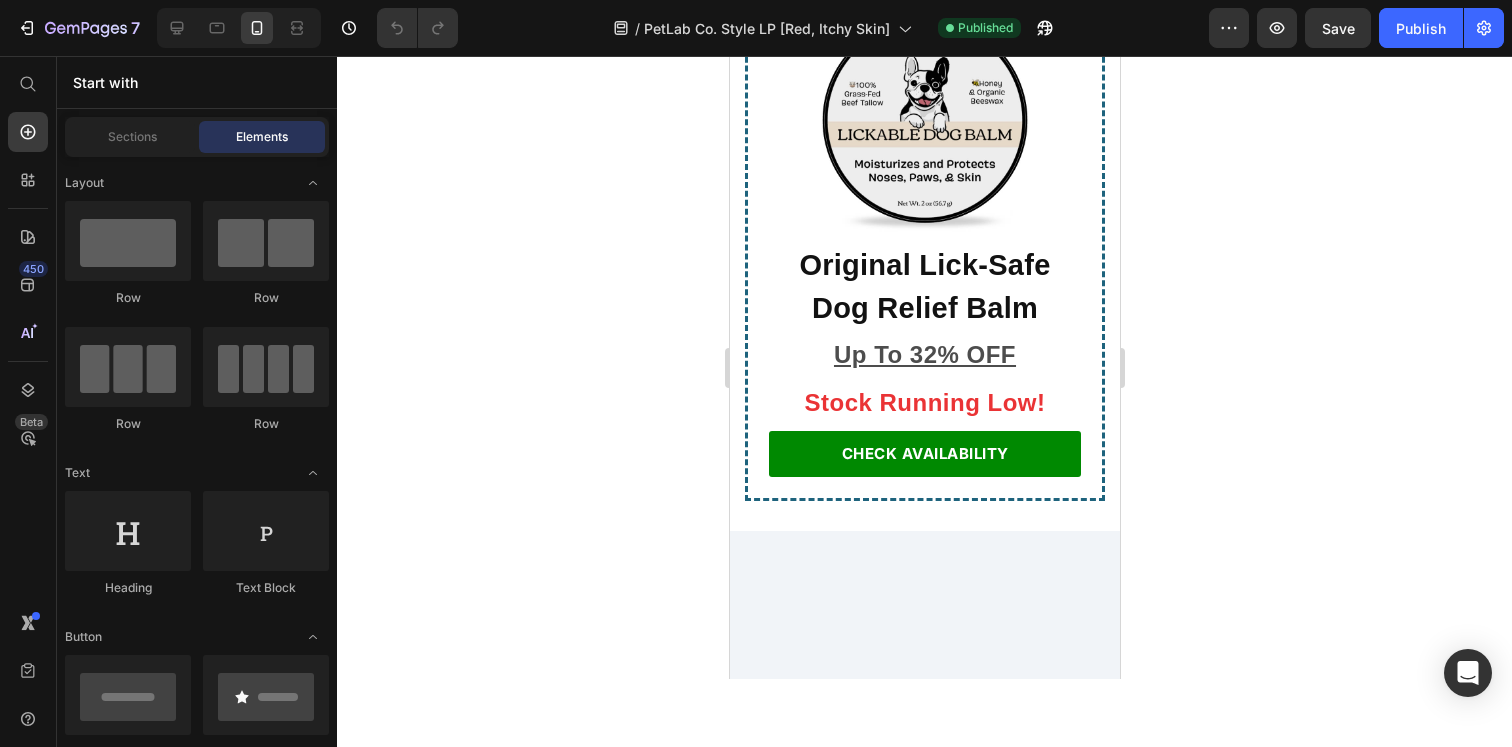 scroll, scrollTop: 4300, scrollLeft: 0, axis: vertical 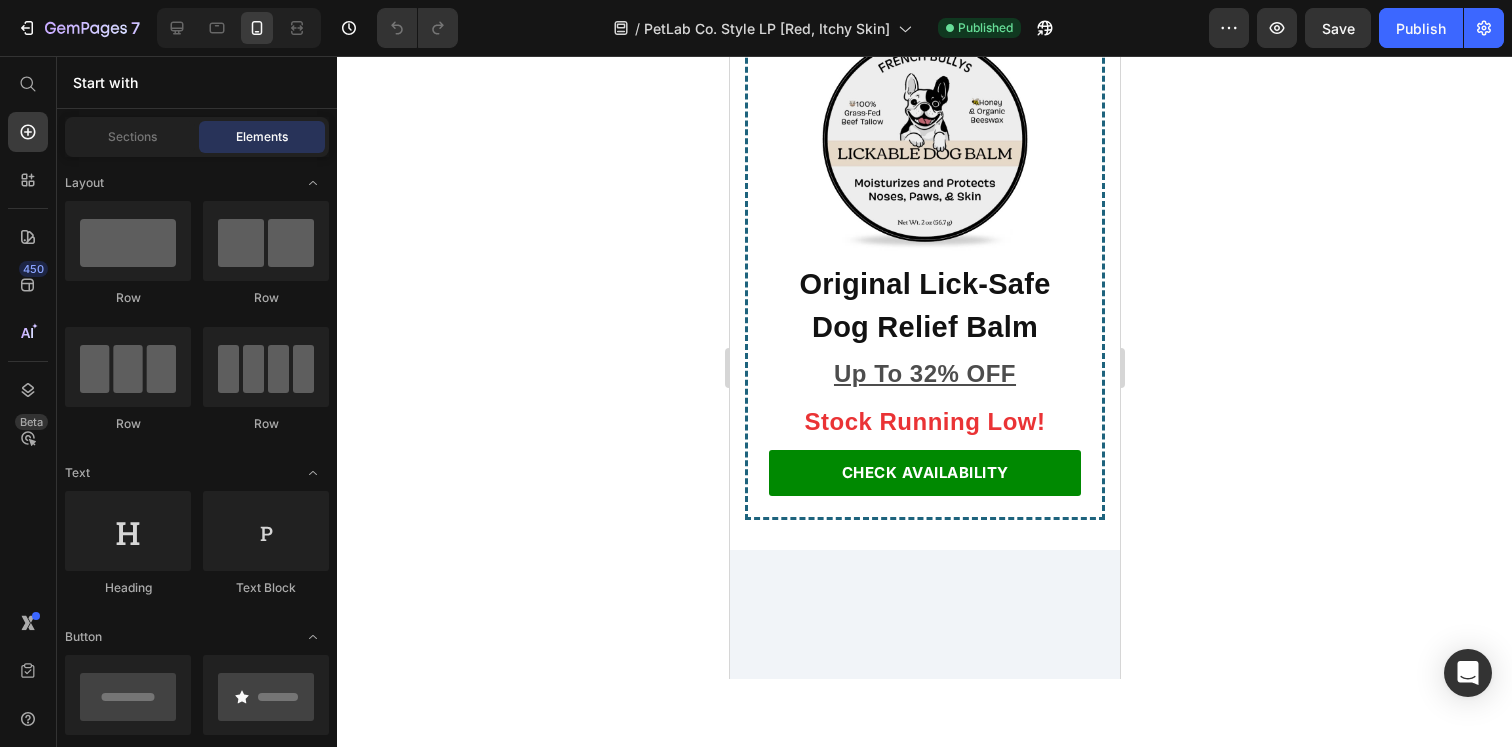 click on "$34.99)" at bounding box center [803, -249] 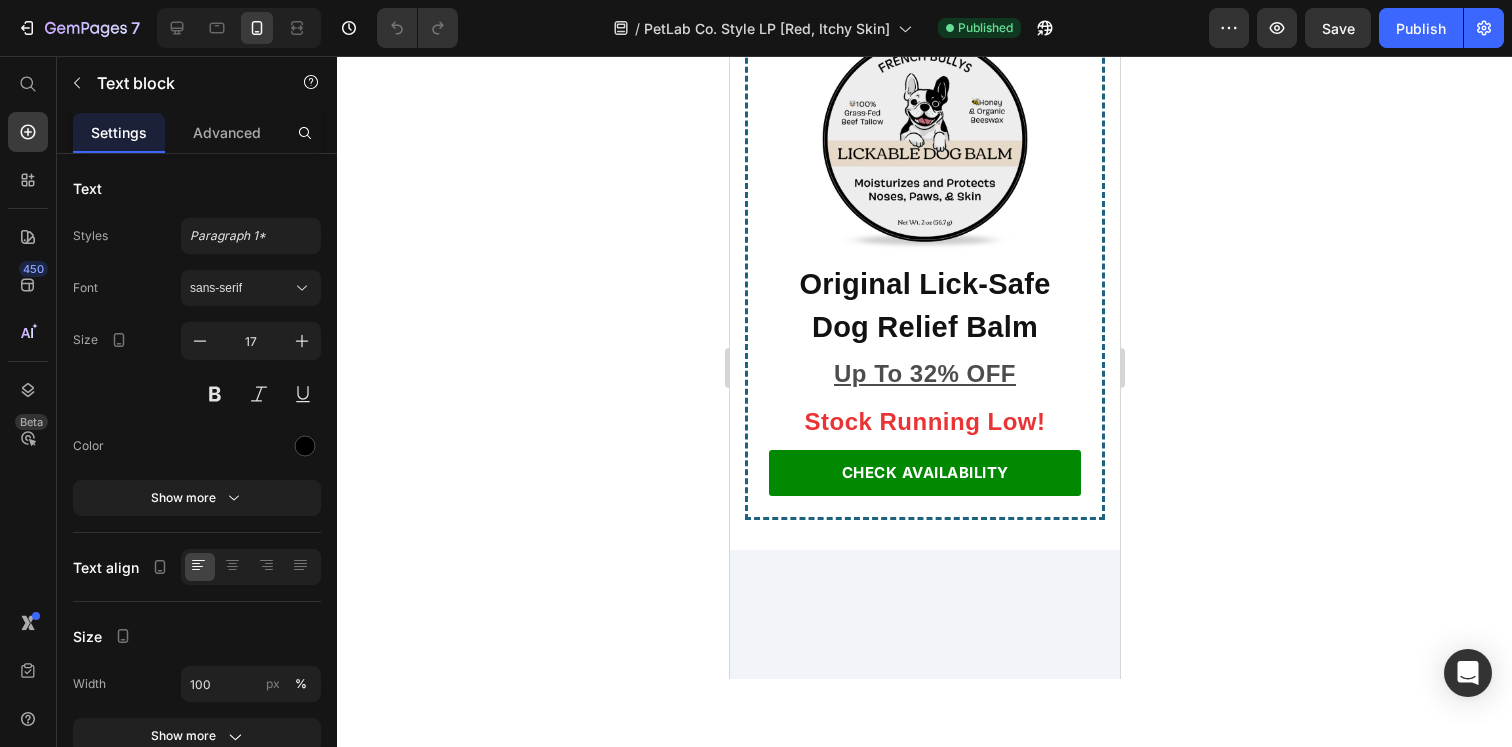 click on "$34.99)" at bounding box center [803, -249] 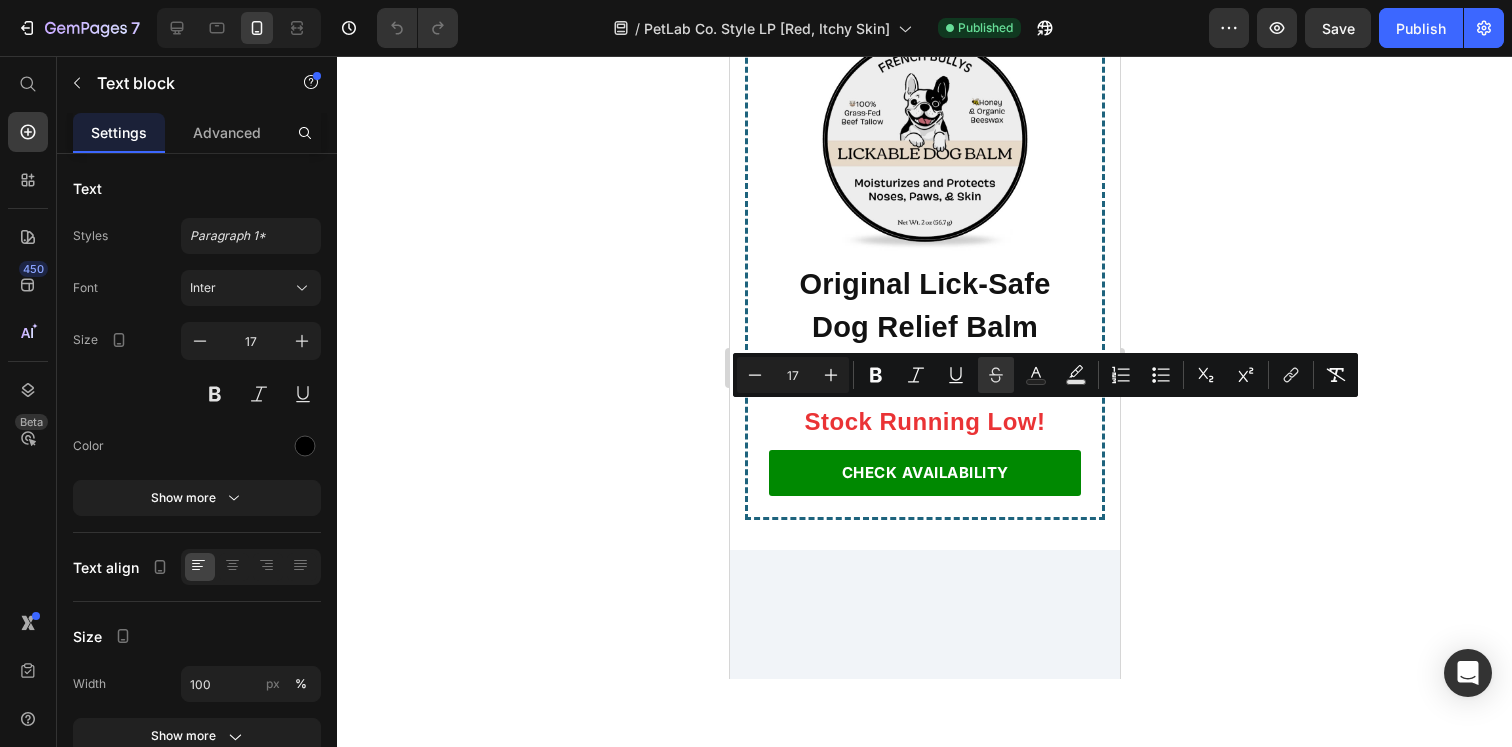 click on "That’s why, as a new customer, you can get this Lickable Dog Balm for up to 32% OFF instead of paying full price ( $34.99)" at bounding box center [924, -286] 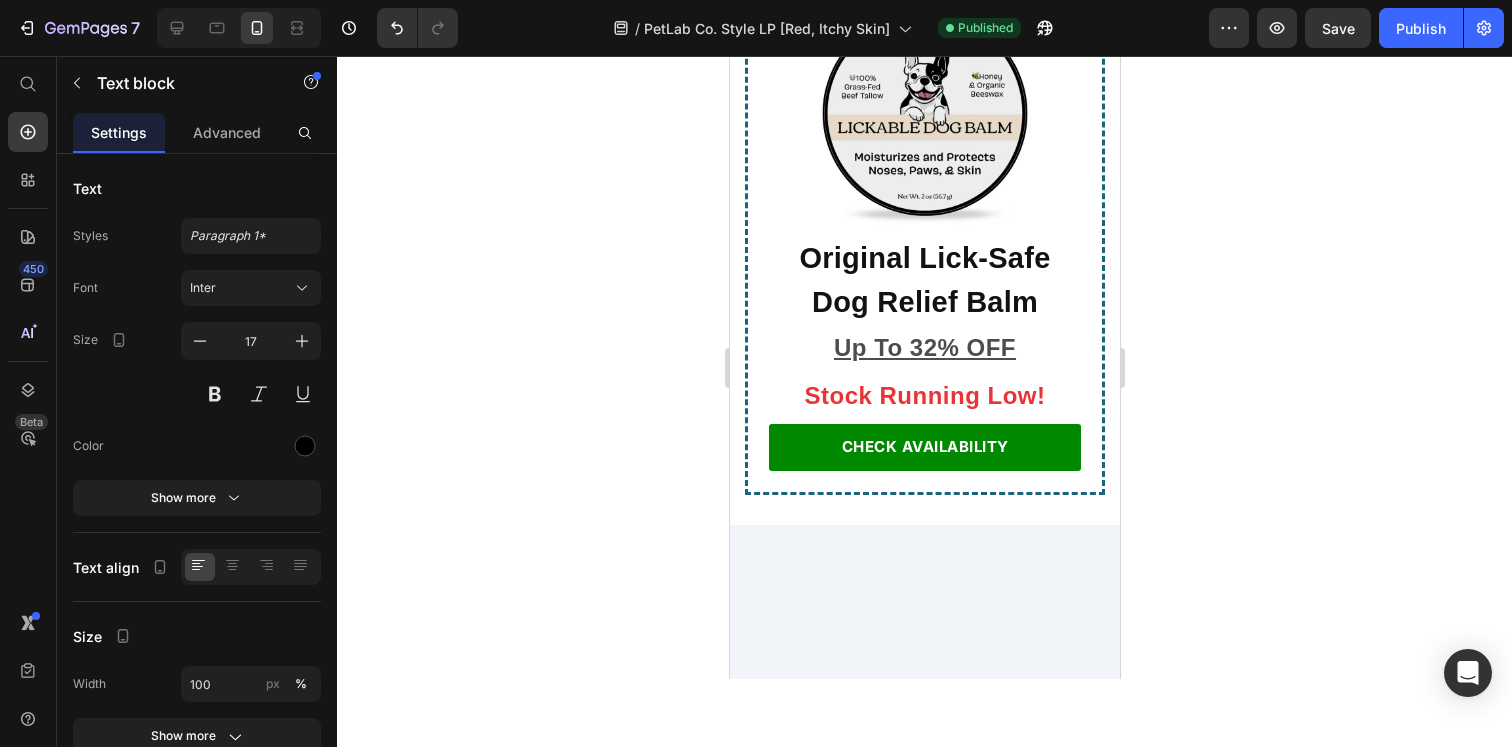 click 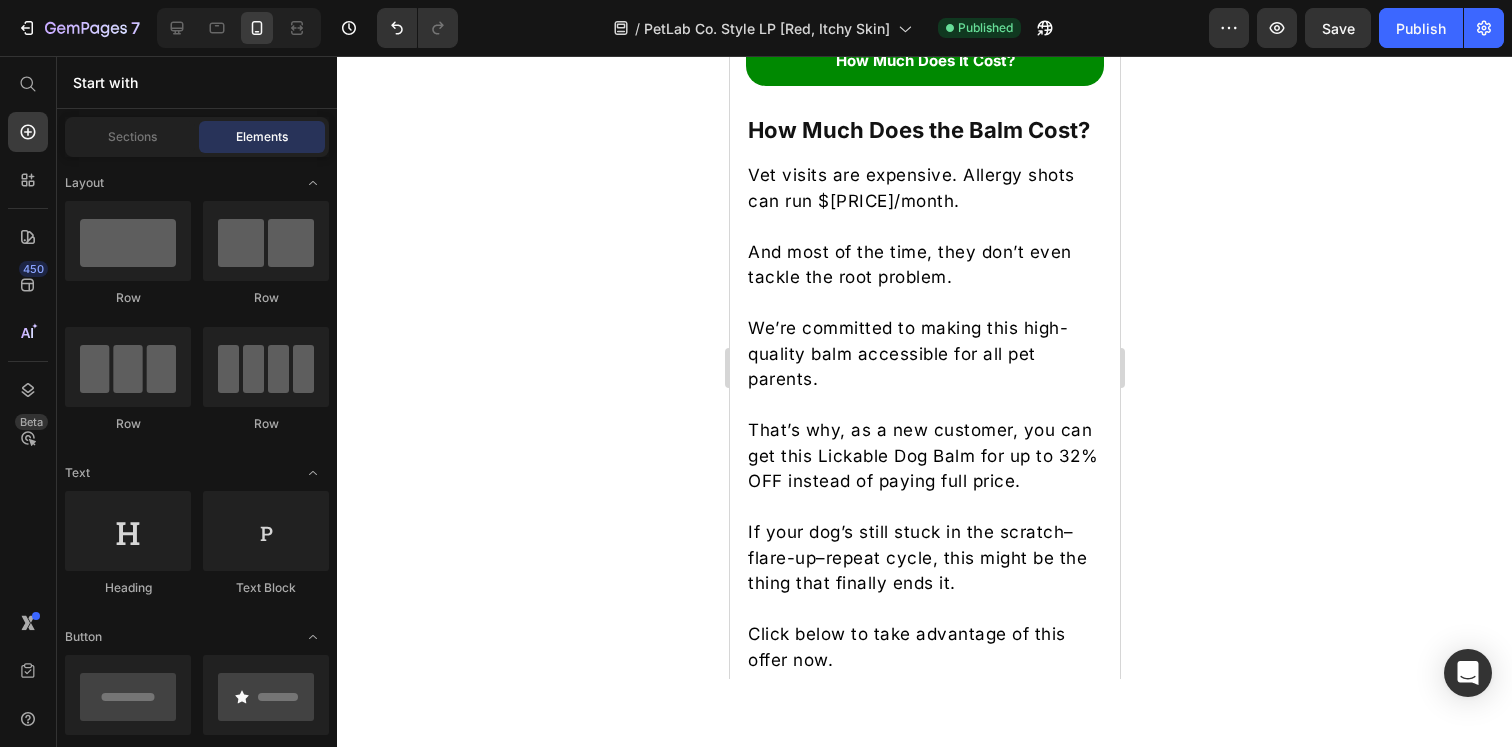 scroll, scrollTop: 4158, scrollLeft: 0, axis: vertical 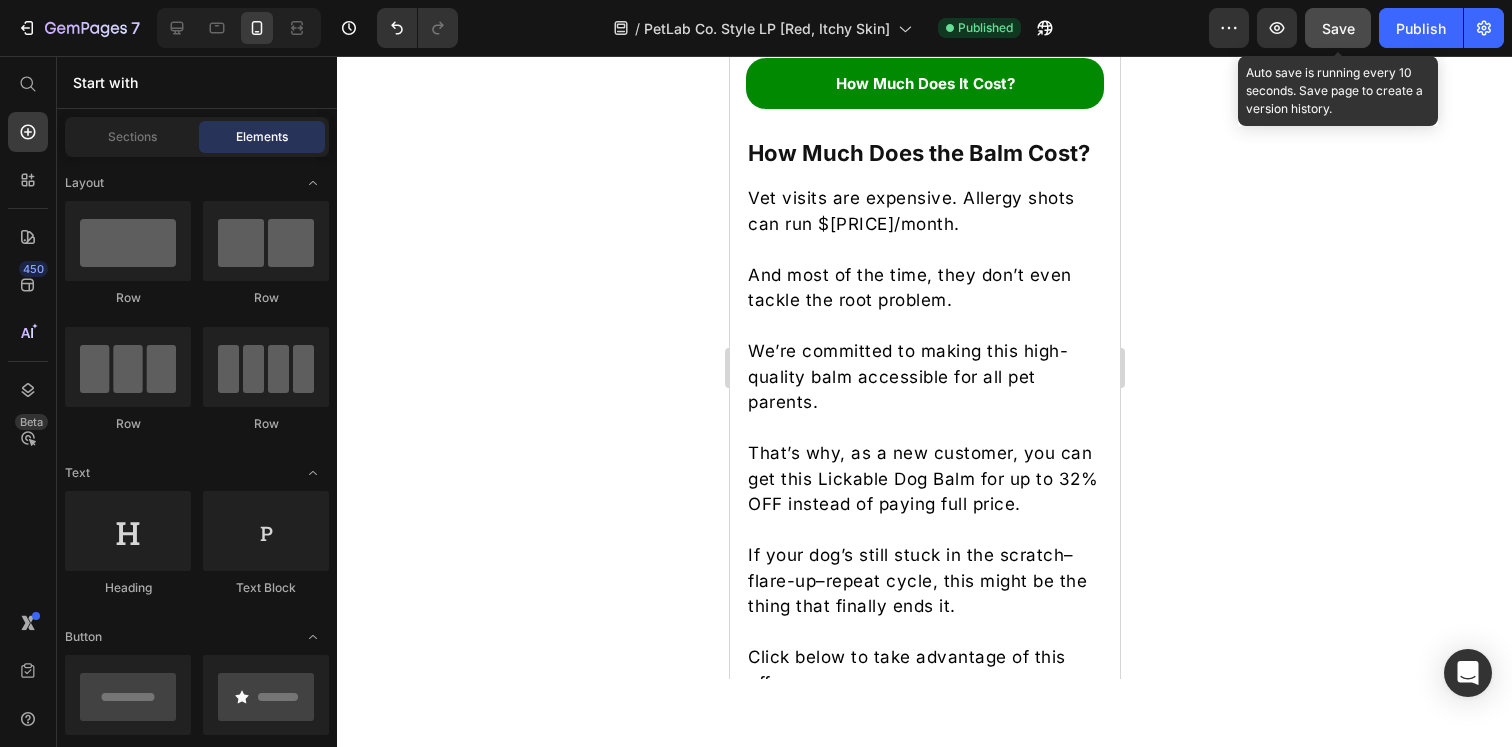 click on "Save" at bounding box center (1338, 28) 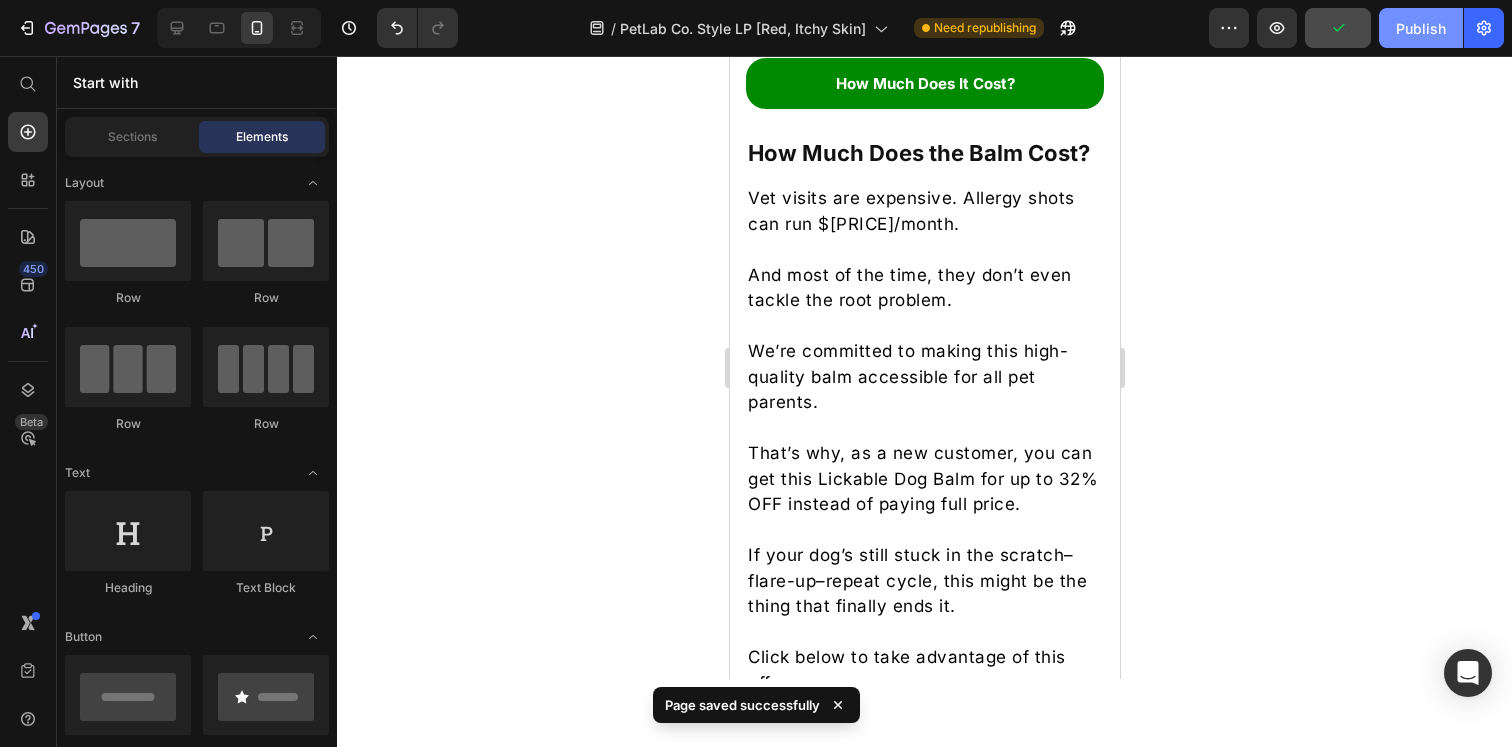 click on "Publish" at bounding box center [1421, 28] 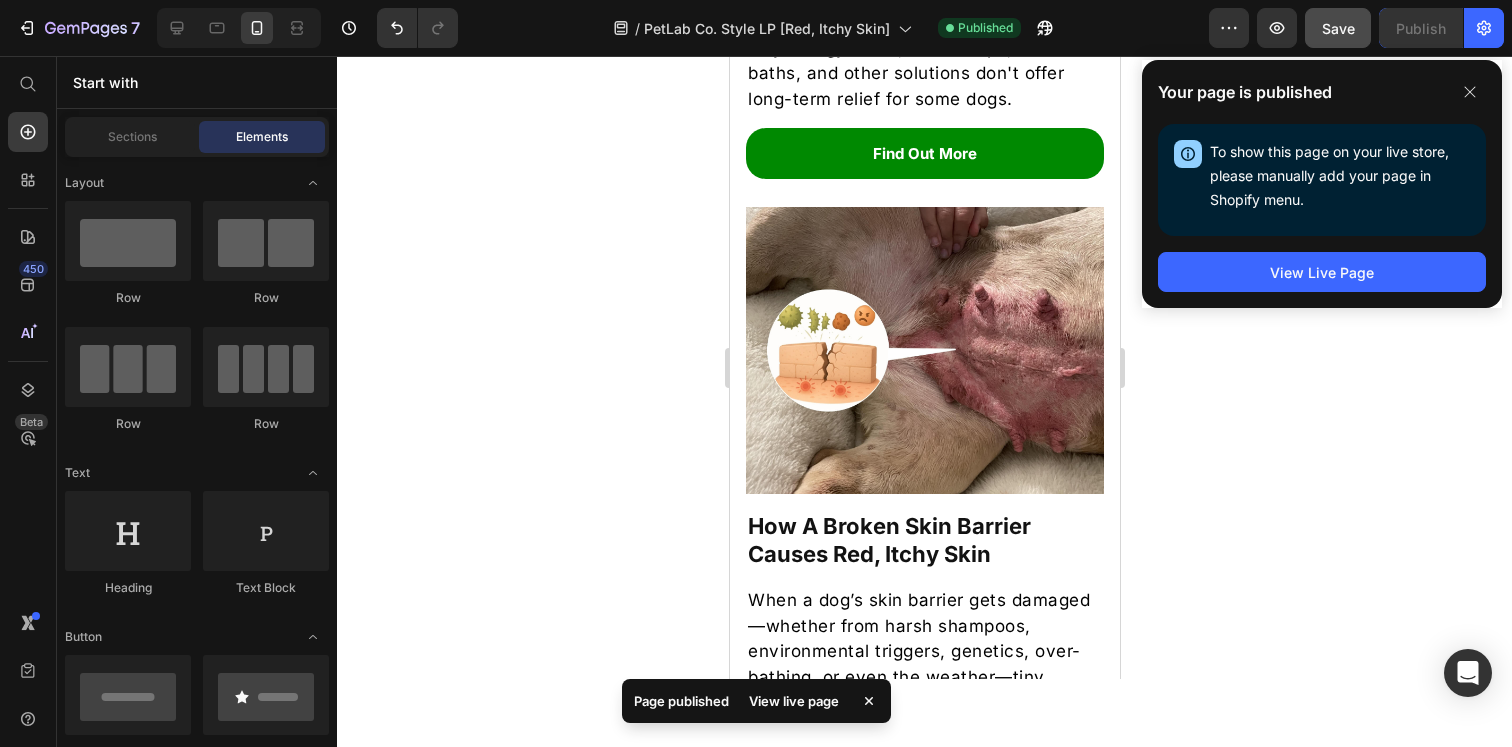 scroll, scrollTop: 0, scrollLeft: 0, axis: both 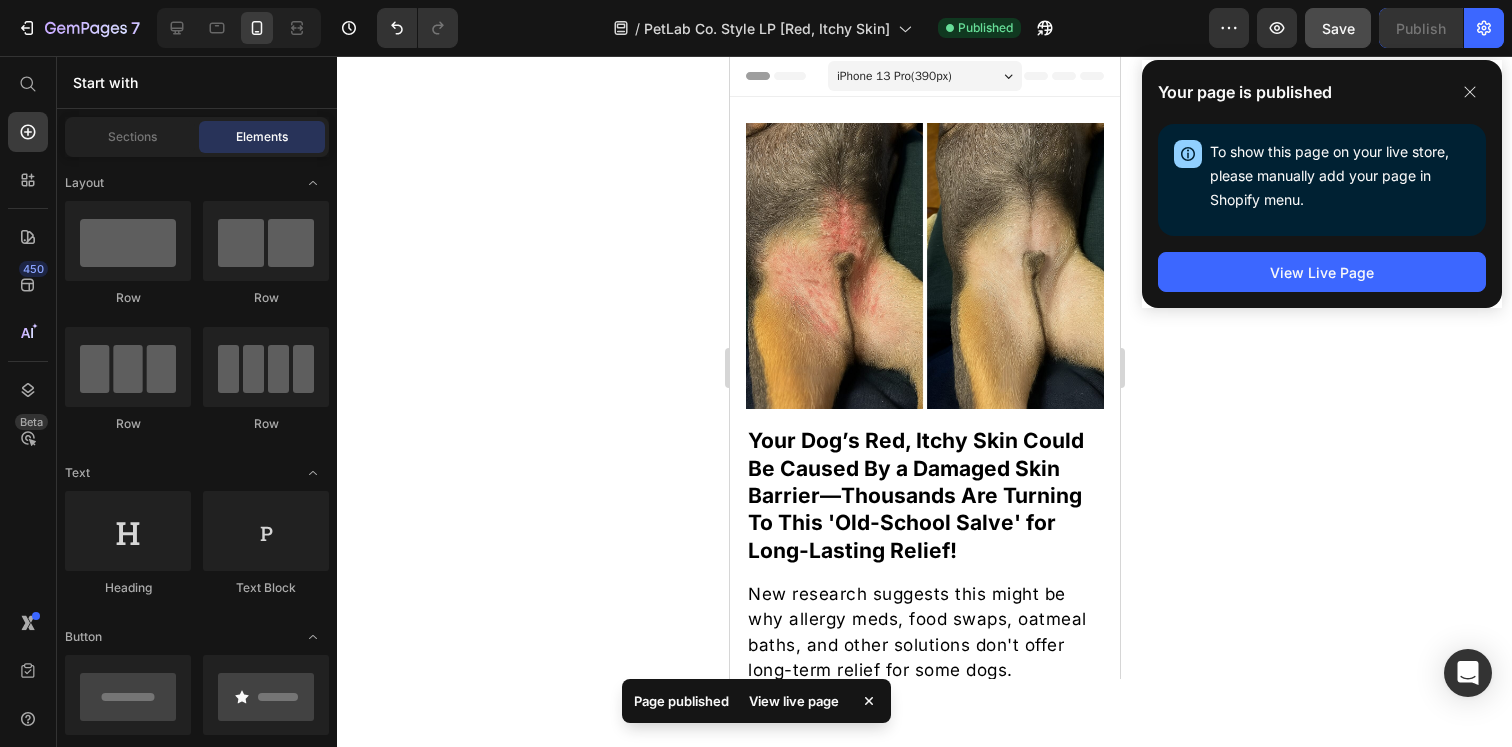 click 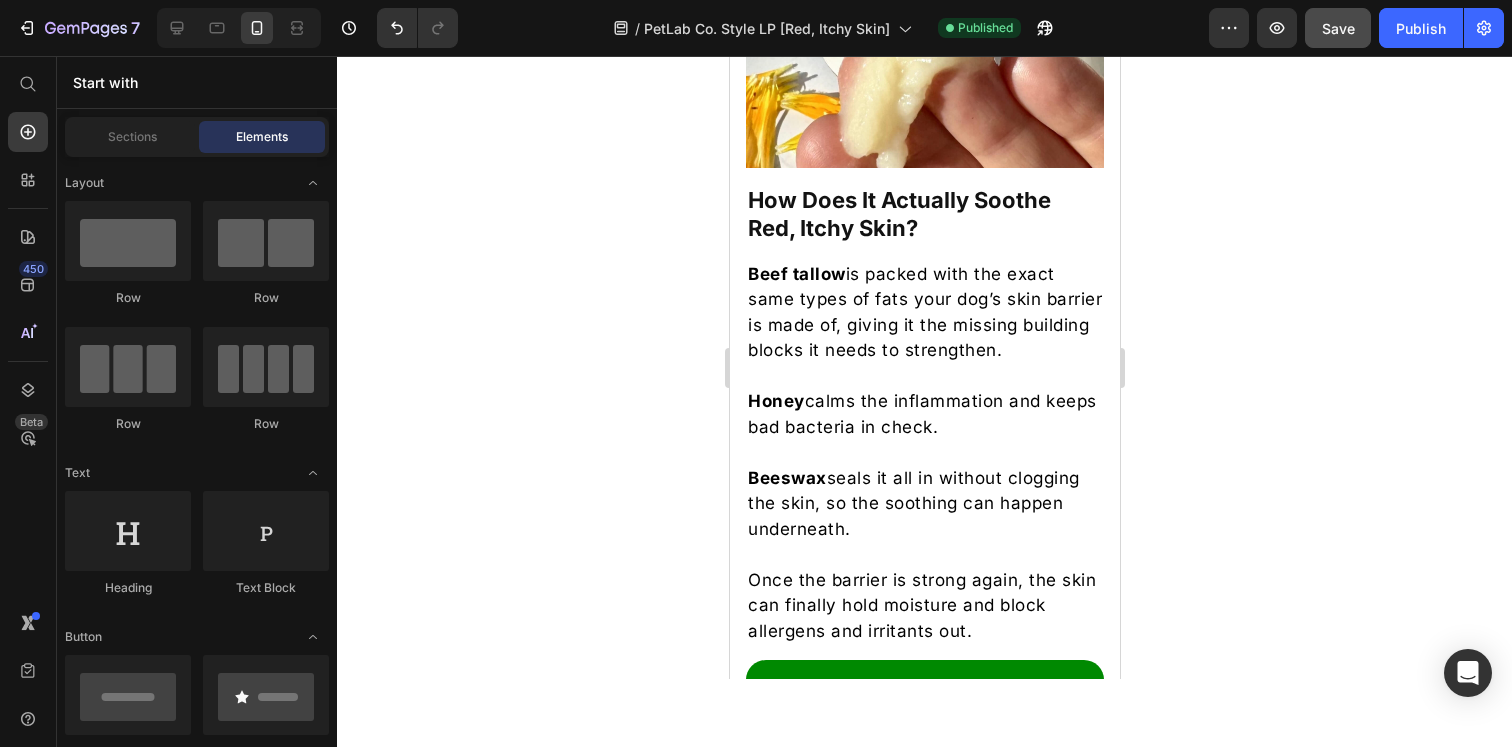 scroll, scrollTop: 3636, scrollLeft: 0, axis: vertical 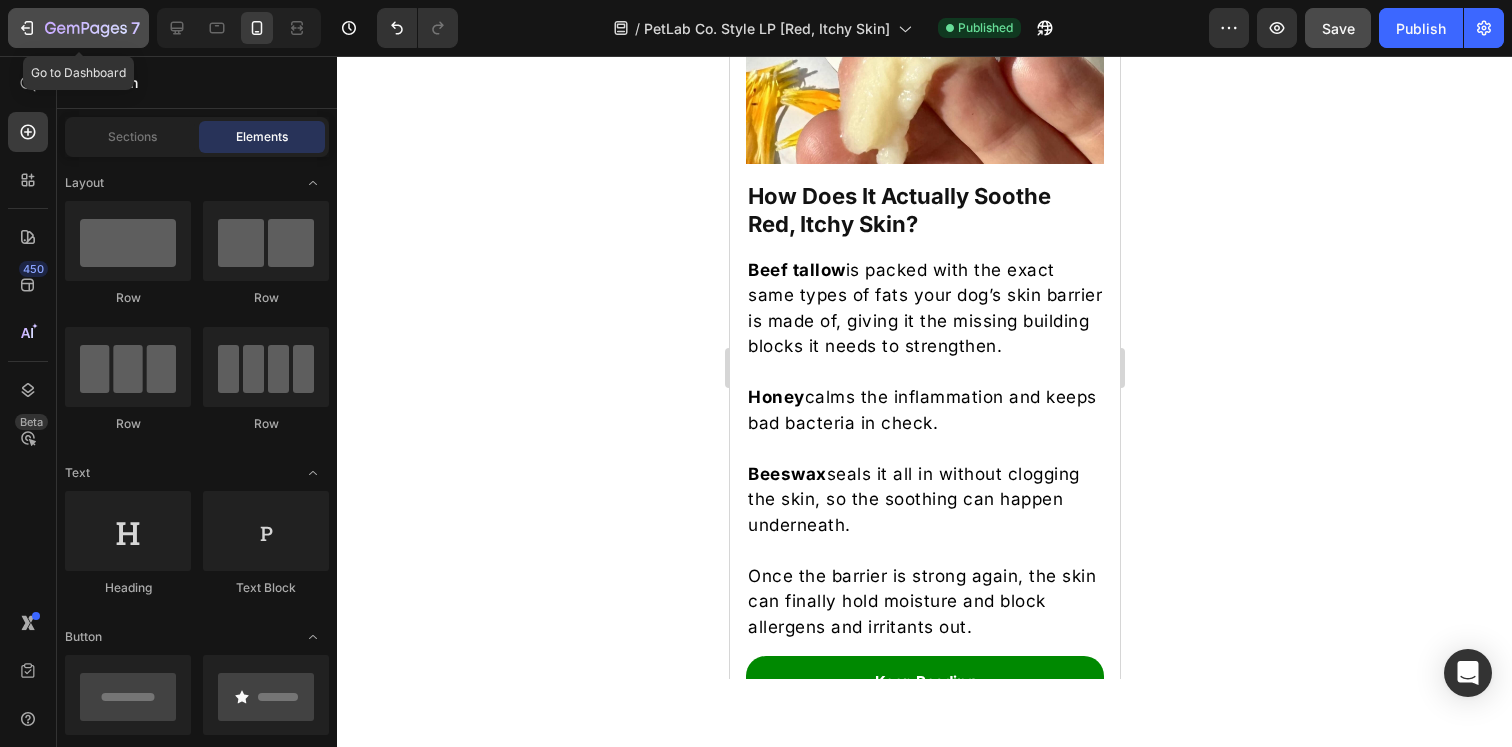 click 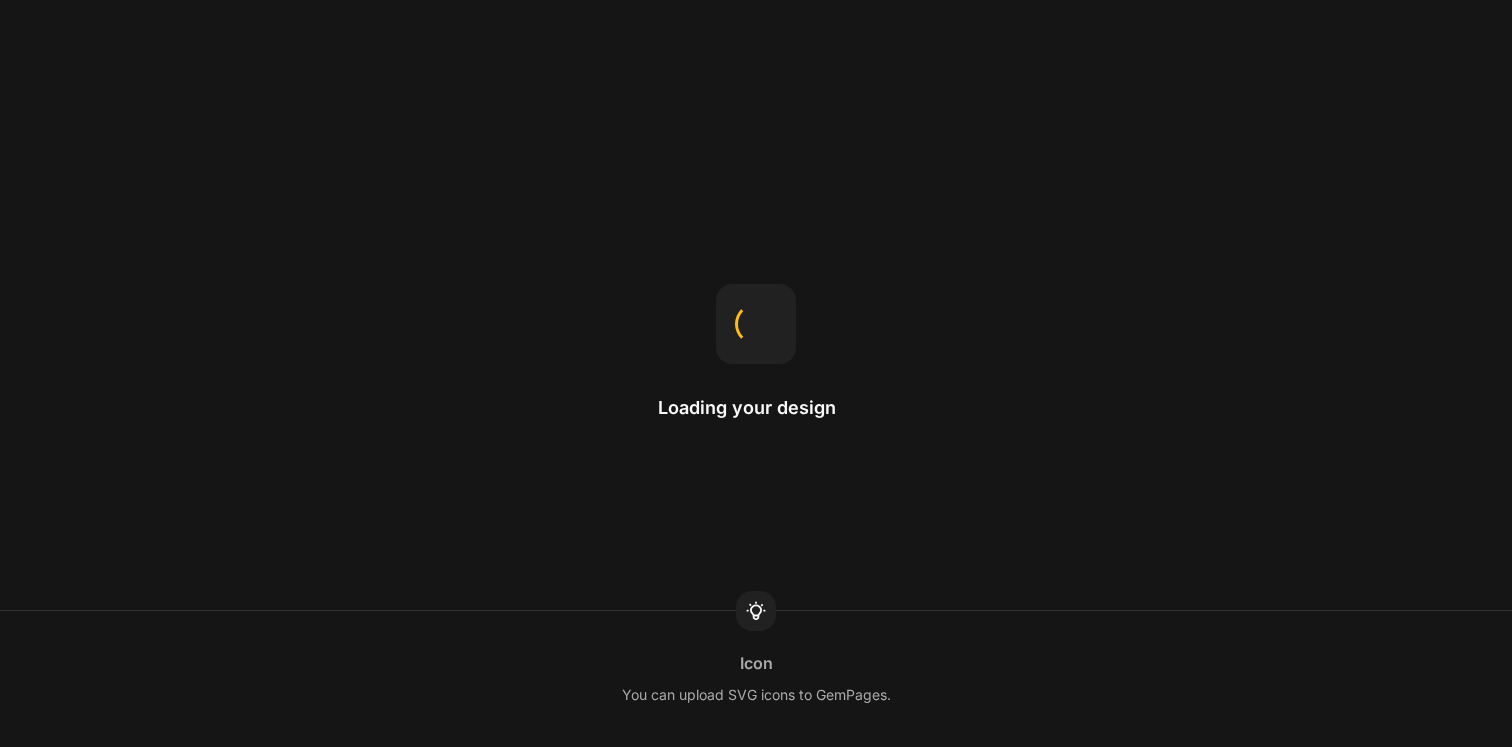 scroll, scrollTop: 0, scrollLeft: 0, axis: both 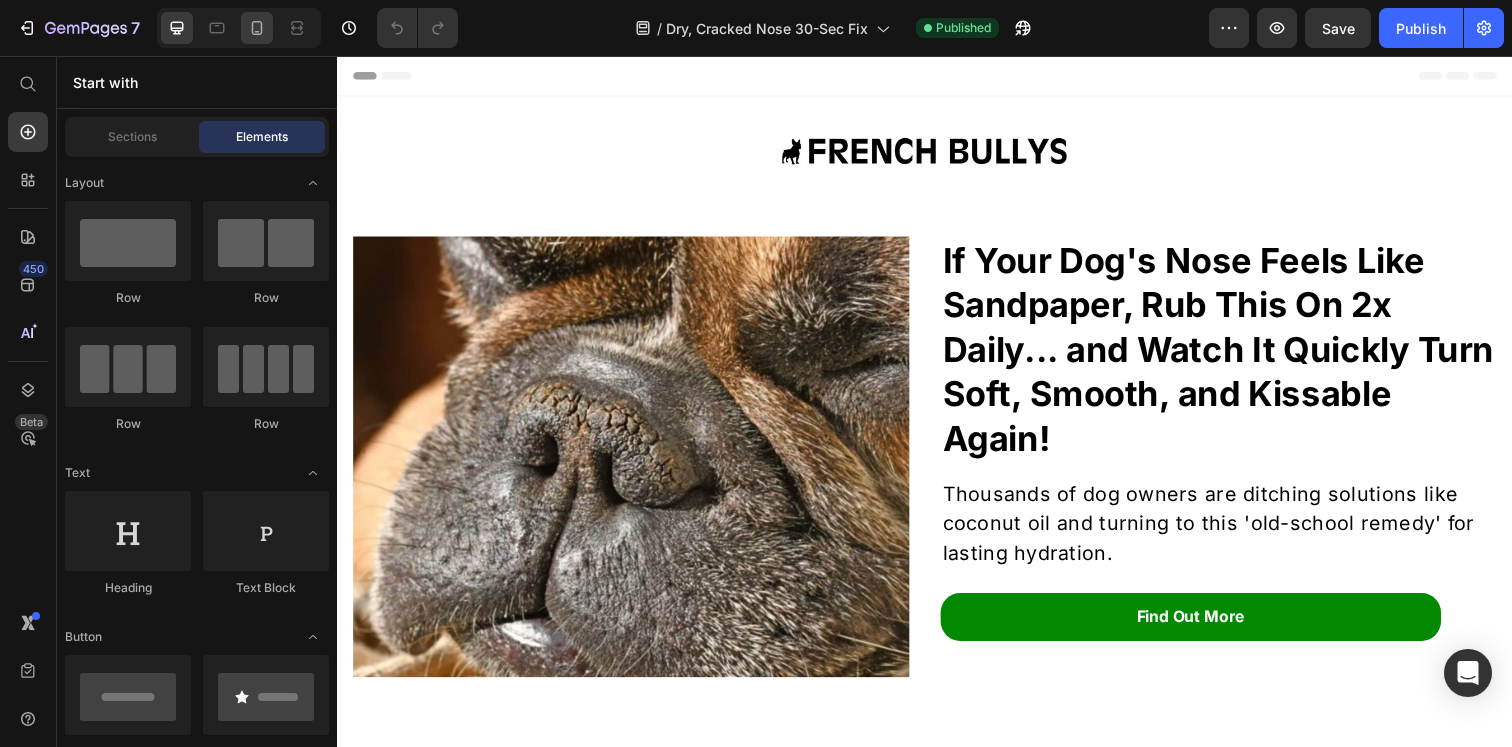click 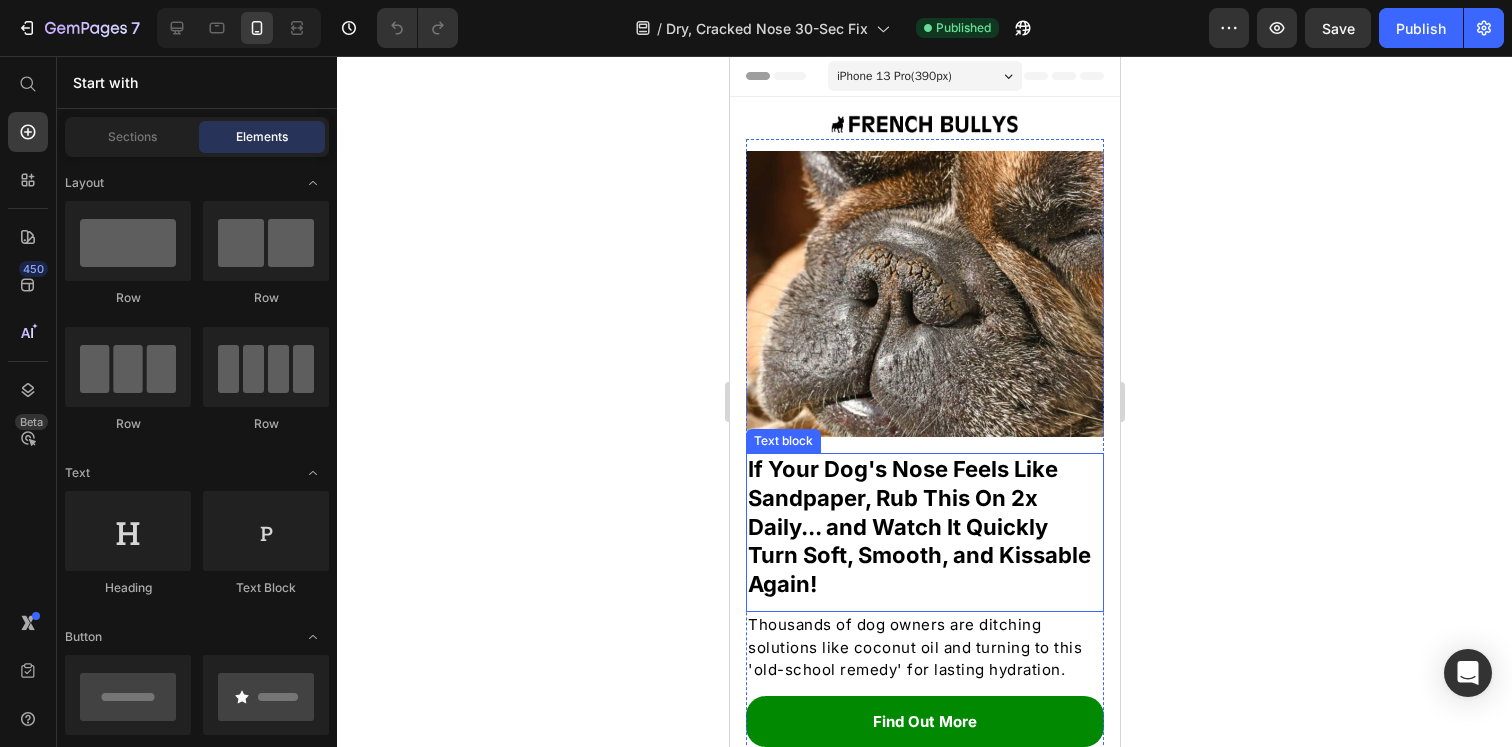 click on "If Your Dog's Nose Feels Like Sandpaper, Rub This On 2x Daily... and Watch It Quickly Turn Soft, Smooth, and Kissable Again!" at bounding box center [924, 526] 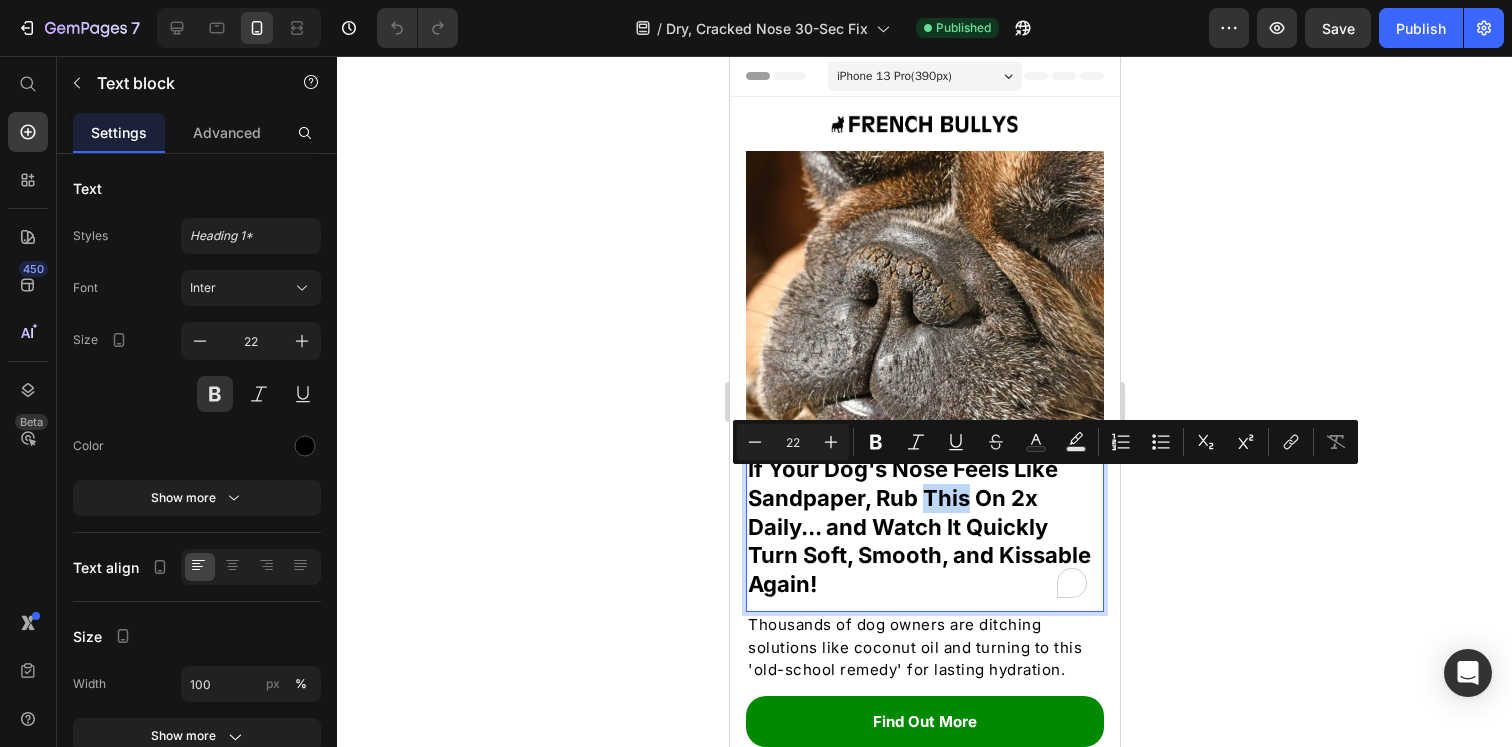 click on "If Your Dog's Nose Feels Like Sandpaper, Rub This On 2x Daily... and Watch It Quickly Turn Soft, Smooth, and Kissable Again!" at bounding box center [924, 526] 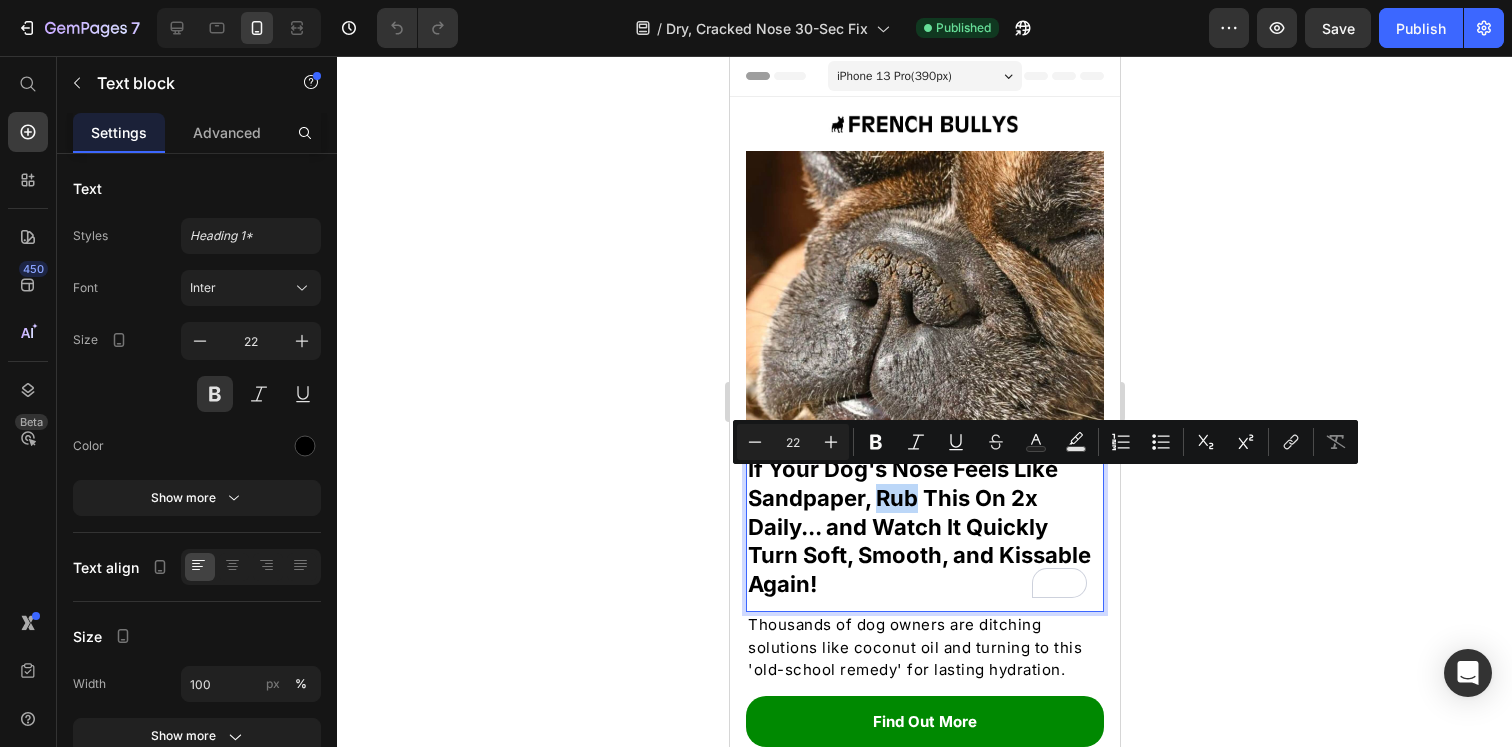 drag, startPoint x: 915, startPoint y: 490, endPoint x: 874, endPoint y: 490, distance: 41 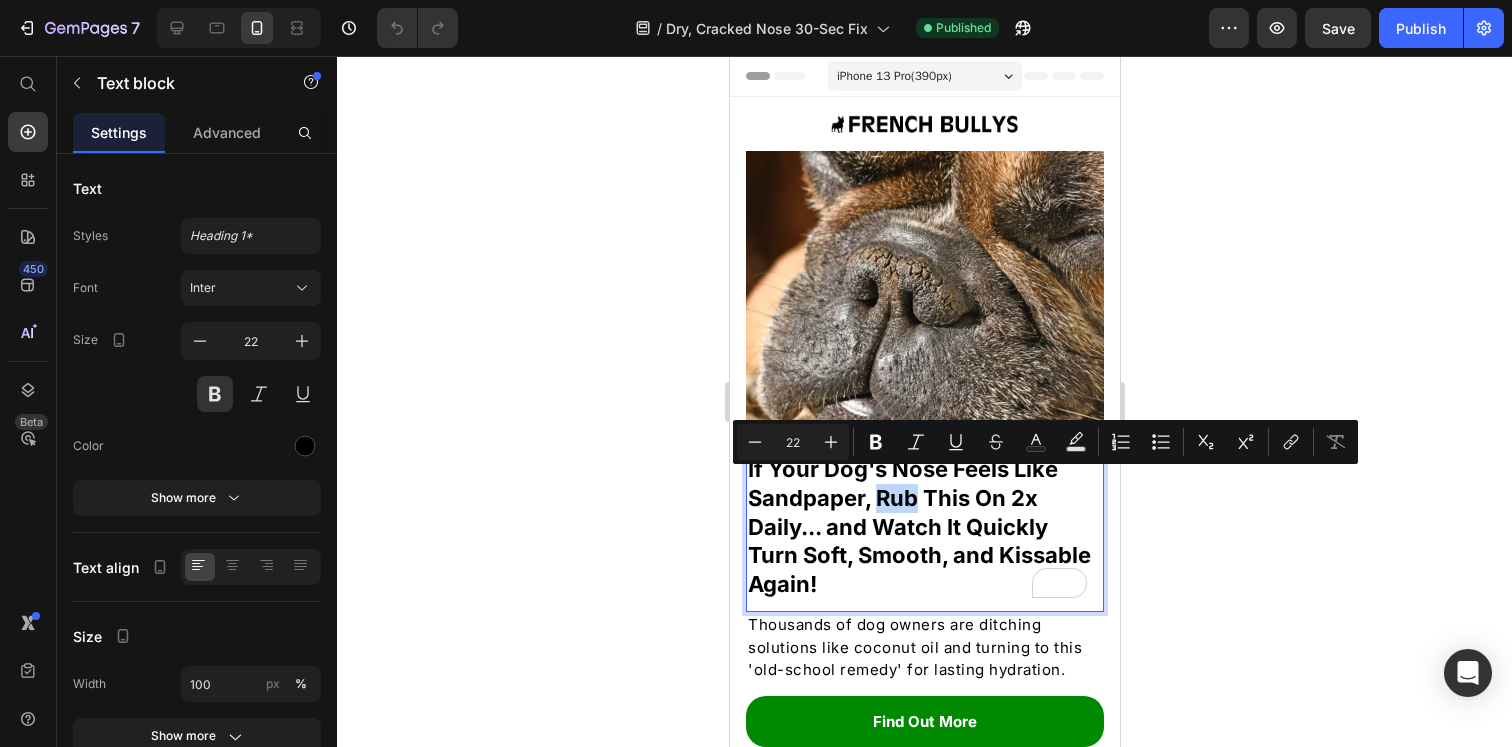 click on "If Your Dog's Nose Feels Like Sandpaper, Rub This On 2x Daily... and Watch It Quickly Turn Soft, Smooth, and Kissable Again!" at bounding box center [924, 526] 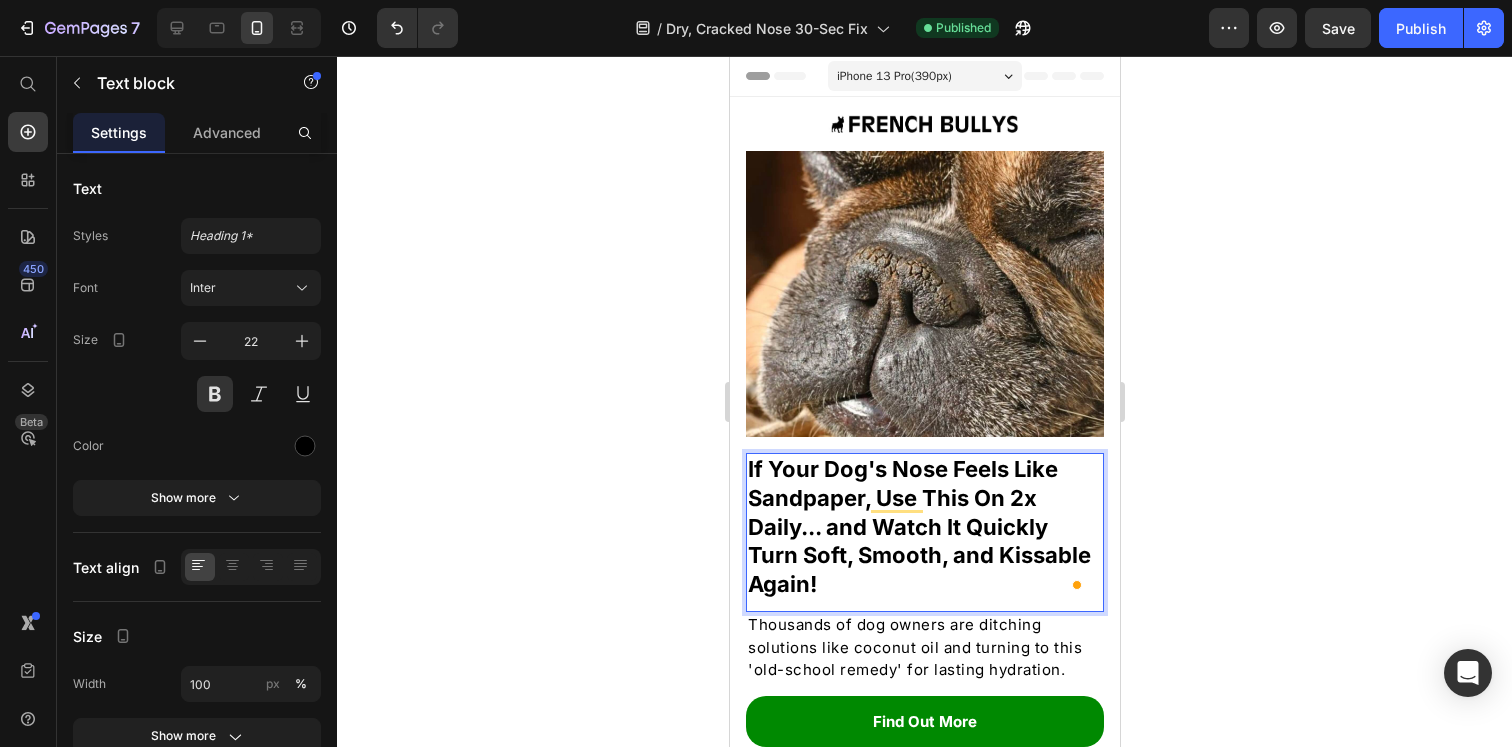 click on "If Your Dog's Nose Feels Like Sandpaper, Use This On 2x Daily... and Watch It Quickly Turn Soft, Smooth, and Kissable Again!" at bounding box center [924, 526] 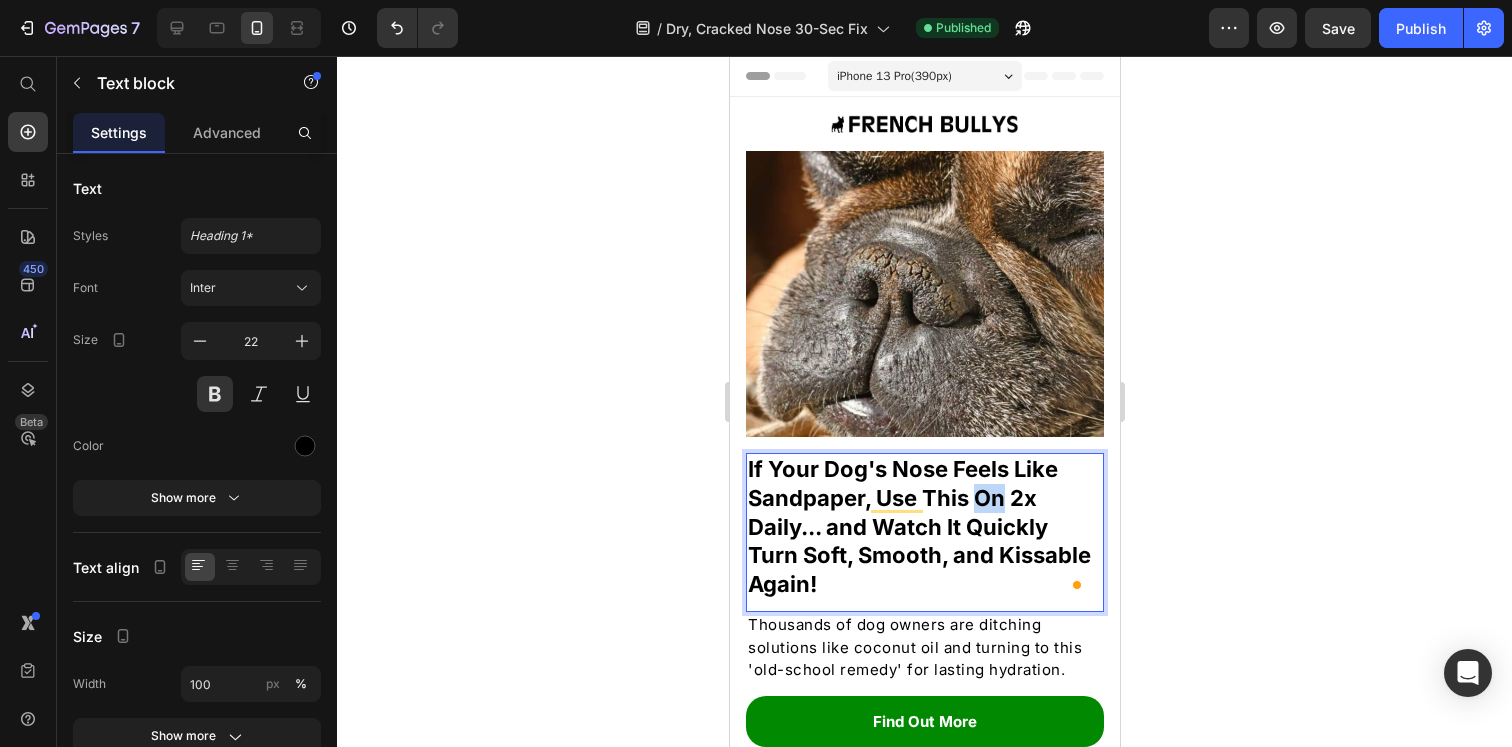 click on "If Your Dog's Nose Feels Like Sandpaper, Use This On 2x Daily... and Watch It Quickly Turn Soft, Smooth, and Kissable Again!" at bounding box center [924, 526] 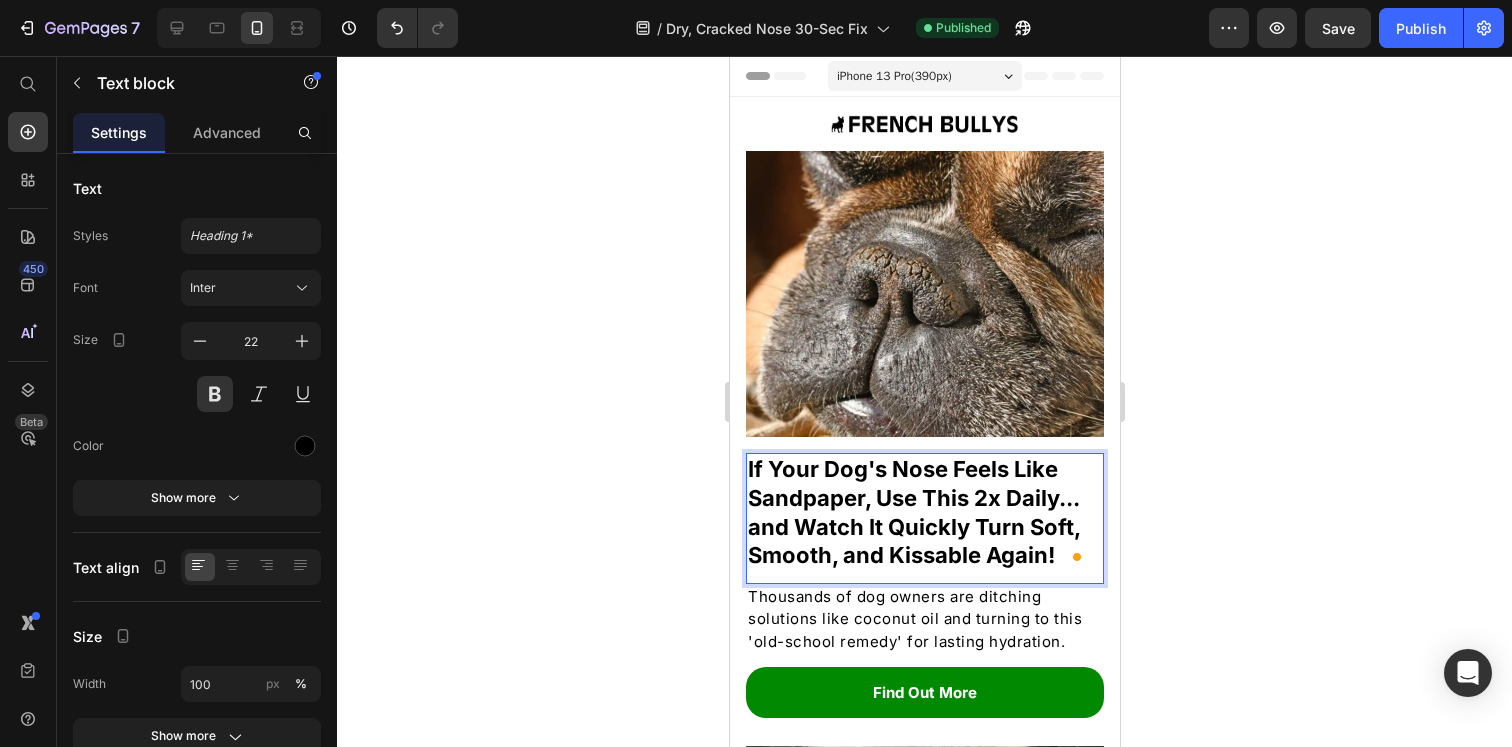 click 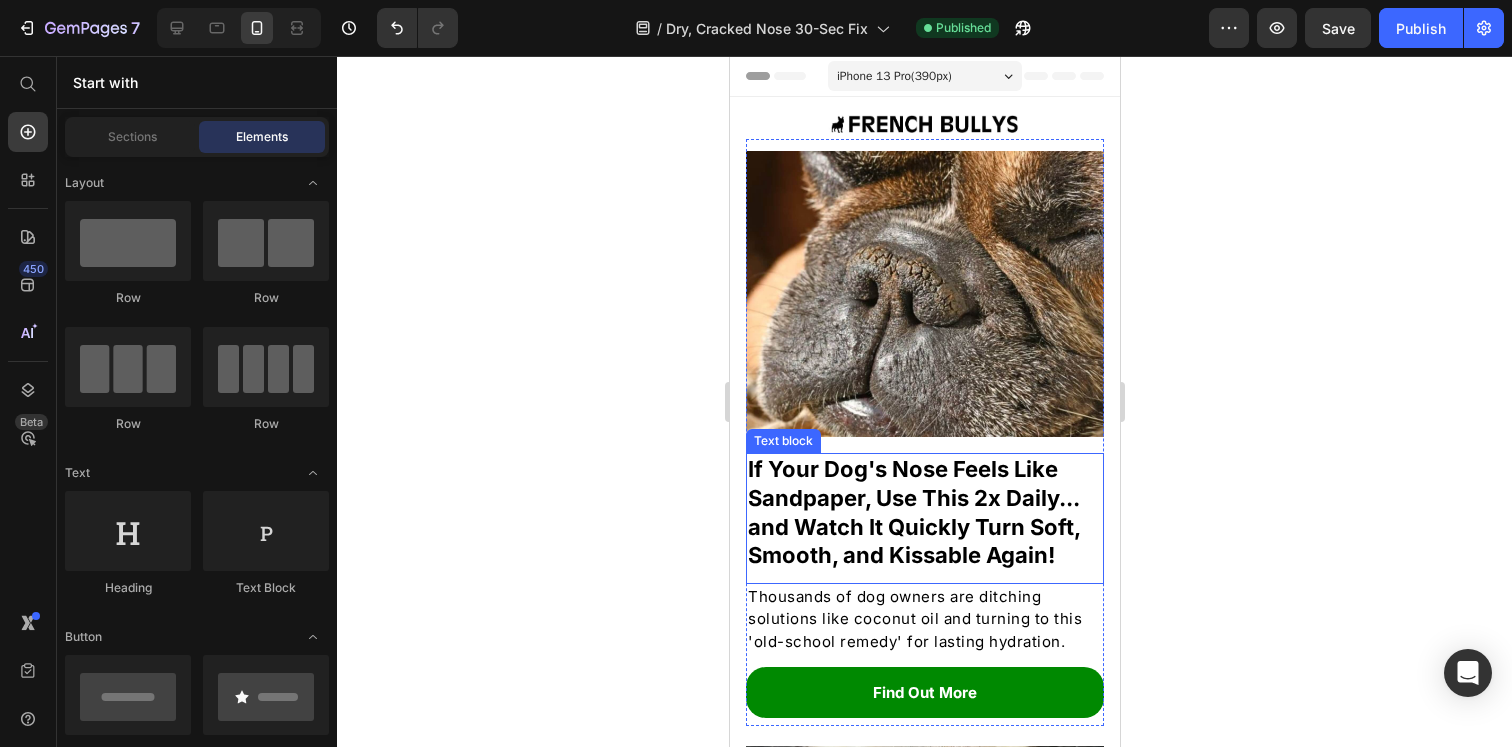 click on "If Your Dog's Nose Feels Like Sandpaper, Use This 2x Daily... and Watch It Quickly Turn Soft, Smooth, and Kissable Again!" at bounding box center (924, 512) 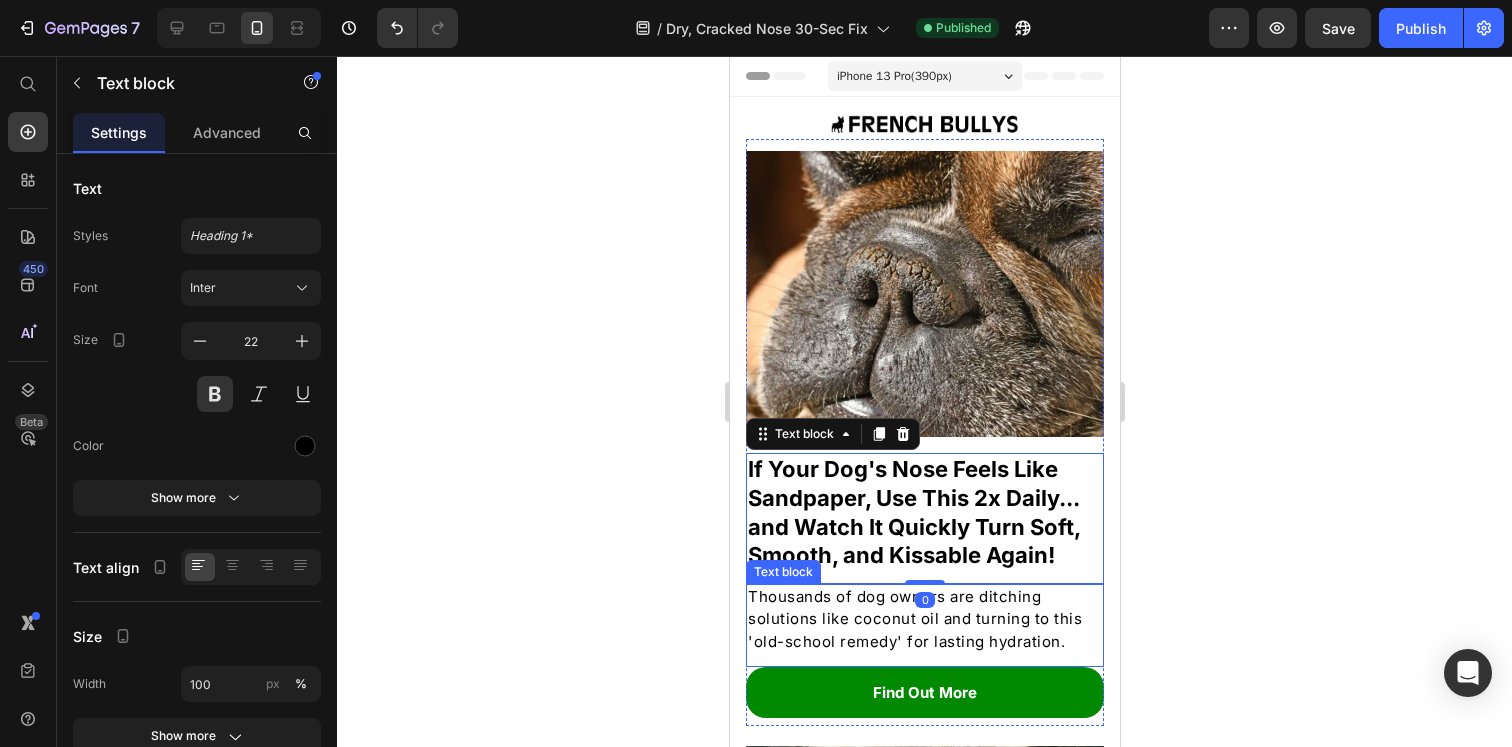 click on "Thousands of dog owners are ditching solutions like coconut oil and turning to this 'old-school remedy' for lasting hydration." at bounding box center (924, 620) 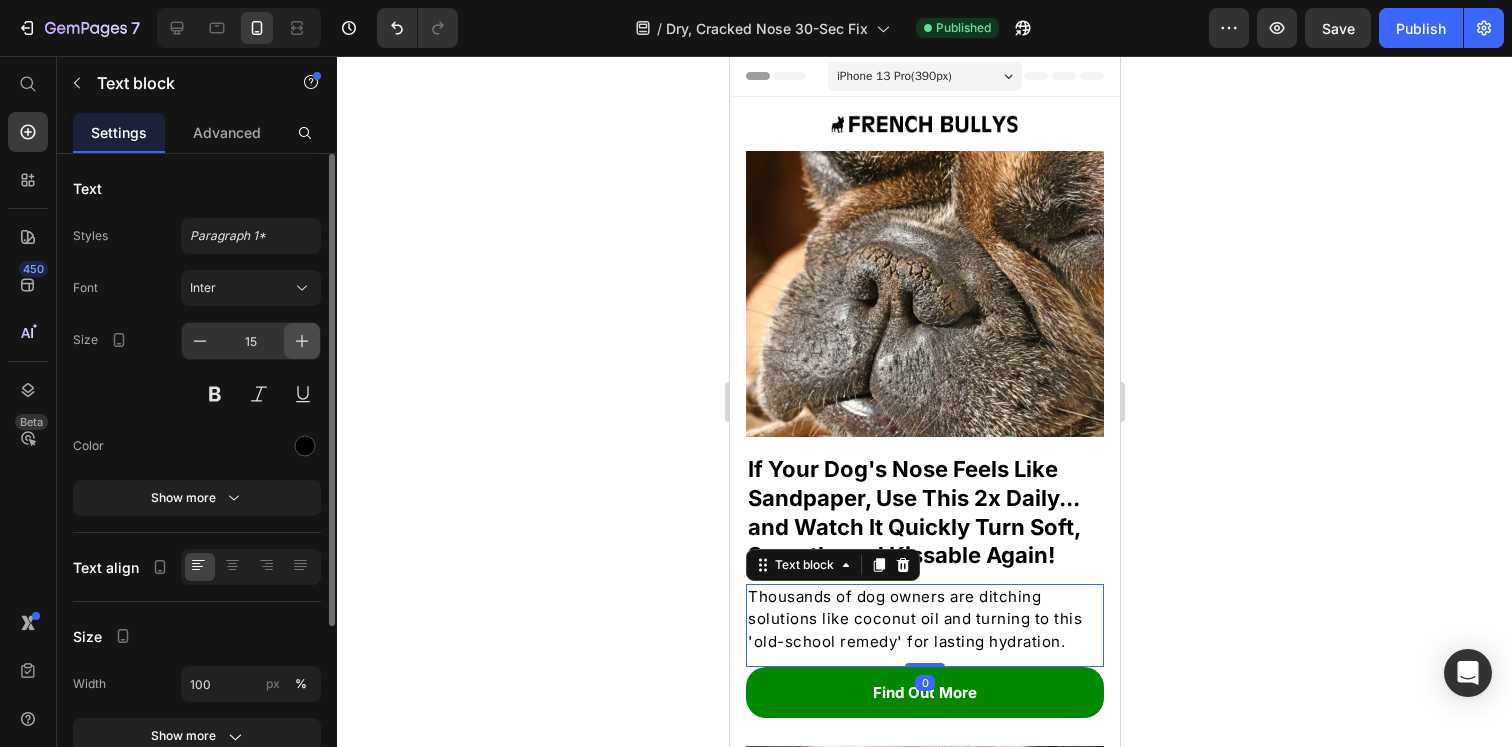 click 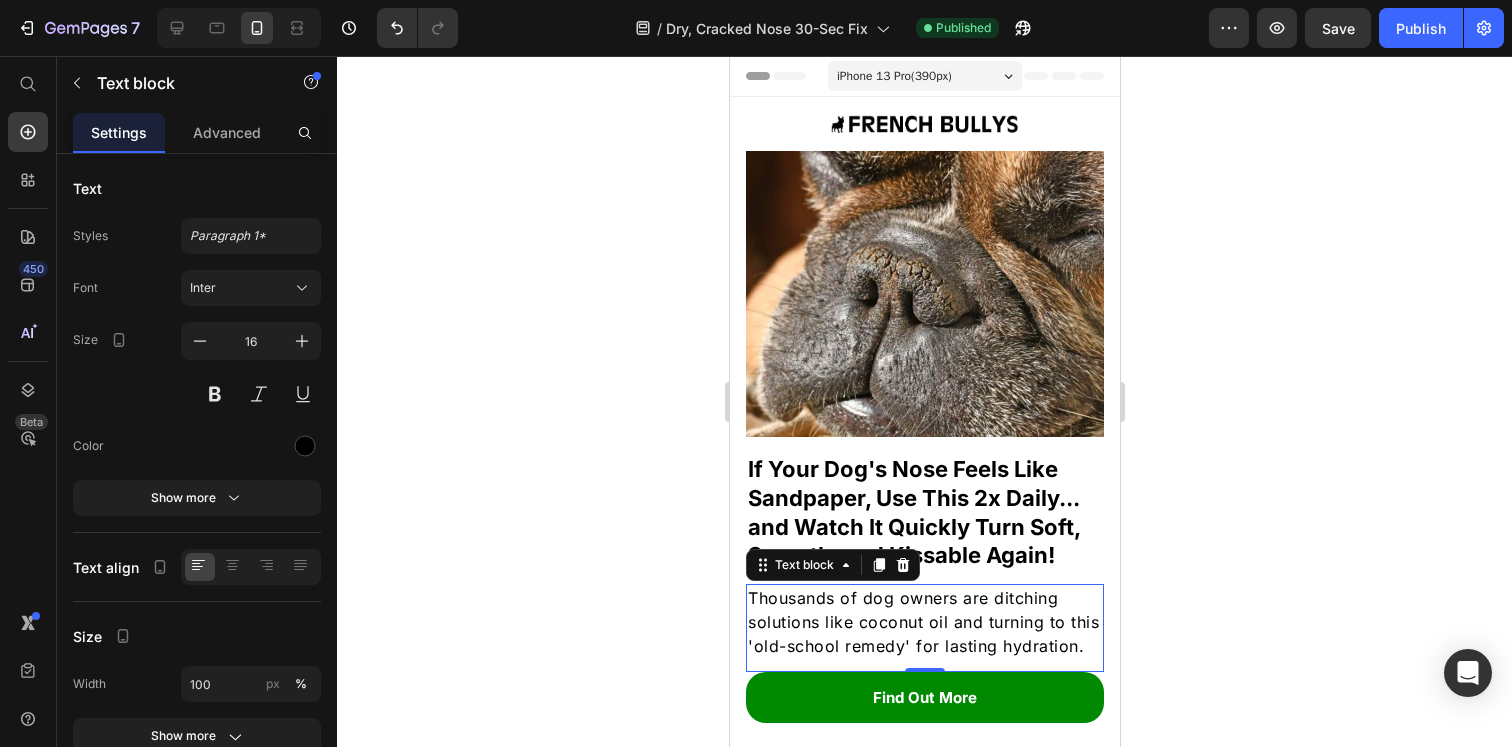 click 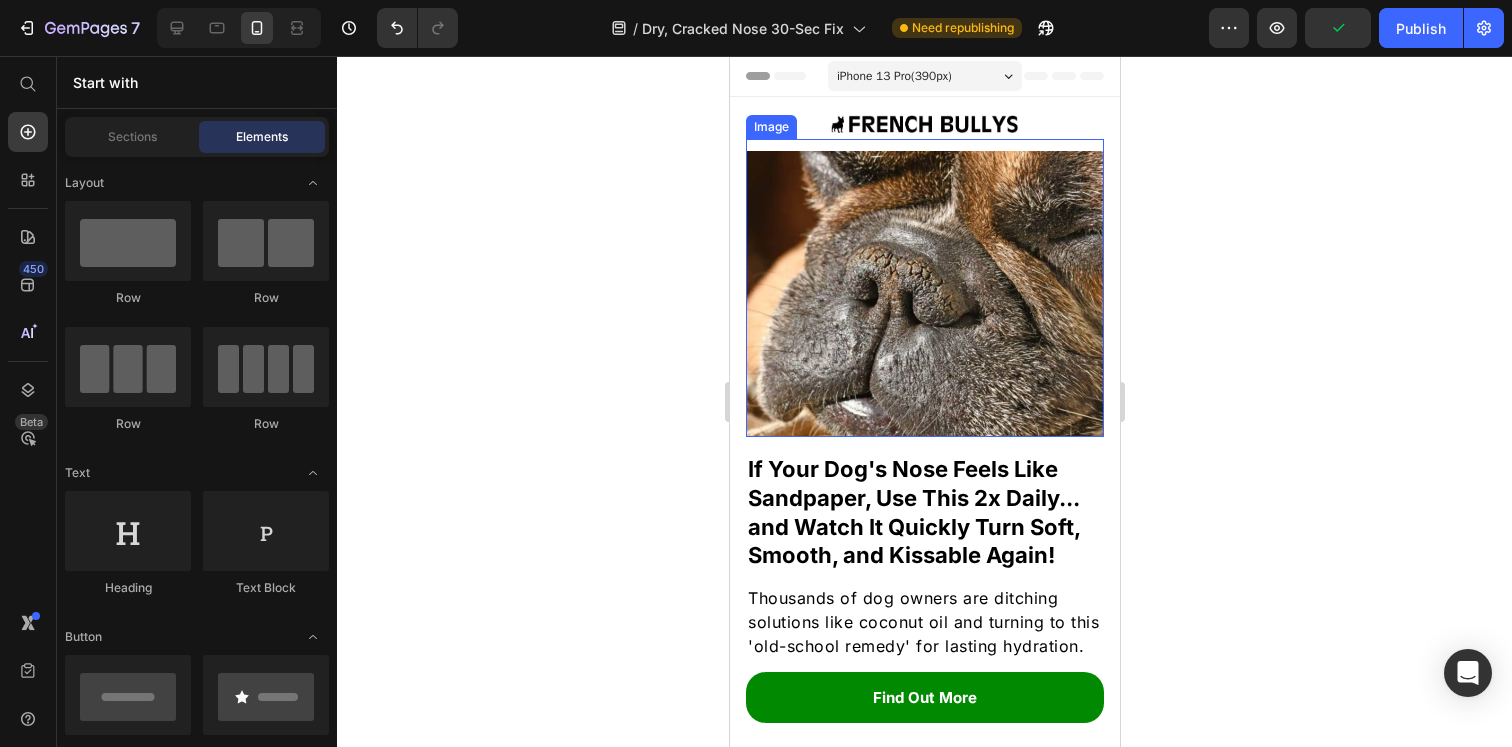 click at bounding box center (924, 288) 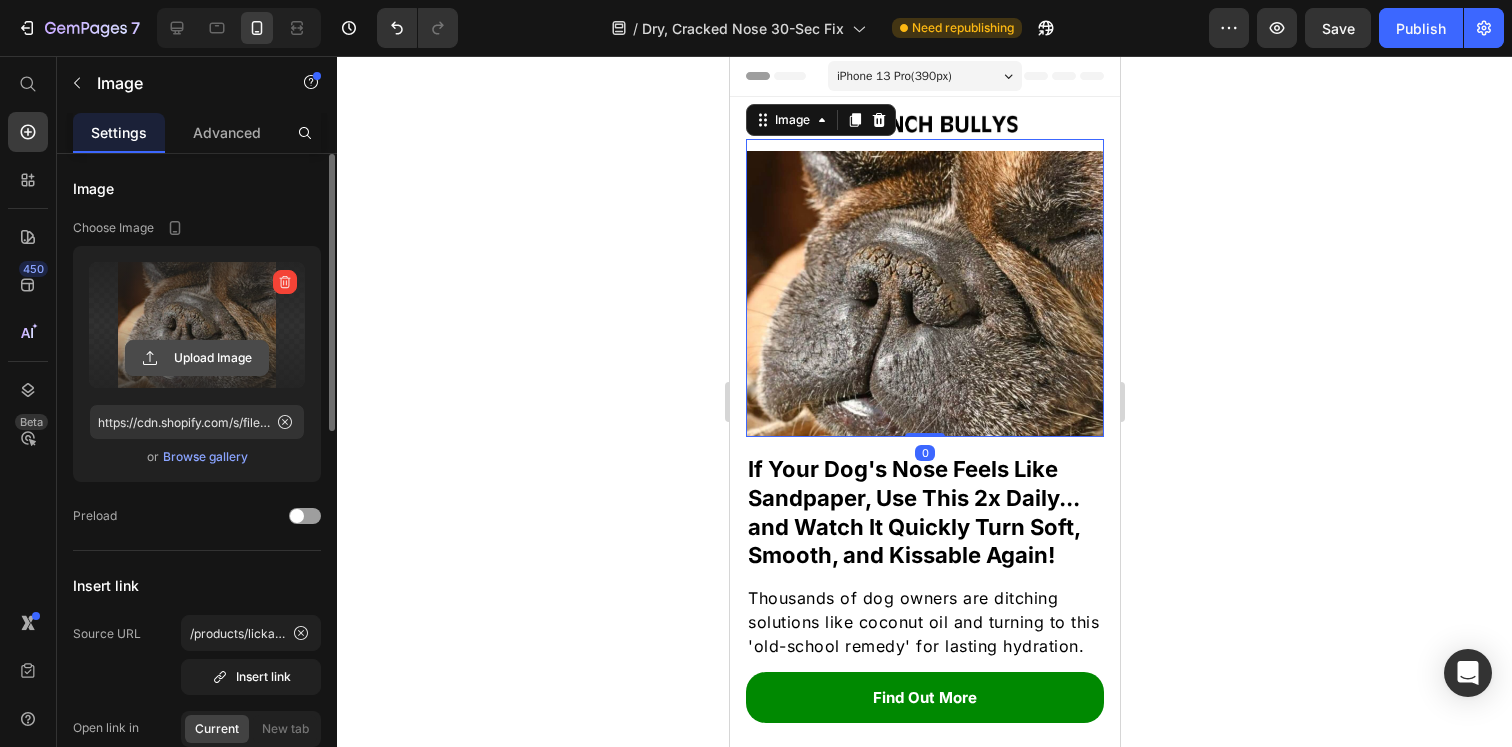 click 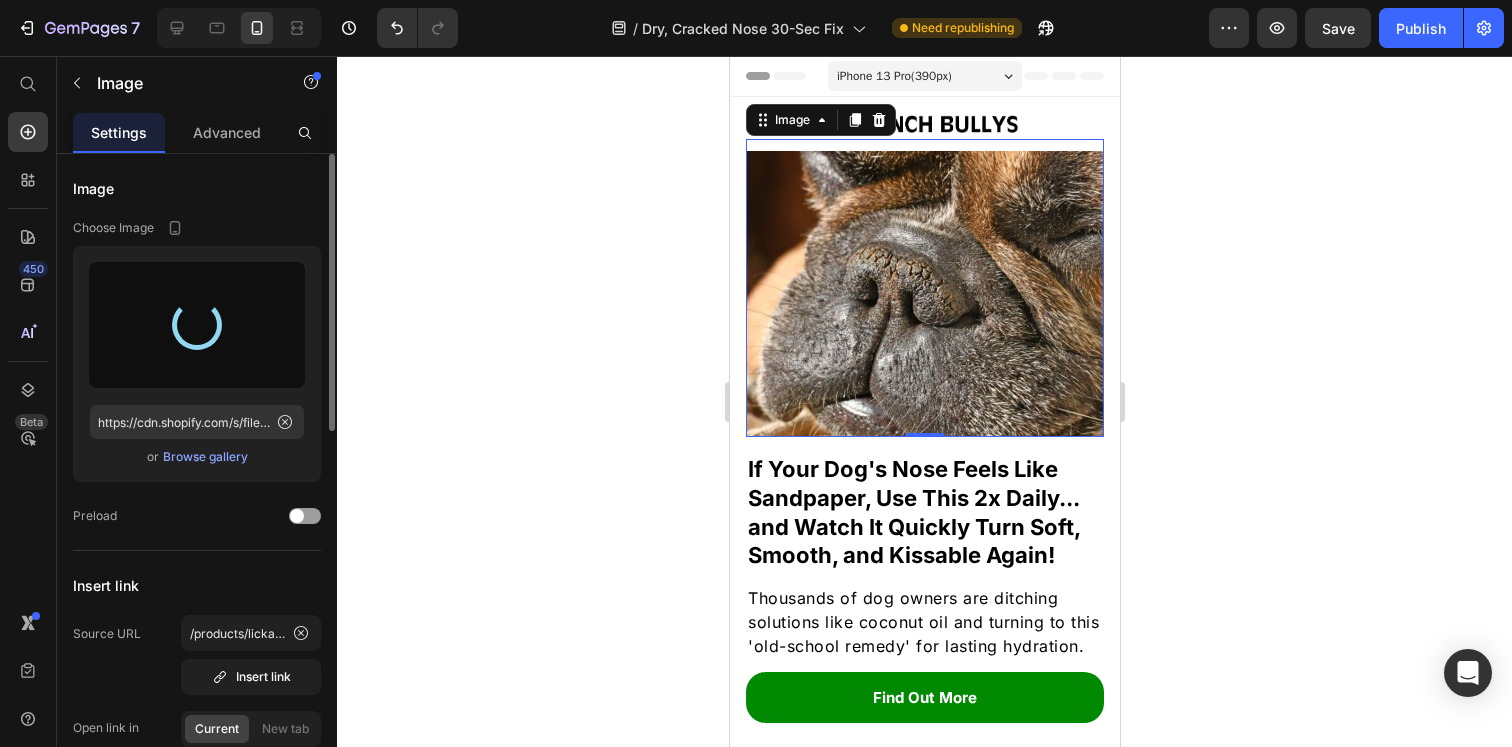 type on "https://cdn.shopify.com/s/files/1/0919/5071/1080/files/gempages_555959025959699508-26186c0e-de88-4559-9899-973cc9efc65a.jpg" 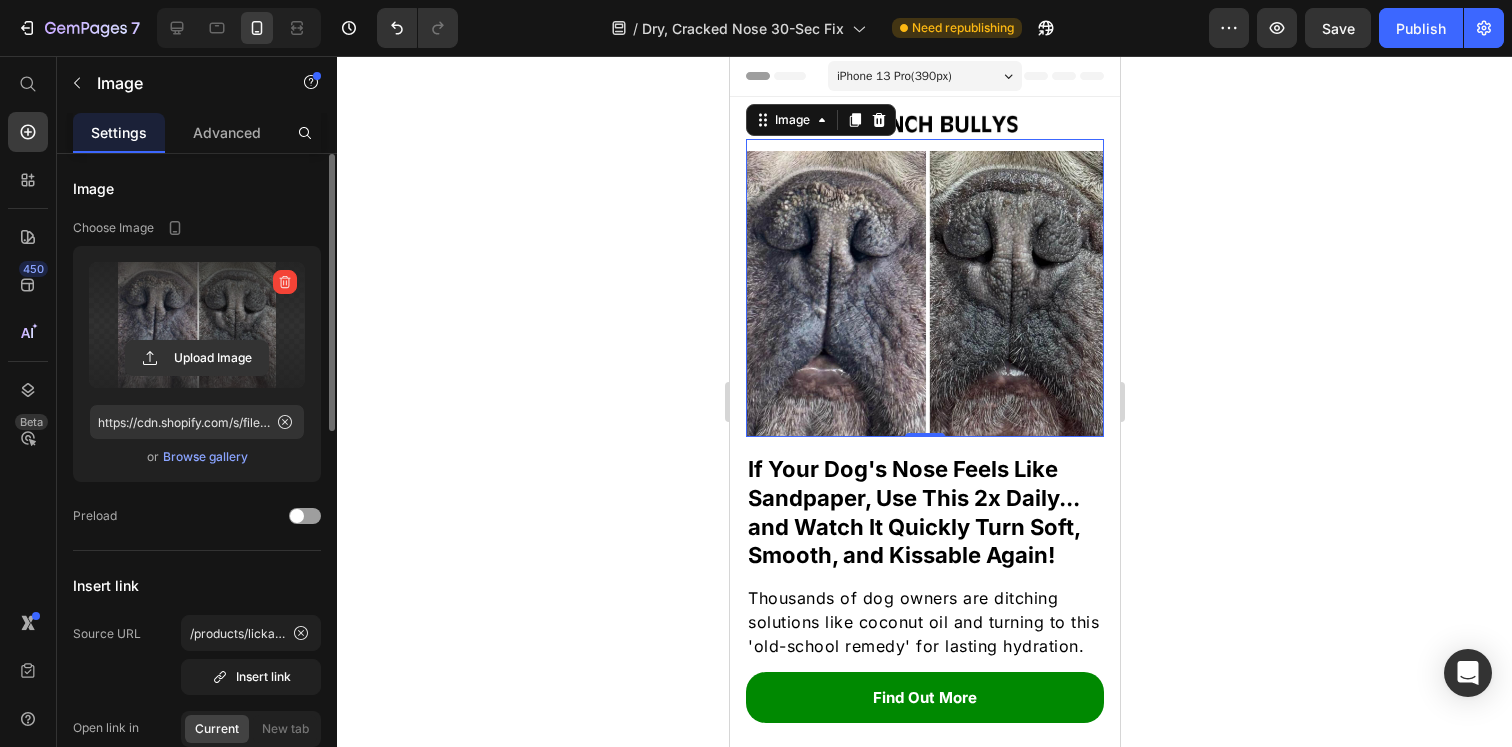 click 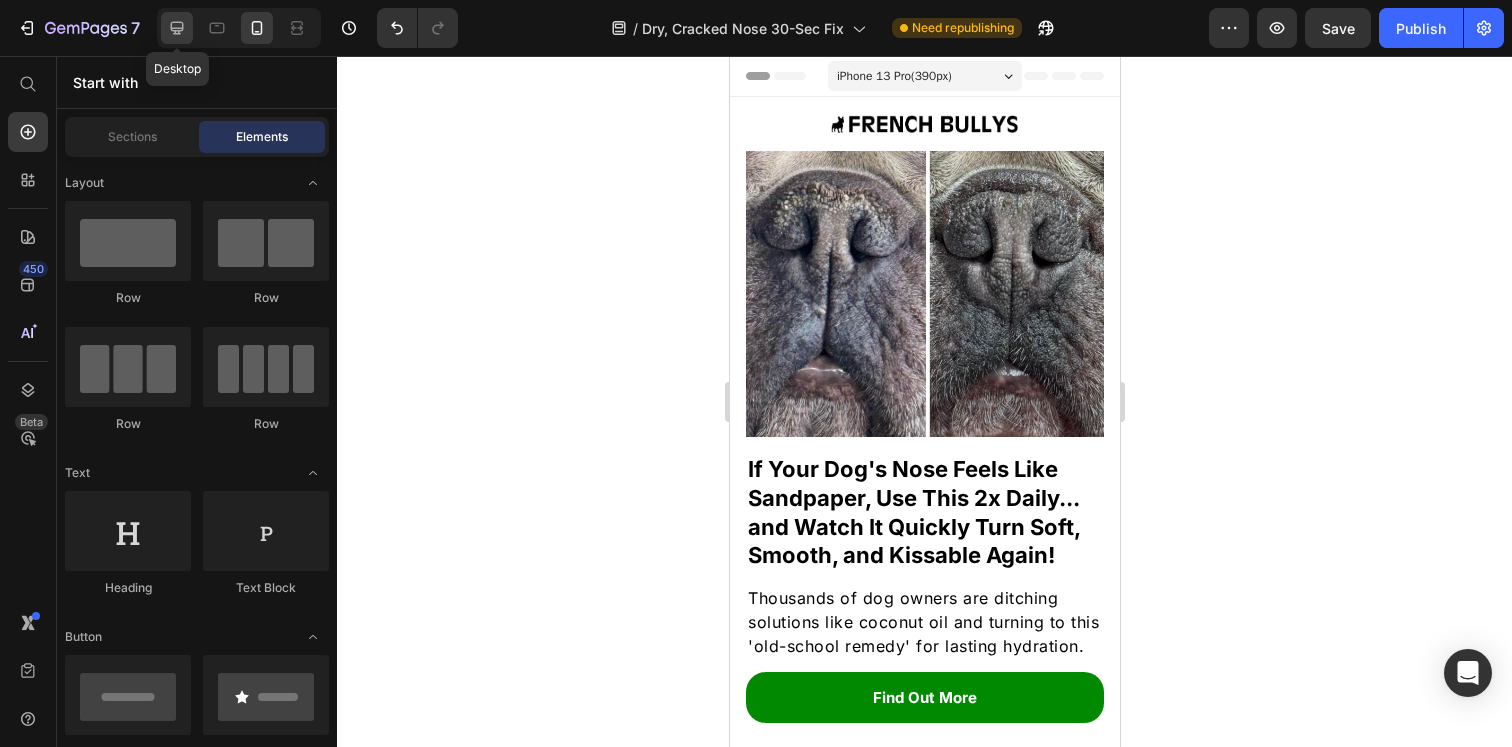 click 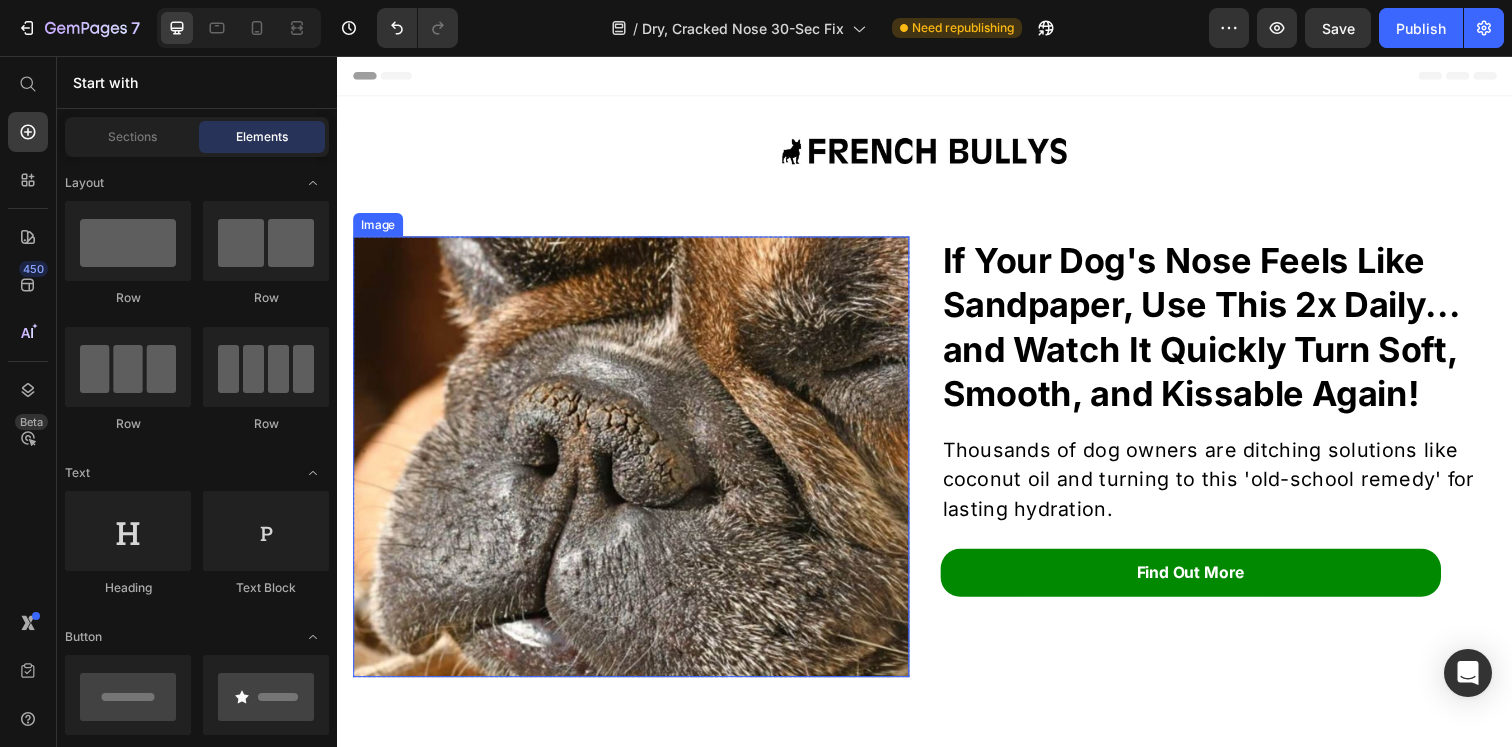 click at bounding box center [637, 465] 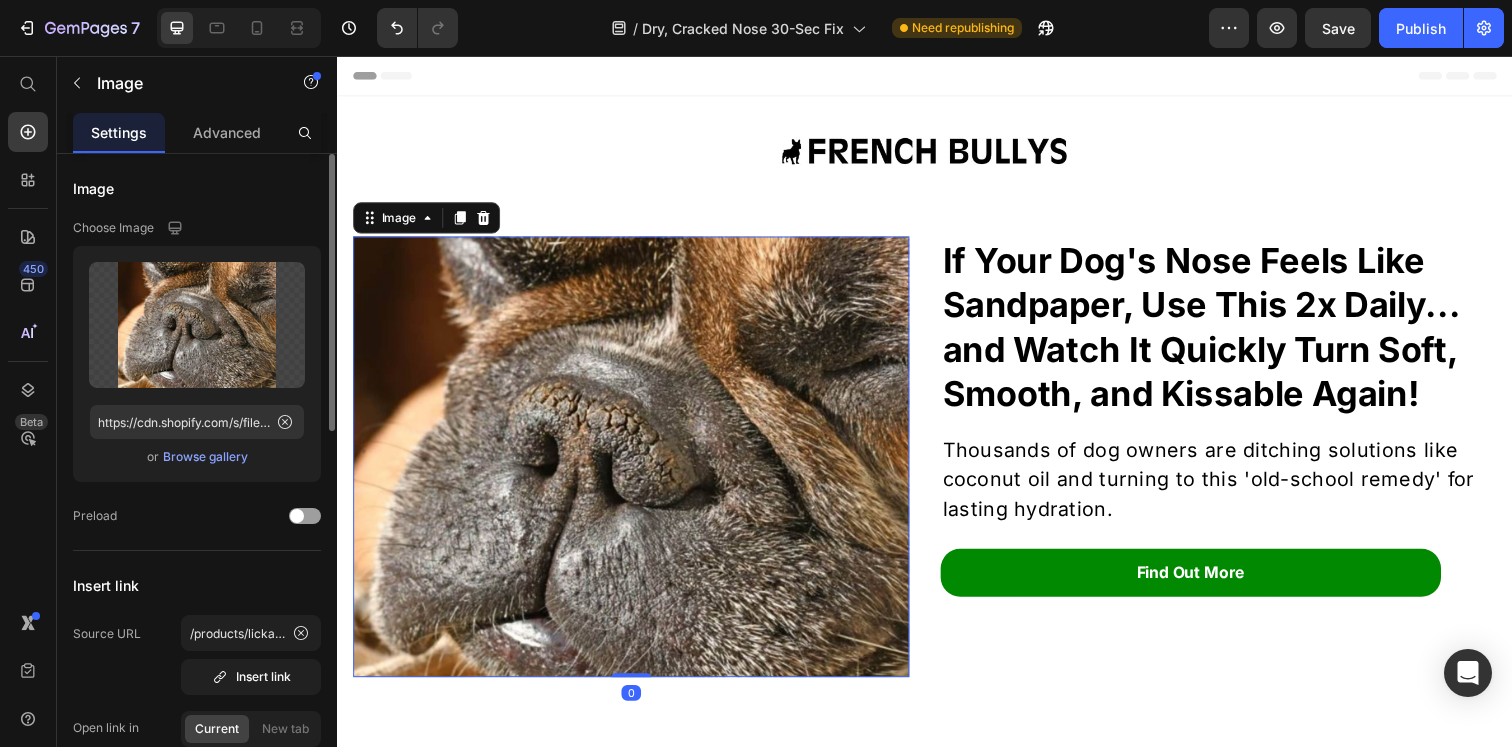 click on "Browse gallery" at bounding box center [205, 457] 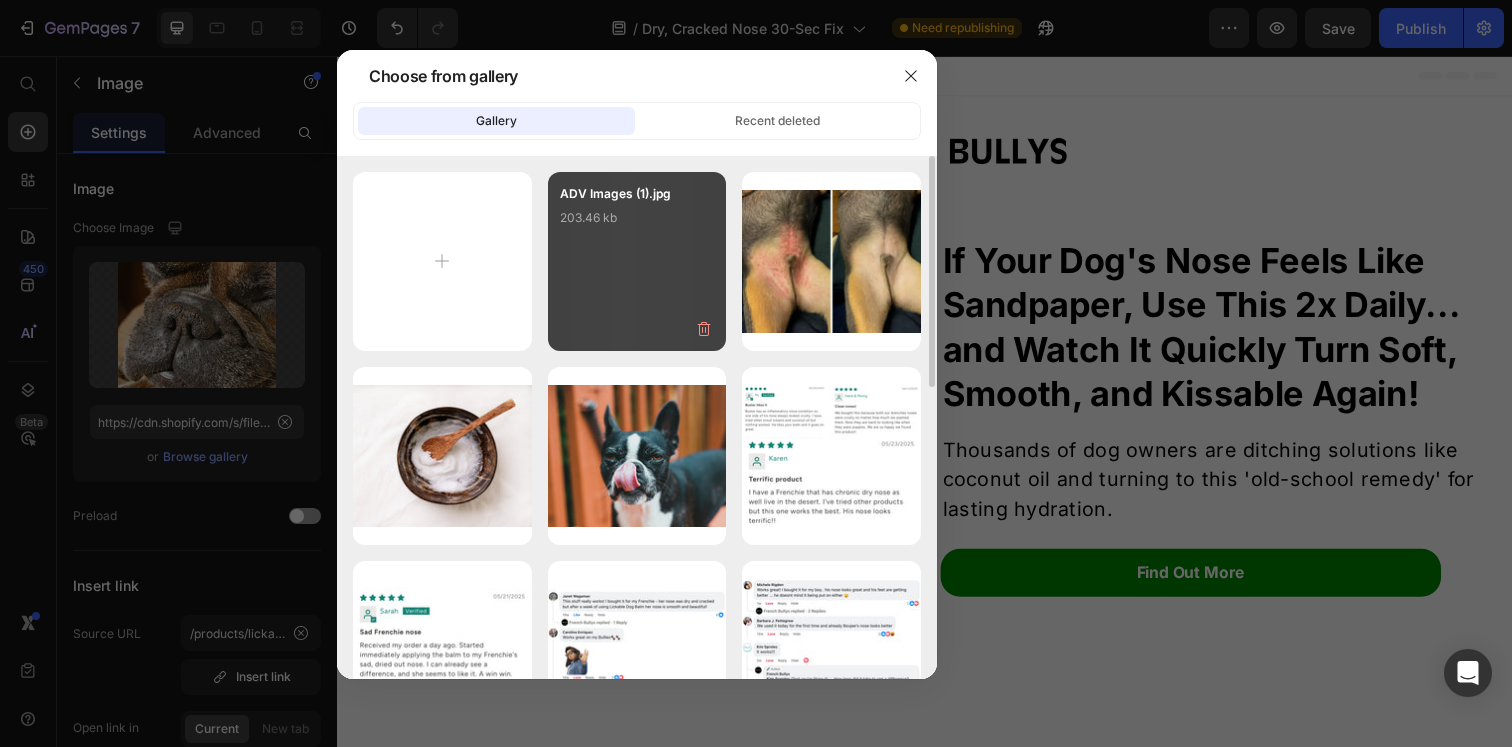 click on "ADV Images (1).jpg 203.46 kb" at bounding box center [637, 261] 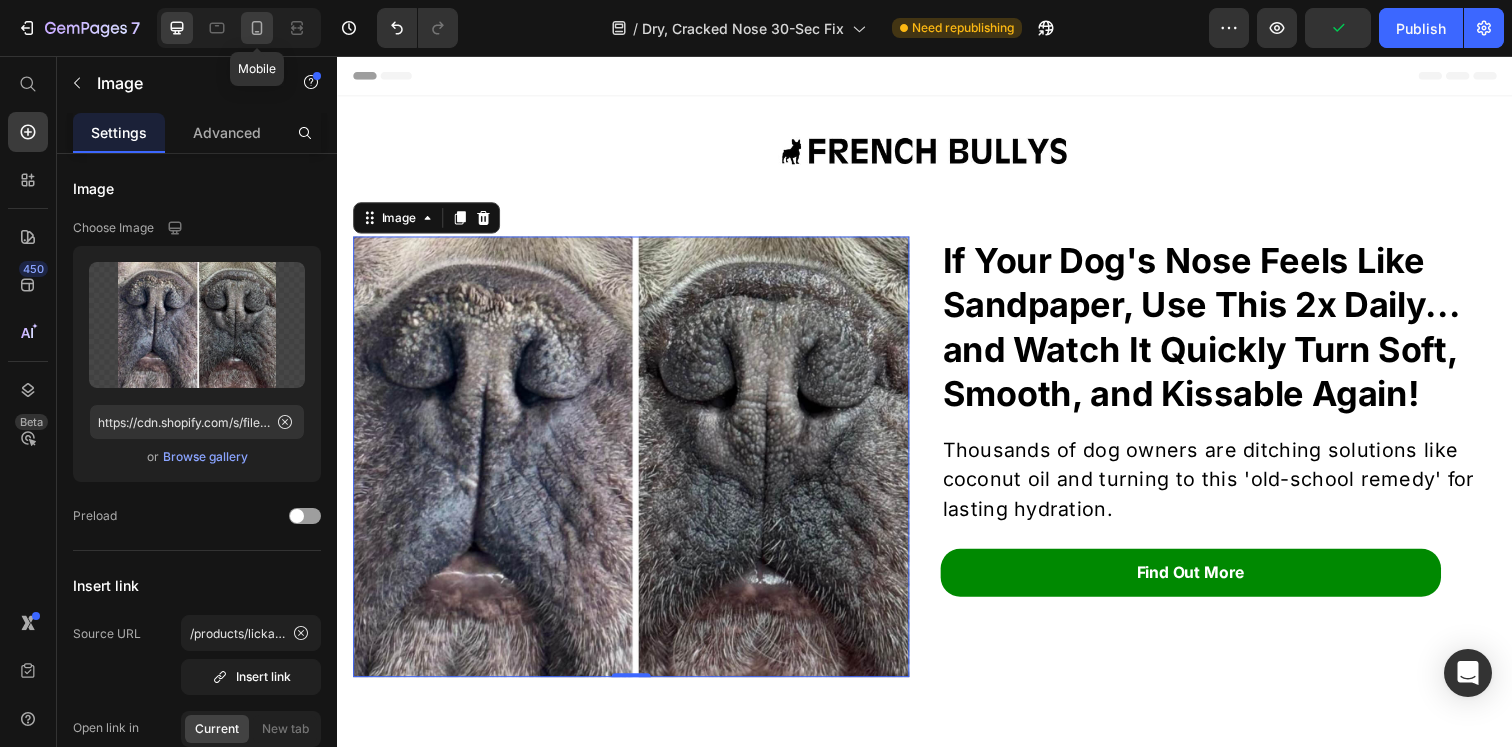 click 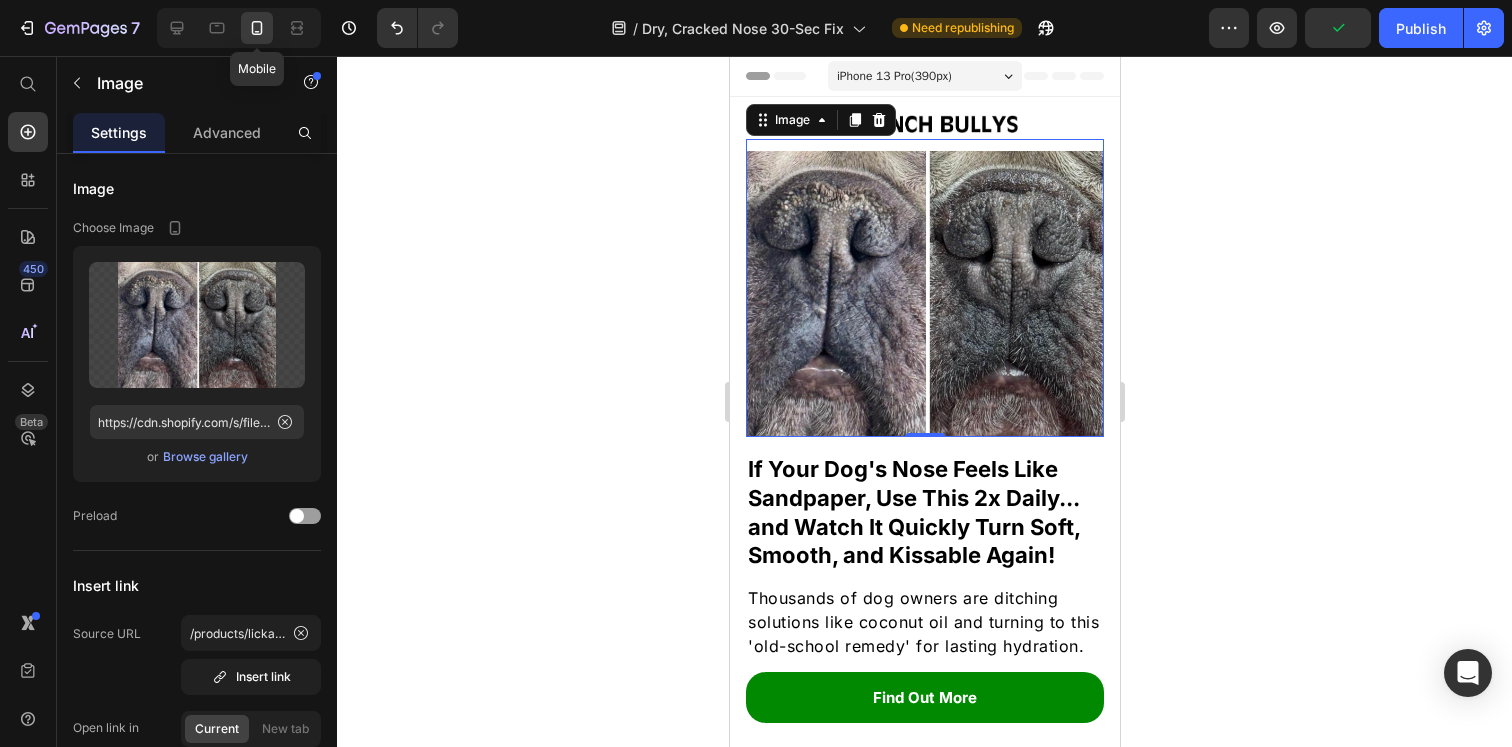 scroll, scrollTop: 13, scrollLeft: 0, axis: vertical 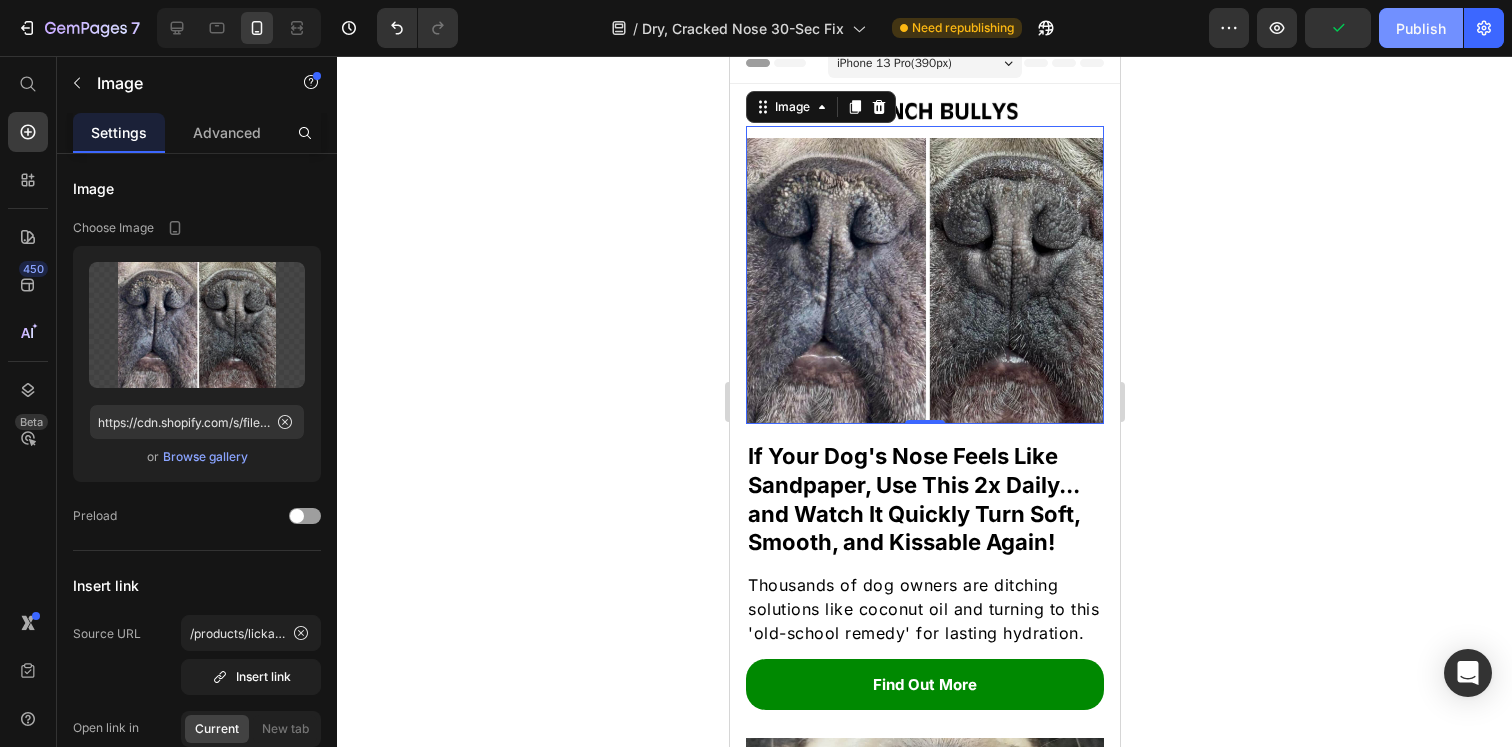 click on "Publish" at bounding box center (1421, 28) 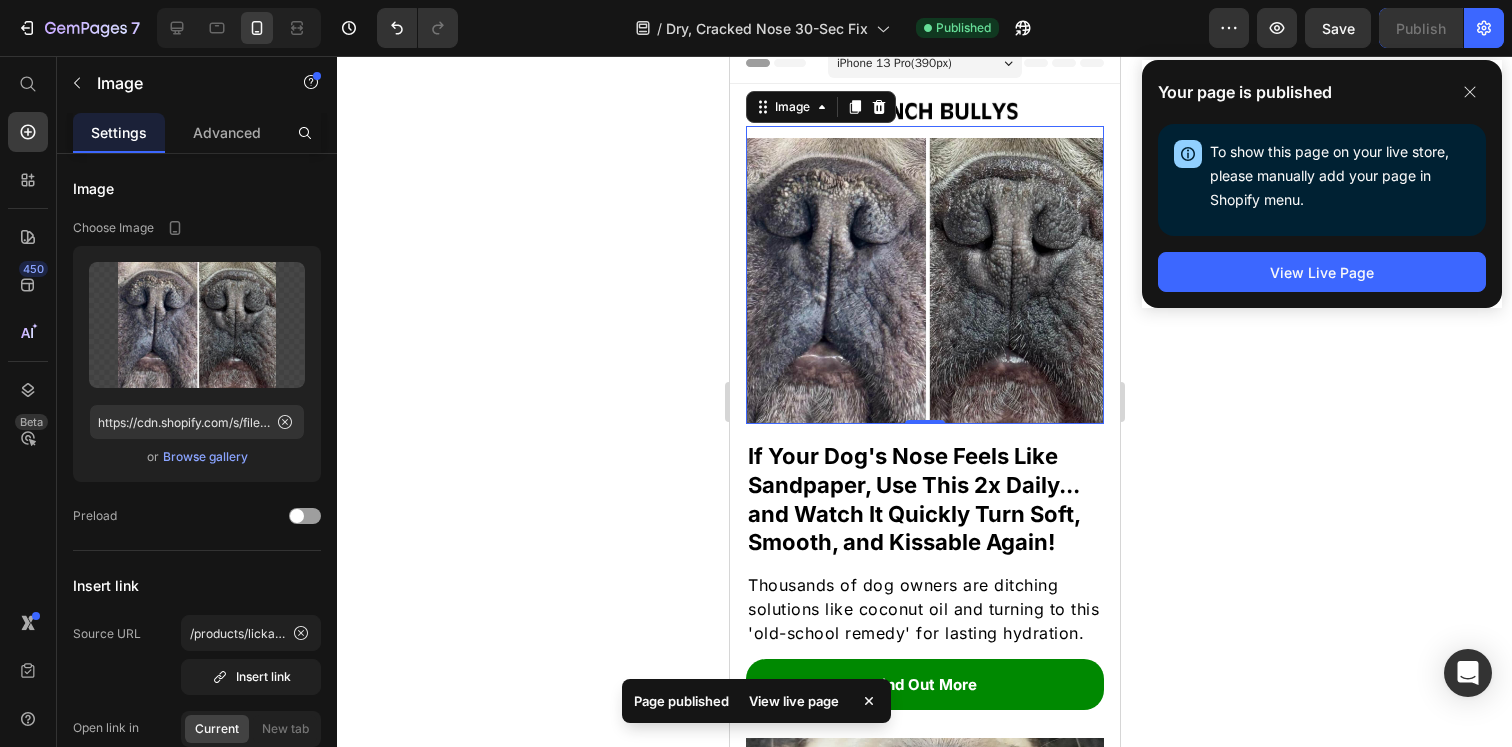 click 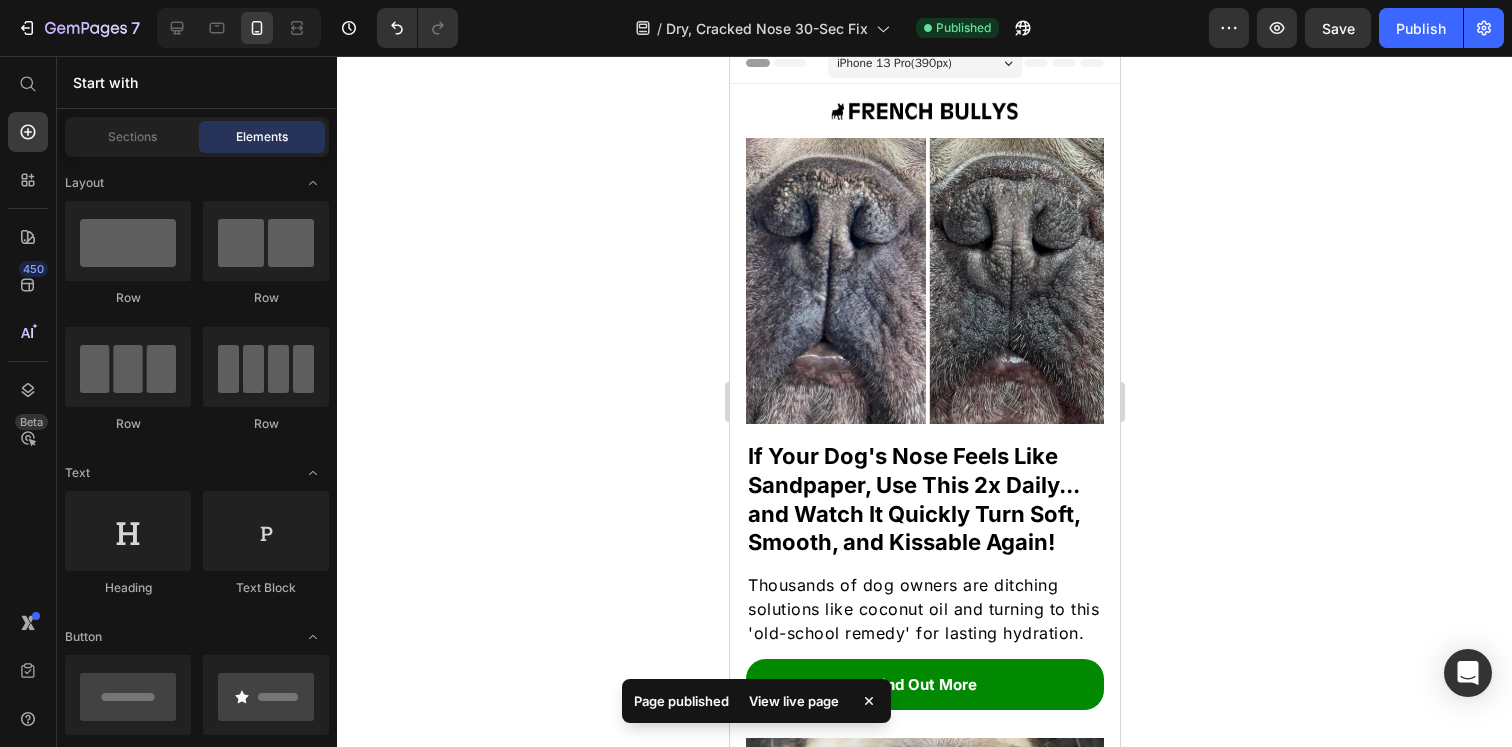 click 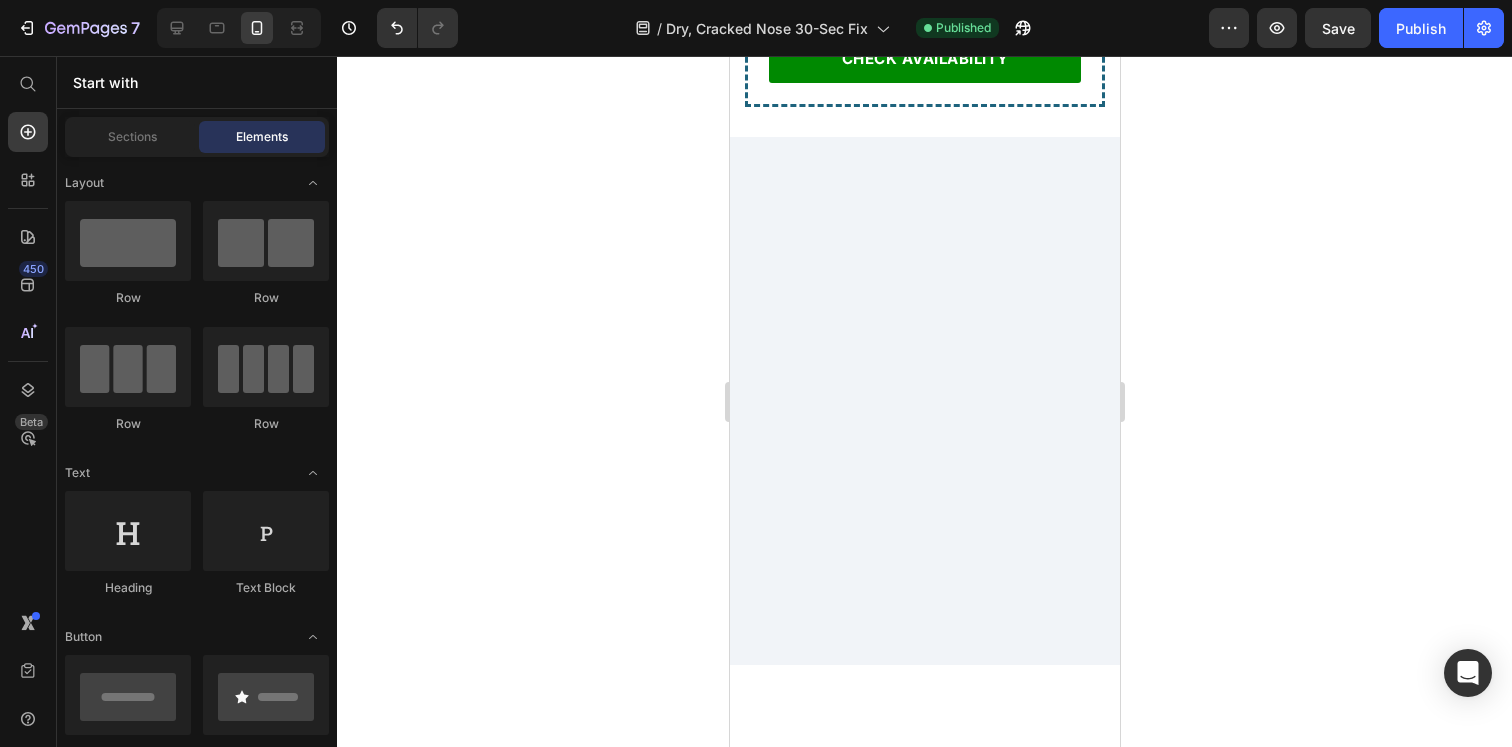 scroll, scrollTop: 4865, scrollLeft: 0, axis: vertical 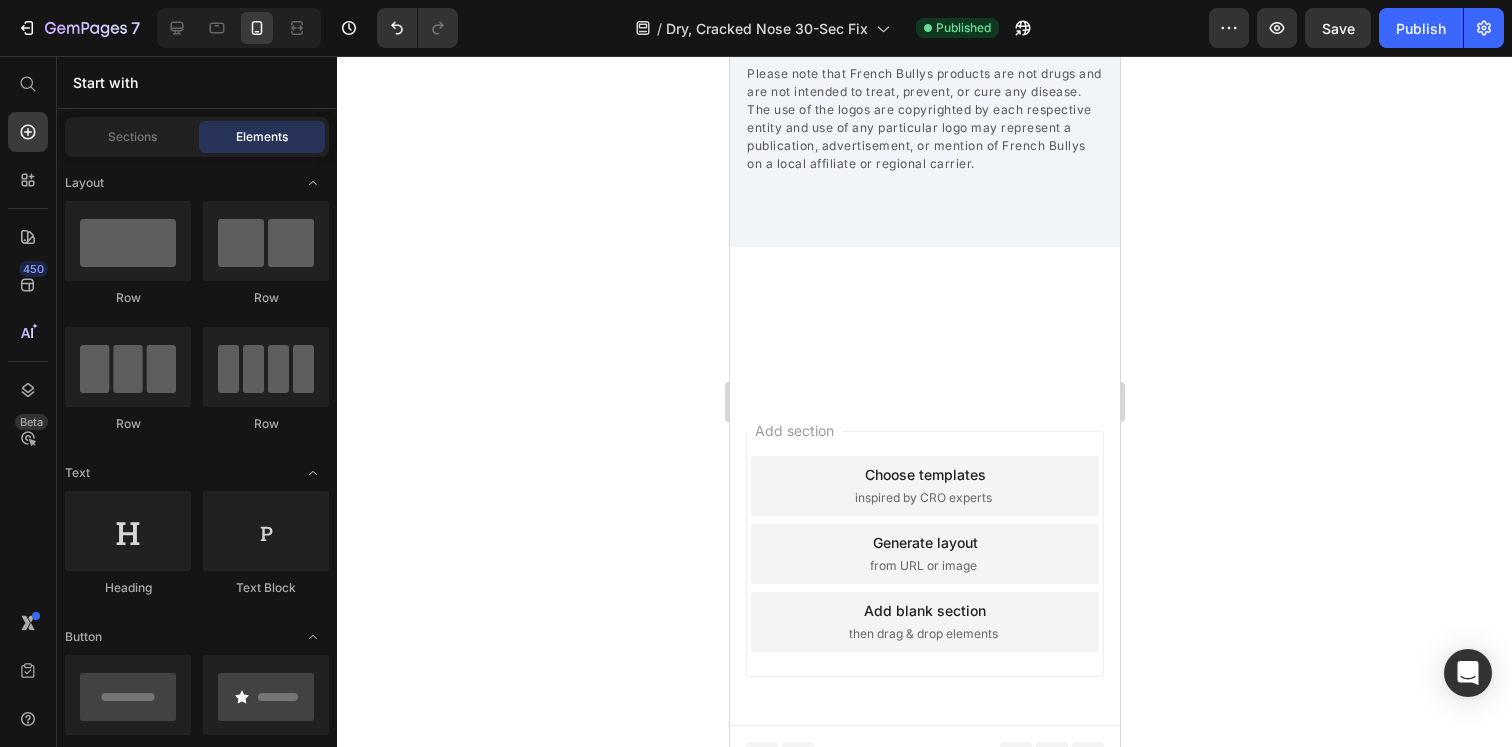 click on "⚠️  IMPORTANT UPDATE   Pet parents are sharing their experiences on social media, and stock is flying off the shelves. Be sure to  claim your discount without delay." at bounding box center (924, -661) 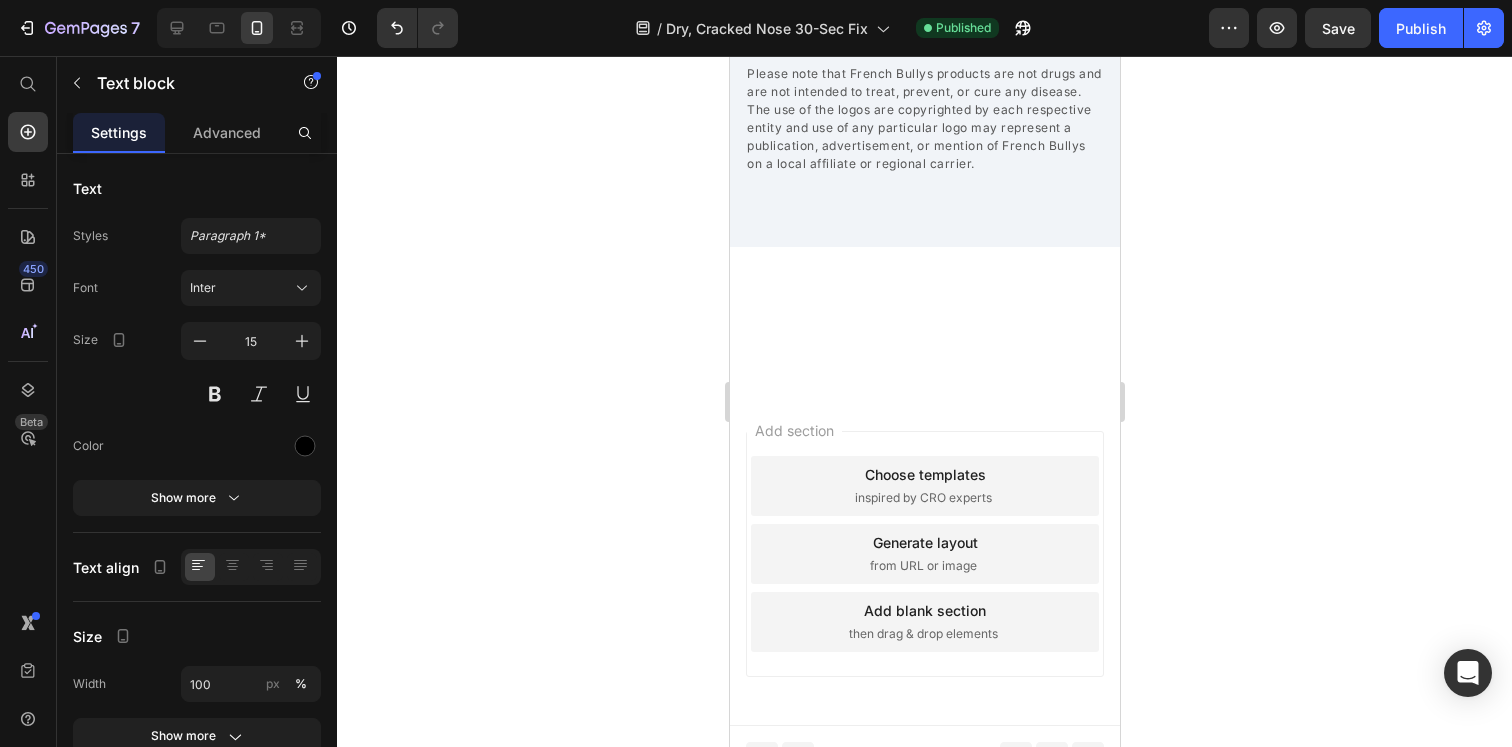 click 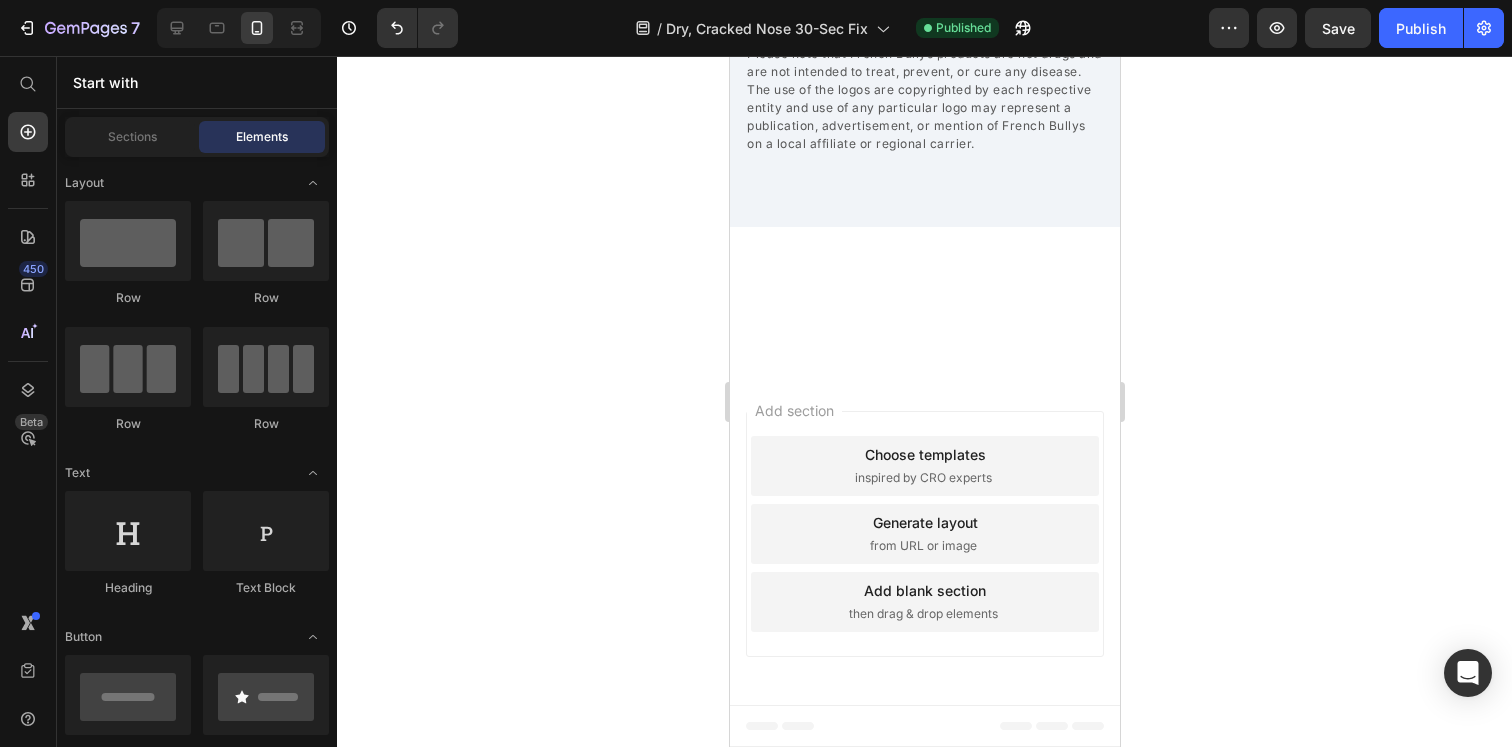 click on "Drop element here" at bounding box center [924, -604] 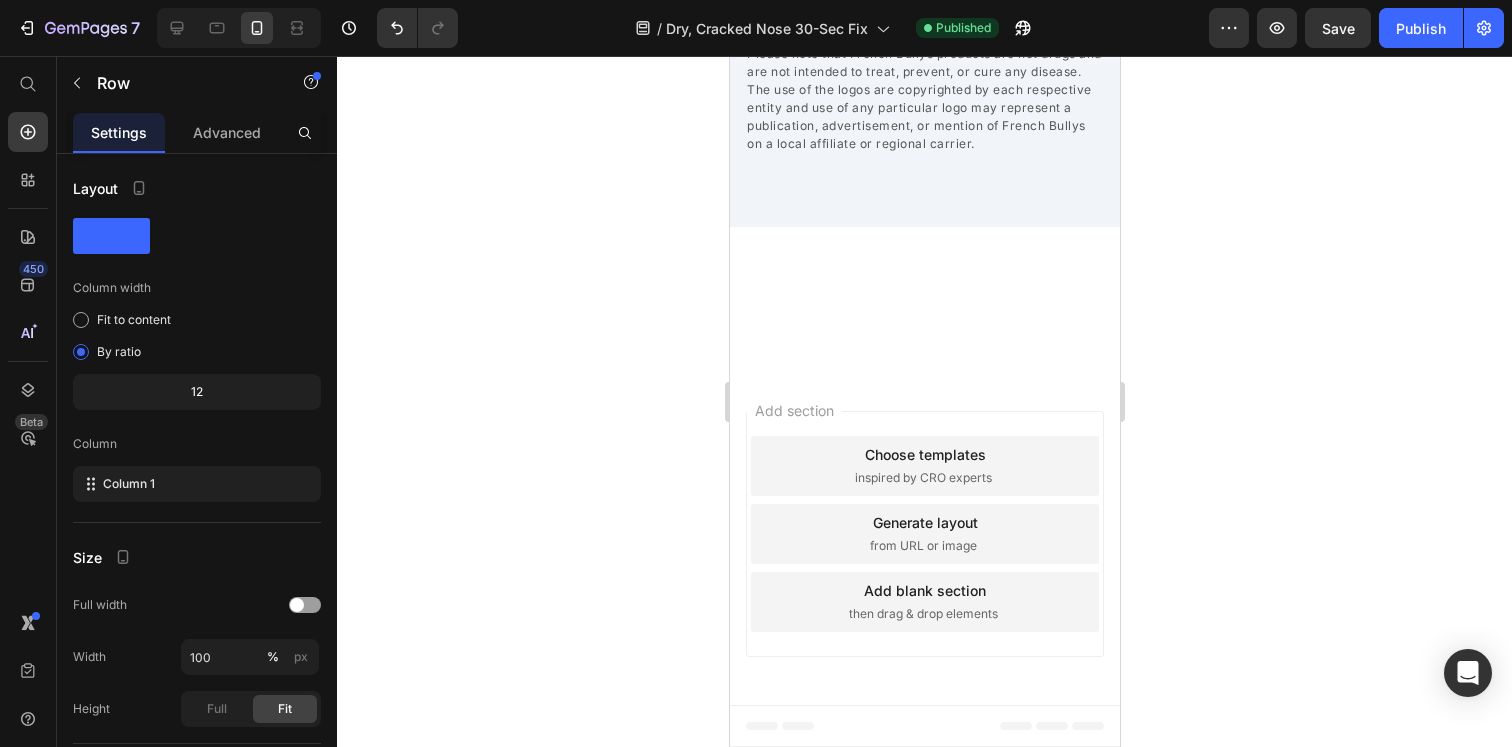 click 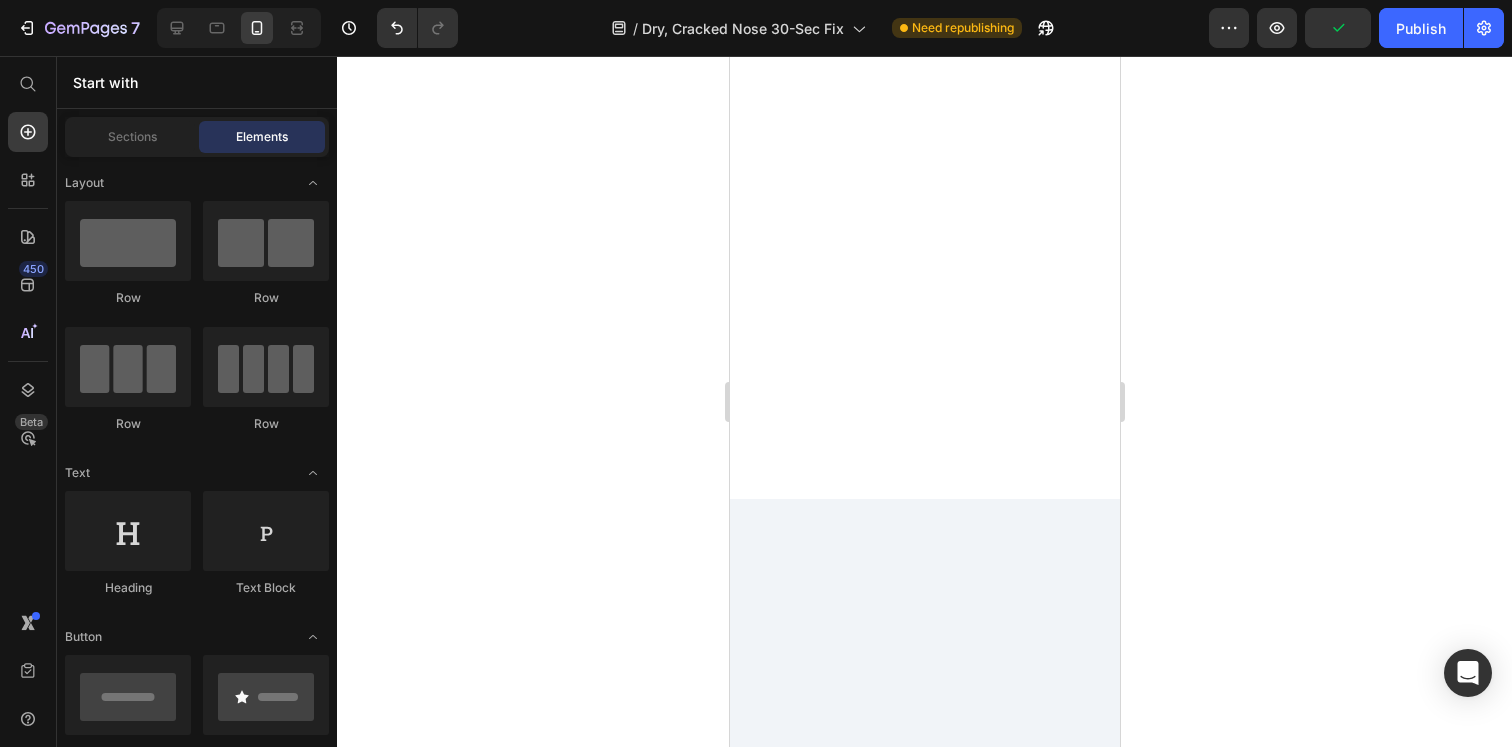 scroll, scrollTop: 3690, scrollLeft: 0, axis: vertical 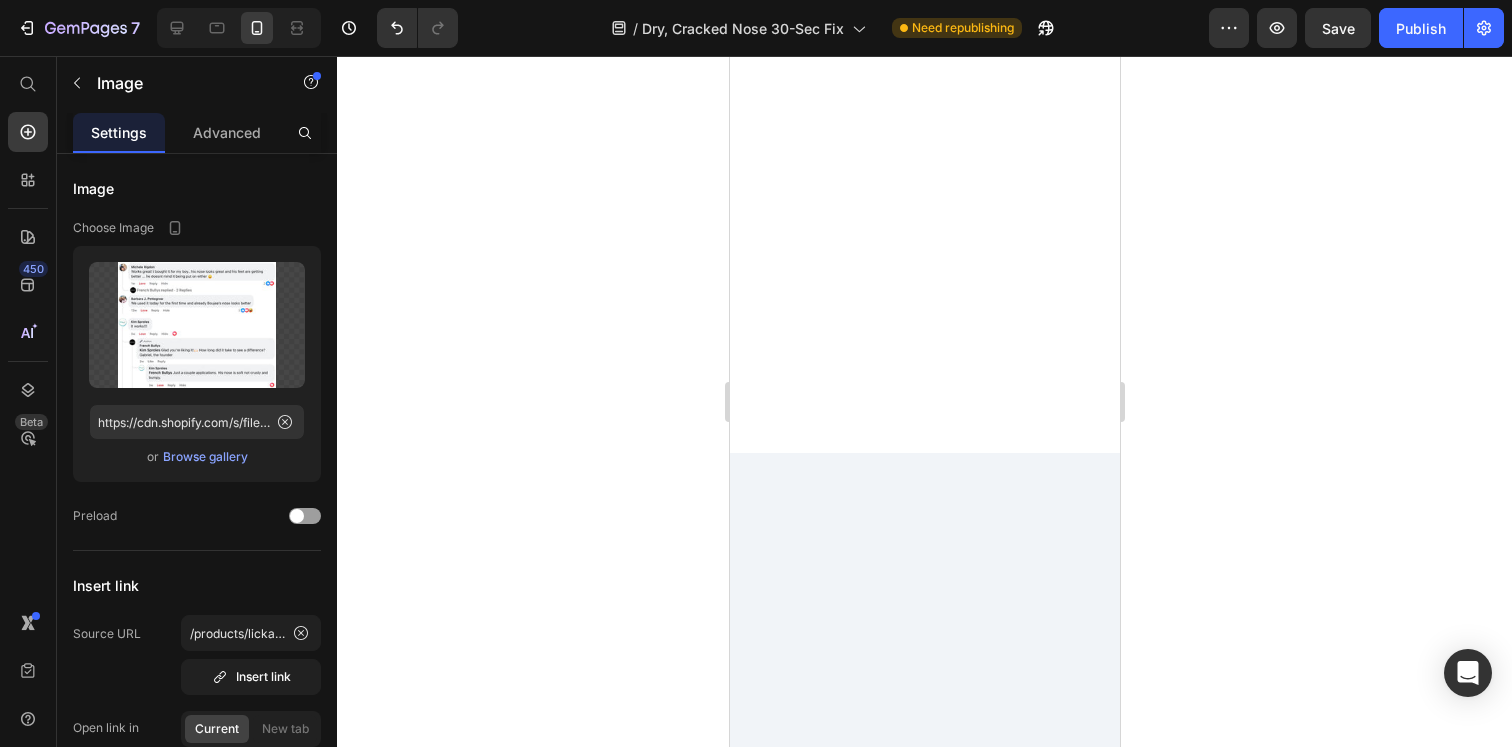 click at bounding box center [924, -211] 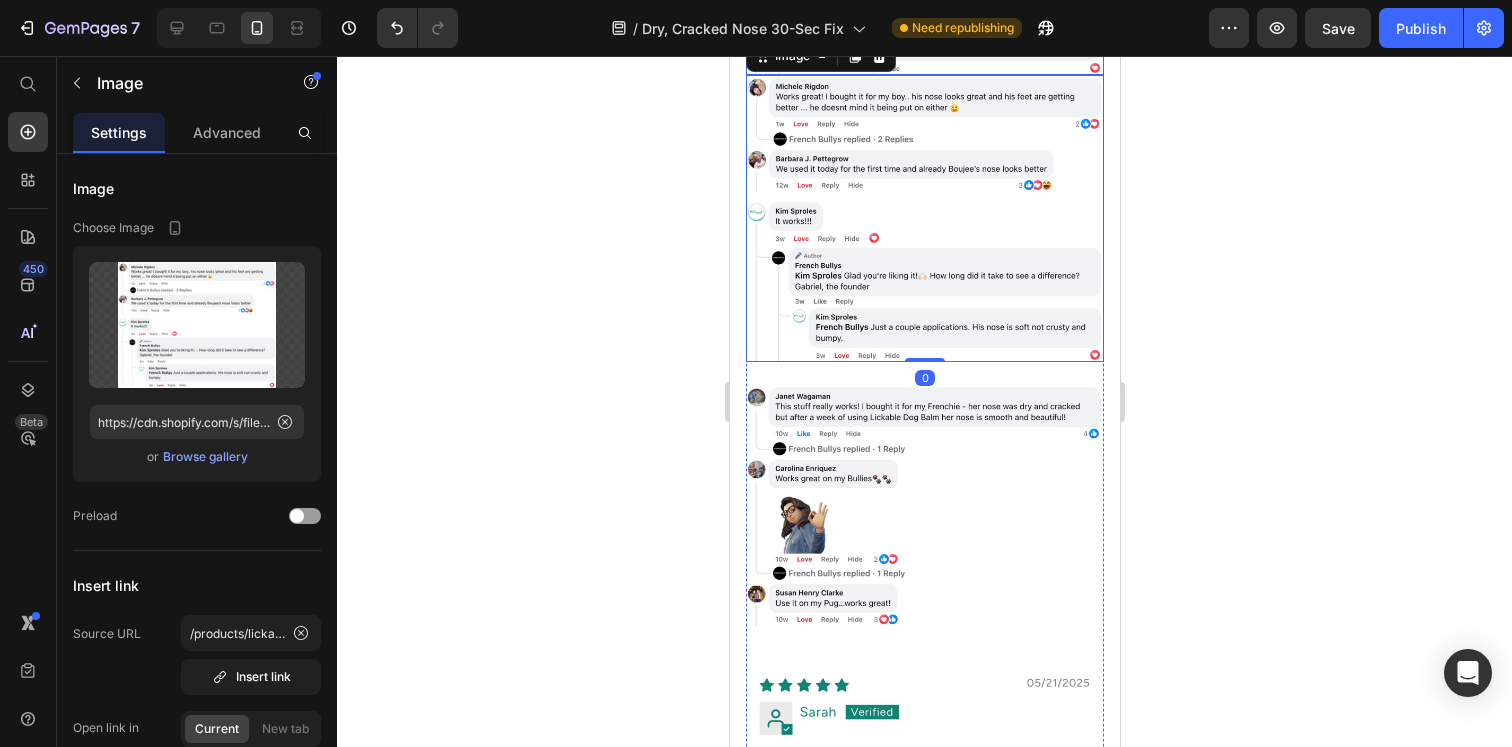 click at bounding box center [924, -68] 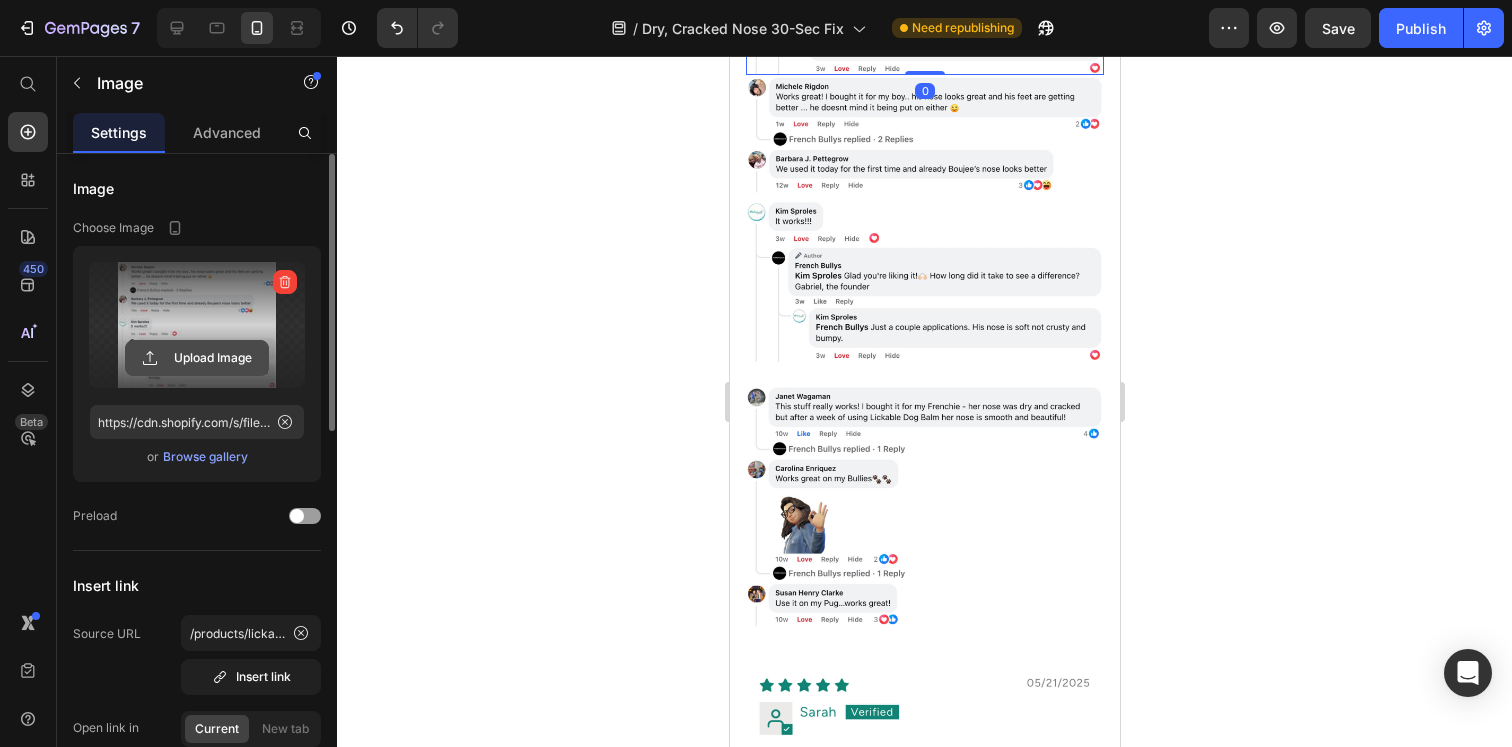 click 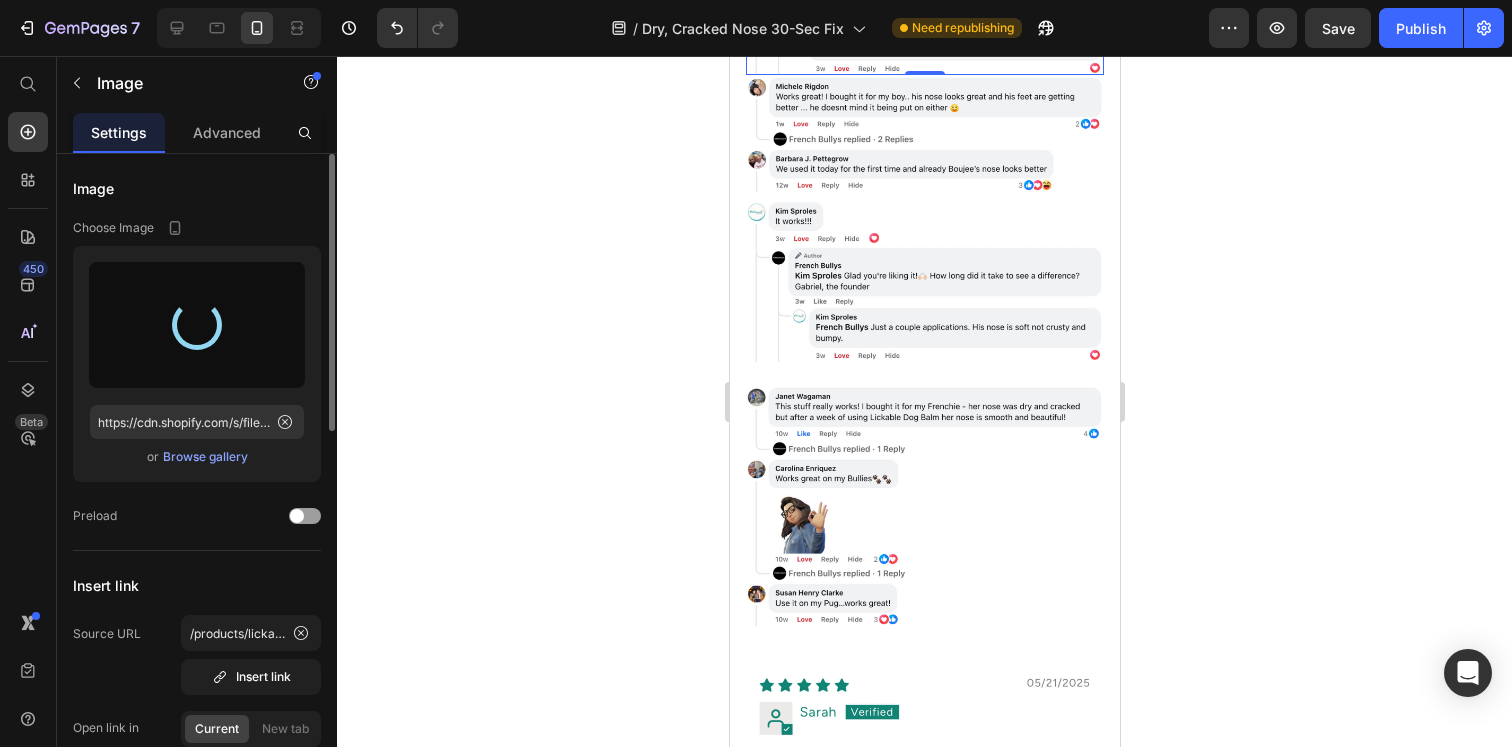 type on "https://cdn.shopify.com/s/files/1/0919/5071/1080/files/gempages_555959025959699508-8376c47e-5d80-4249-a374-bf0cd9b3e947.png" 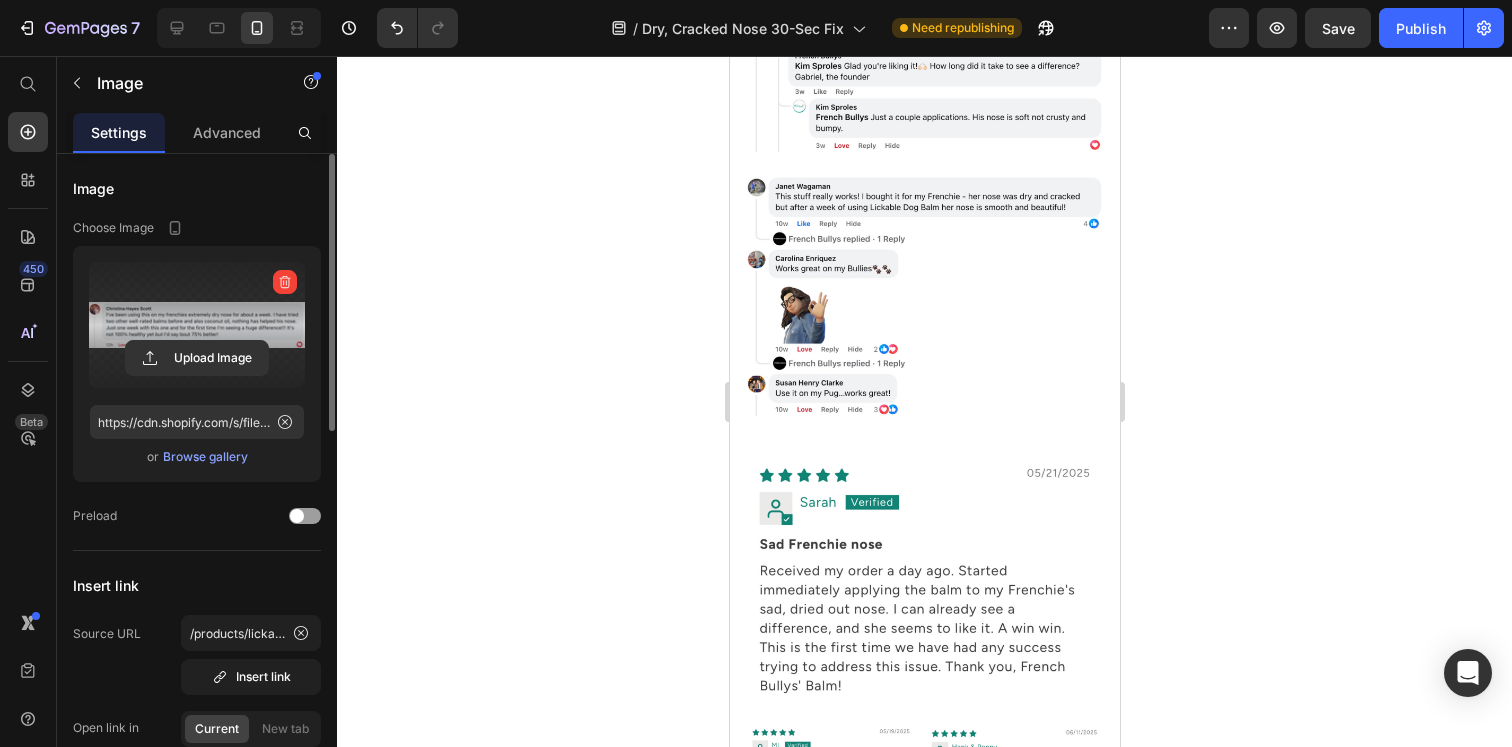 click 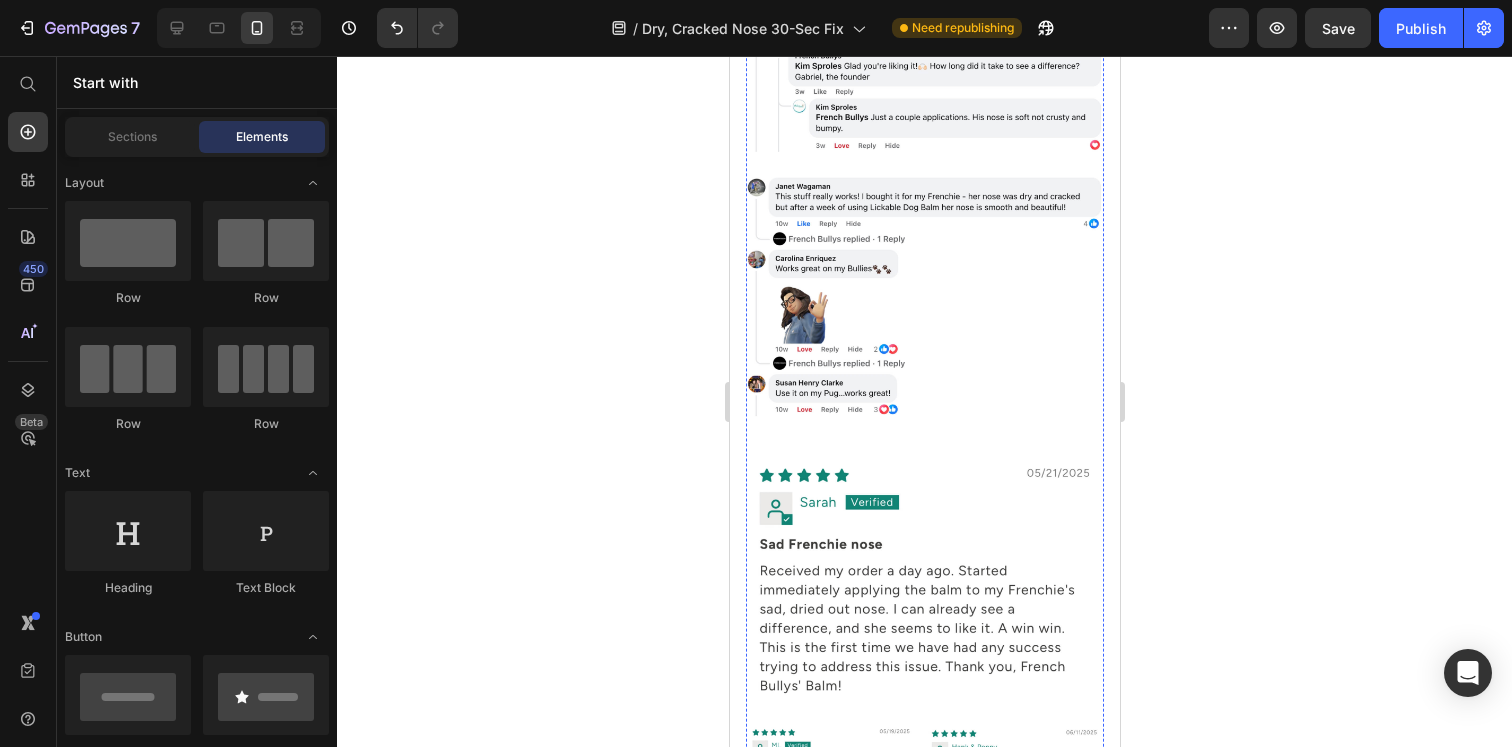 click at bounding box center (924, -173) 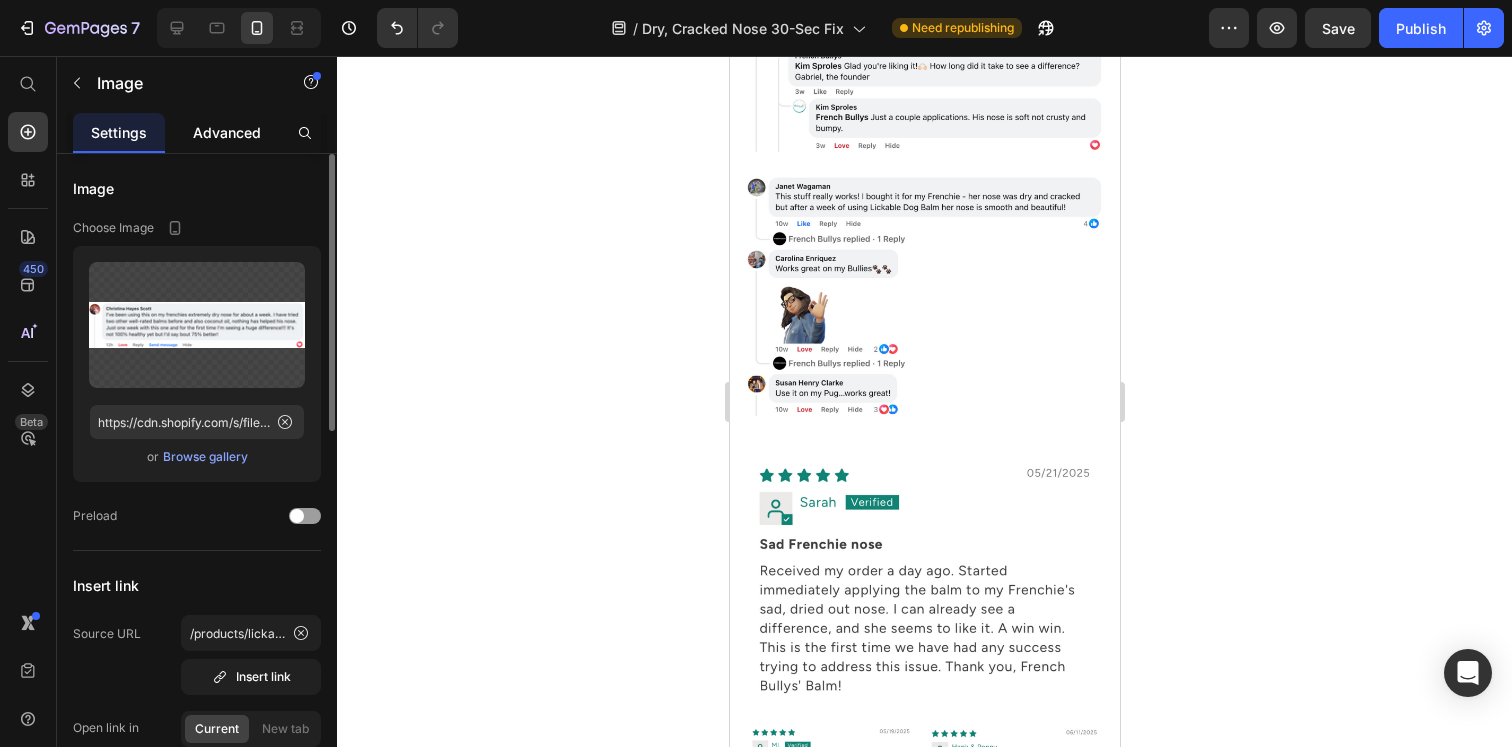 click on "Advanced" 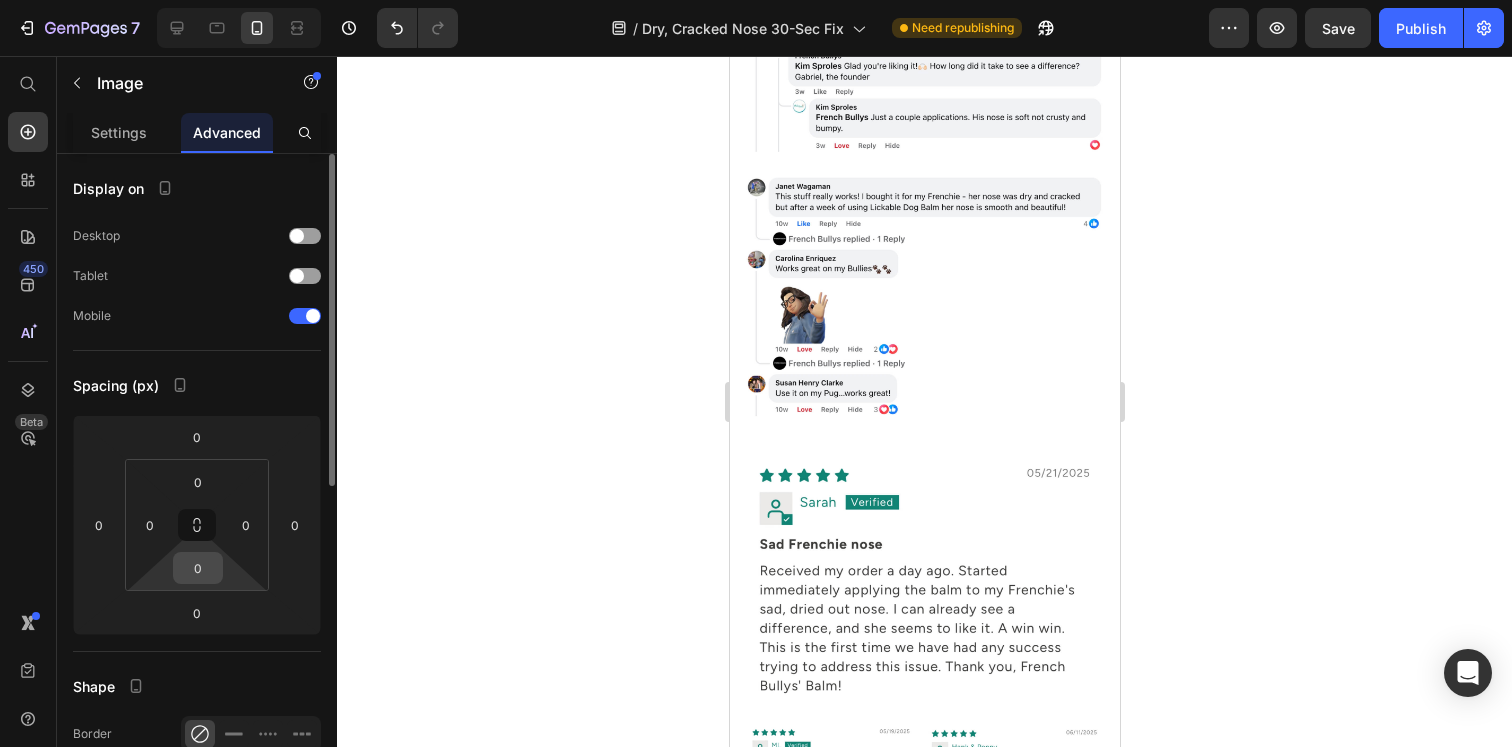 click on "0" at bounding box center (198, 568) 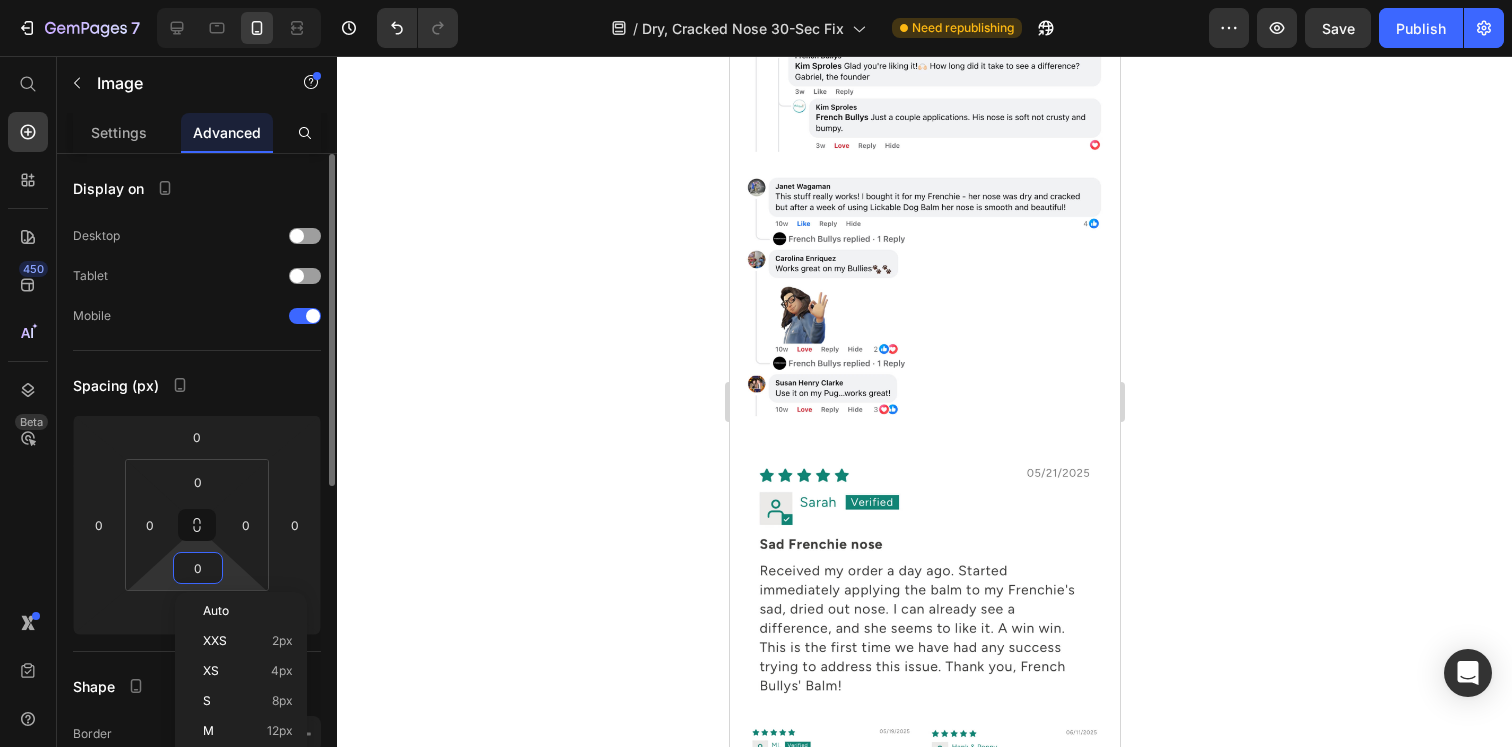 type on "5" 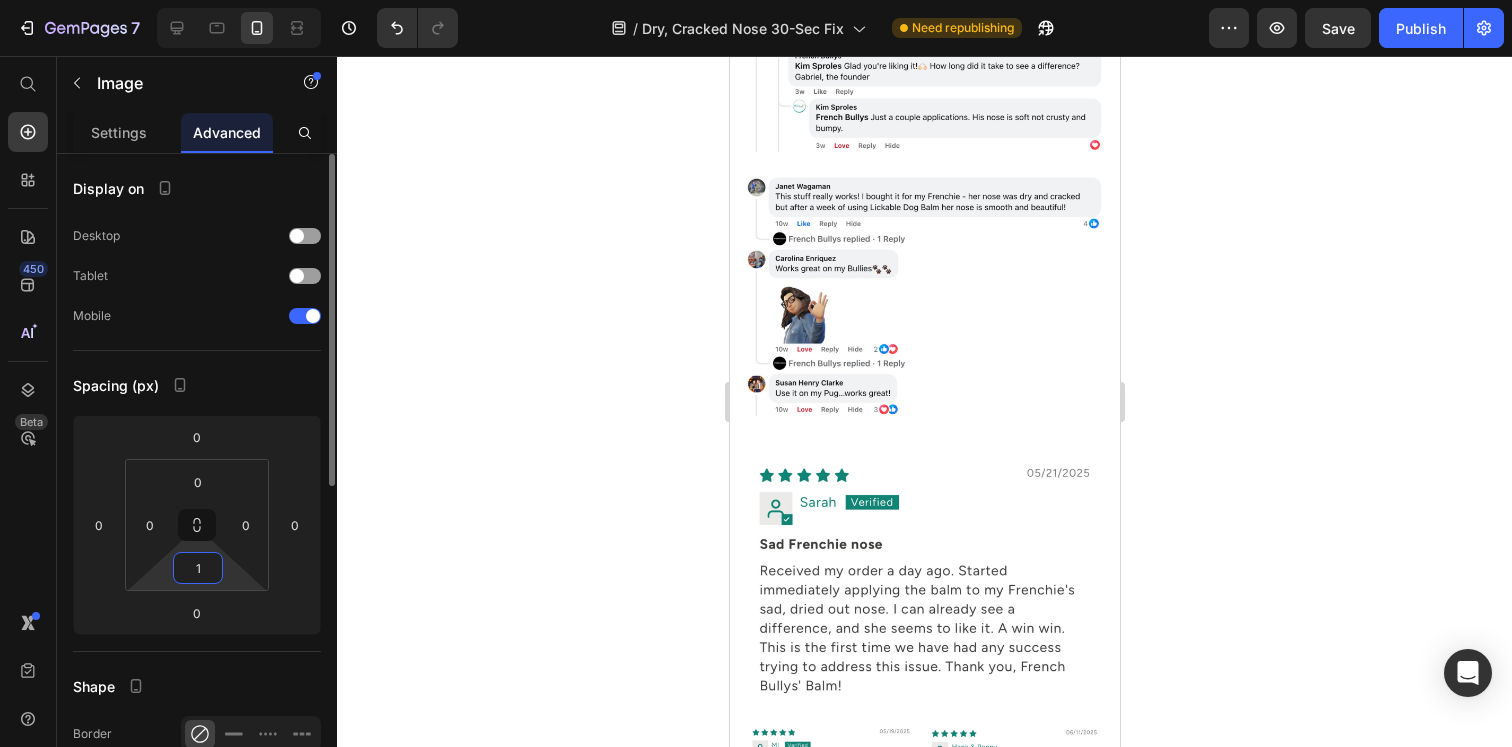type on "10" 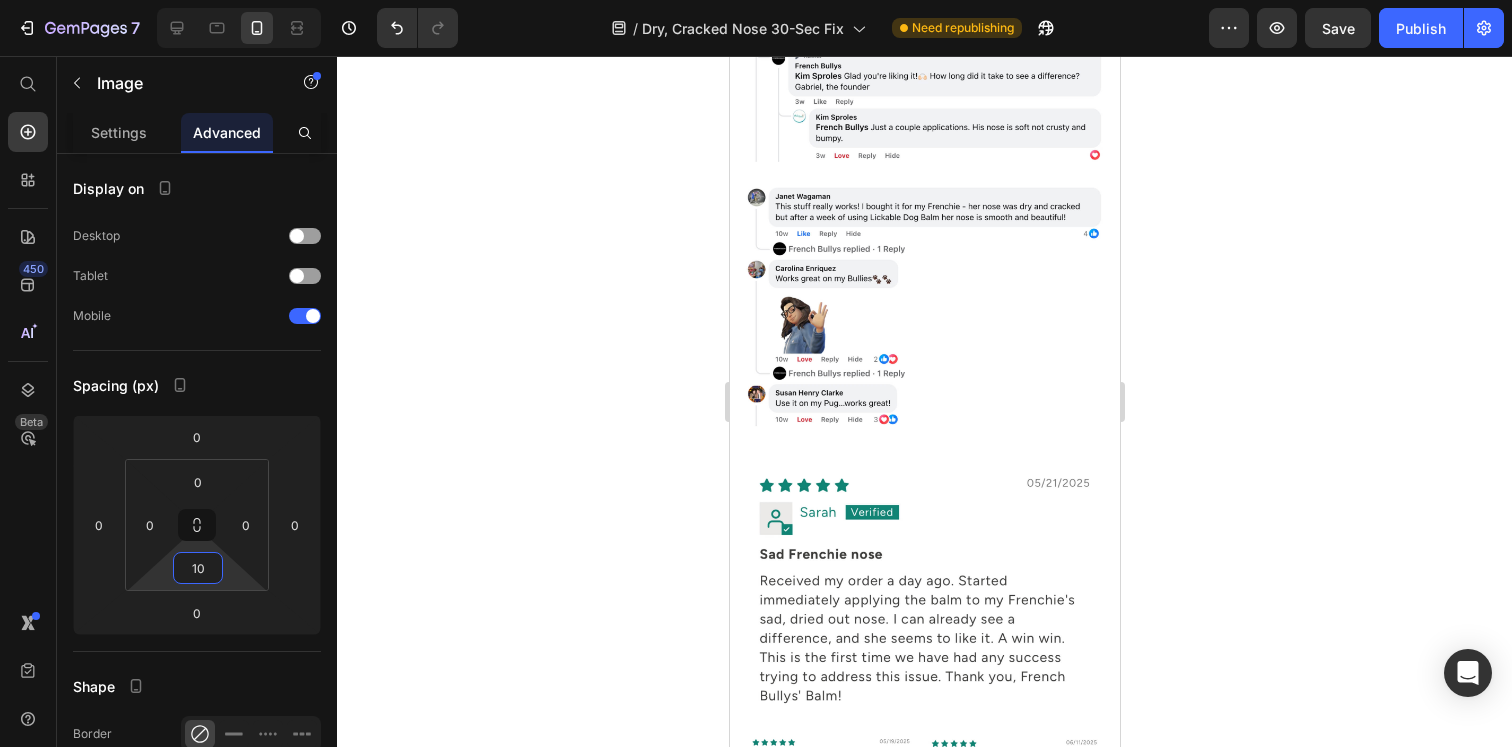click 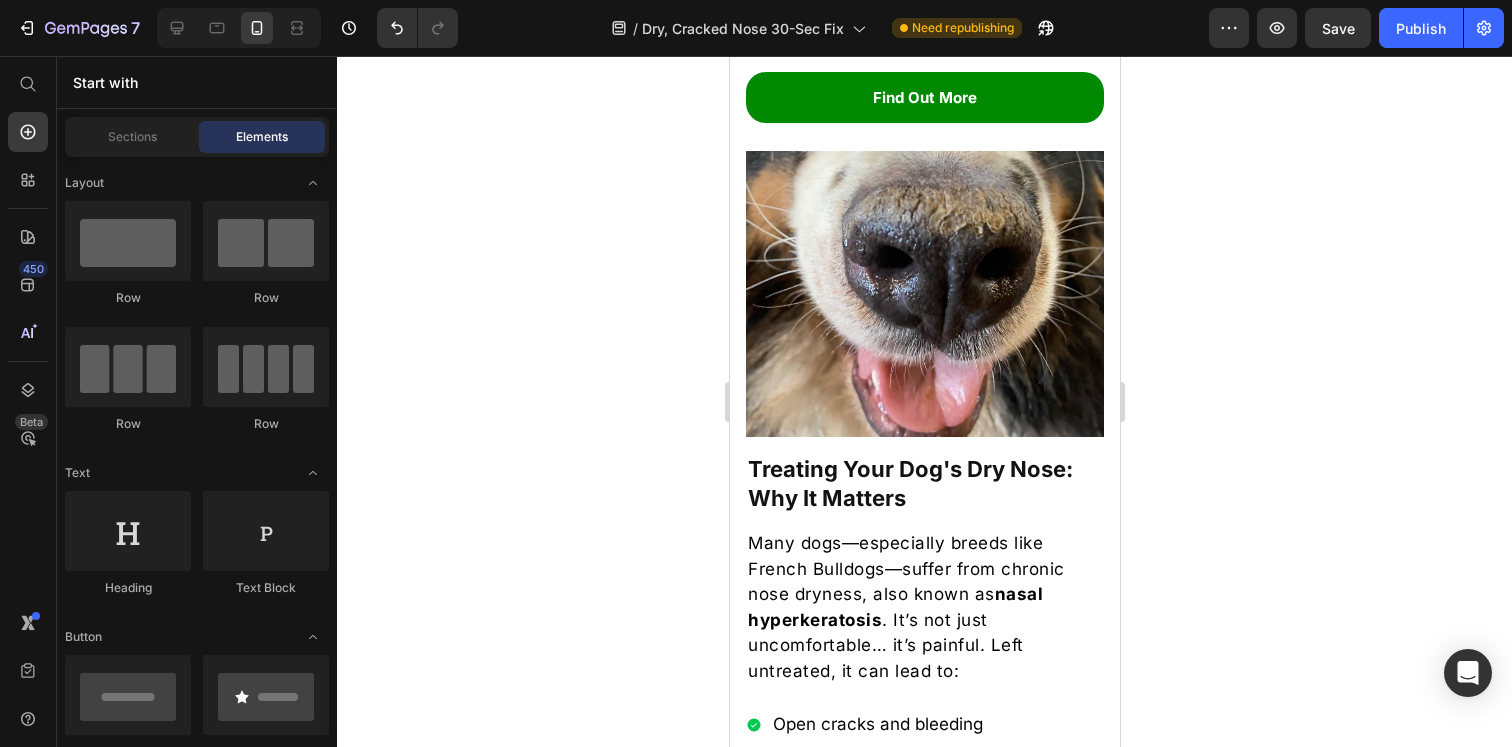 scroll, scrollTop: 0, scrollLeft: 0, axis: both 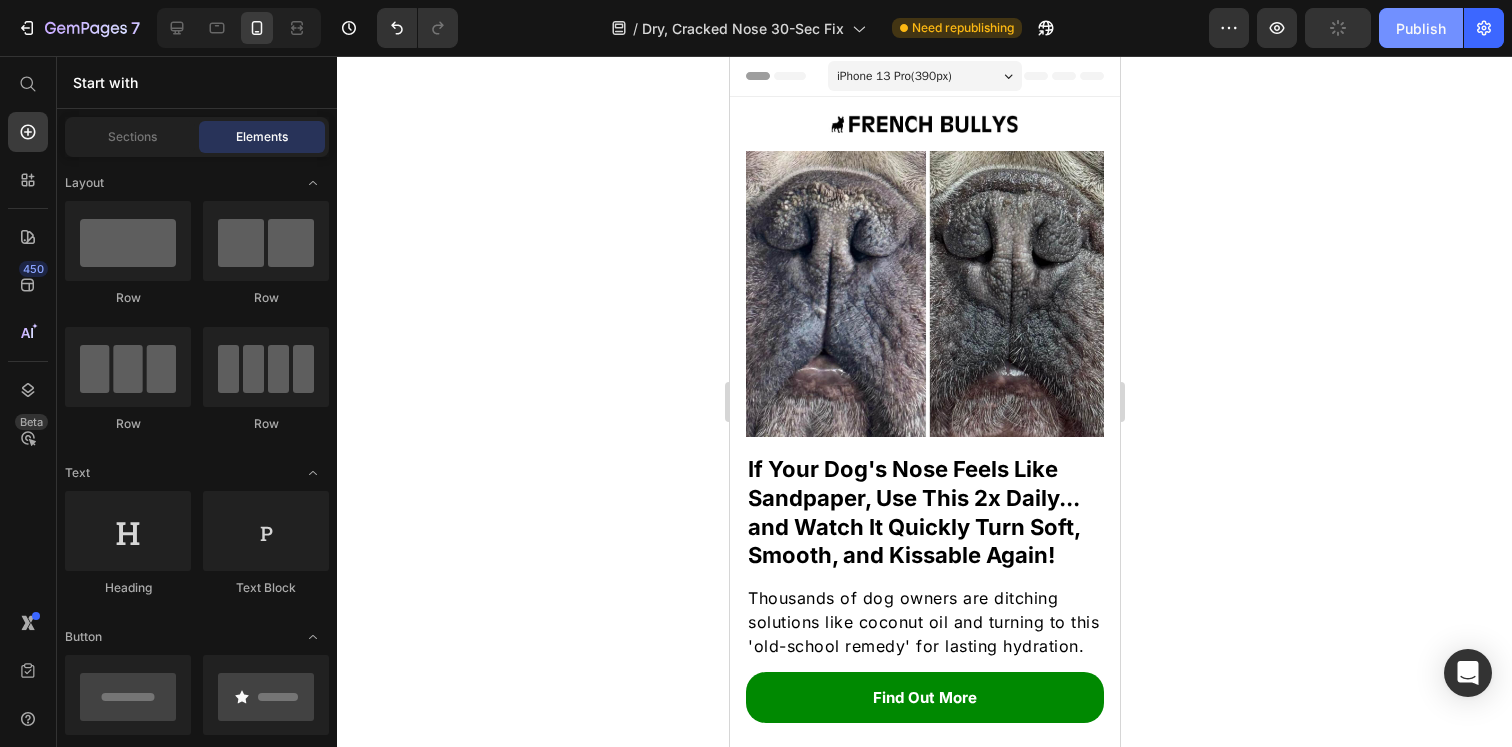click on "Publish" at bounding box center [1421, 28] 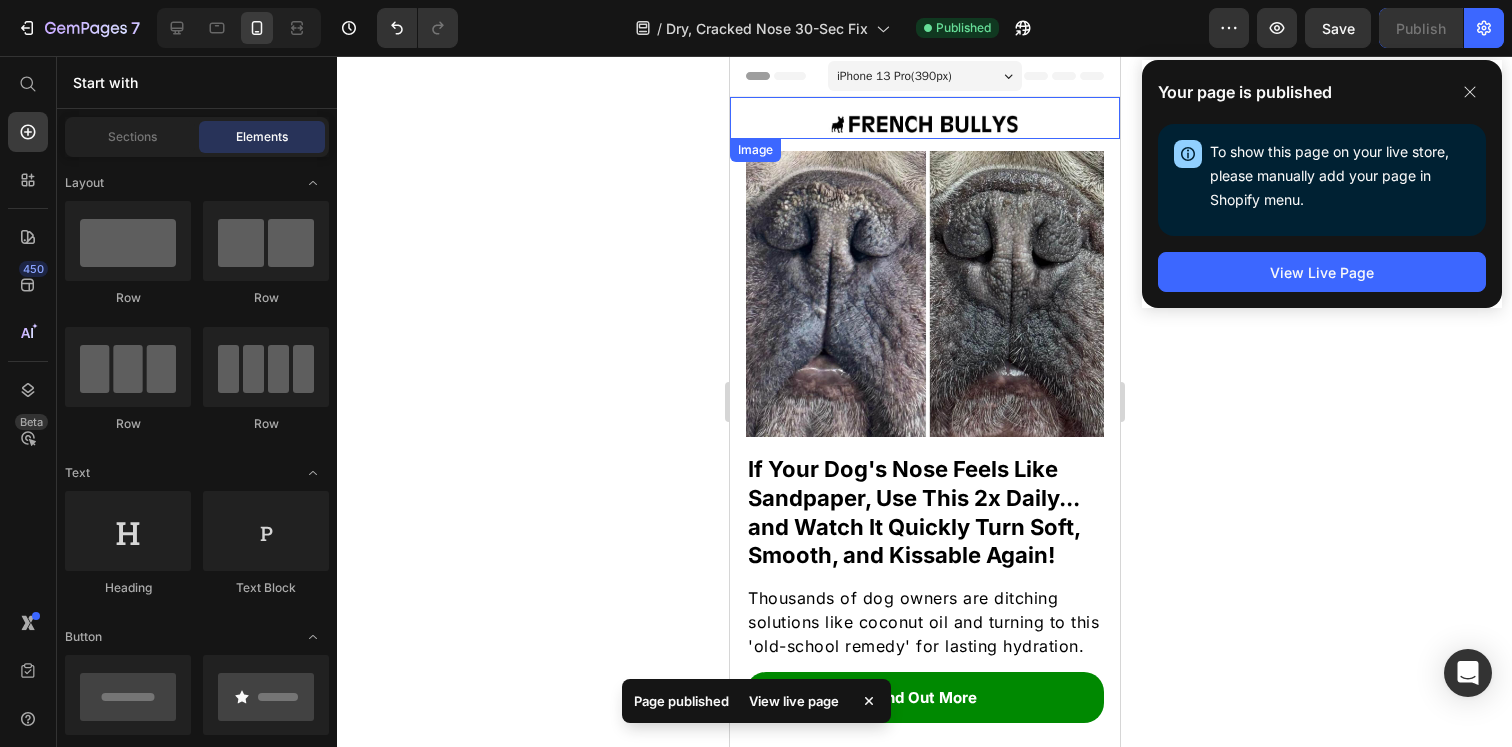 click at bounding box center [924, 118] 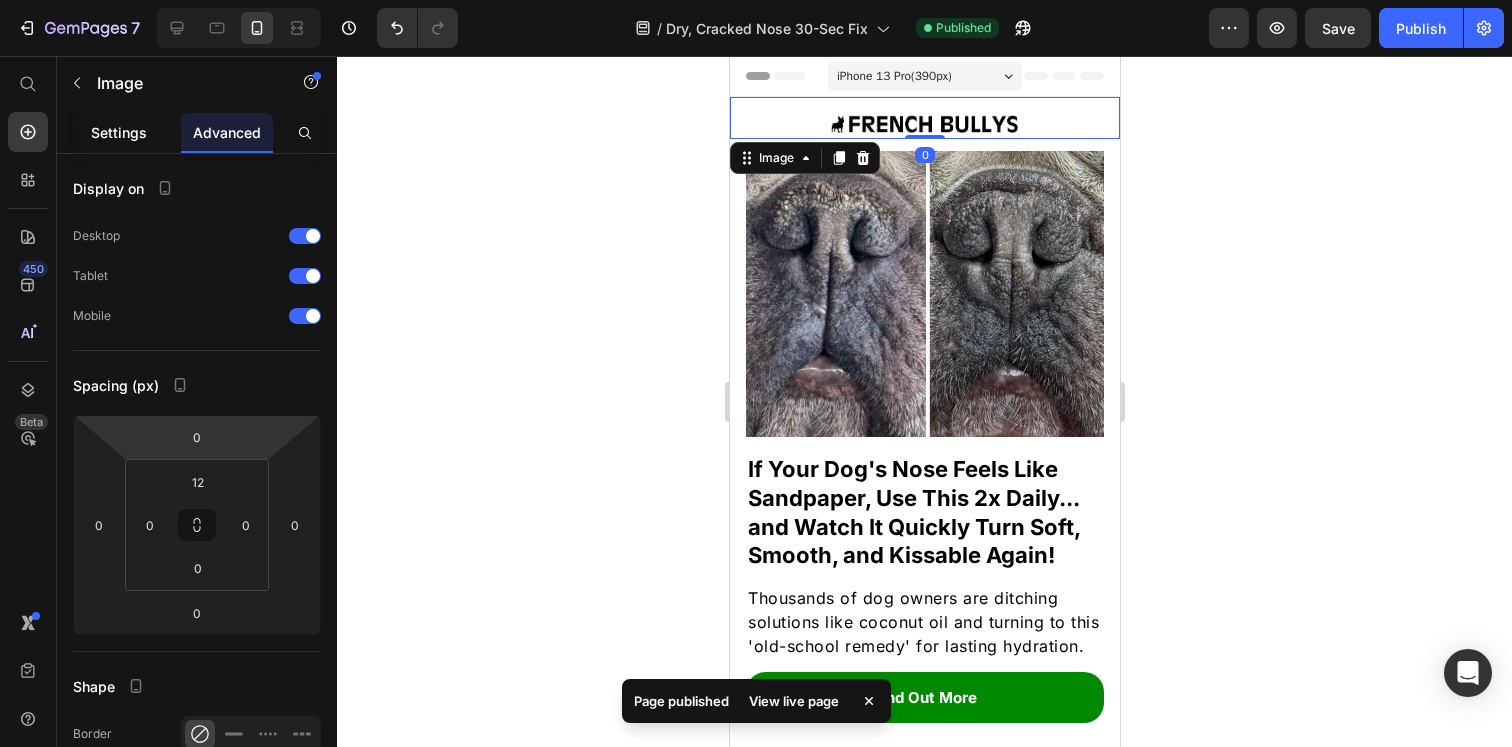 click on "Settings" at bounding box center (119, 132) 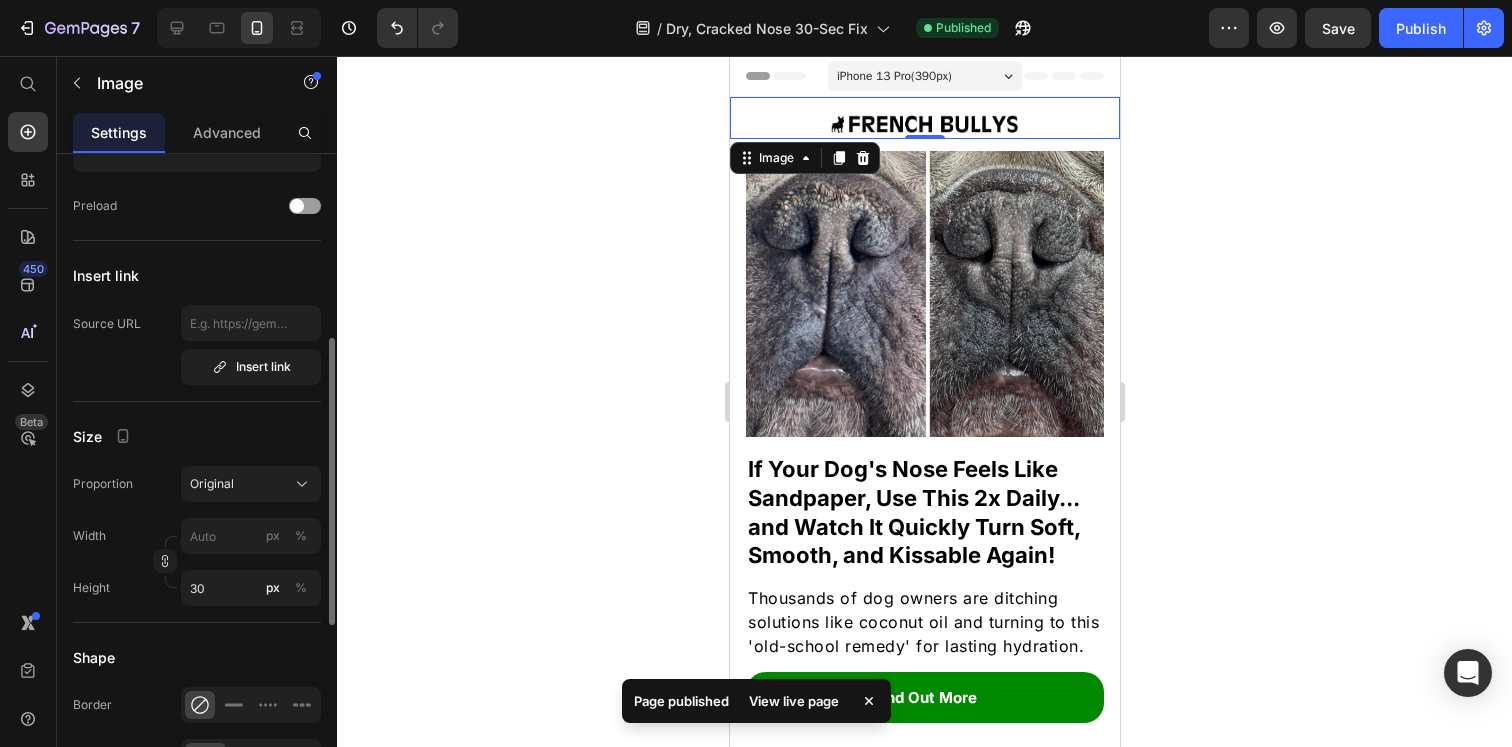 scroll, scrollTop: 347, scrollLeft: 0, axis: vertical 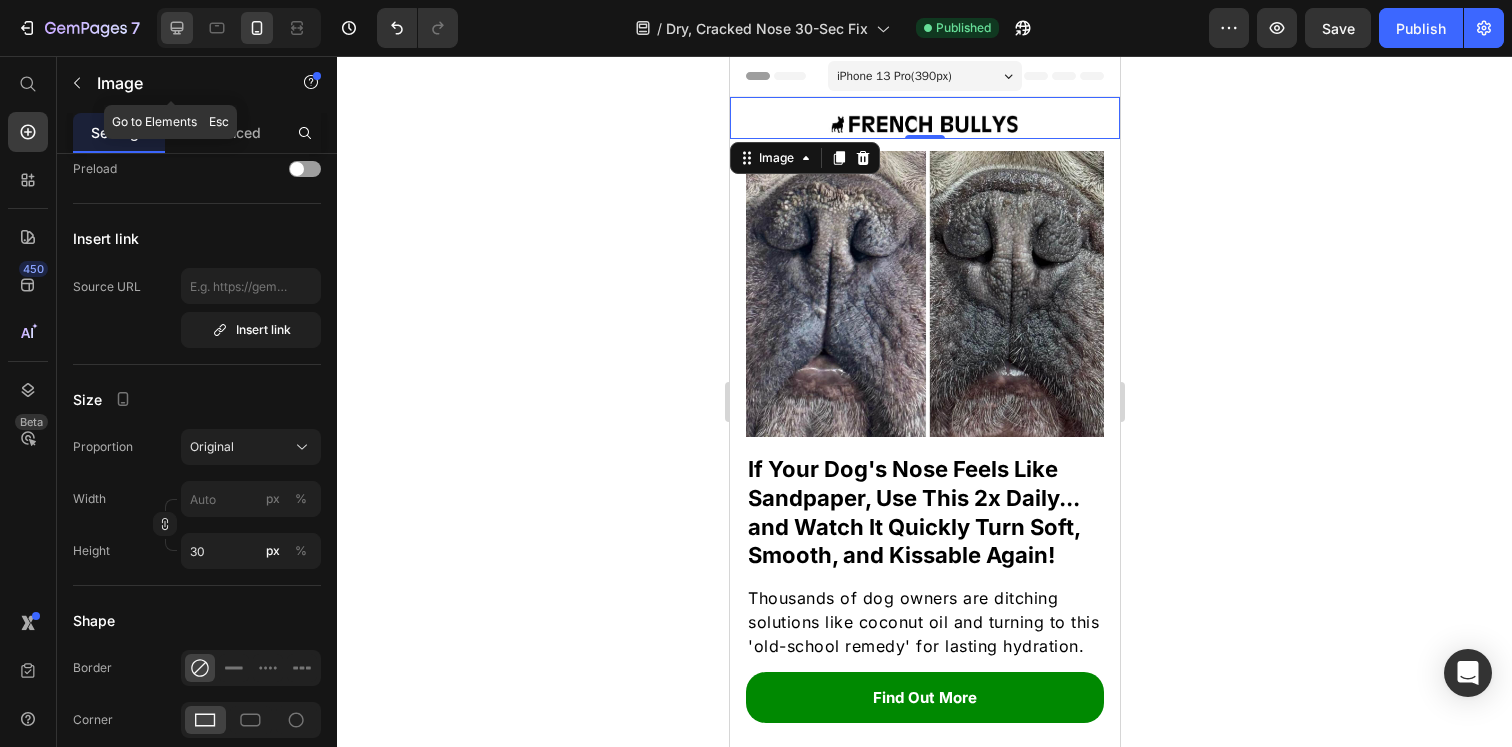 click 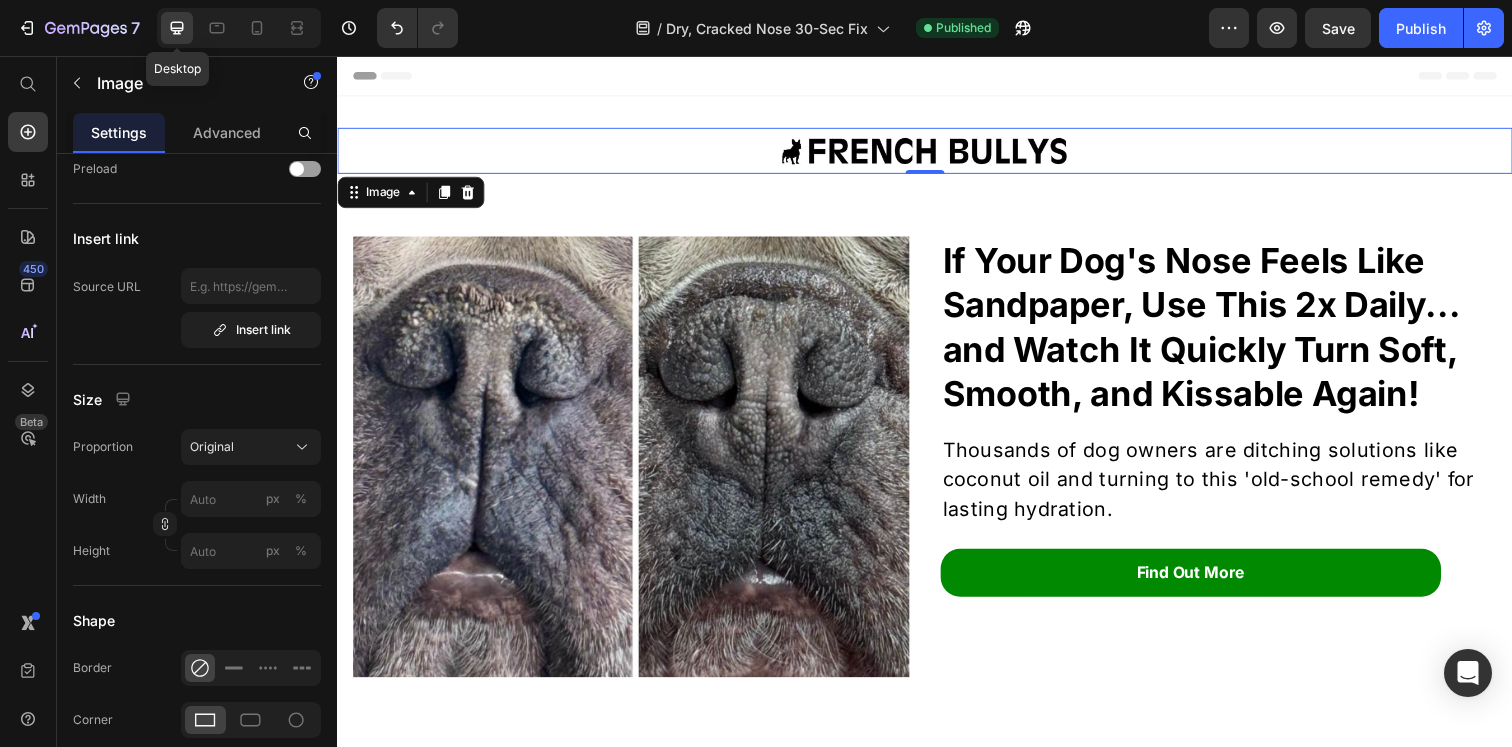 scroll, scrollTop: 3, scrollLeft: 0, axis: vertical 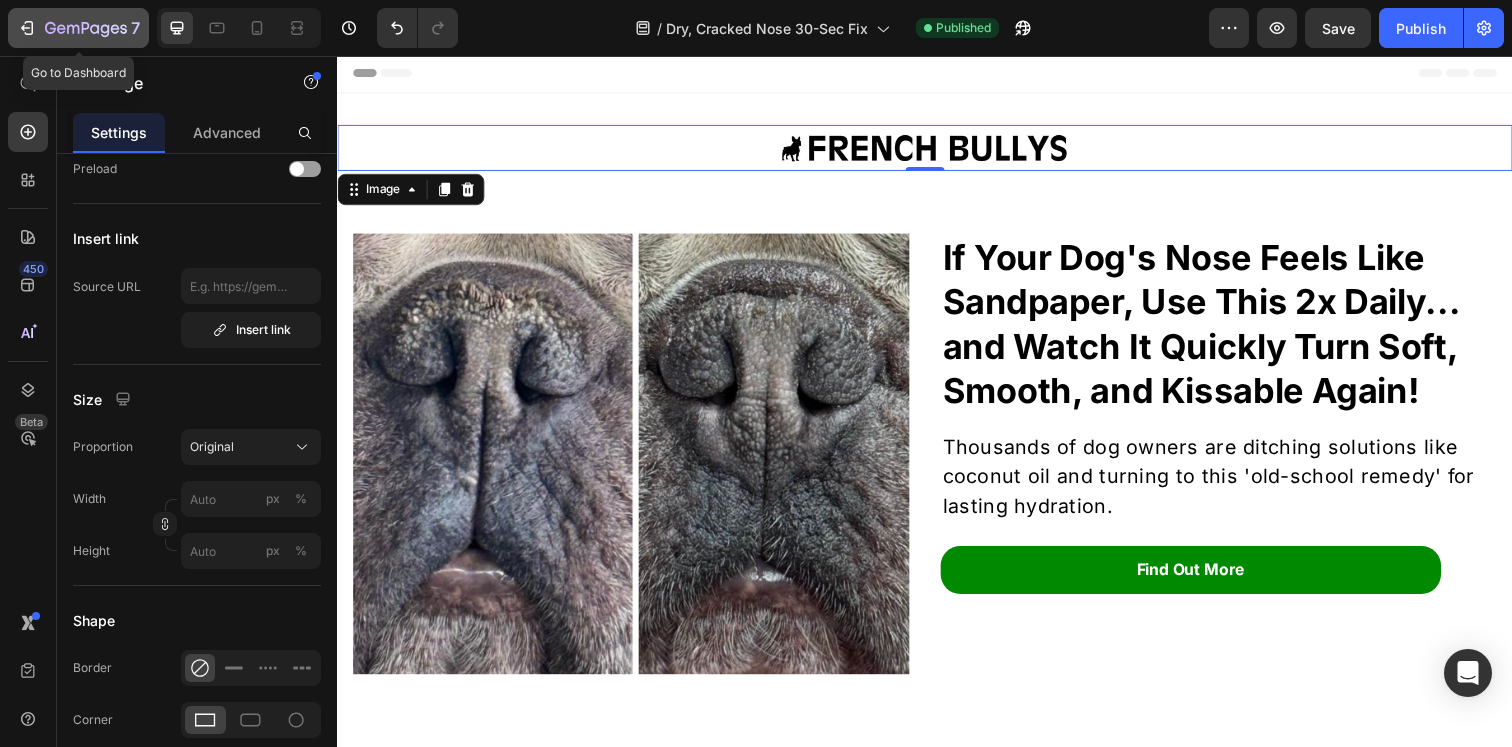click 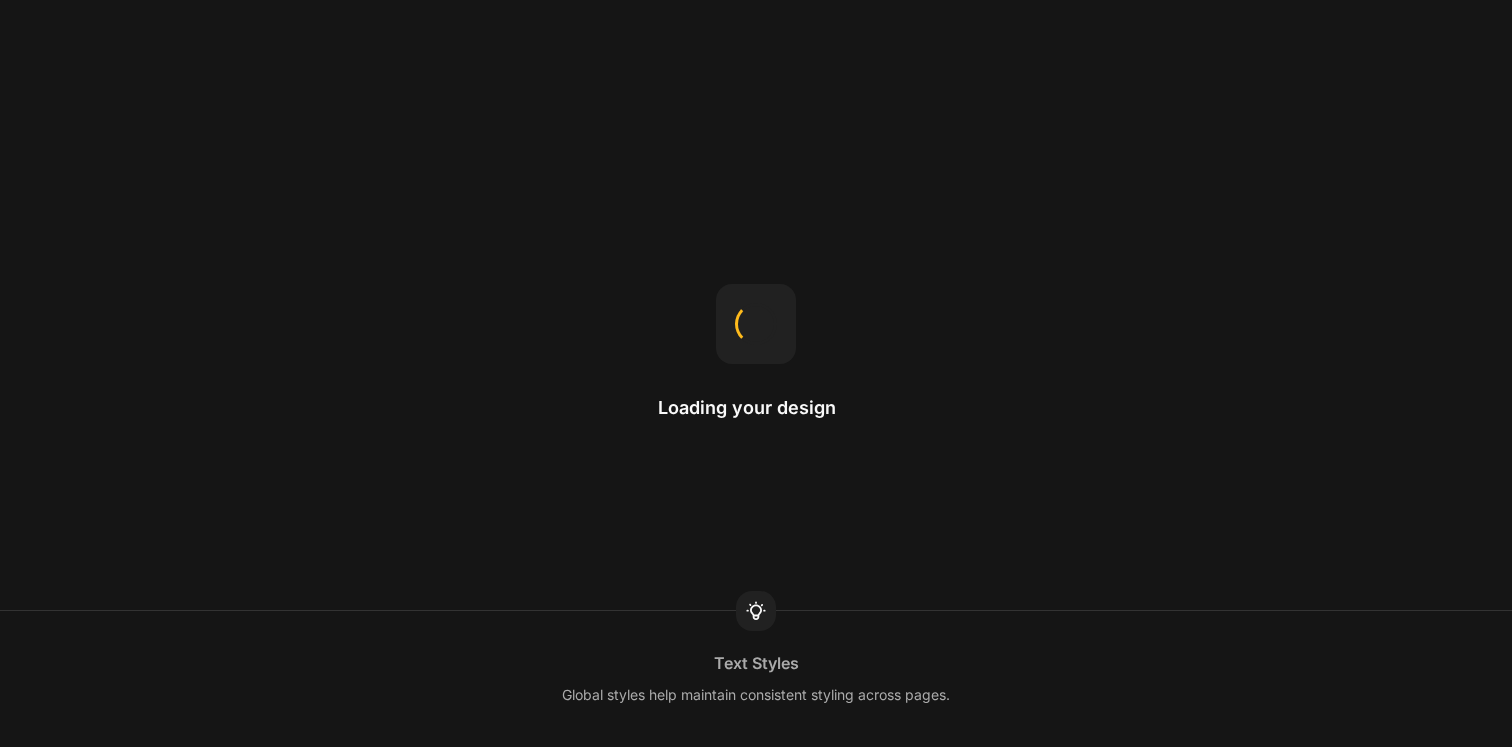 scroll, scrollTop: 0, scrollLeft: 0, axis: both 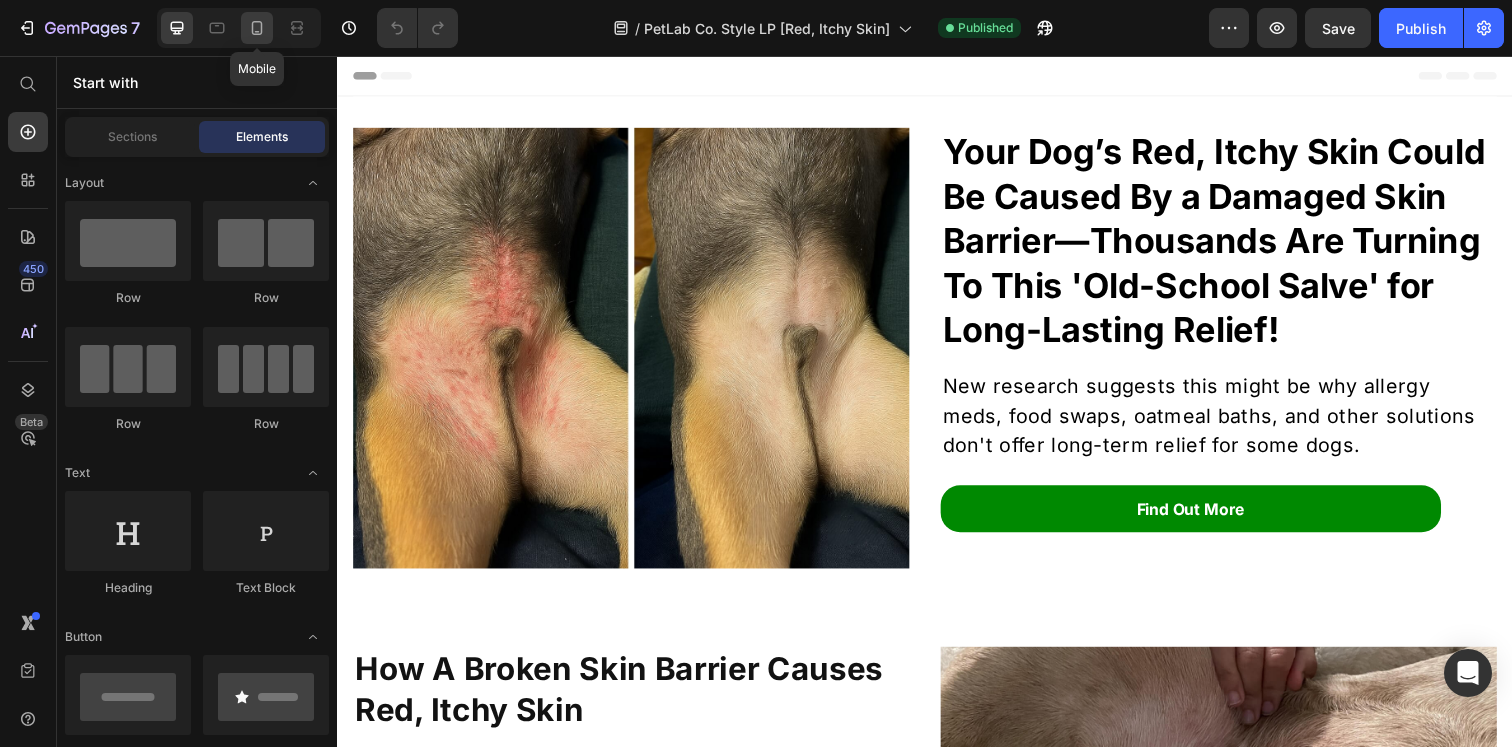 click 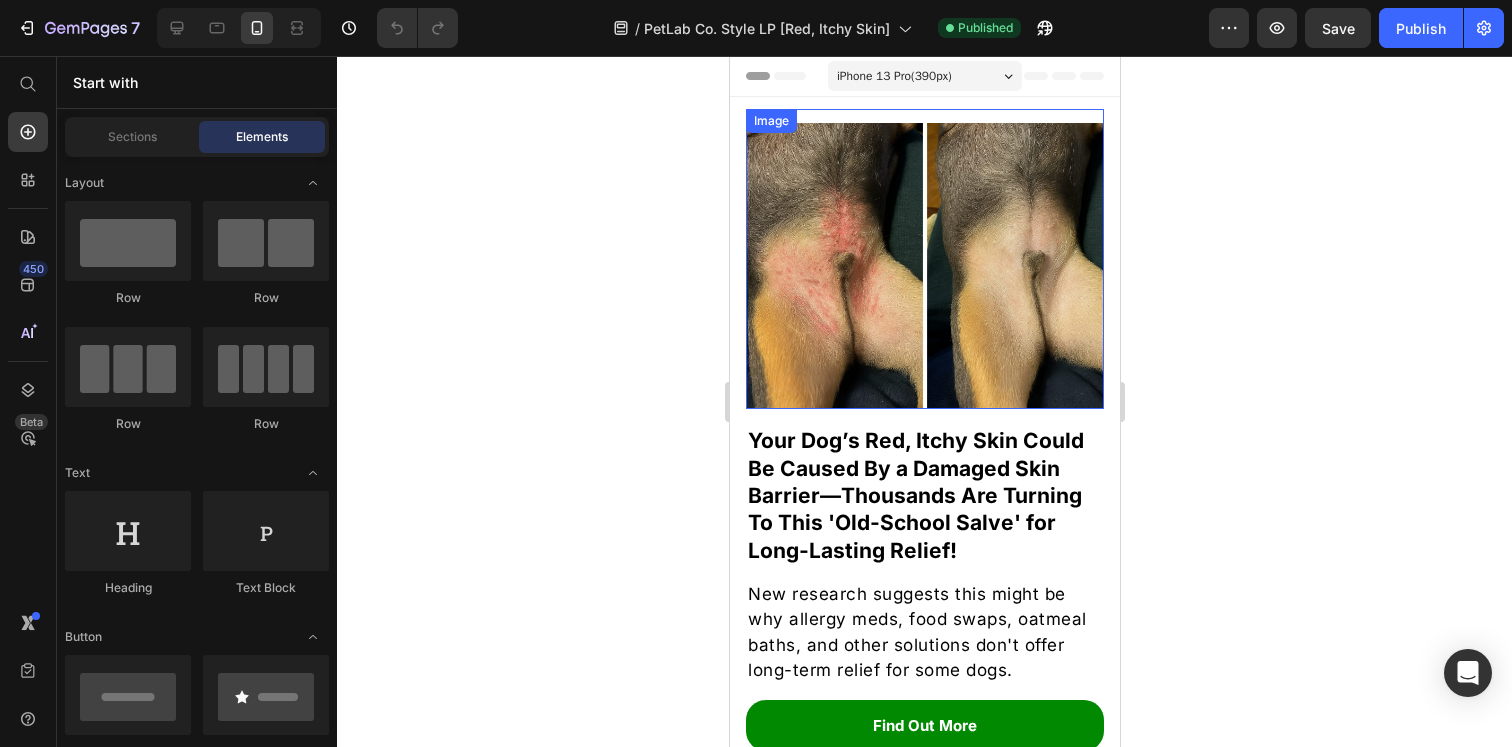 scroll, scrollTop: 0, scrollLeft: 0, axis: both 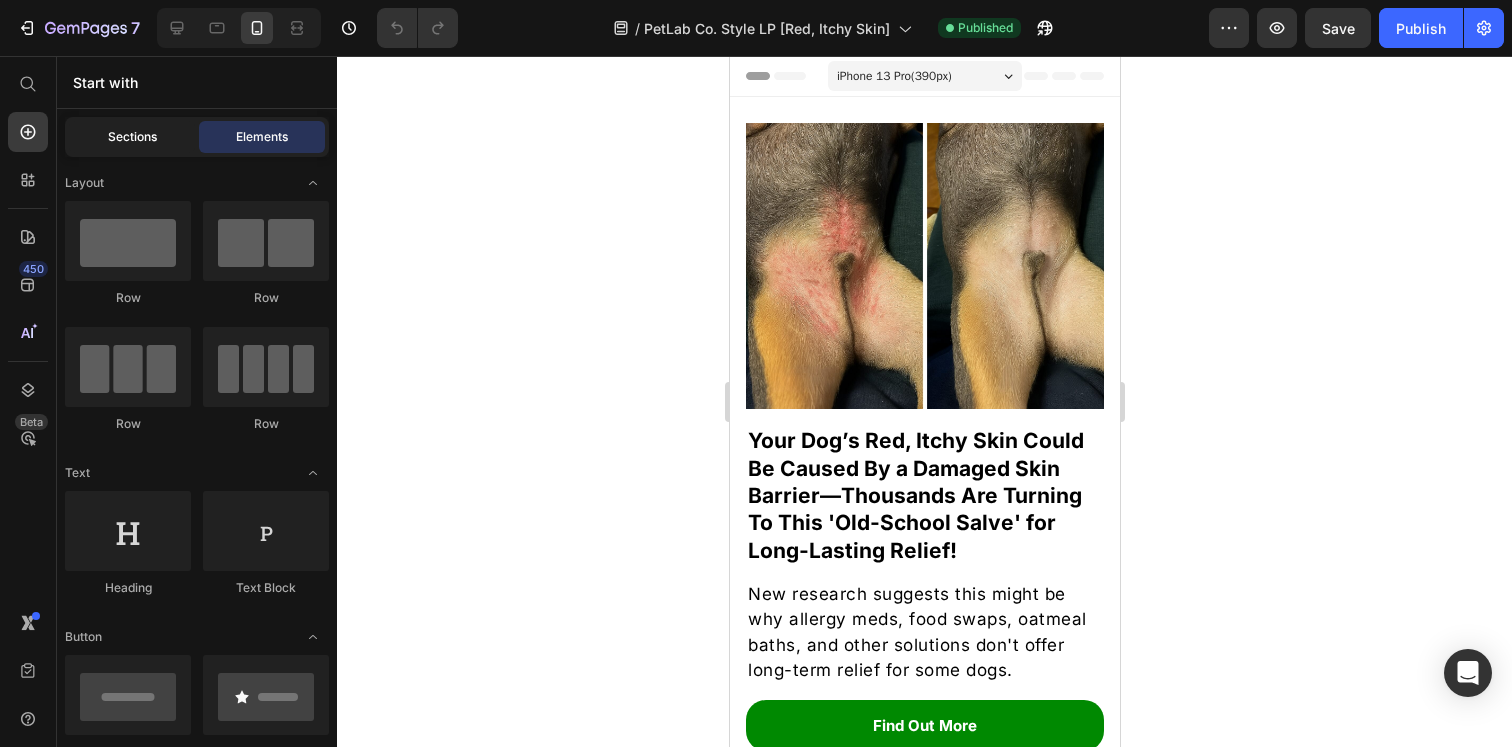 click on "Sections" at bounding box center (132, 137) 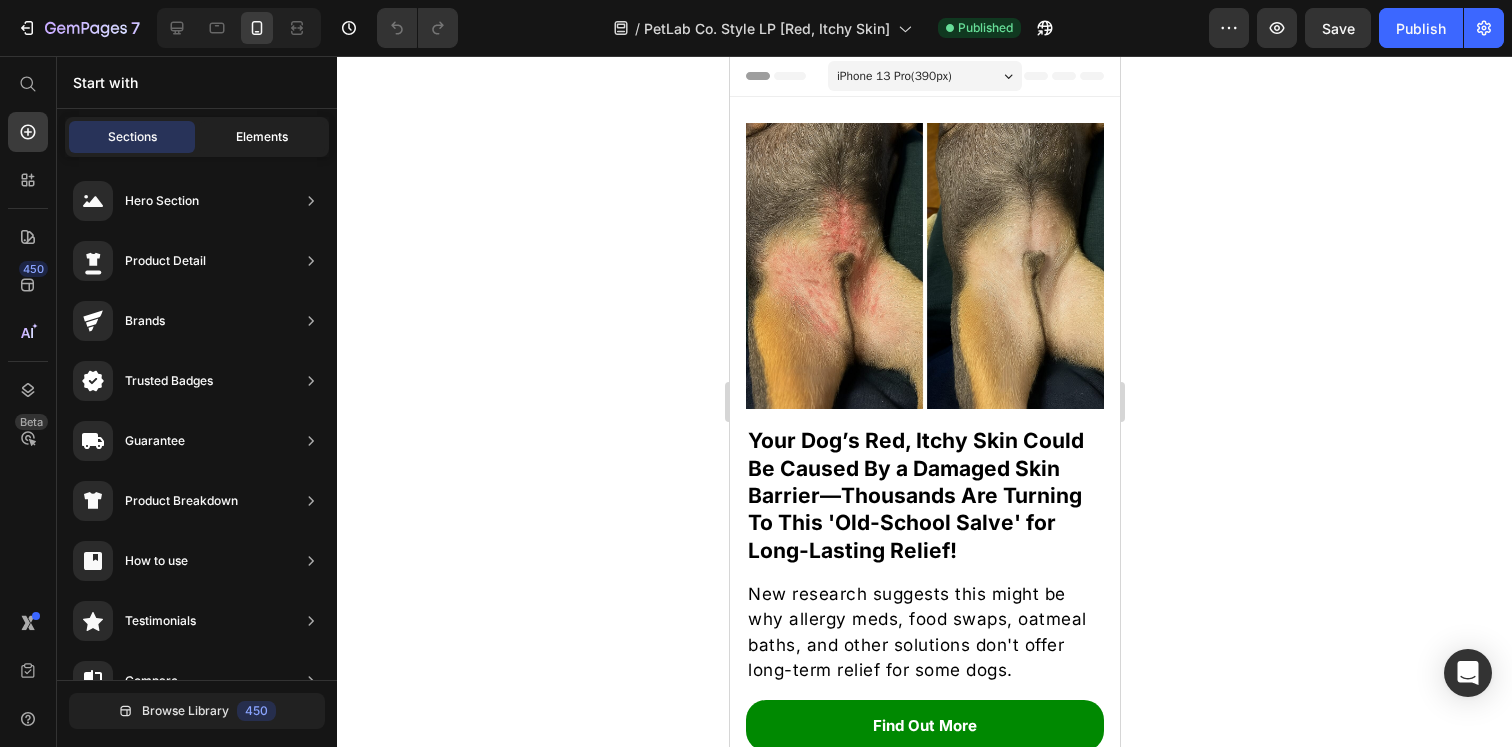 click on "Elements" at bounding box center (262, 137) 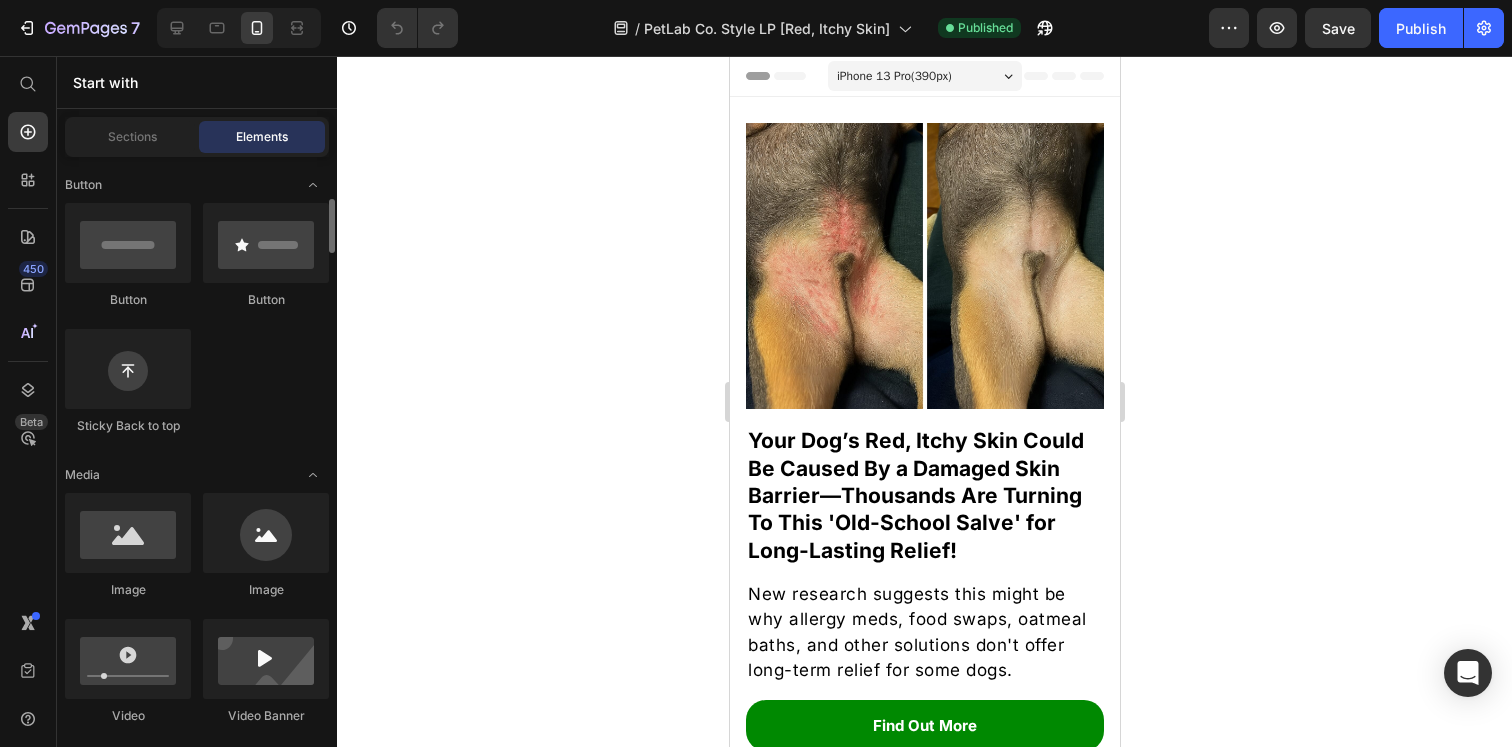 scroll, scrollTop: 484, scrollLeft: 0, axis: vertical 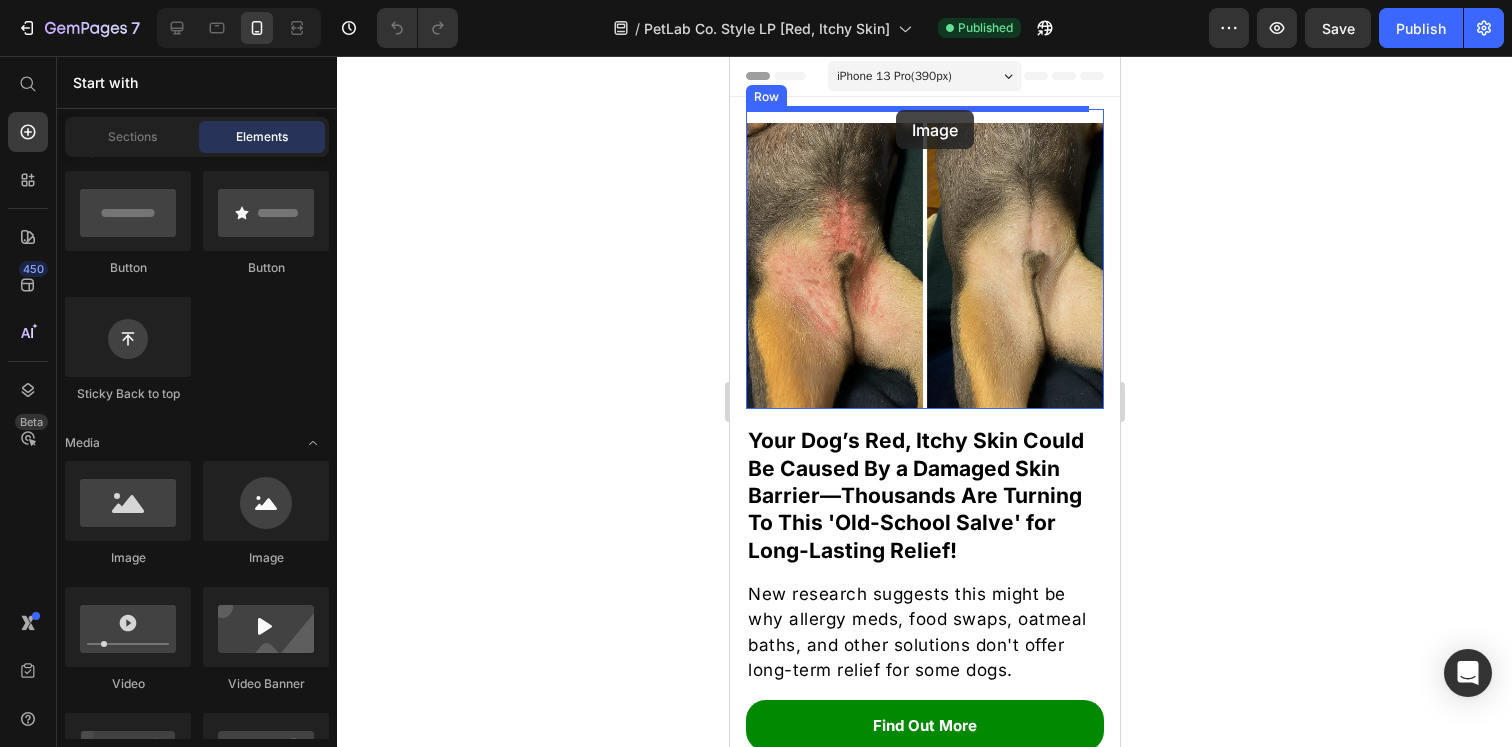 drag, startPoint x: 838, startPoint y: 568, endPoint x: 895, endPoint y: 110, distance: 461.53333 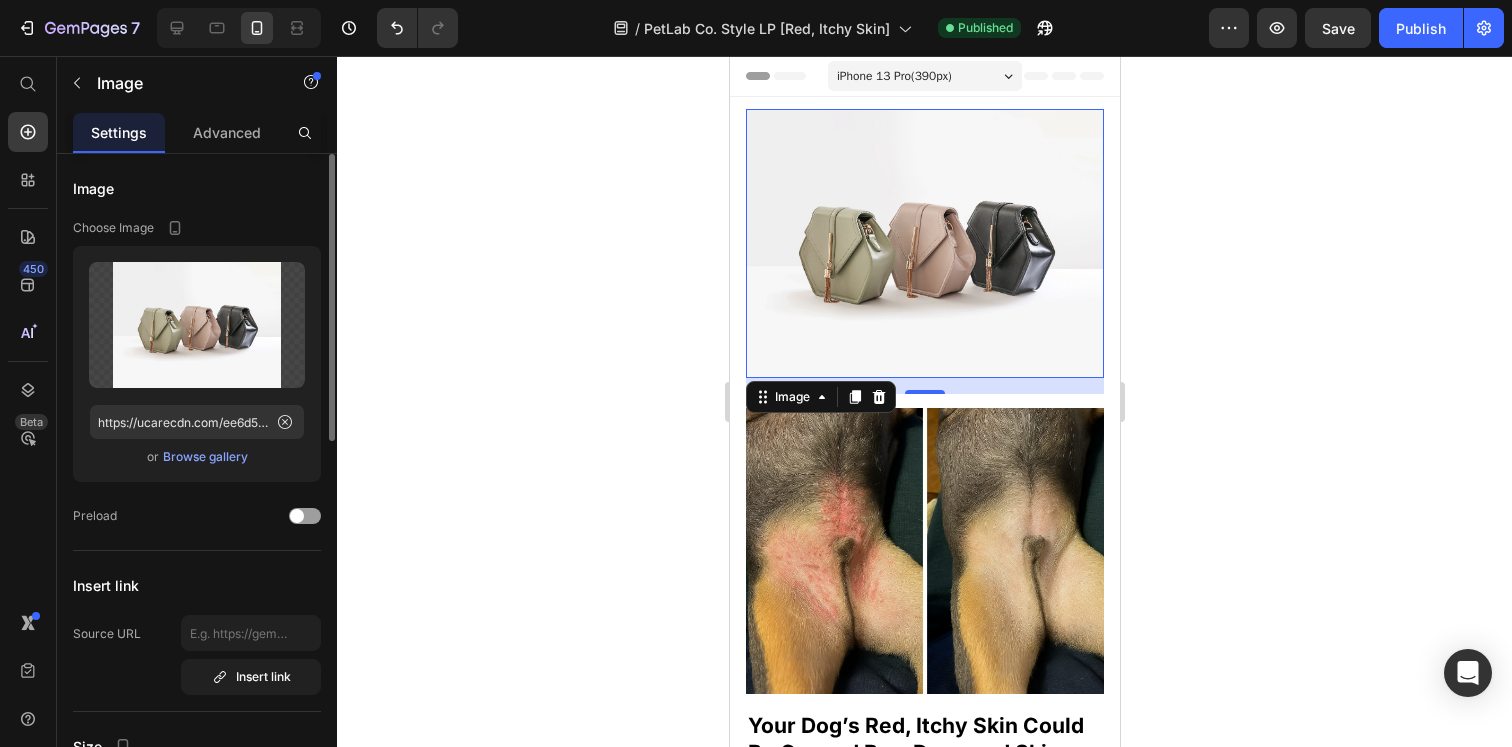 click on "Browse gallery" at bounding box center (205, 457) 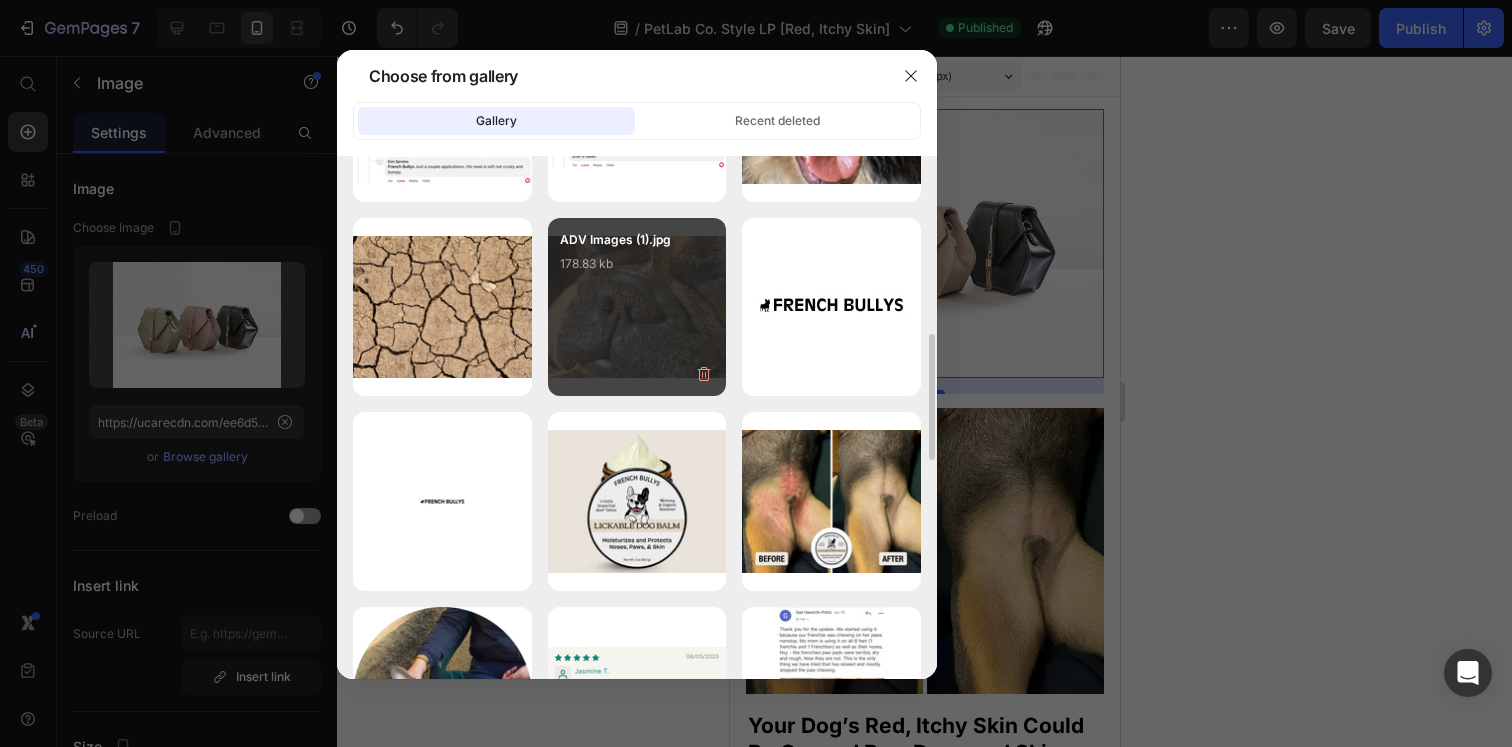scroll, scrollTop: 738, scrollLeft: 0, axis: vertical 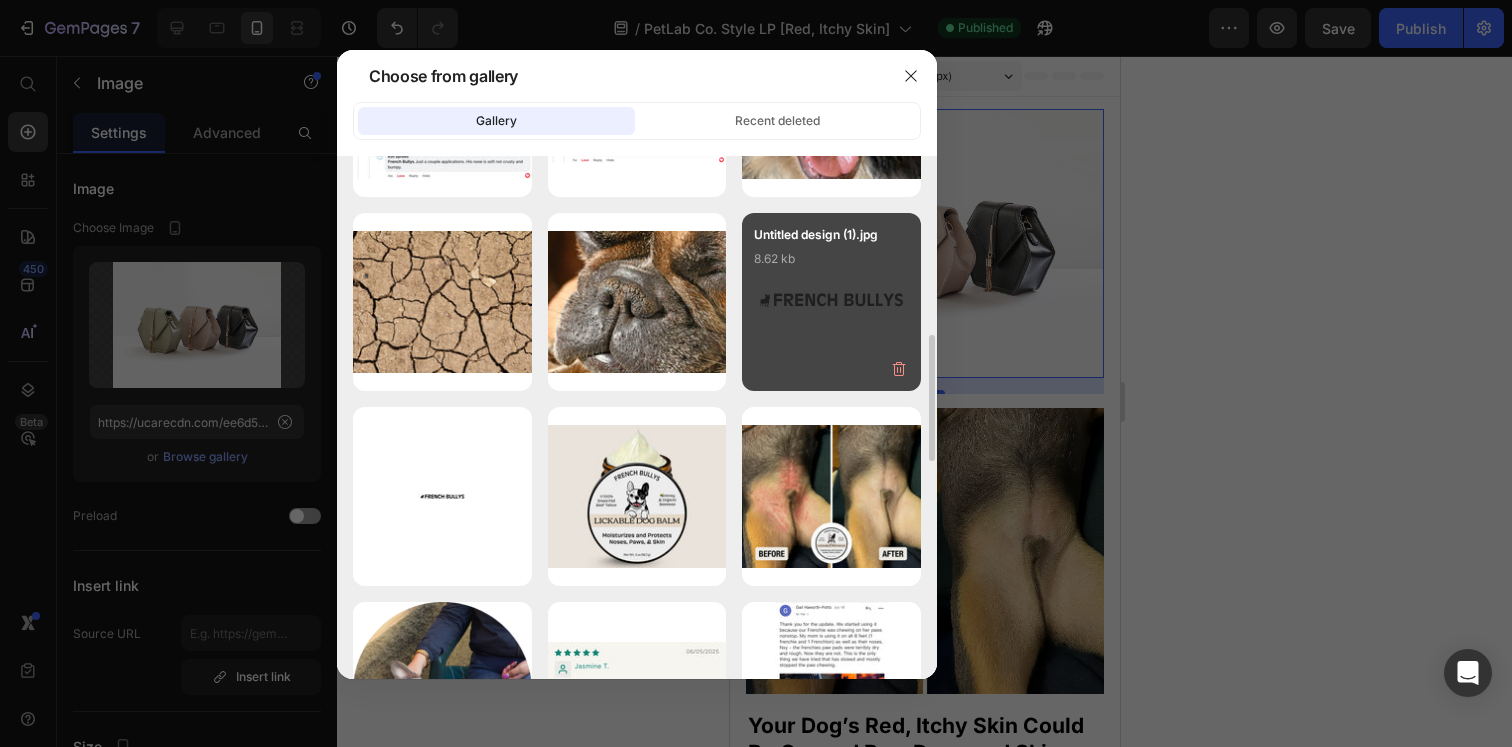 click on "Untitled design (1).jpg 8.62 kb" at bounding box center [831, 265] 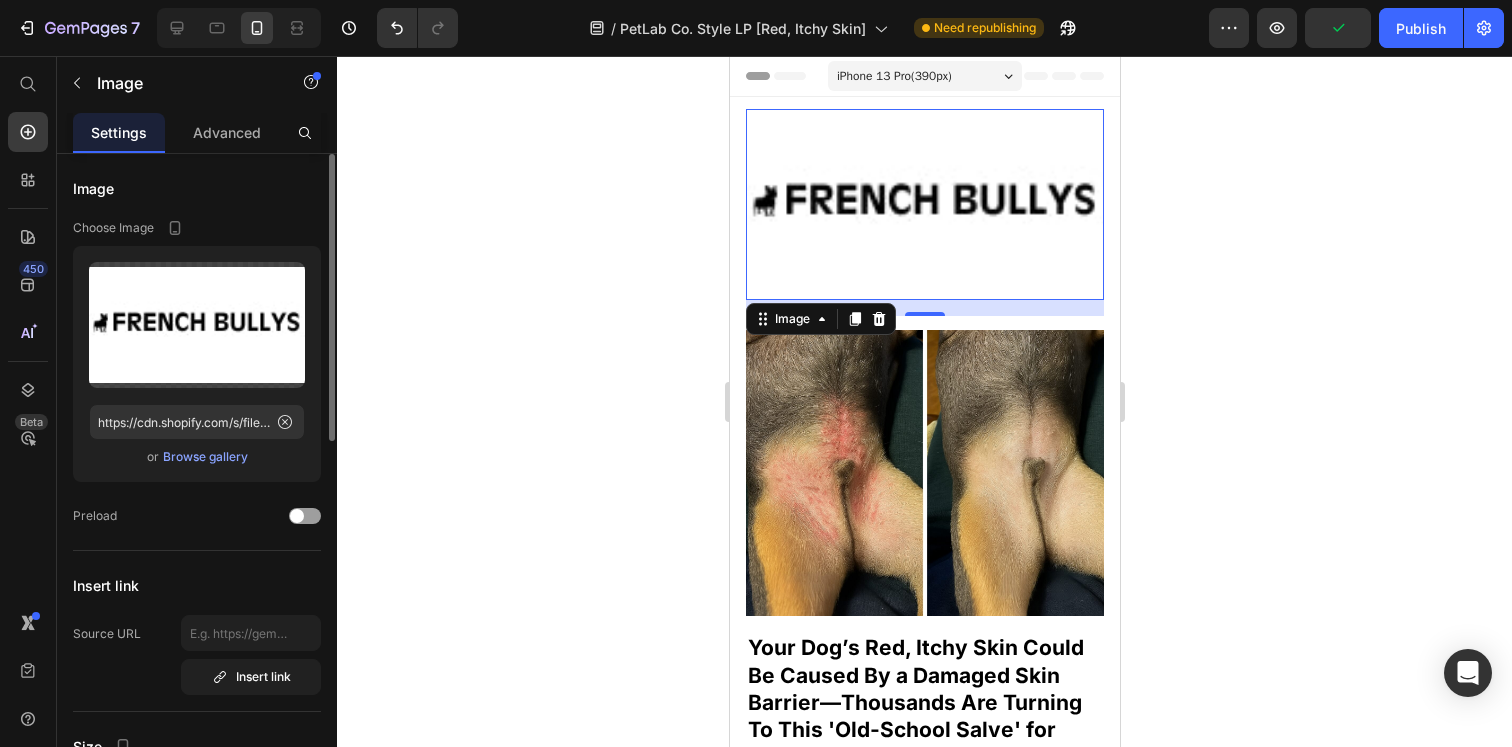 click on "Upload Image https://cdn.shopify.com/s/files/1/0919/5071/1080/files/gempages_555959025959699508-6da49f9c-3174-4ab5-bbe2-af2159e42a20.jpg  or   Browse gallery" at bounding box center (197, 364) 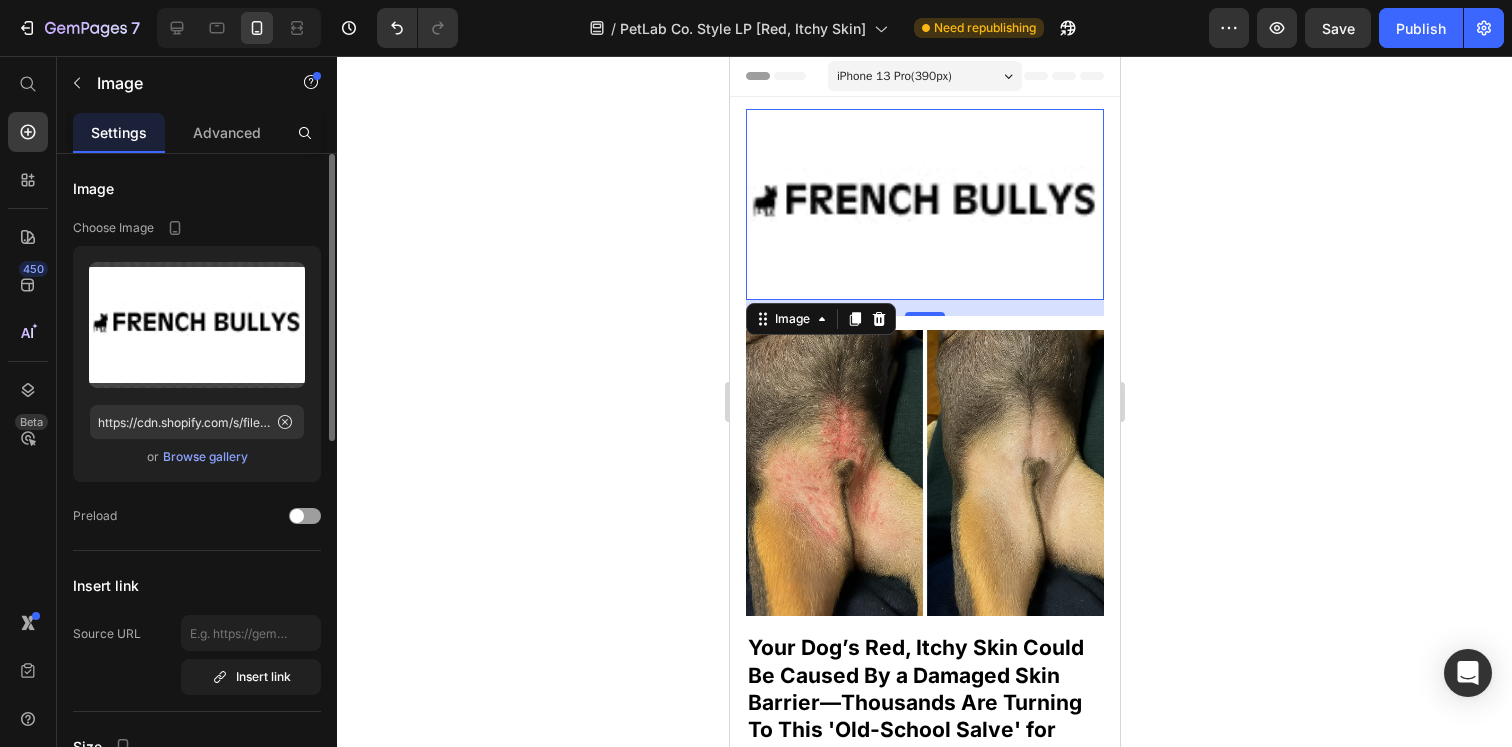 click on "Browse gallery" at bounding box center [205, 457] 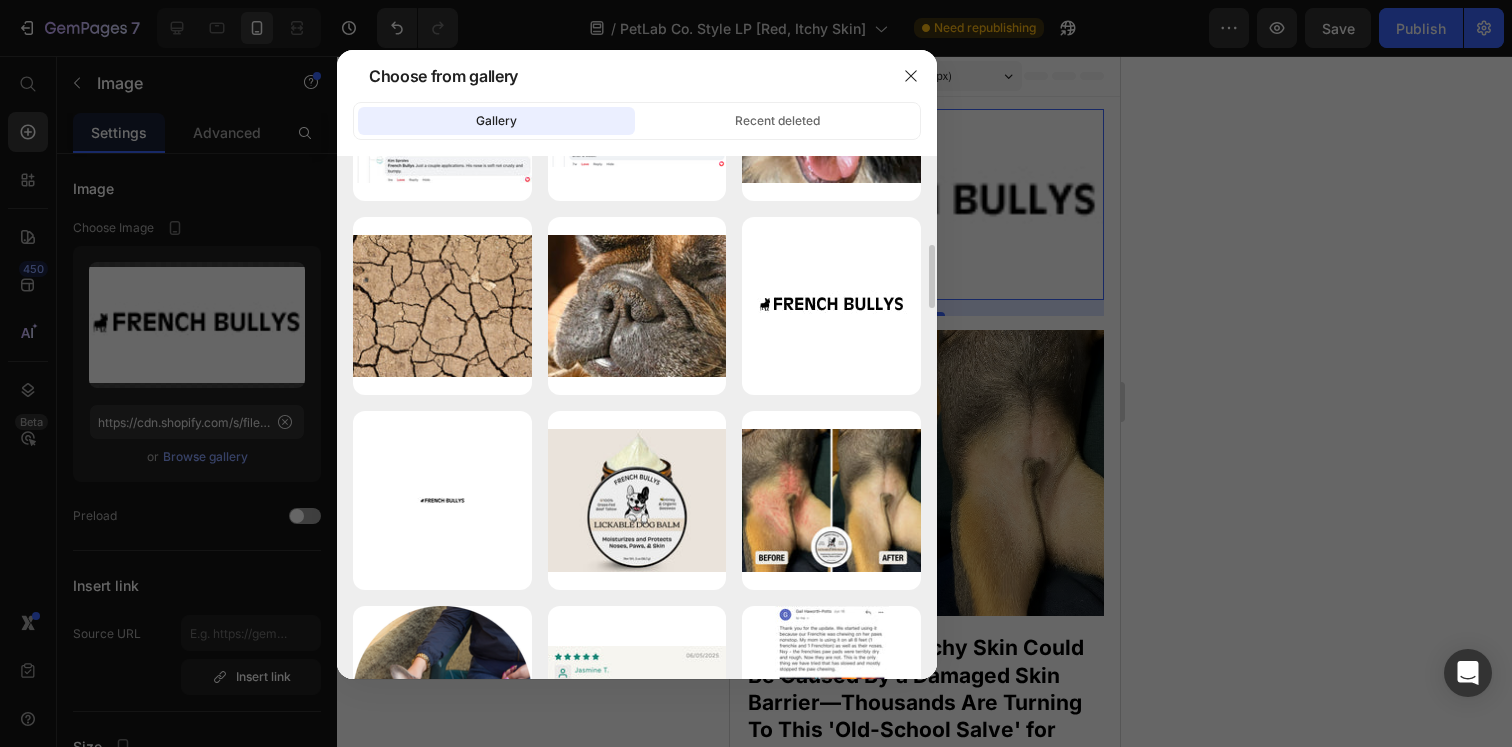 scroll, scrollTop: 741, scrollLeft: 0, axis: vertical 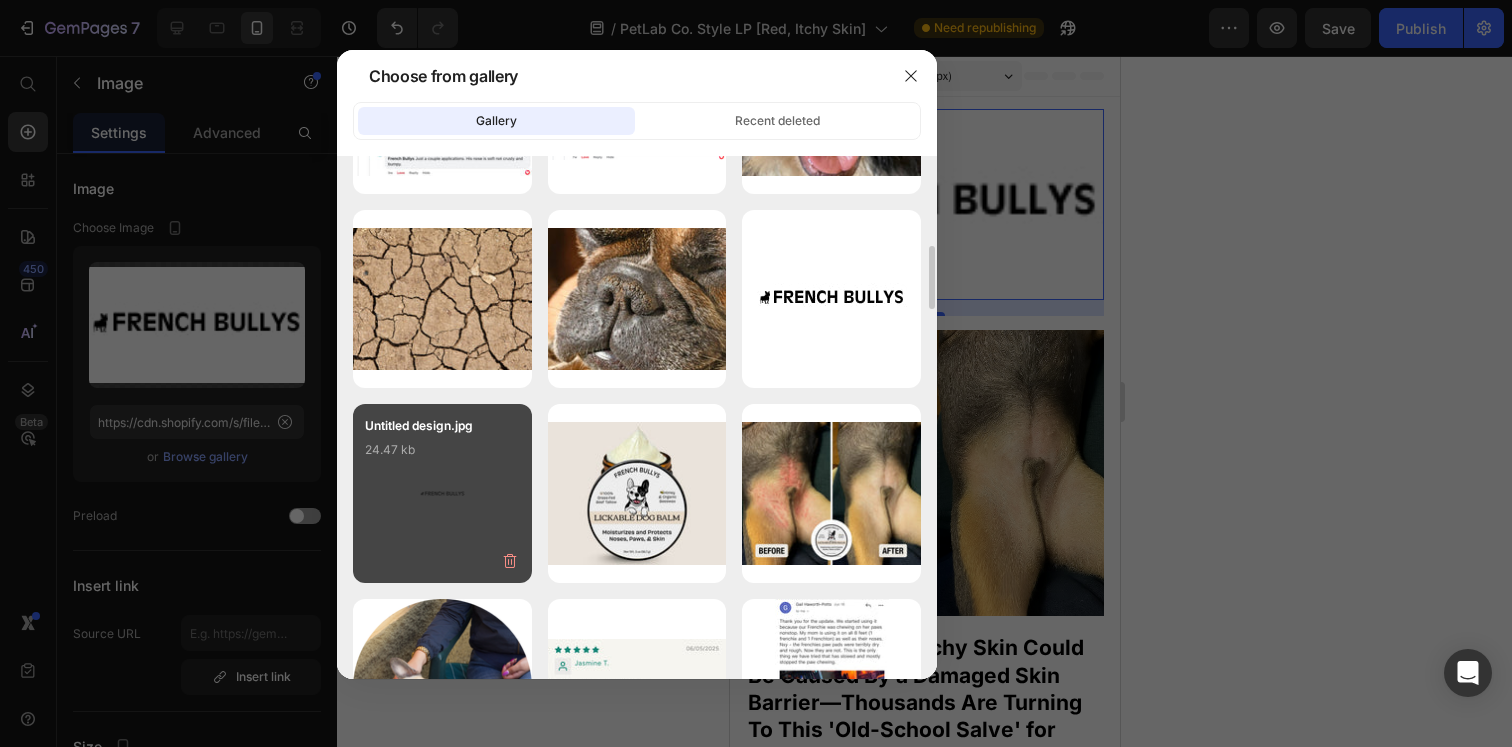 click on "Untitled design.jpg 24.47 kb" at bounding box center (442, 456) 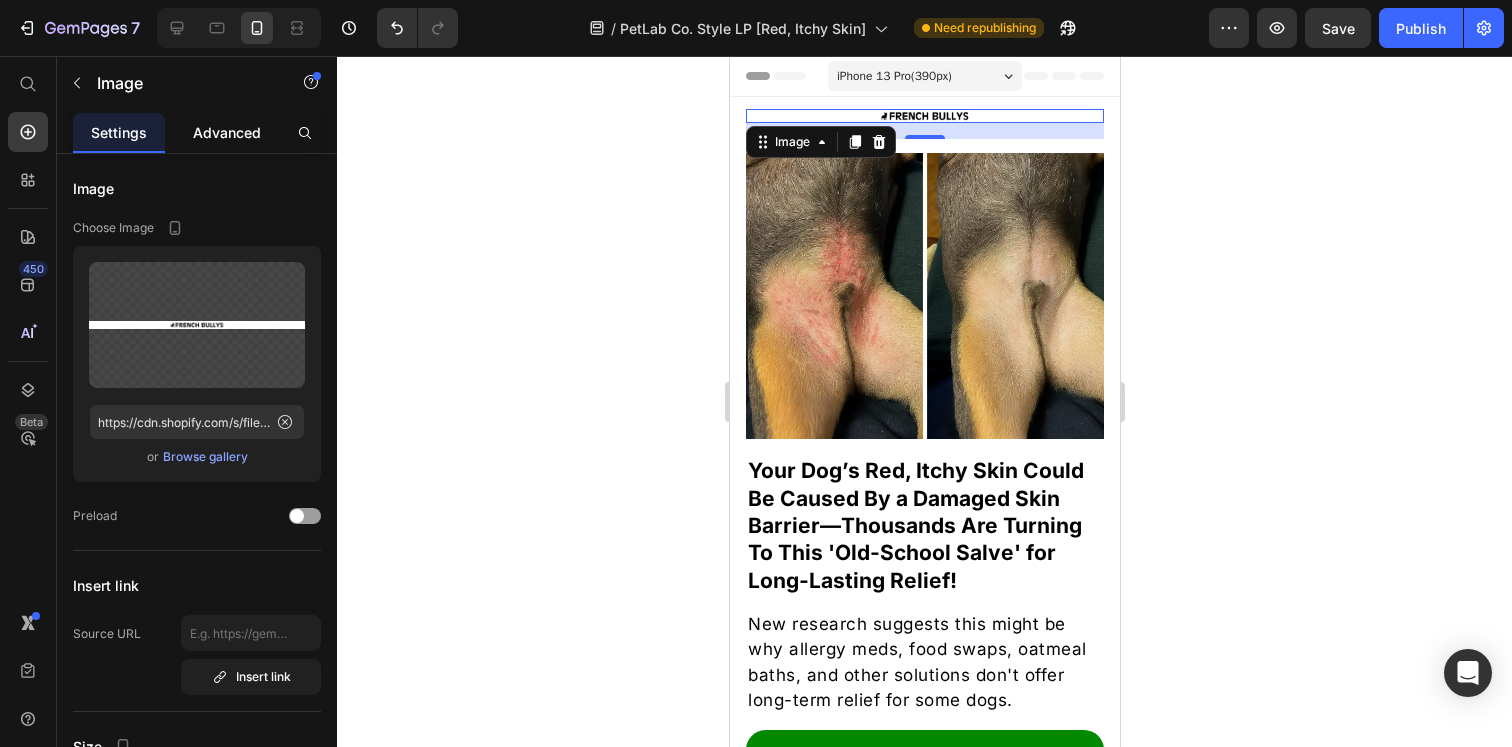 click on "Advanced" 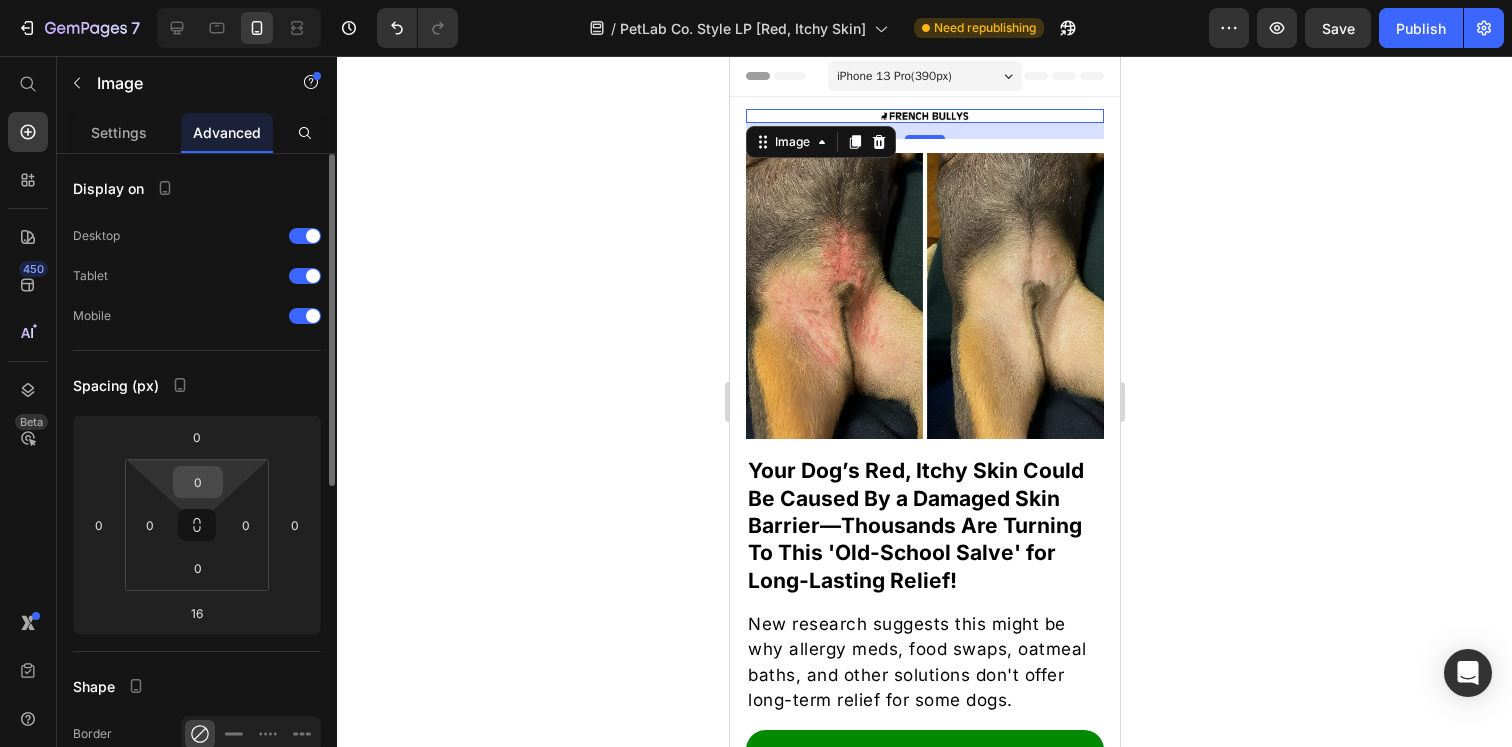 click on "0" at bounding box center (198, 482) 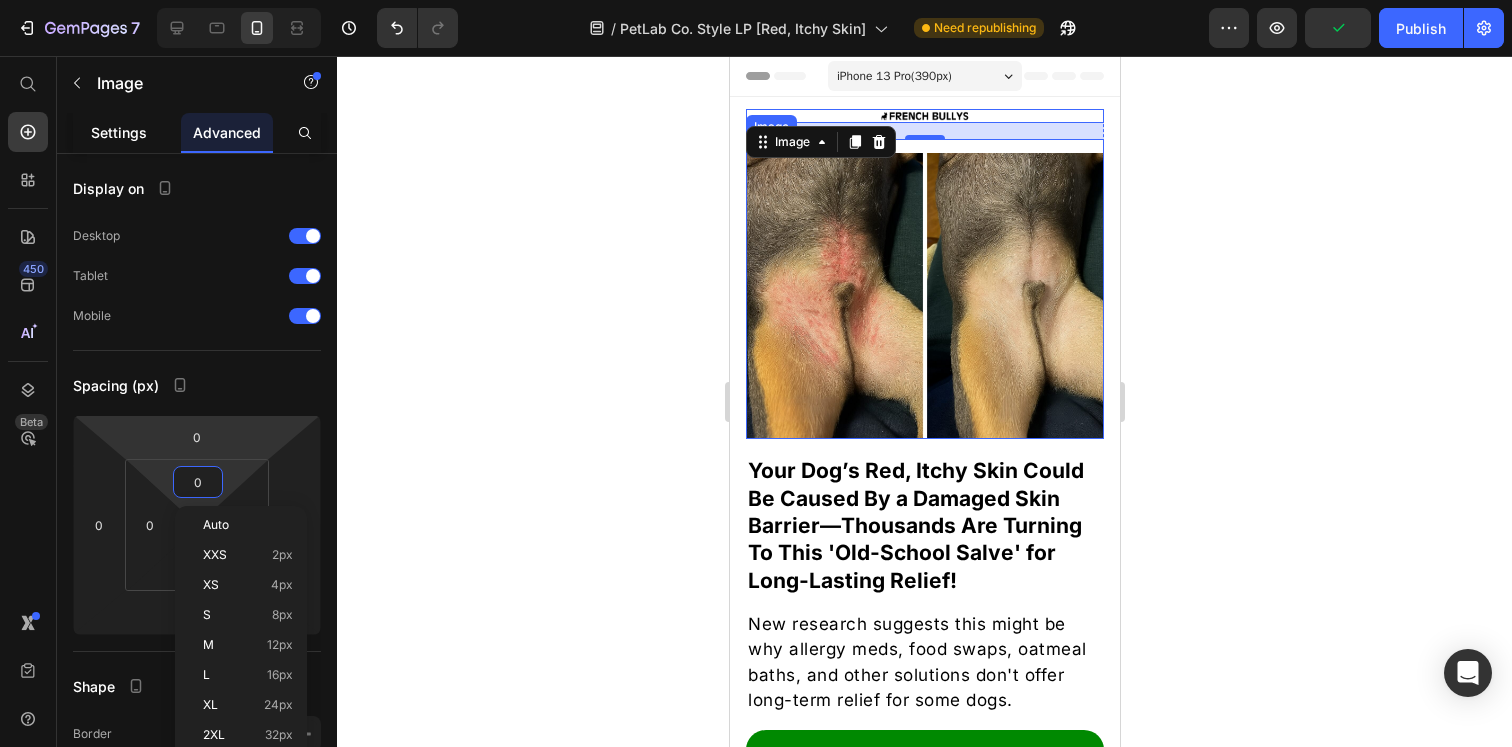 click on "Settings" 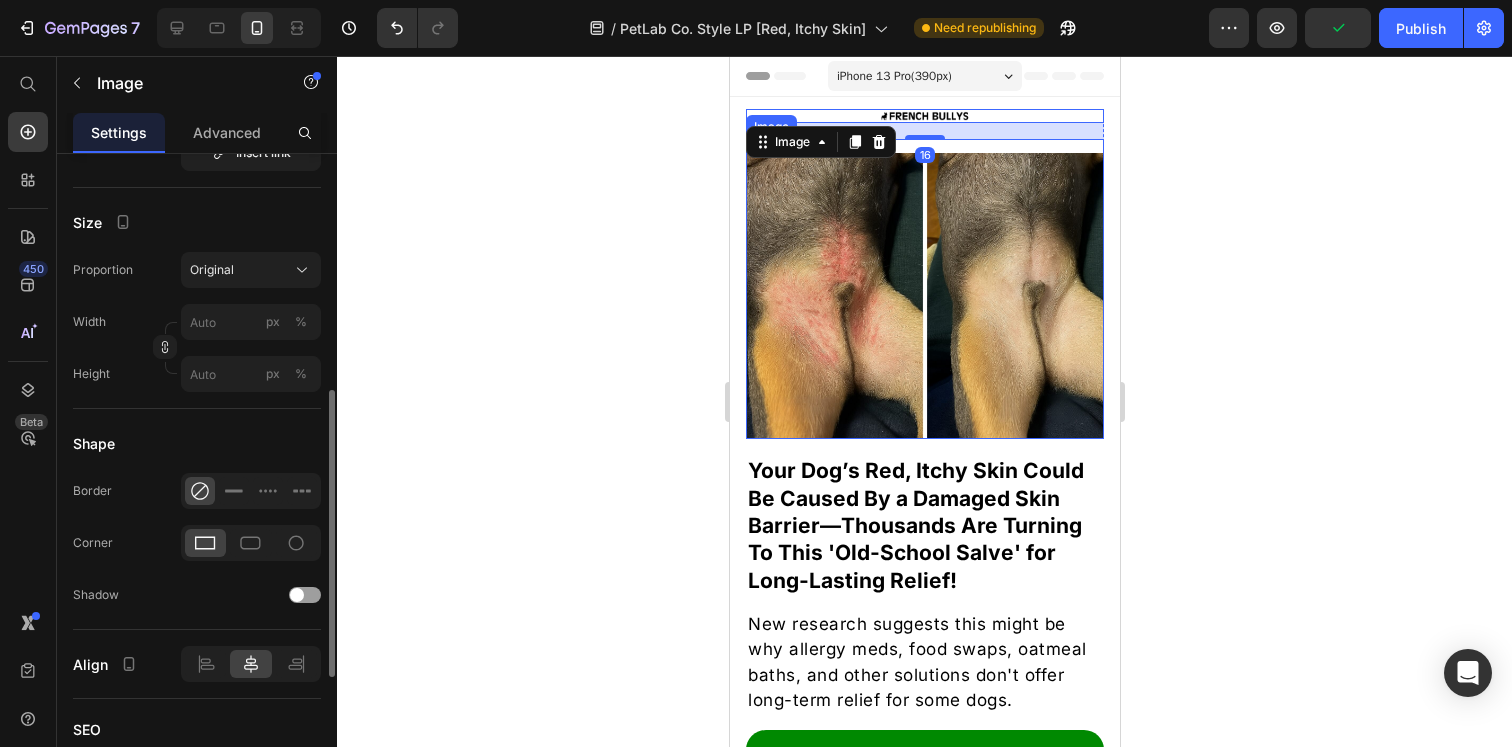 scroll, scrollTop: 527, scrollLeft: 0, axis: vertical 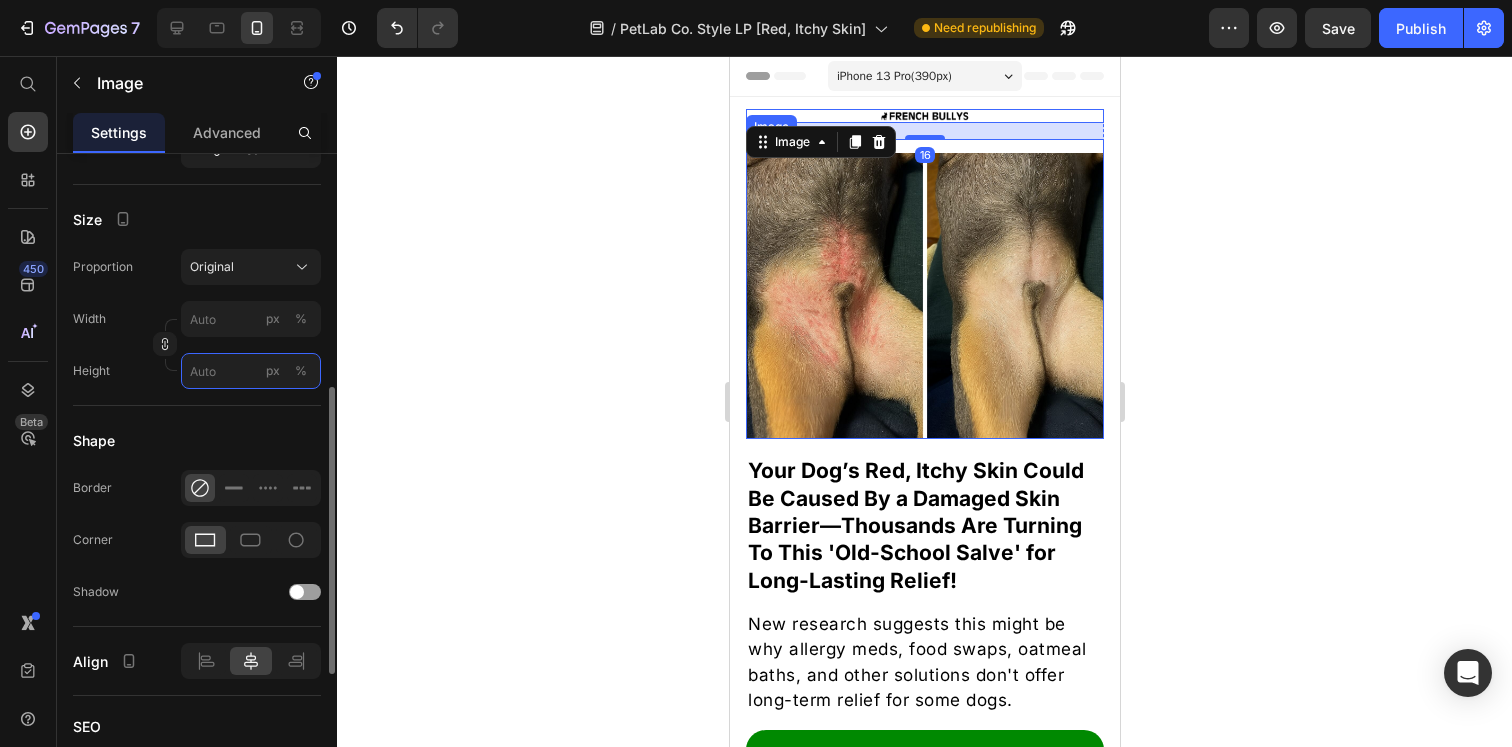 click on "px %" at bounding box center [251, 371] 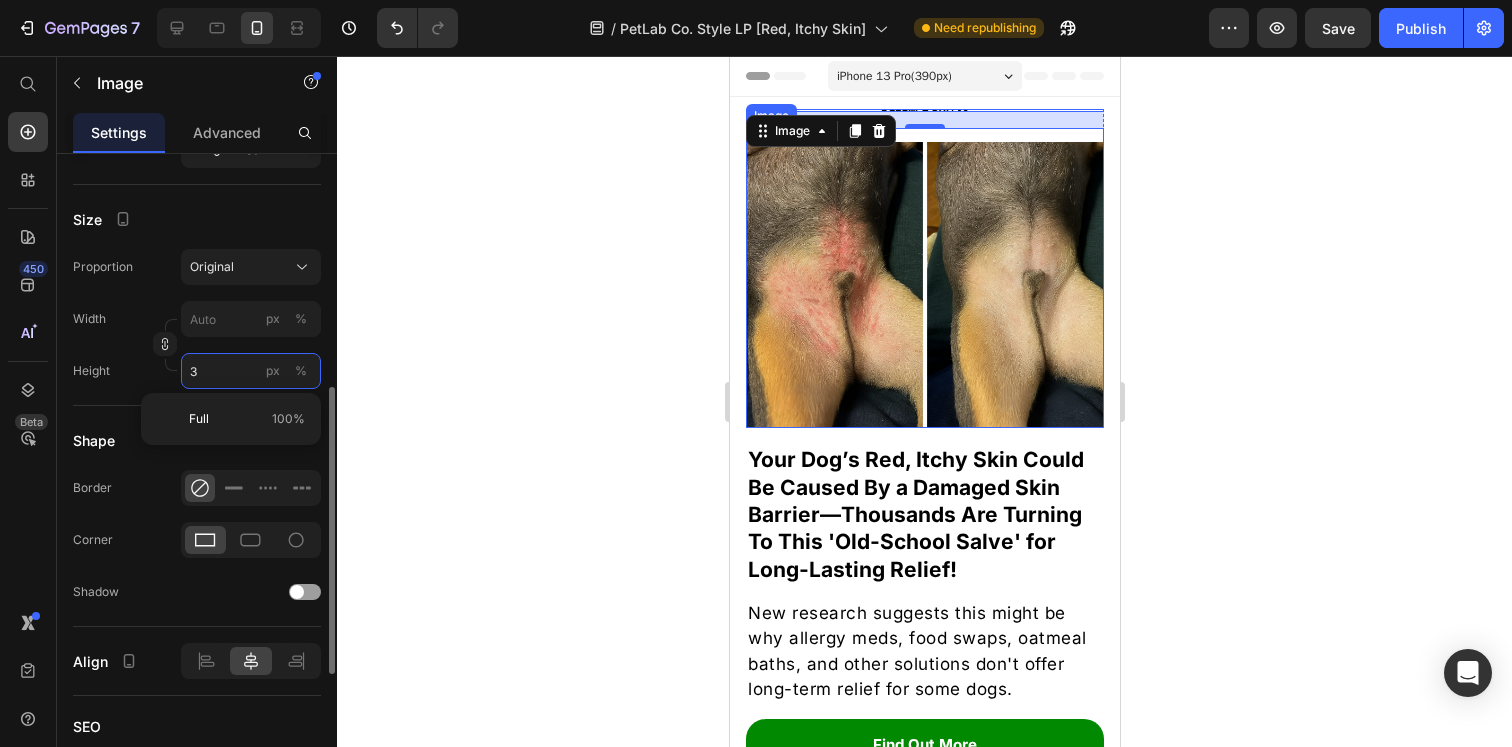 type on "30" 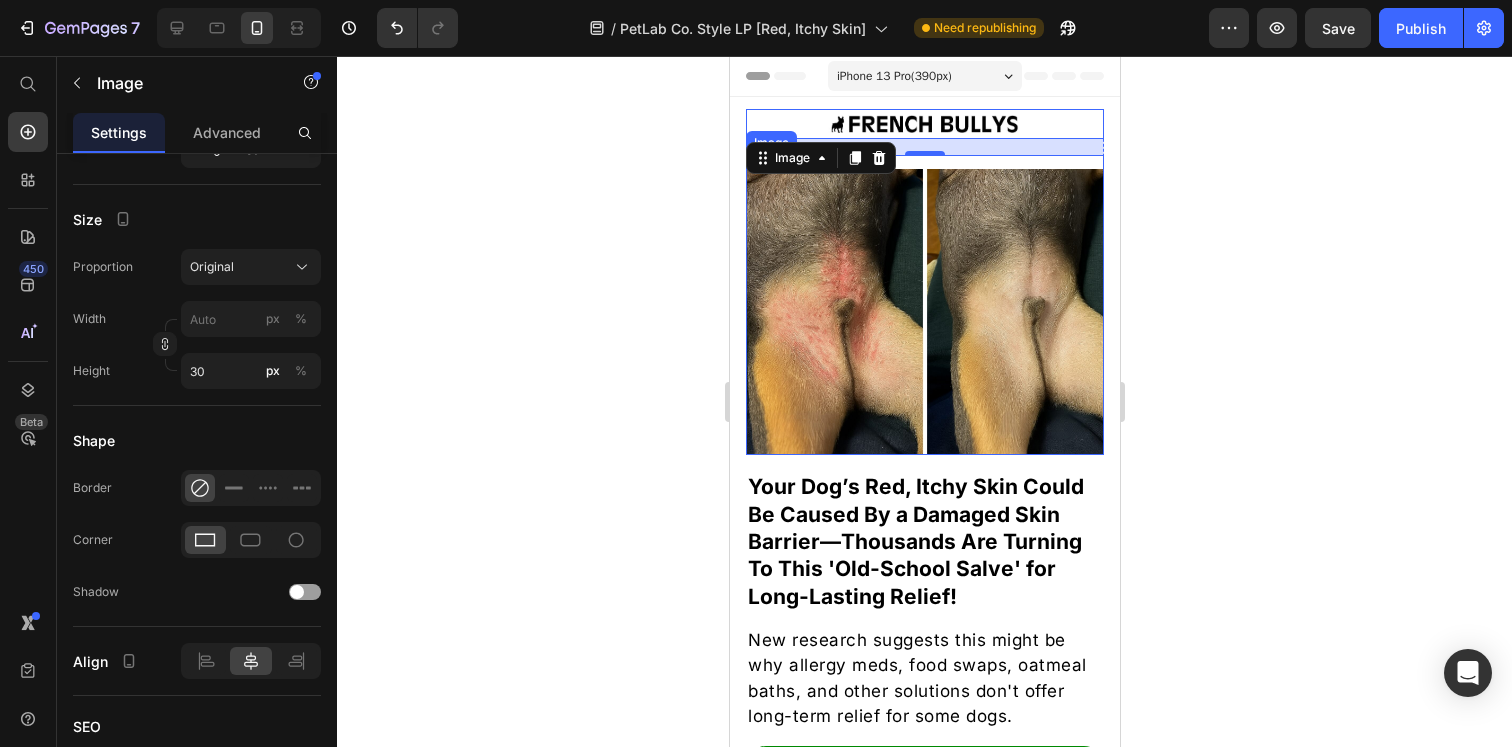click 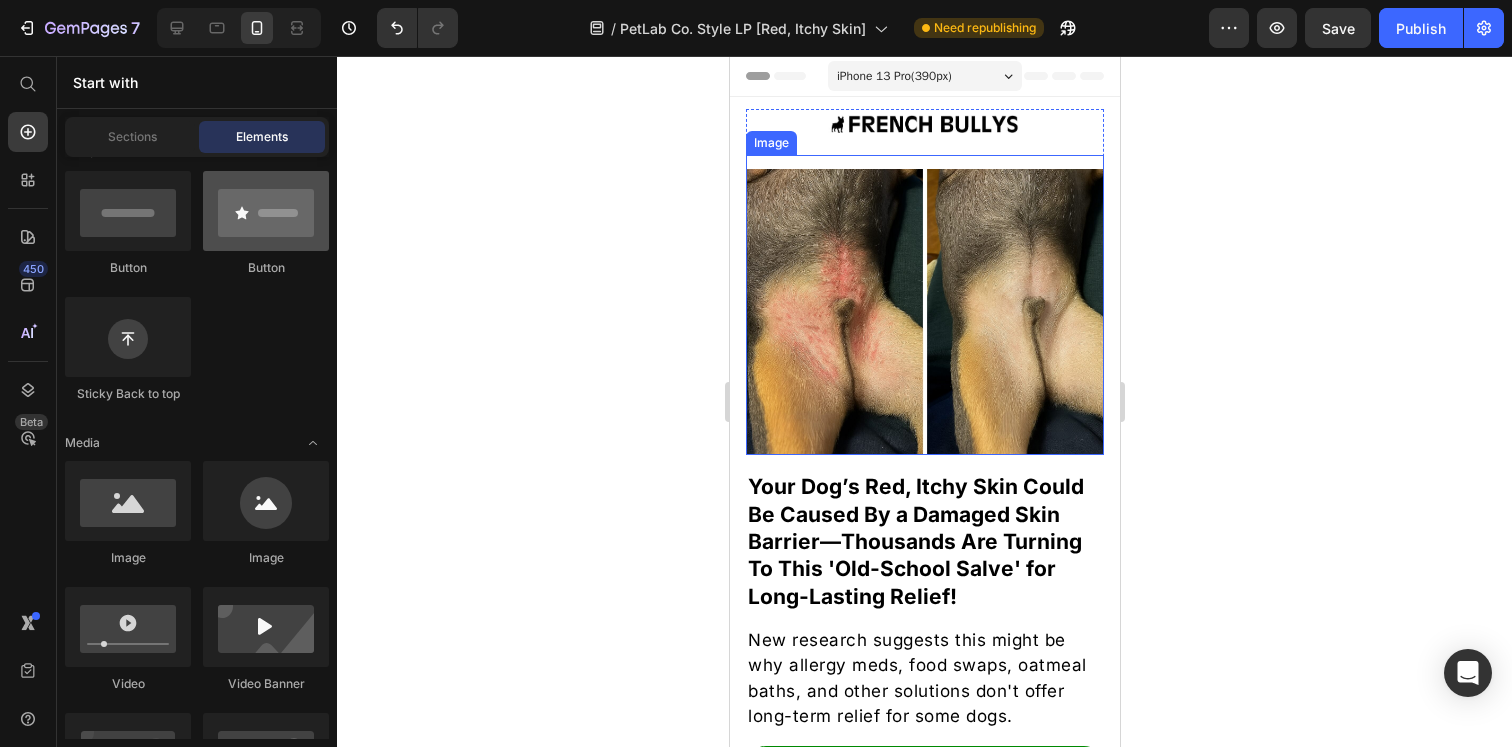 scroll, scrollTop: 0, scrollLeft: 0, axis: both 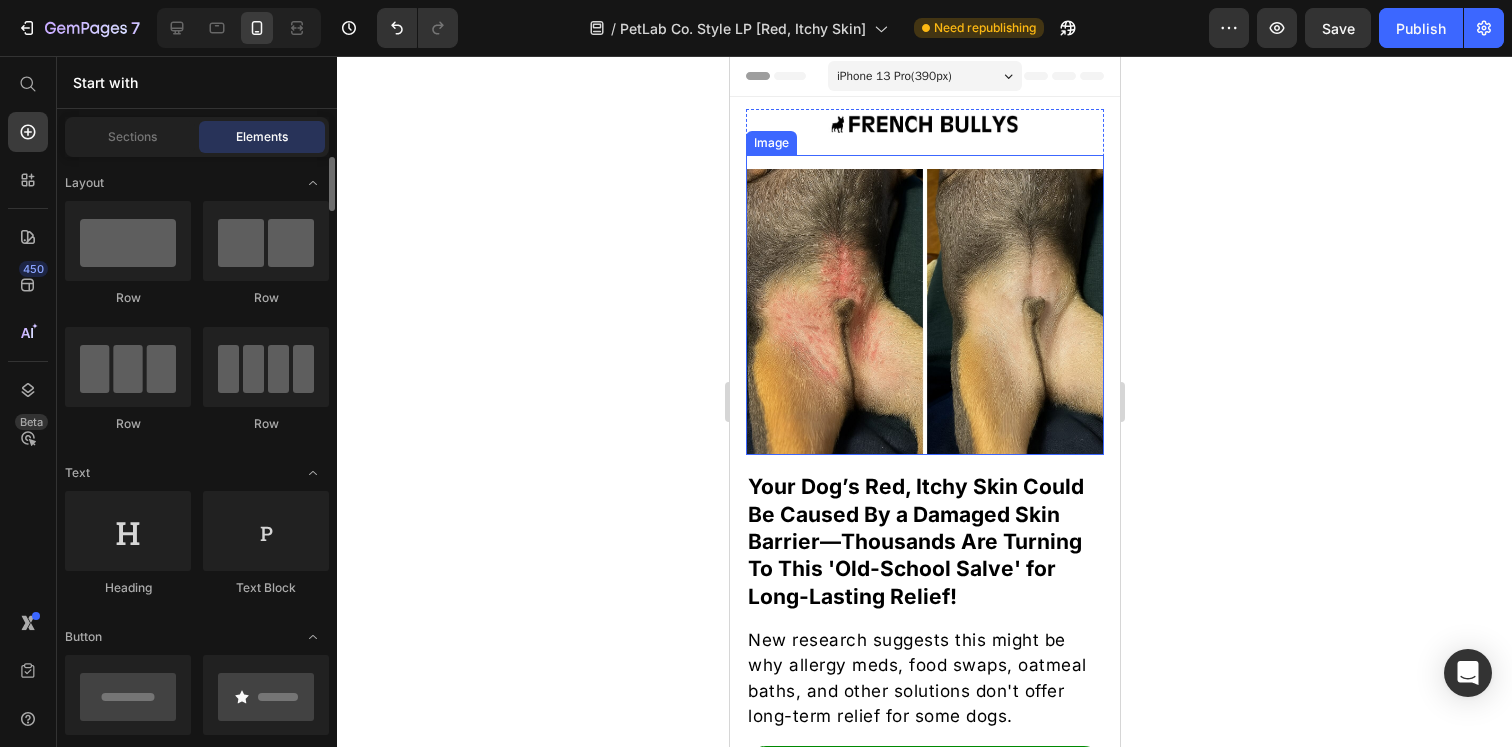 click 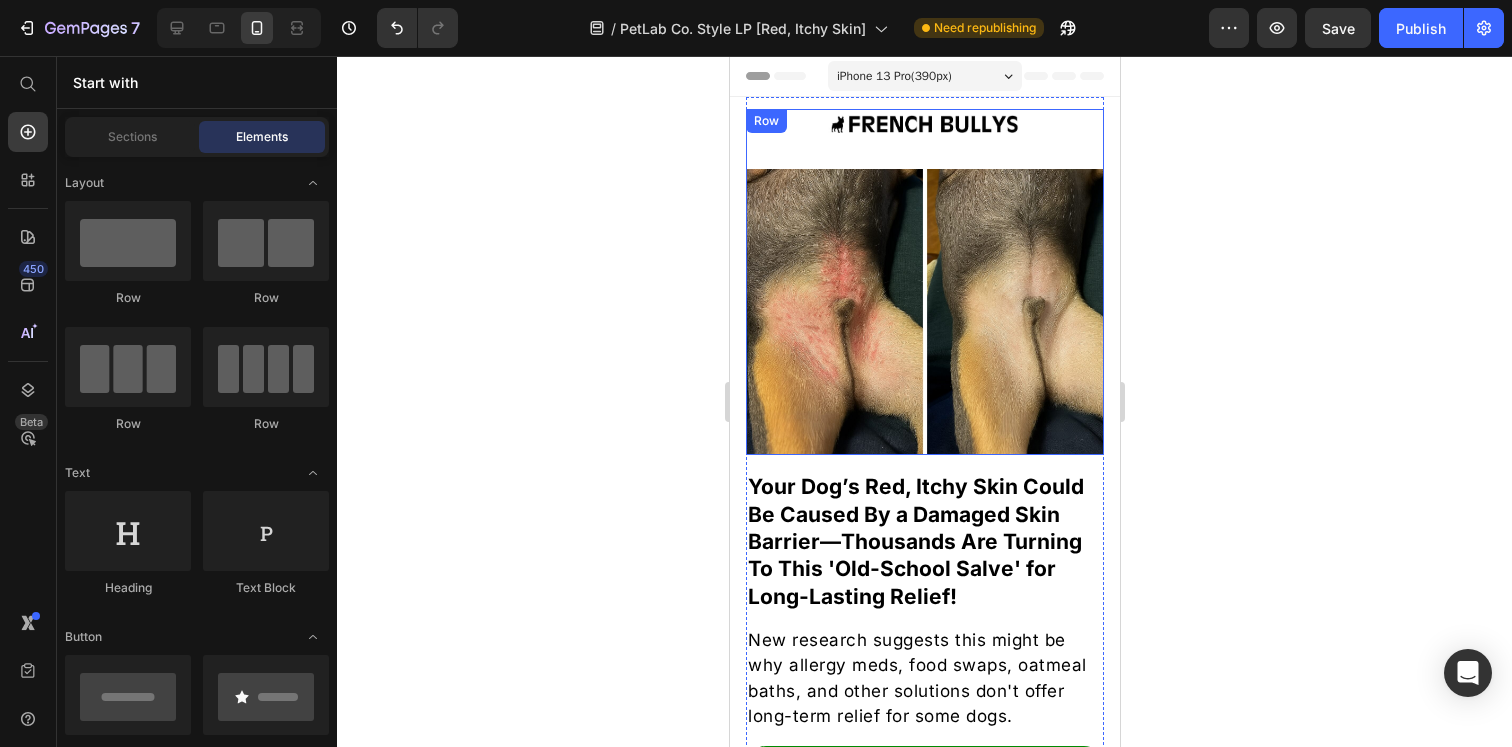click on "Image Image" at bounding box center [924, 282] 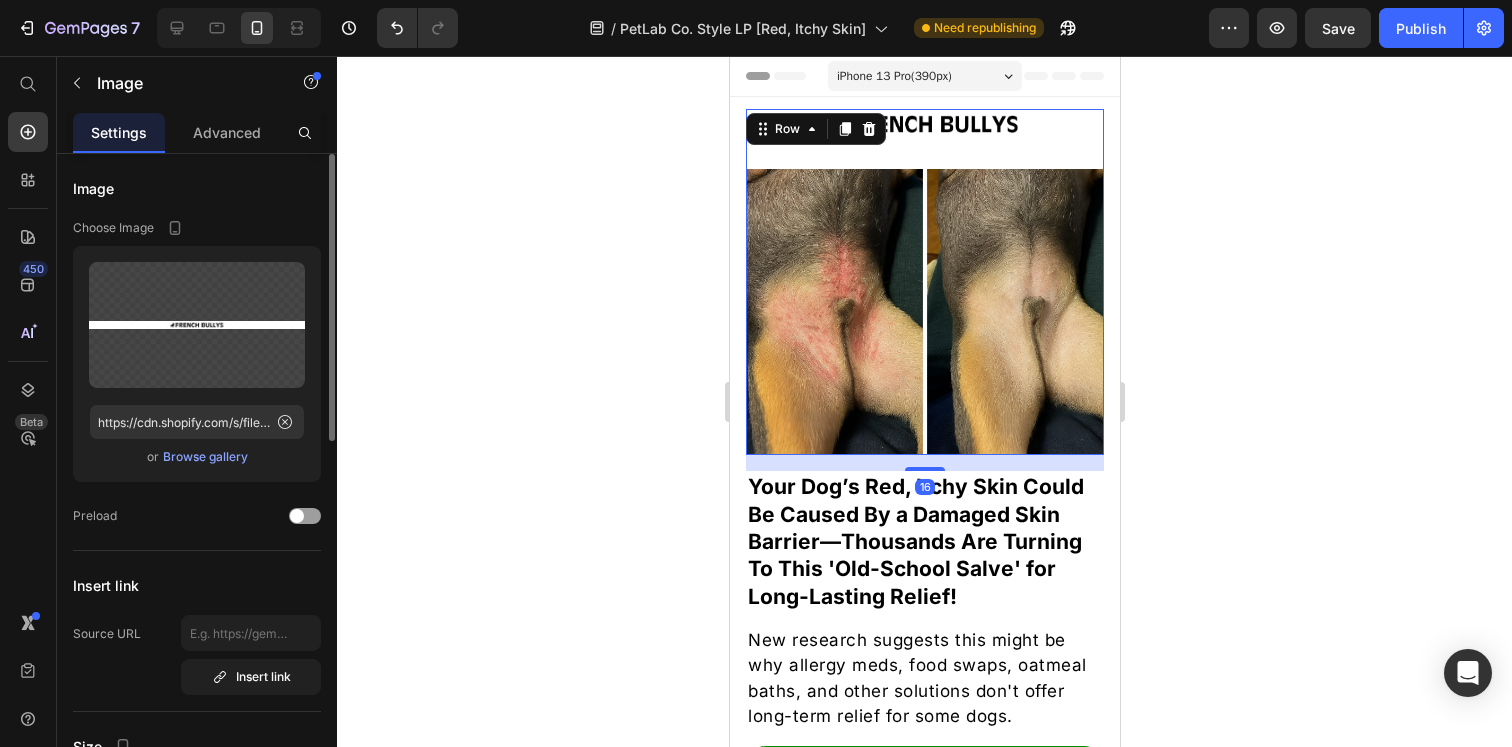 click at bounding box center (924, 124) 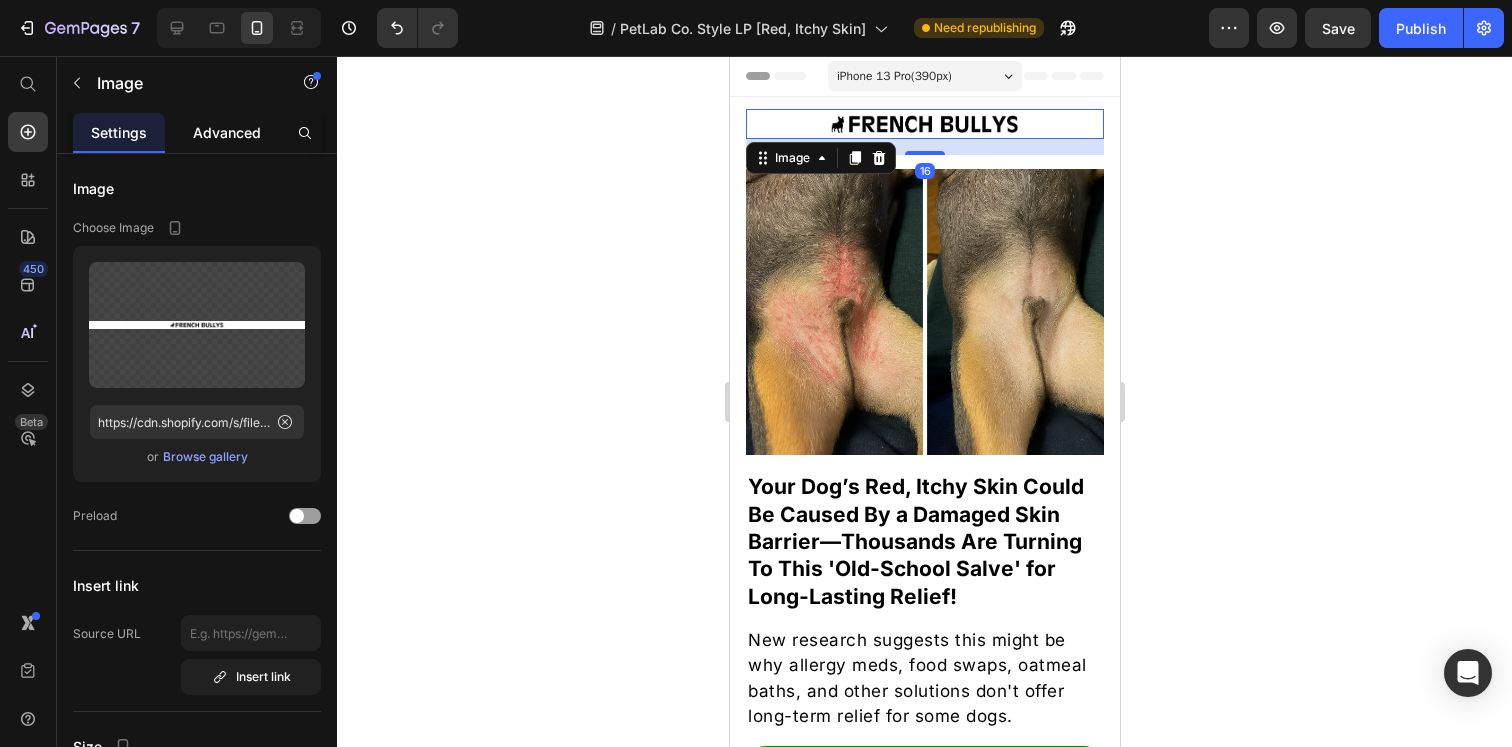 click on "Advanced" at bounding box center [227, 132] 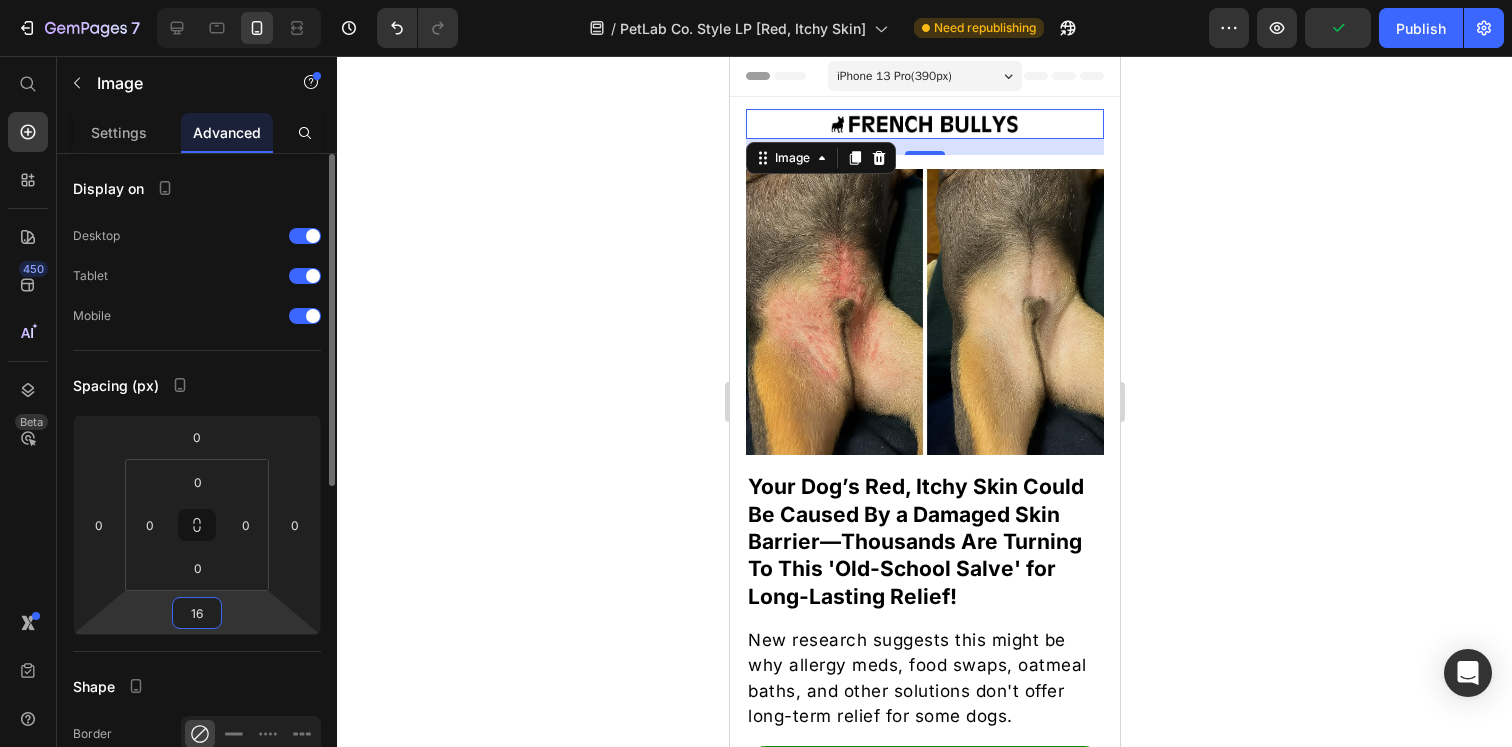 click on "16" at bounding box center (197, 613) 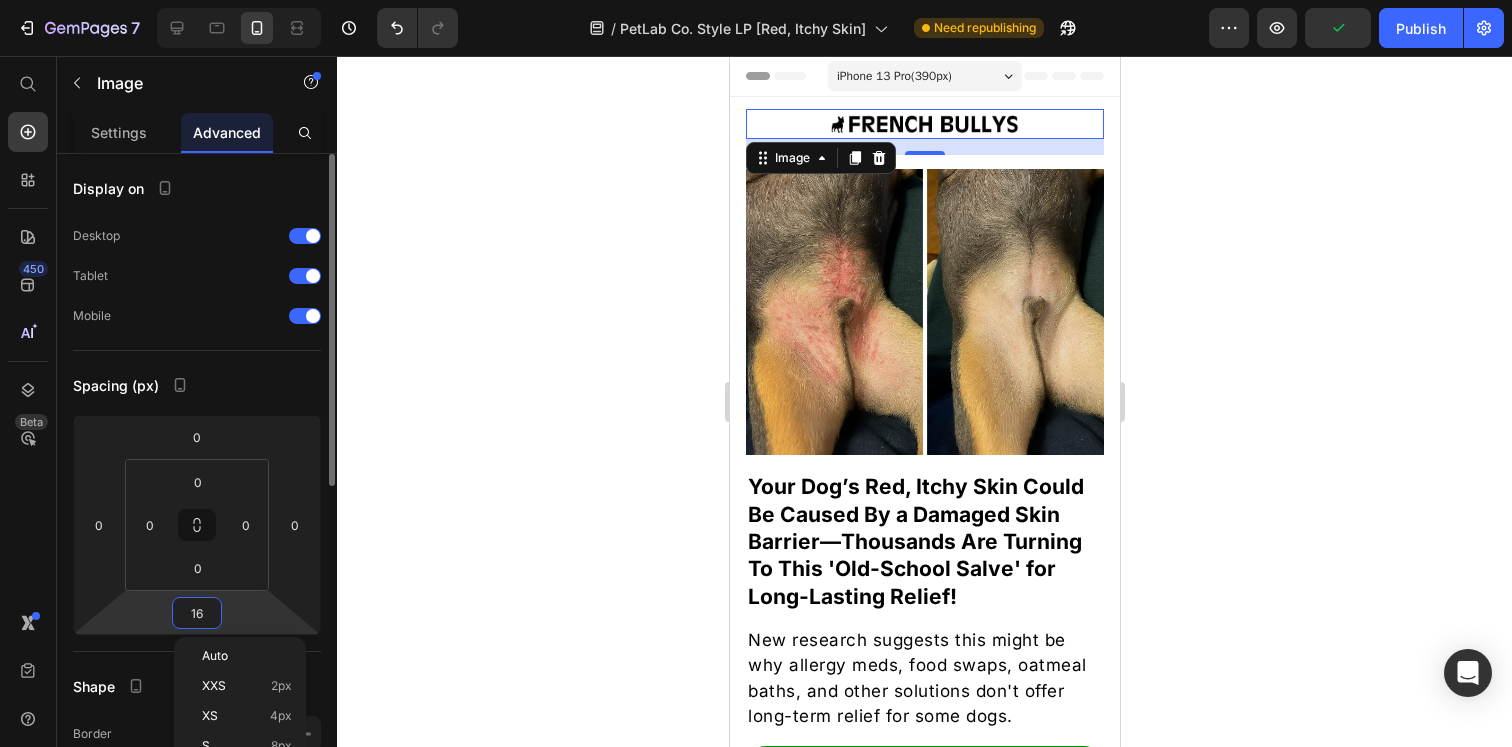 type on "0" 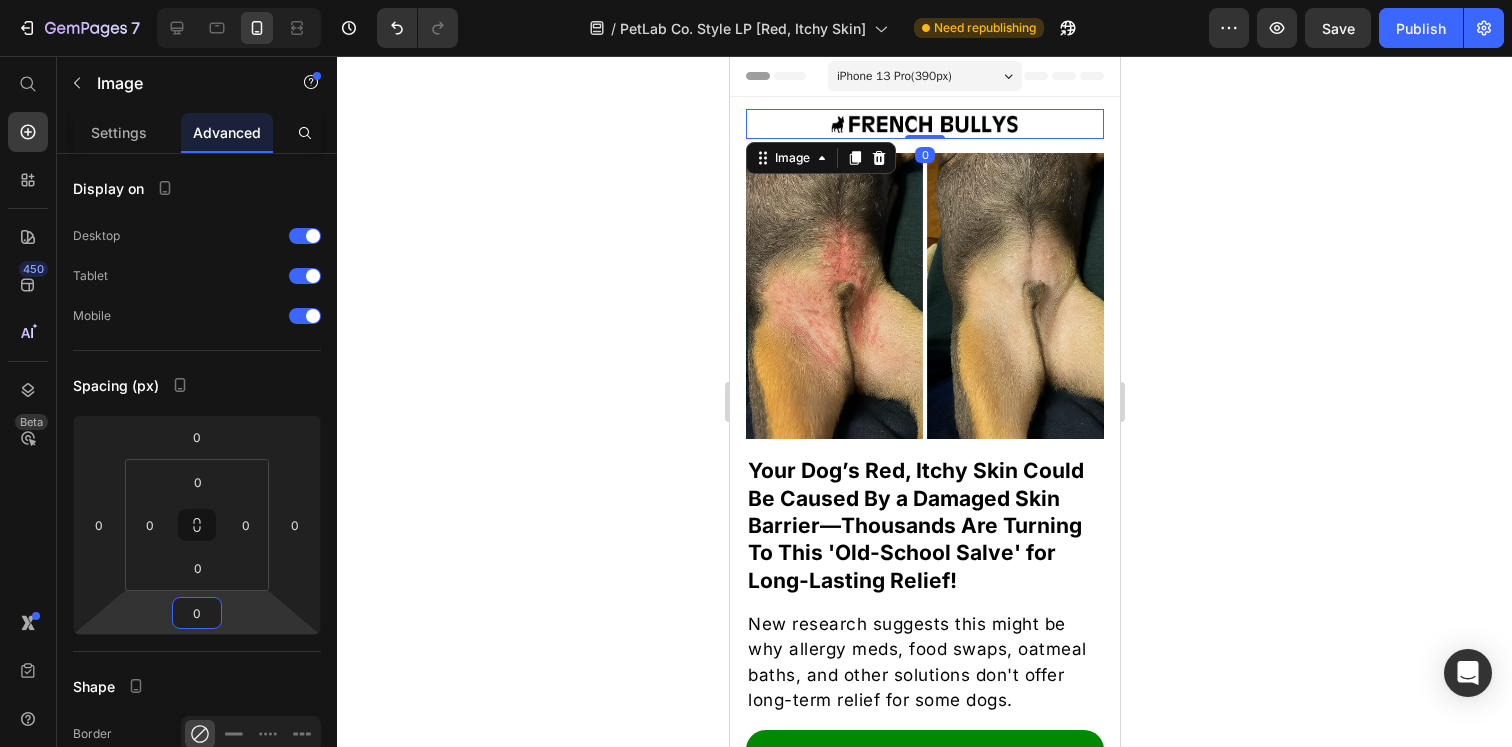click 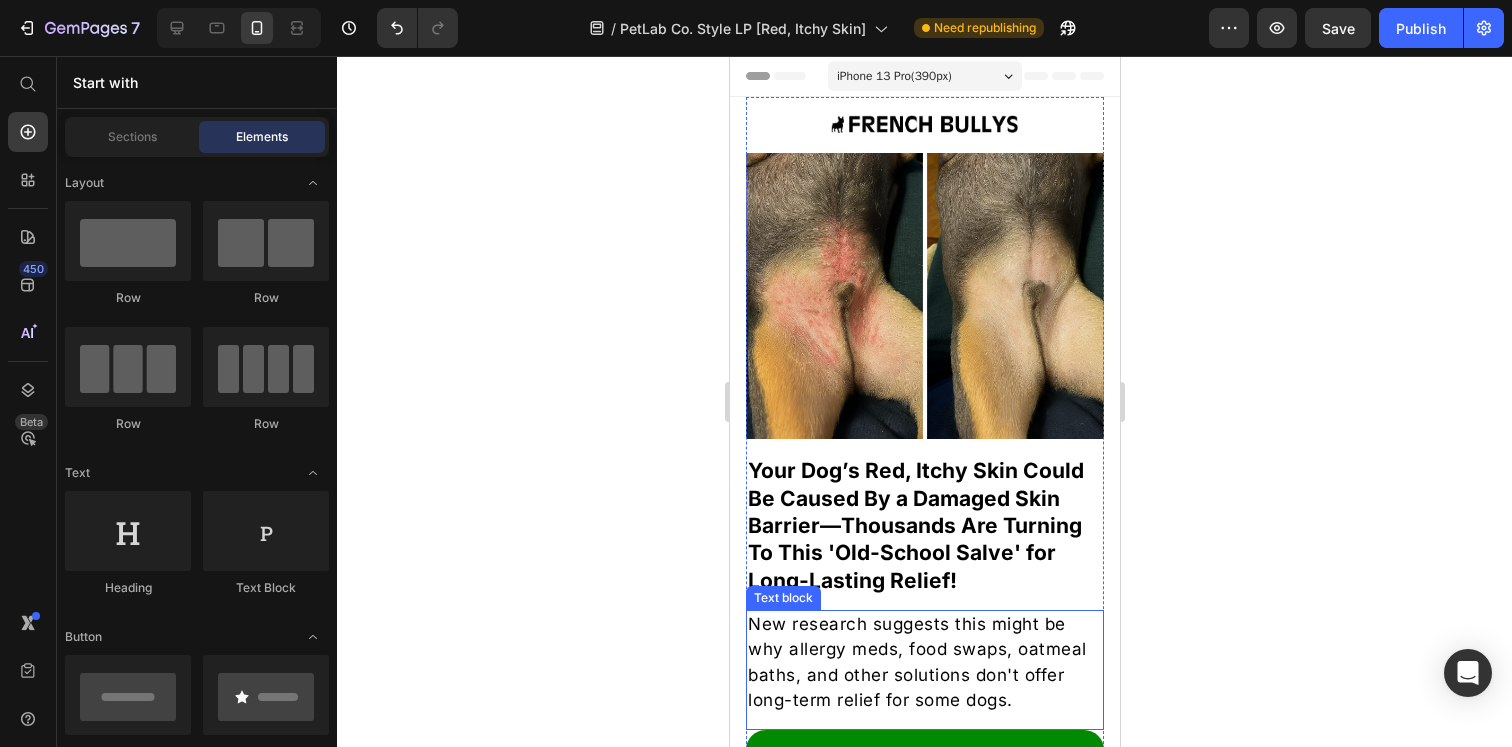 click on "New research suggests this might be why allergy meds, food swaps, oatmeal baths, and other solutions don't offer long-term relief for some dogs." at bounding box center (924, 663) 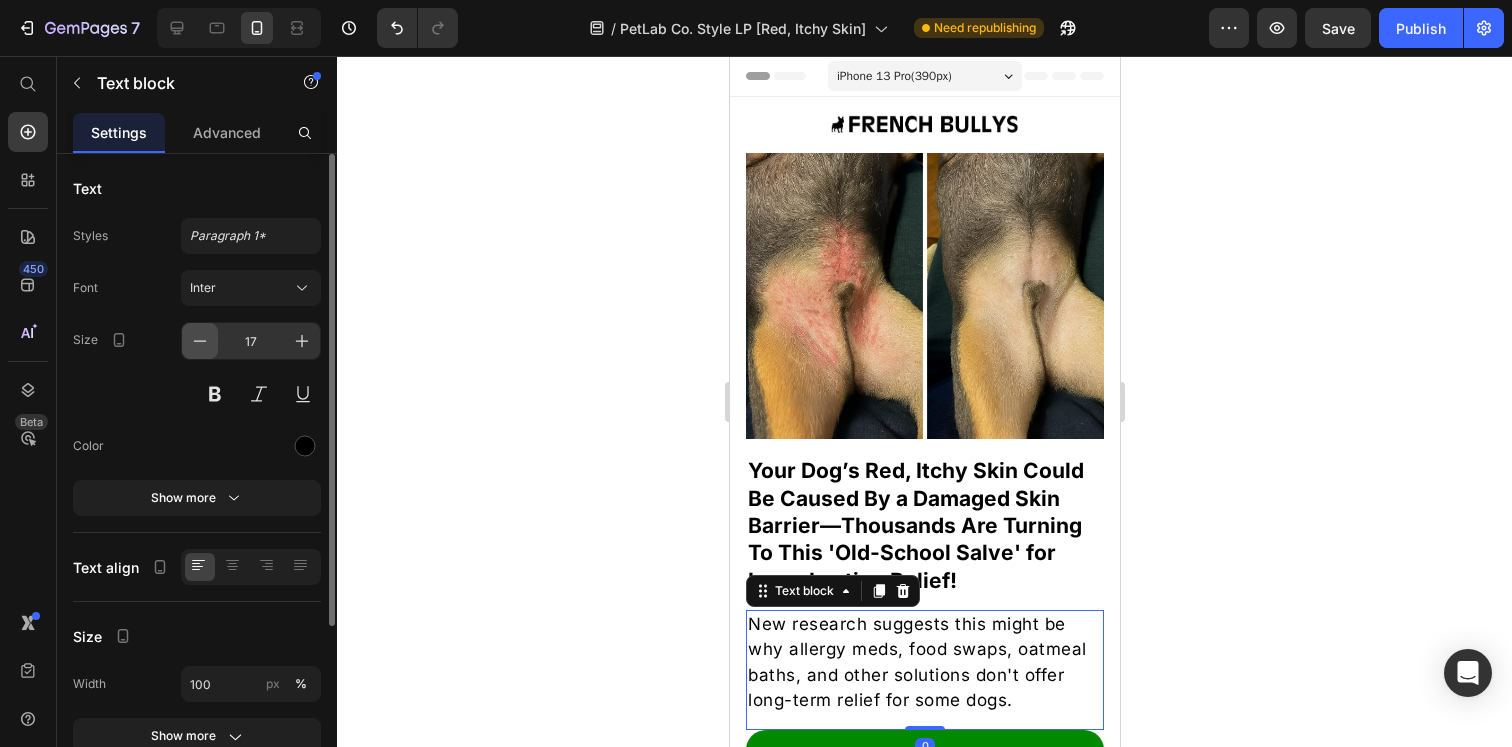 click 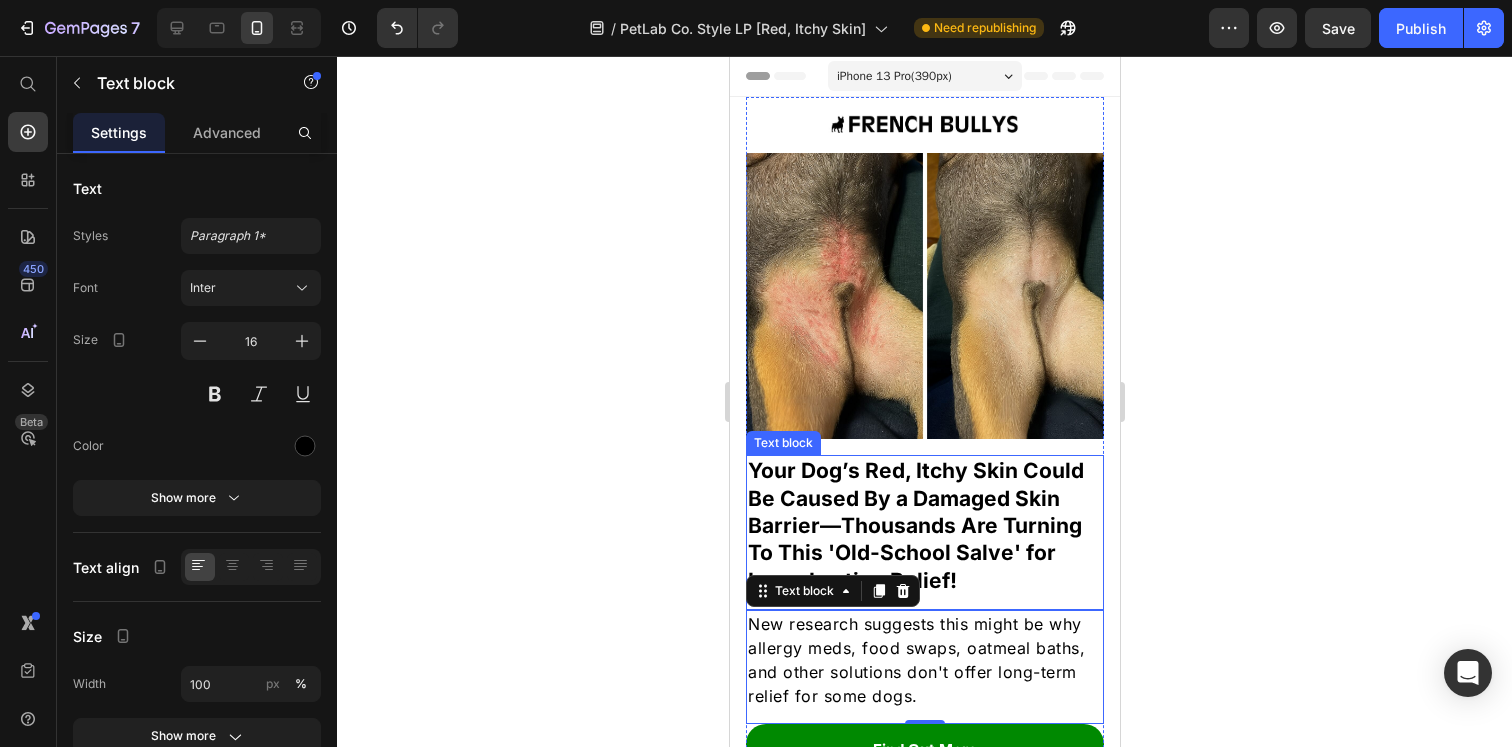 click on "Your Dog’s Red, Itchy Skin Could Be Caused By a Damaged Skin Barrier—Thousands Are Turning To This 'Old-School Salve' for Long-Lasting Relief!" at bounding box center [924, 525] 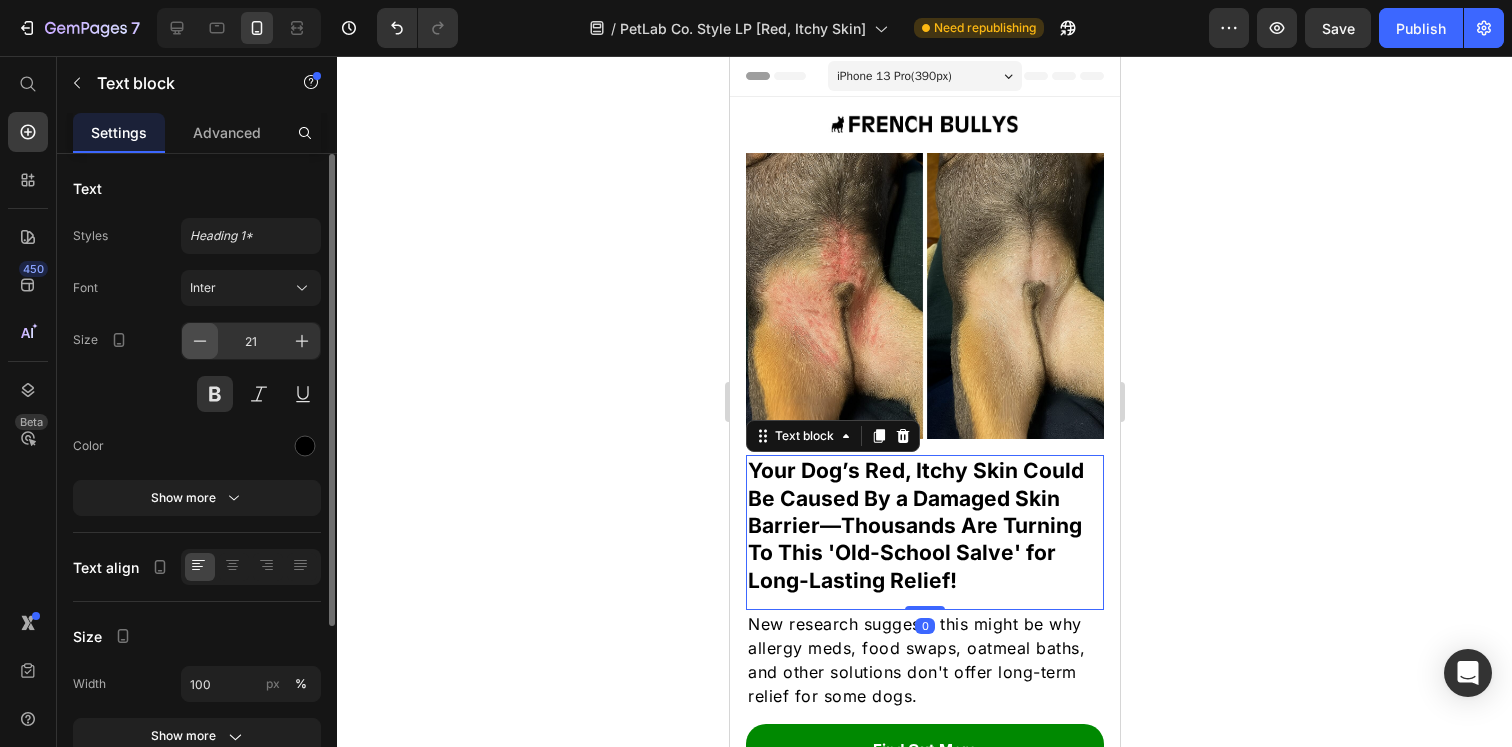 click 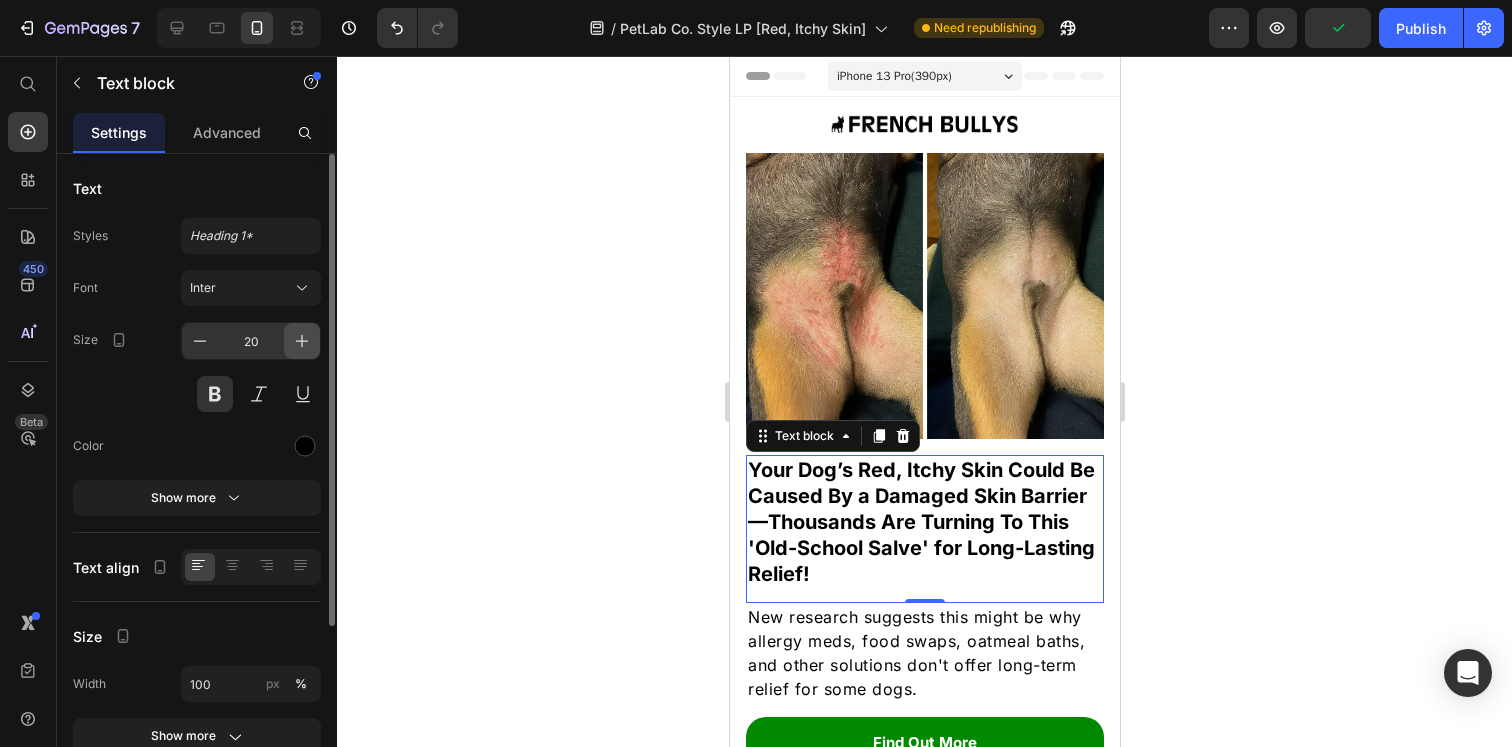 click 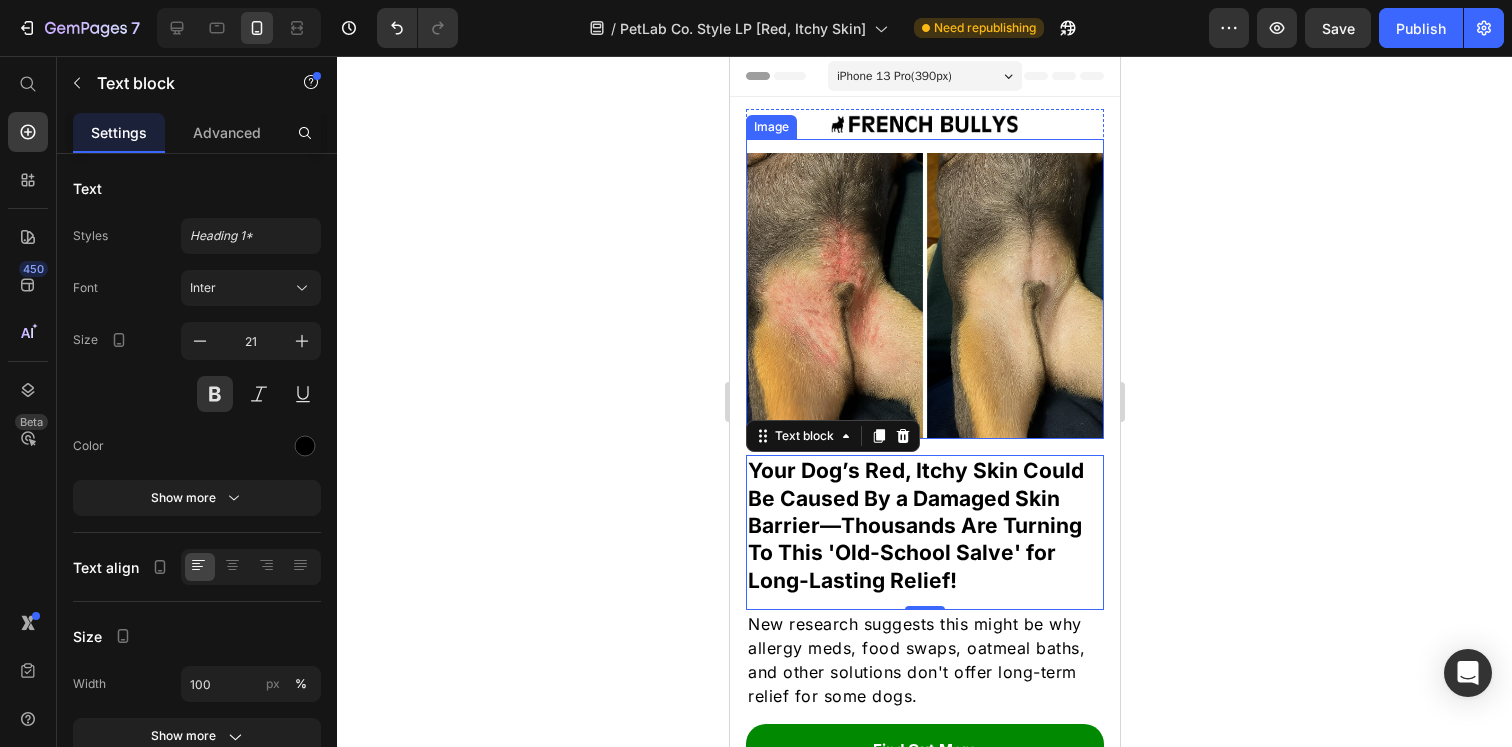 click at bounding box center (924, 289) 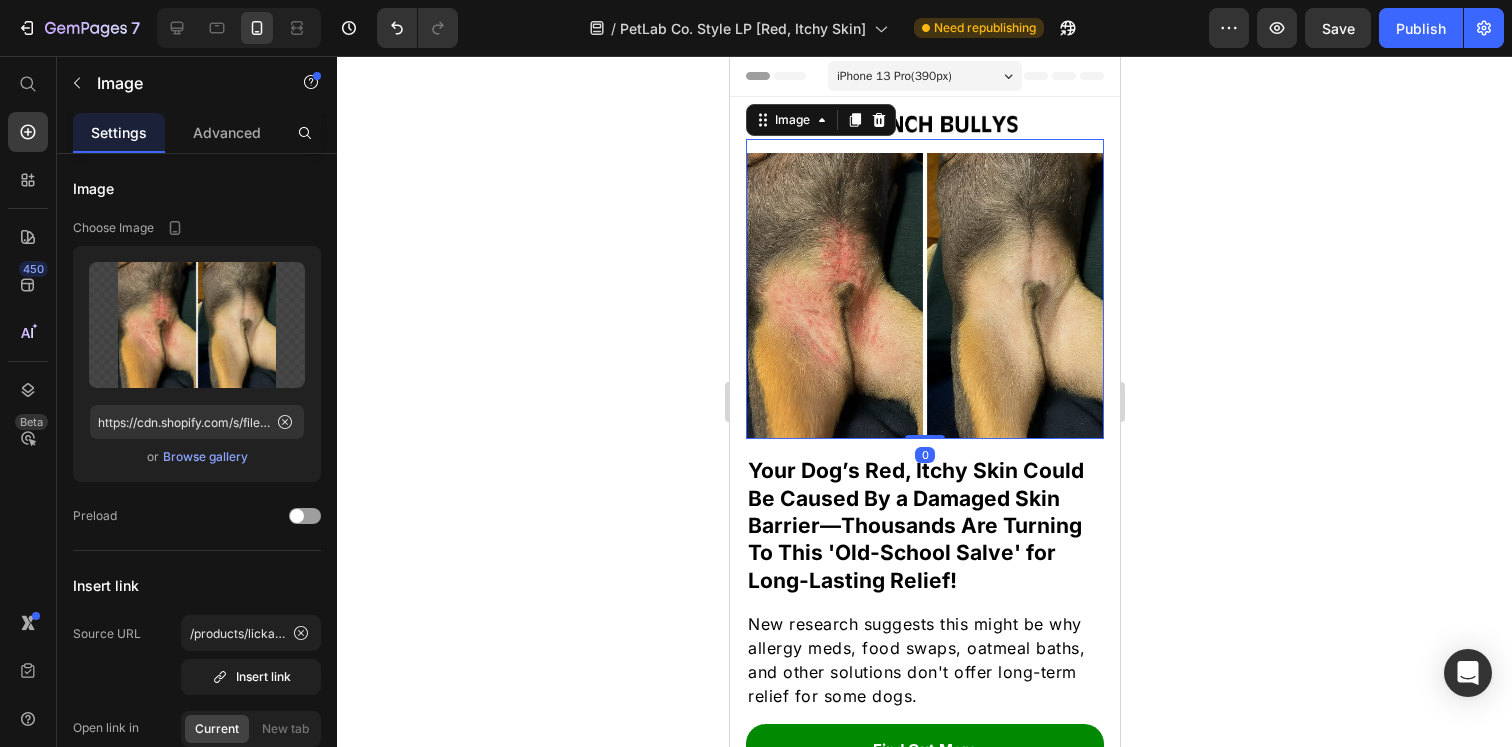 click 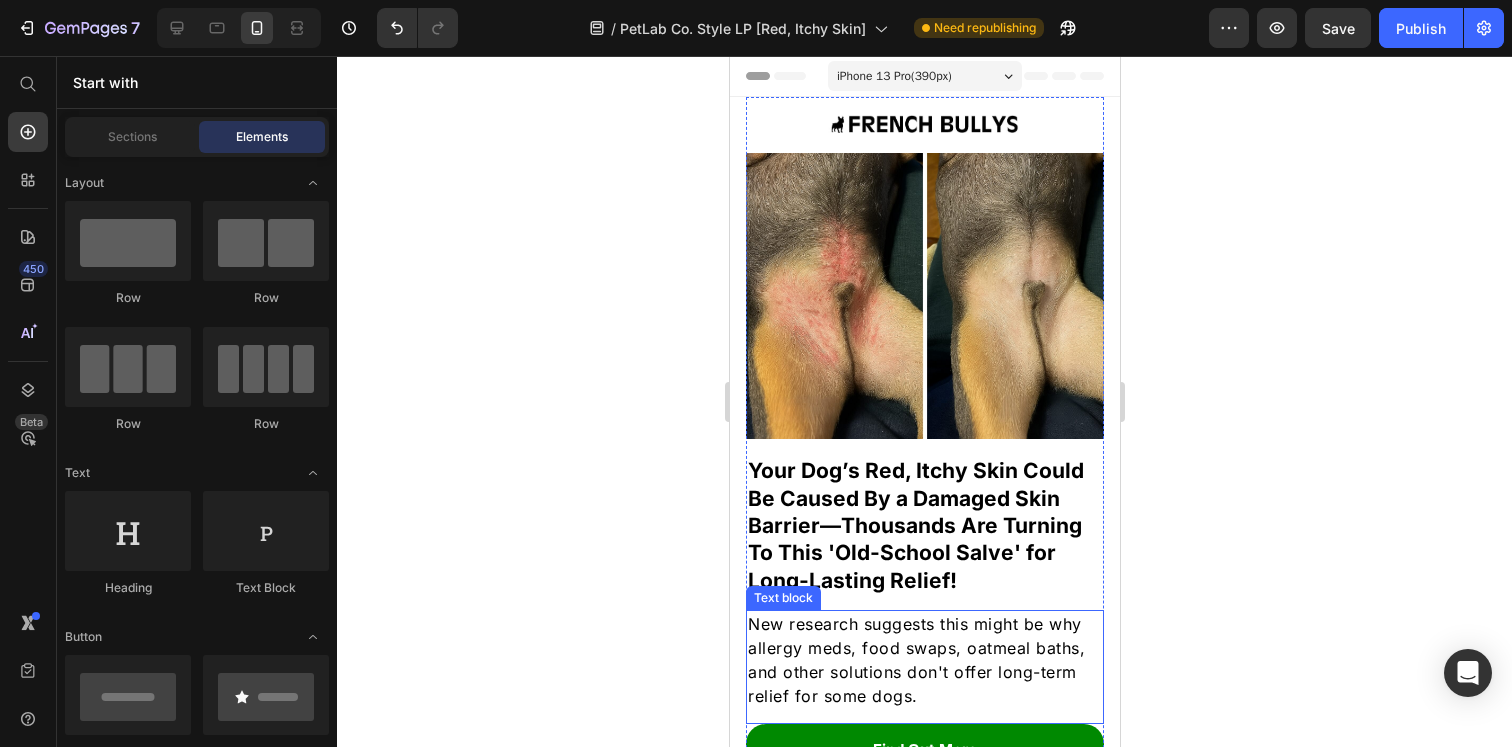 click on "Your Dog’s Red, Itchy Skin Could Be Caused By a Damaged Skin Barrier—Thousands Are Turning To This 'Old-School Salve' for Long-Lasting Relief!" at bounding box center [924, 525] 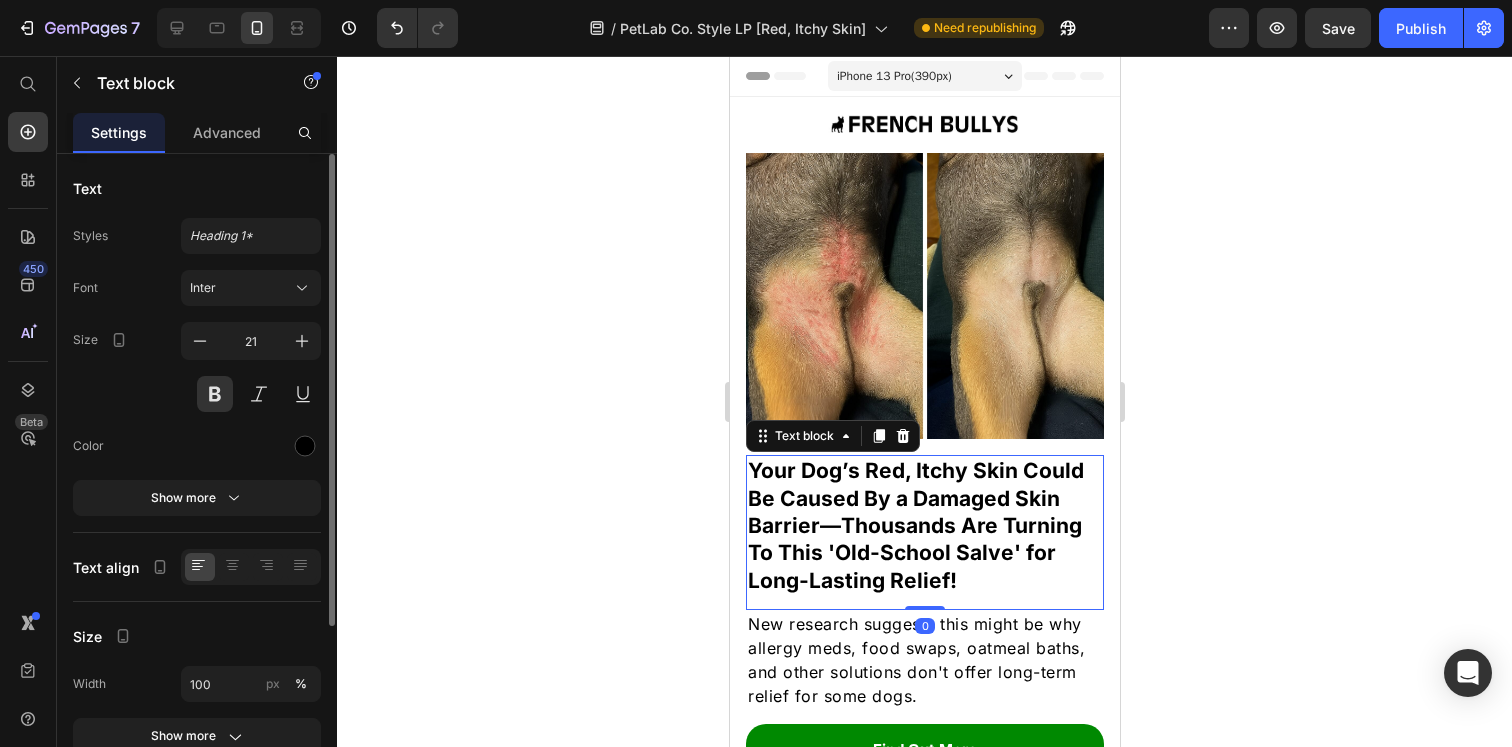 click on "Text Styles Heading 1* Font Inter Size 21 Color Show more Text align Size Width 100 px % Show more Background Color Image Video  Color   Delete element" at bounding box center (197, 601) 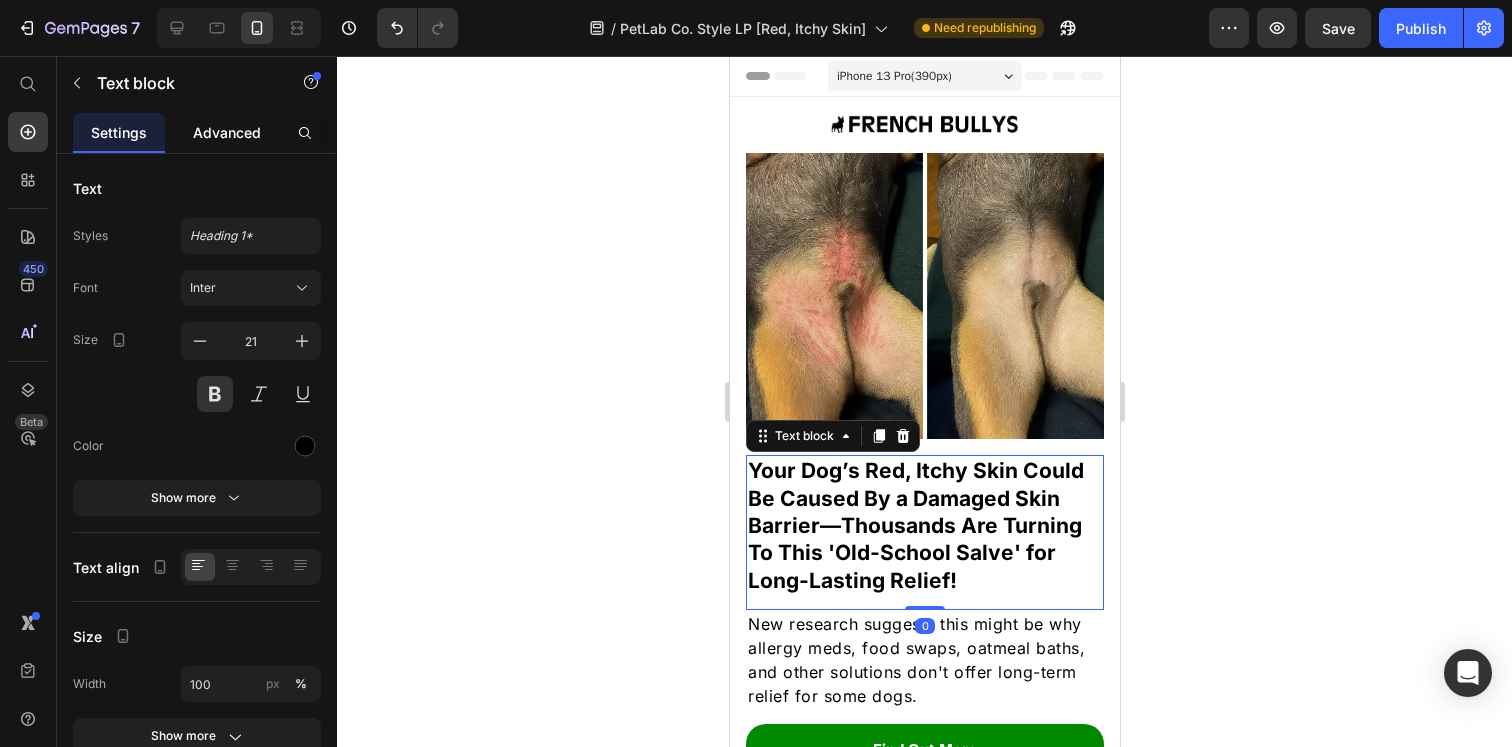 click on "Advanced" at bounding box center (227, 132) 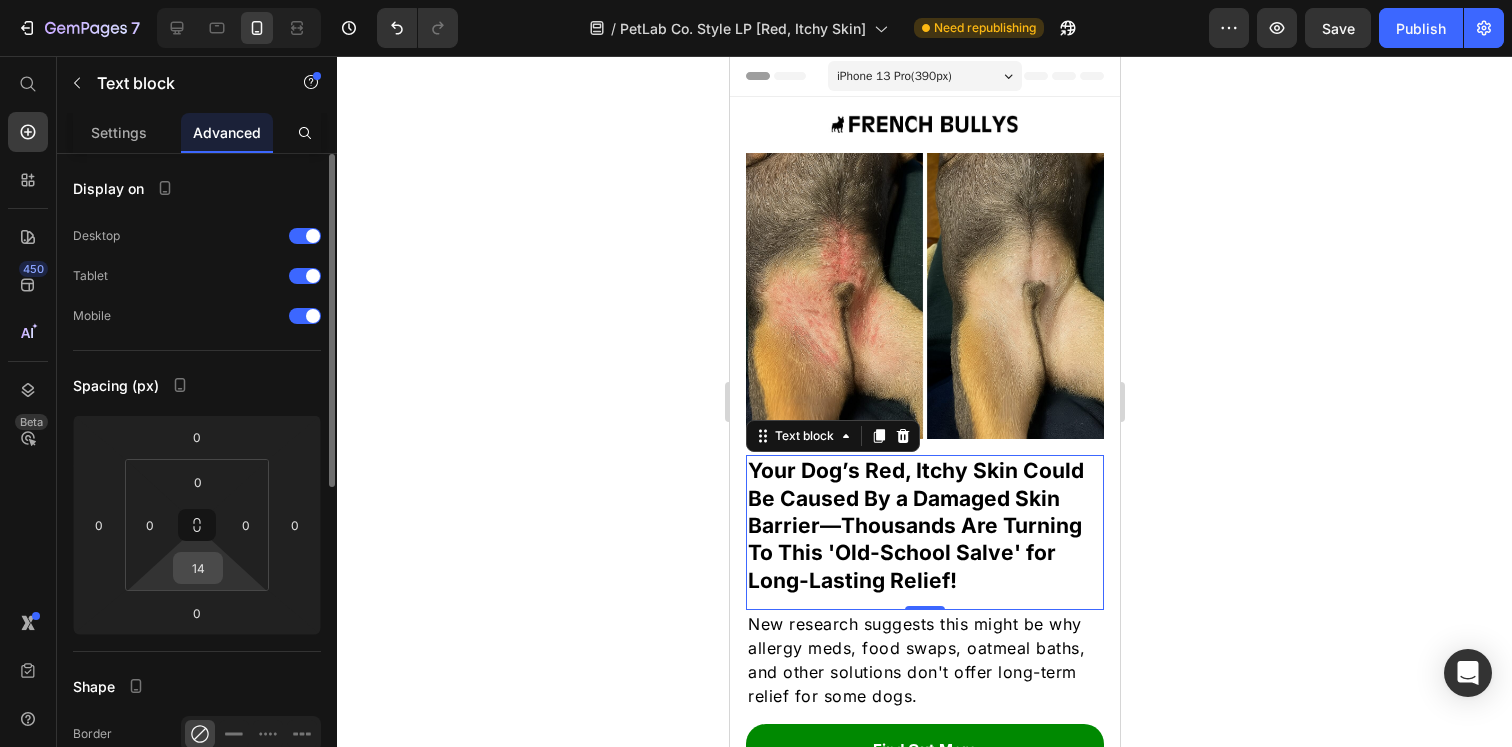 click on "14" at bounding box center (198, 568) 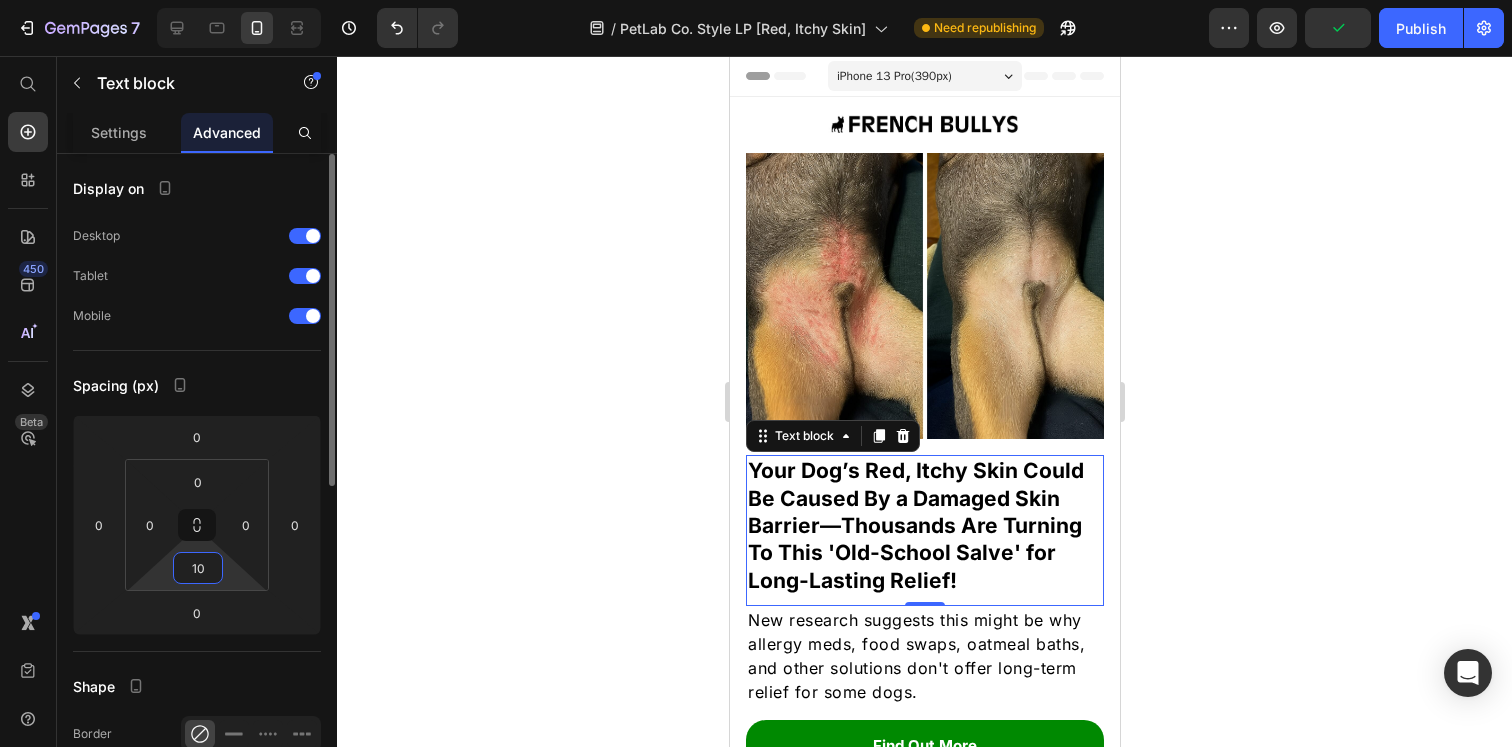 type on "1" 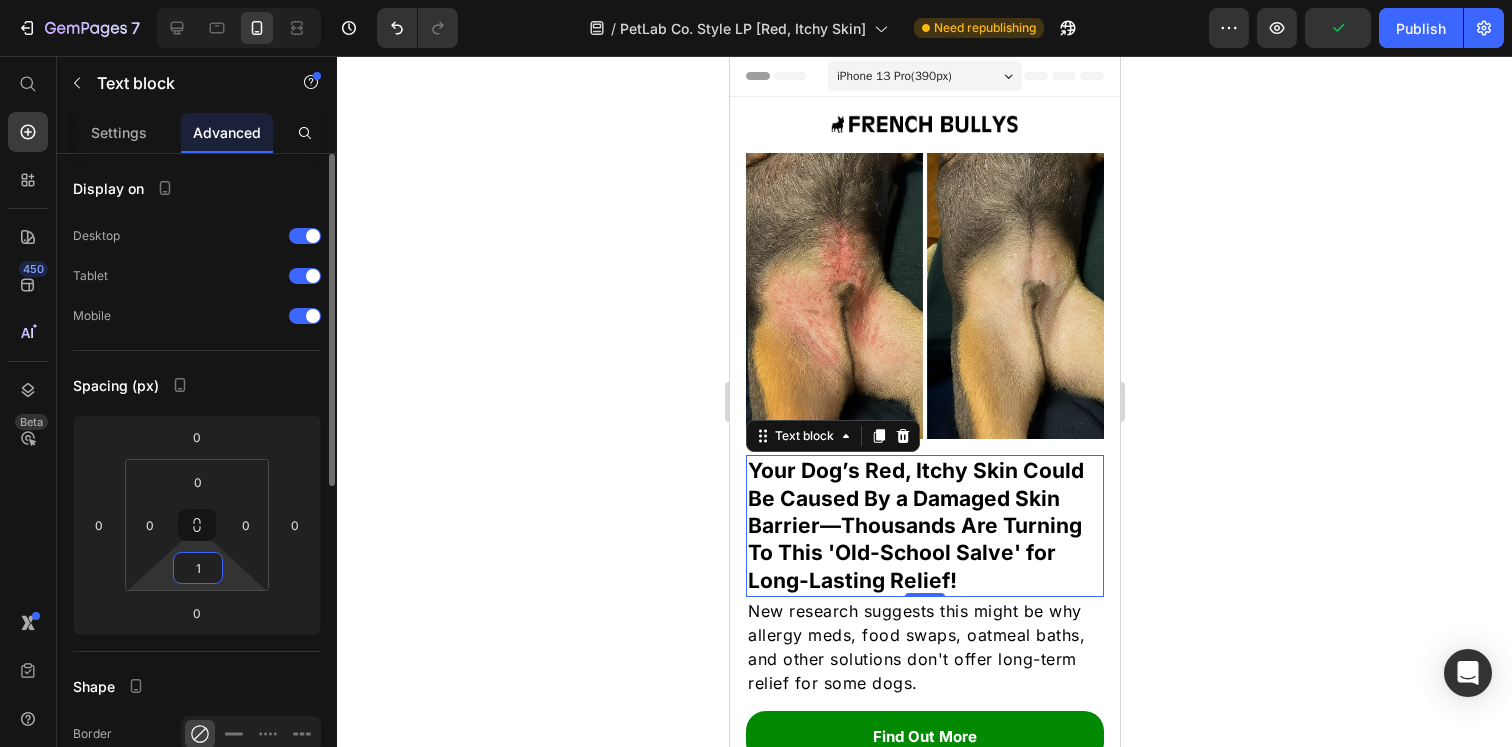 type 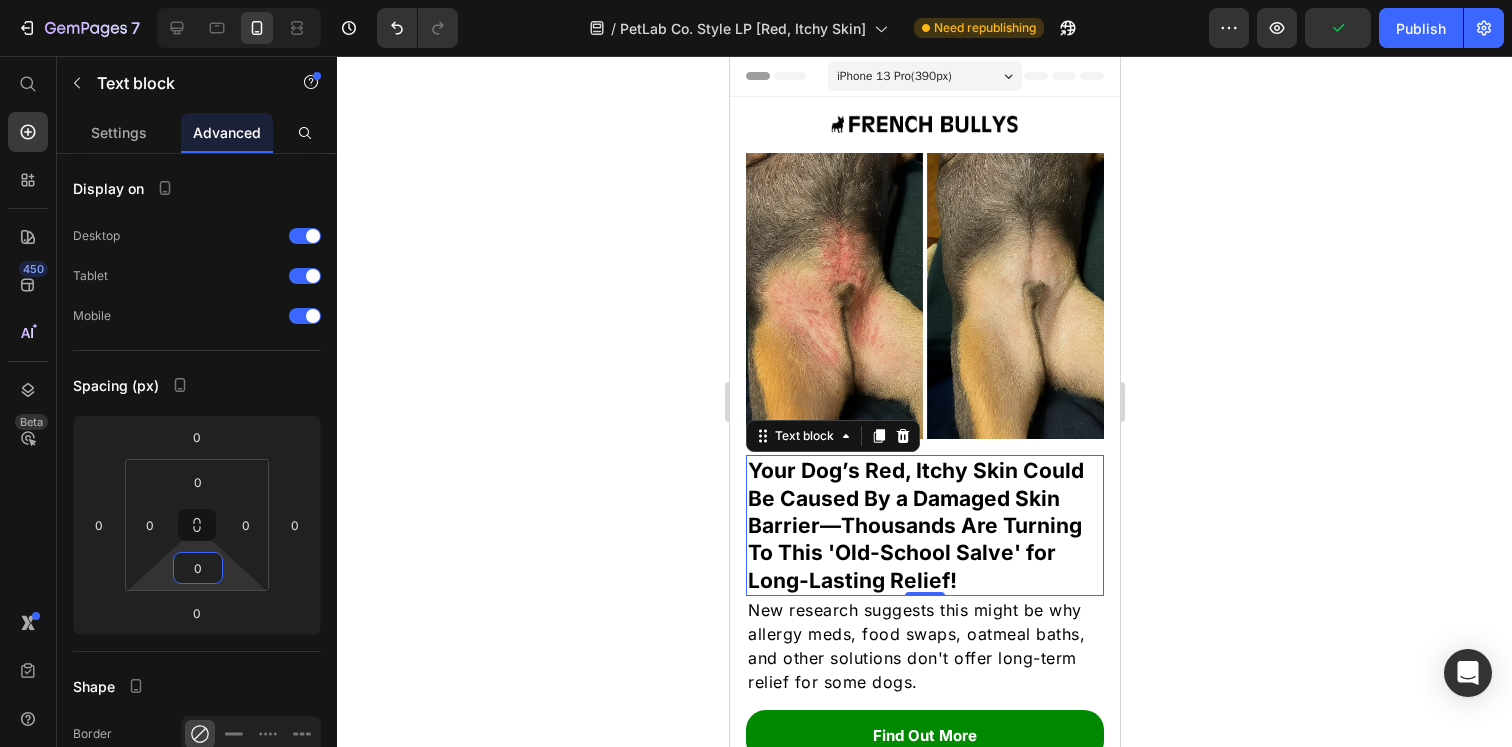 click 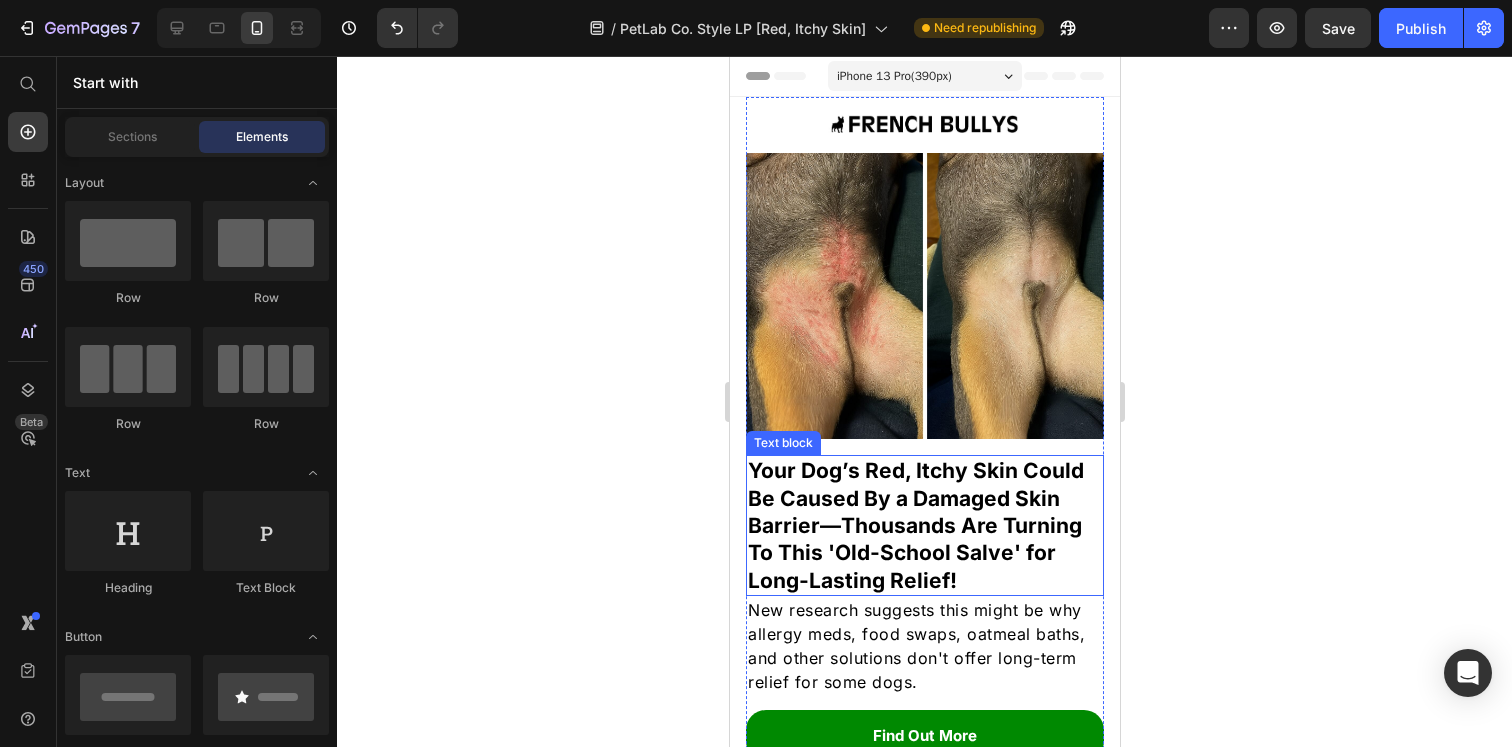 click on "Your Dog’s Red, Itchy Skin Could Be Caused By a Damaged Skin Barrier—Thousands Are Turning To This 'Old-School Salve' for Long-Lasting Relief!" at bounding box center (924, 525) 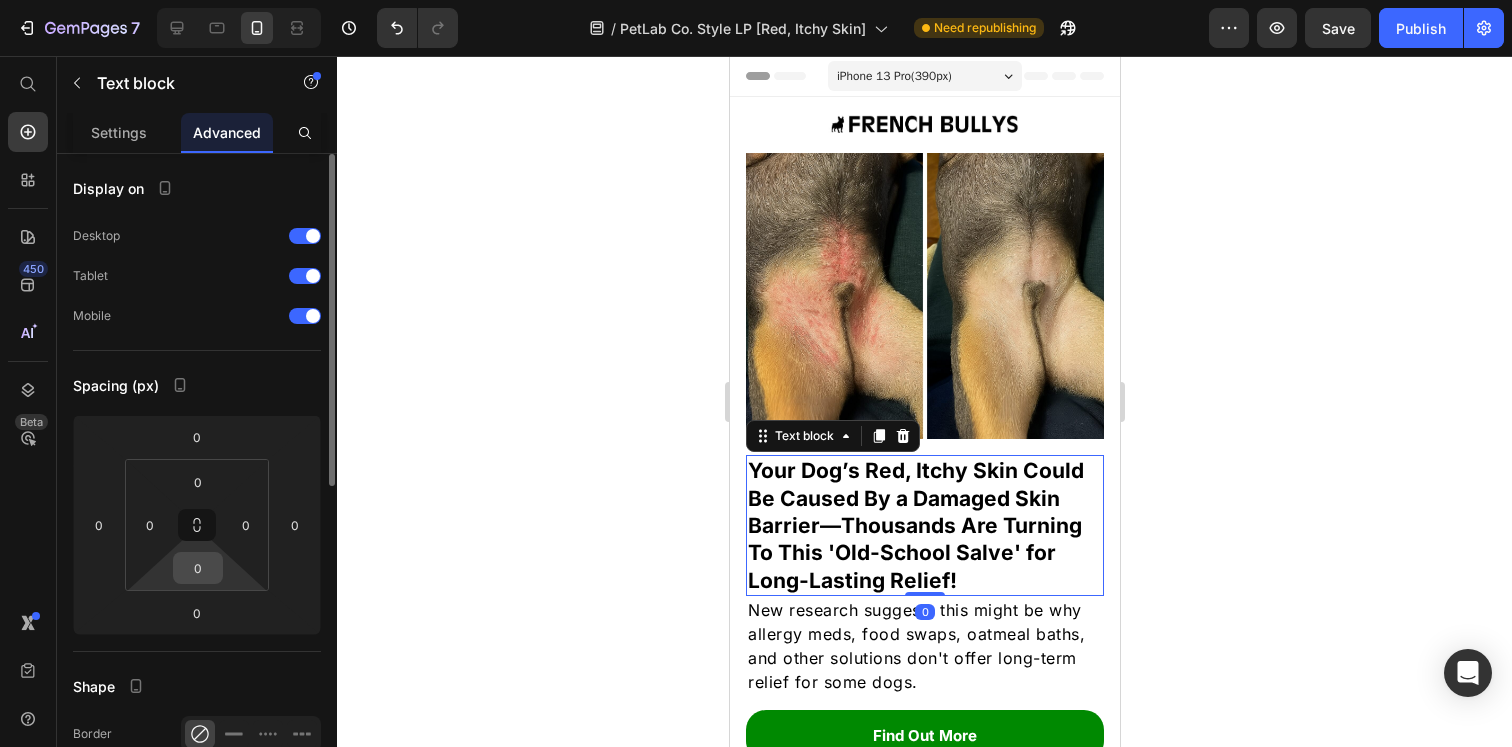 click on "0" at bounding box center [198, 568] 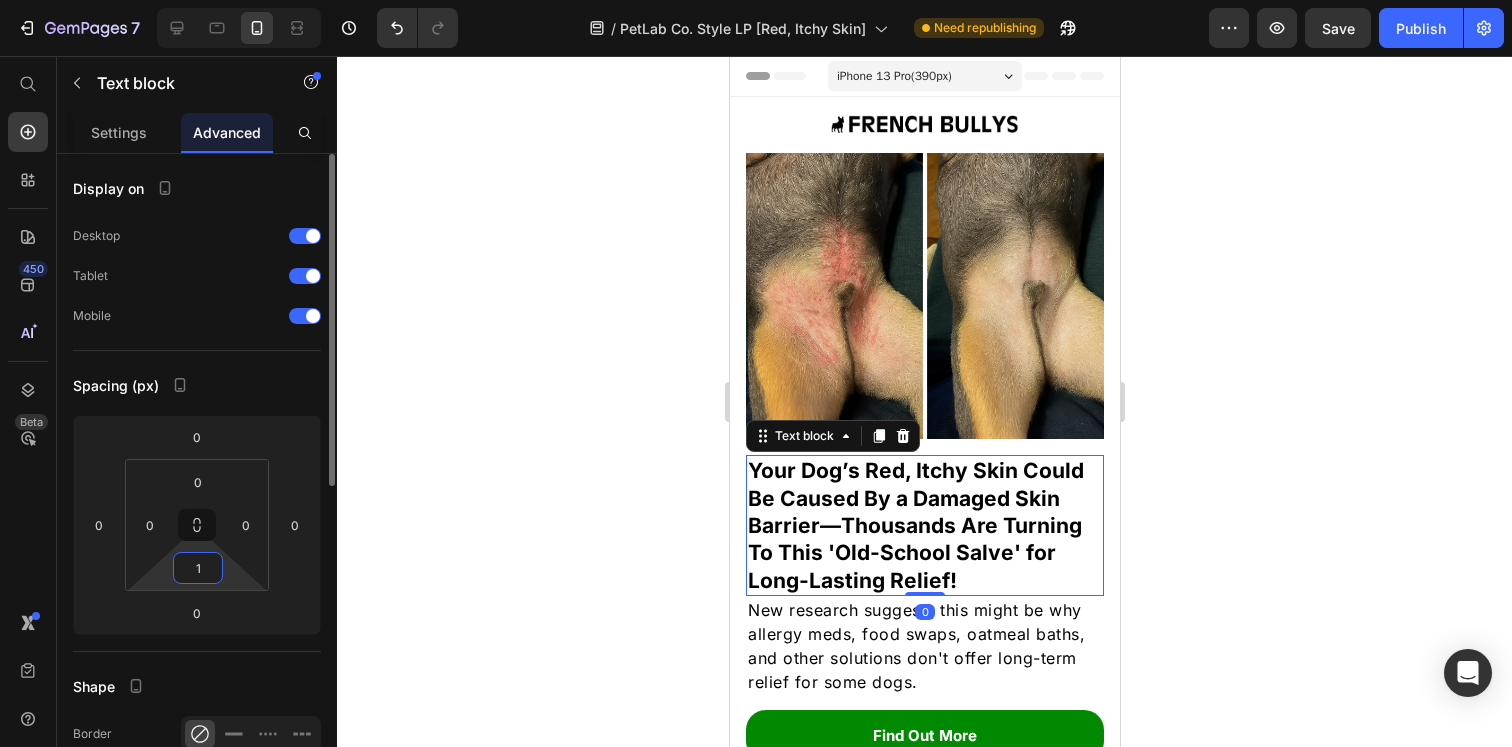 type on "12" 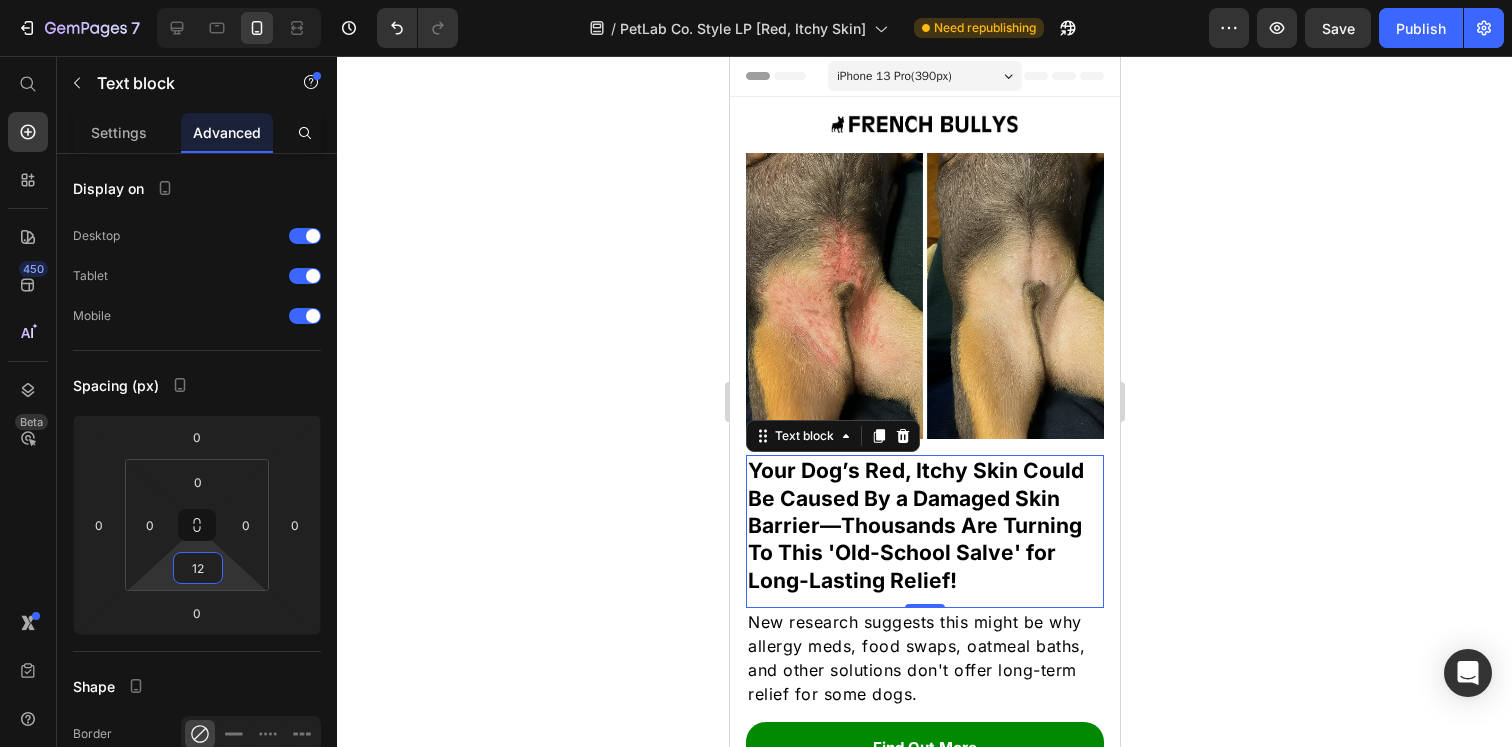click 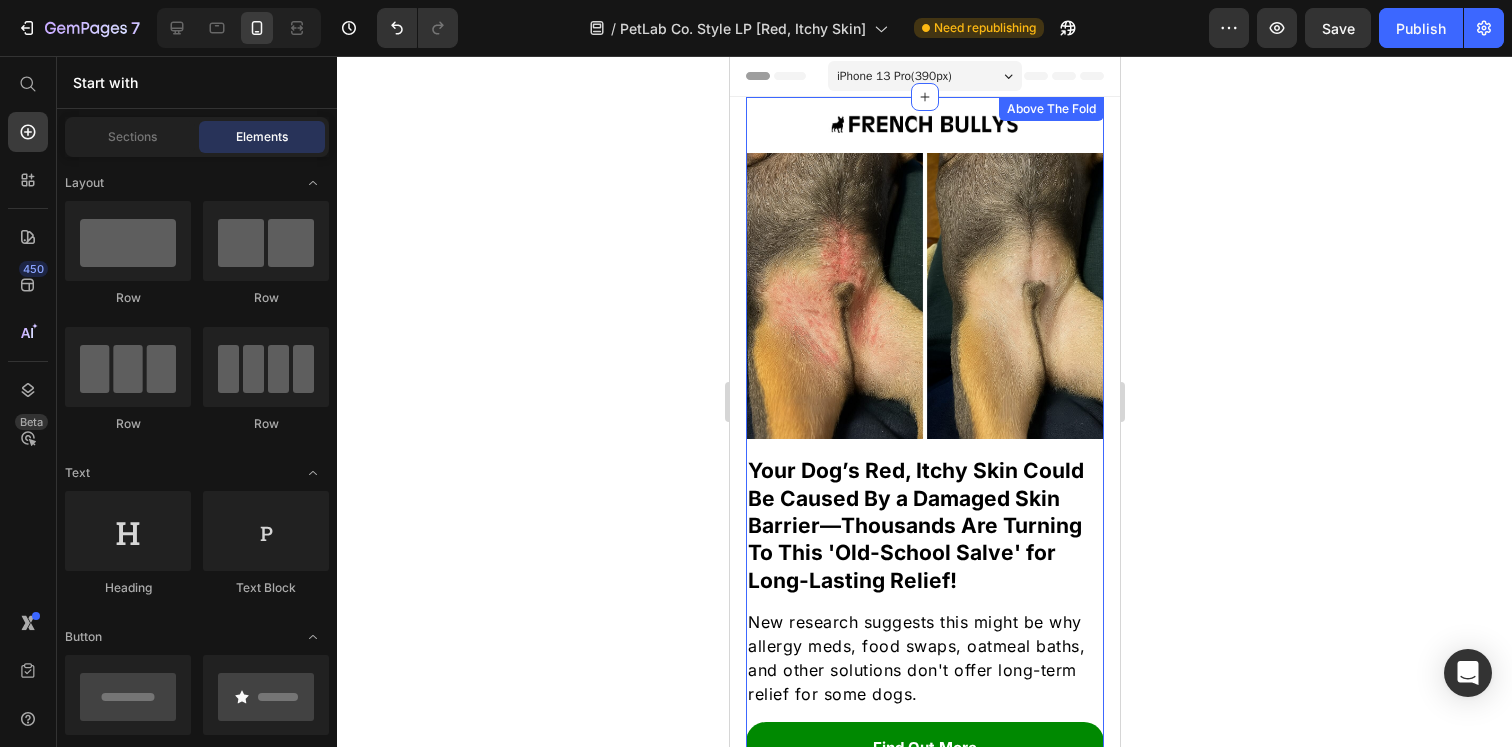 click on "Image Image Row Your Dog’s Red, Itchy Skin Could Be Caused By a Damaged Skin Barrier—Thousands Are Turning To This 'Old-School Salve' for Long-Lasting Relief! Text block New research suggests this might be why allergy meds, food swaps, oatmeal baths, and other solutions don't offer long-term relief for some dogs. Text block Find Out More Button Above The Fold" at bounding box center (924, 439) 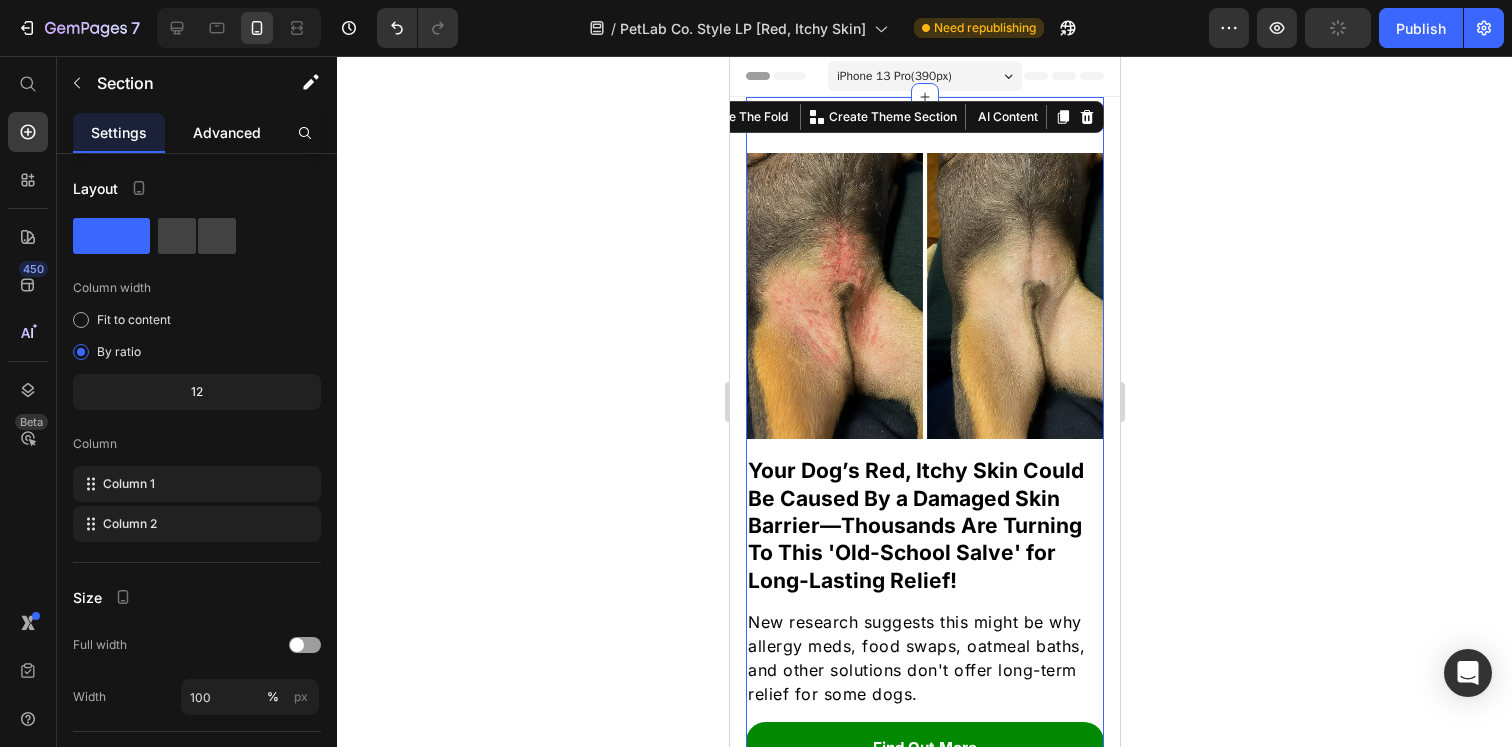 click on "Advanced" 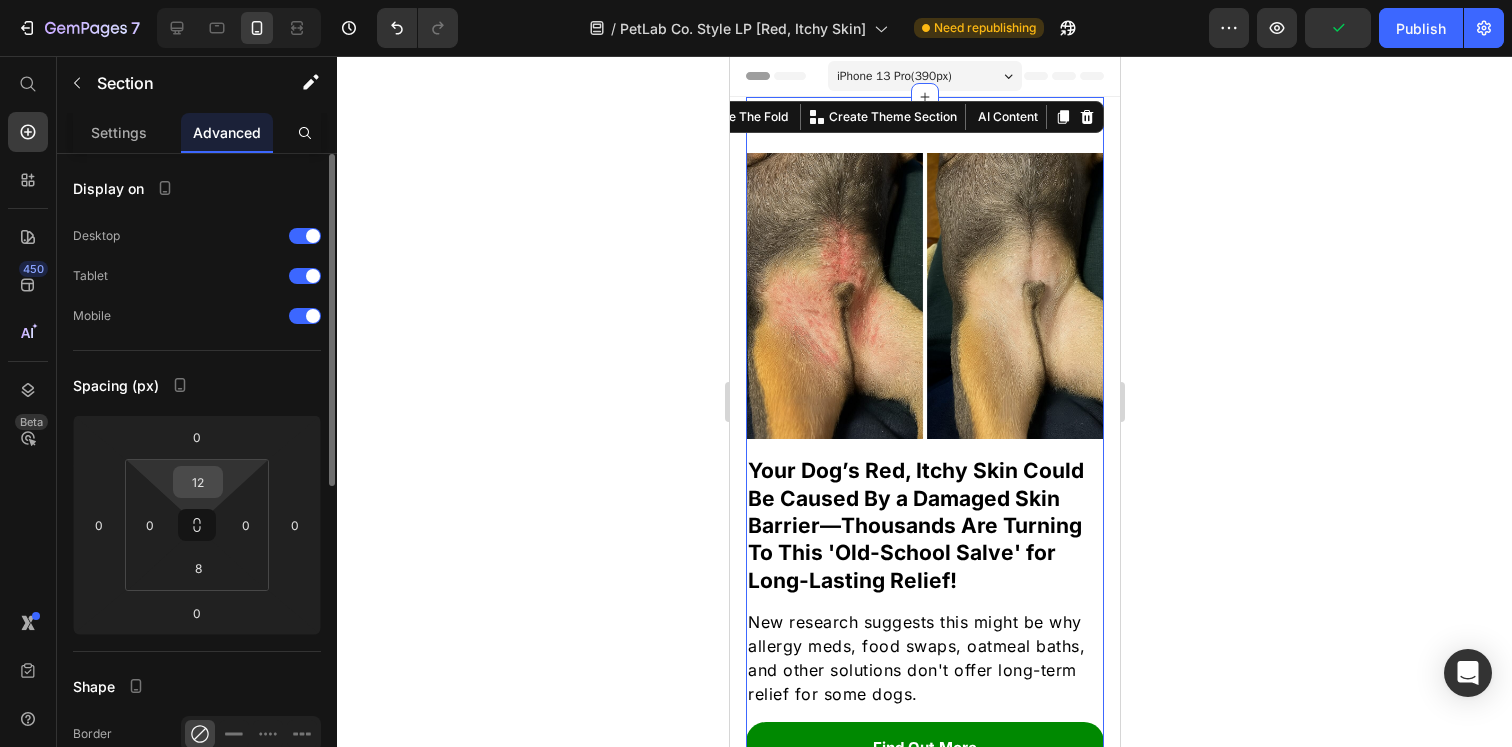 click on "12" at bounding box center [198, 482] 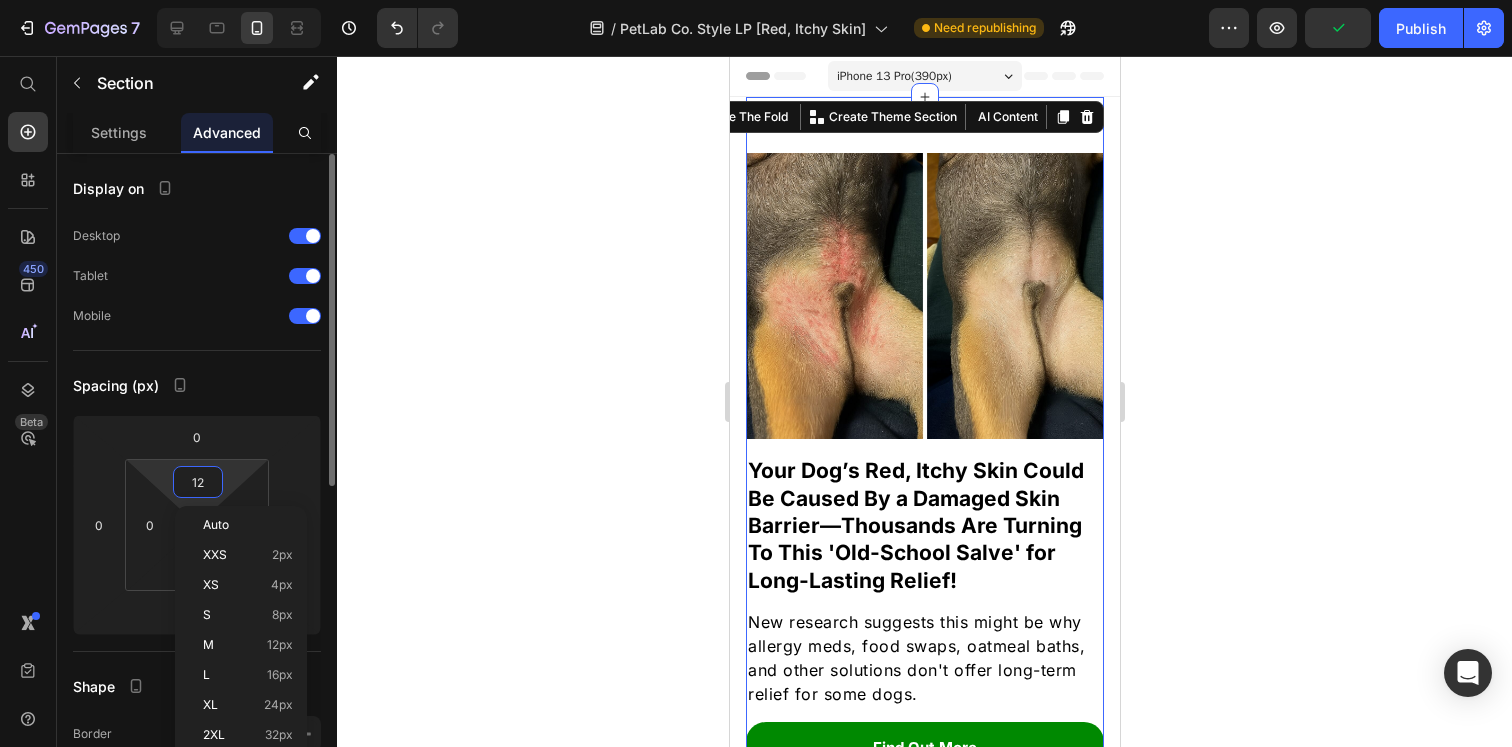 type on "0" 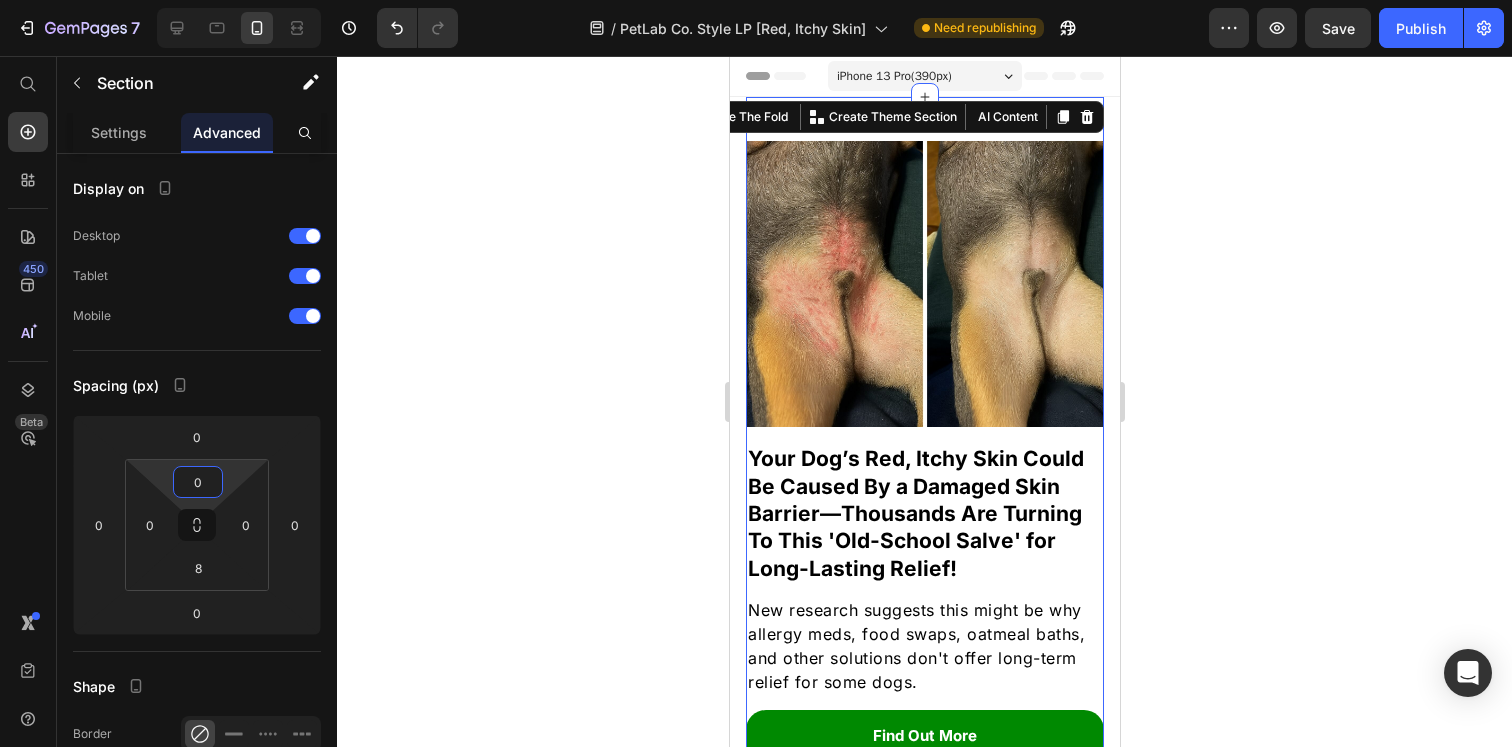 click 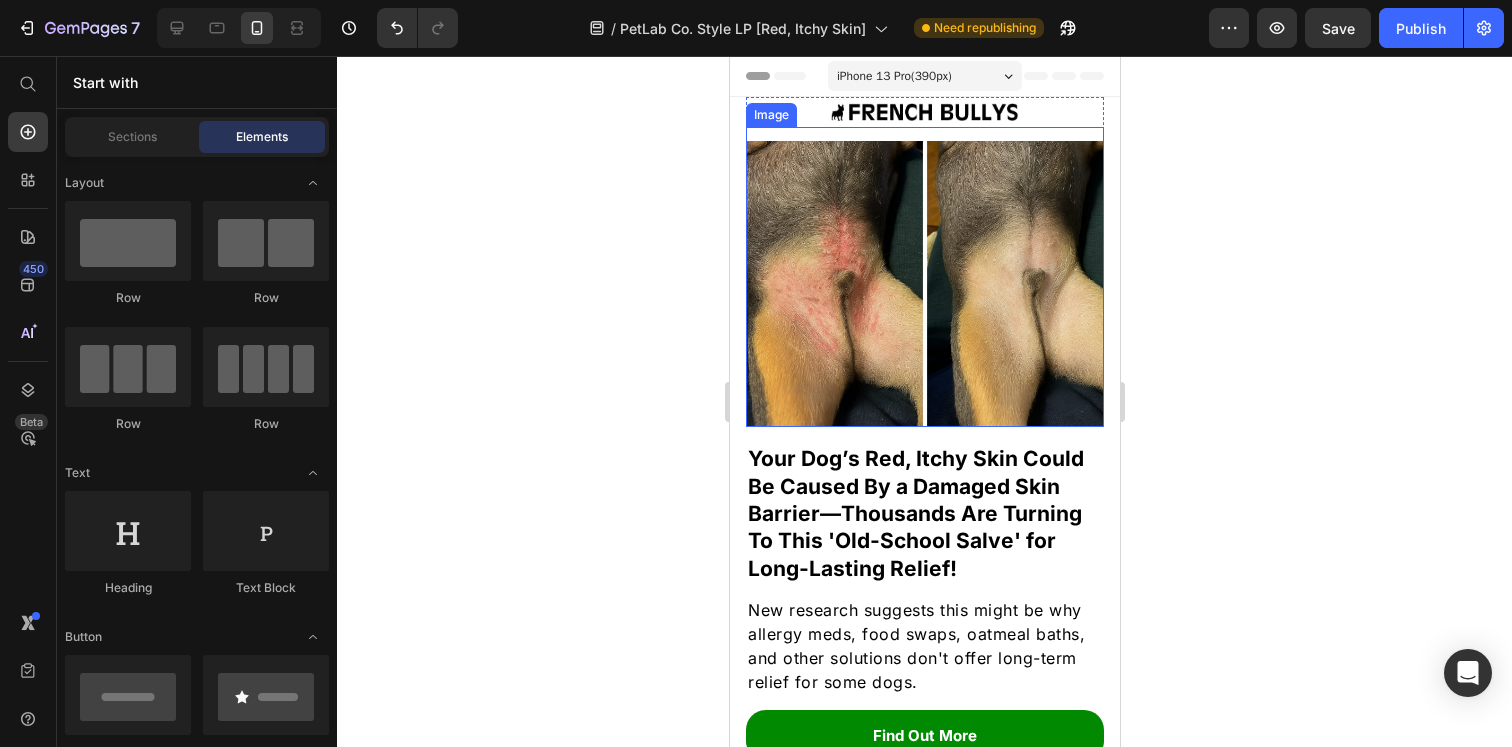 click 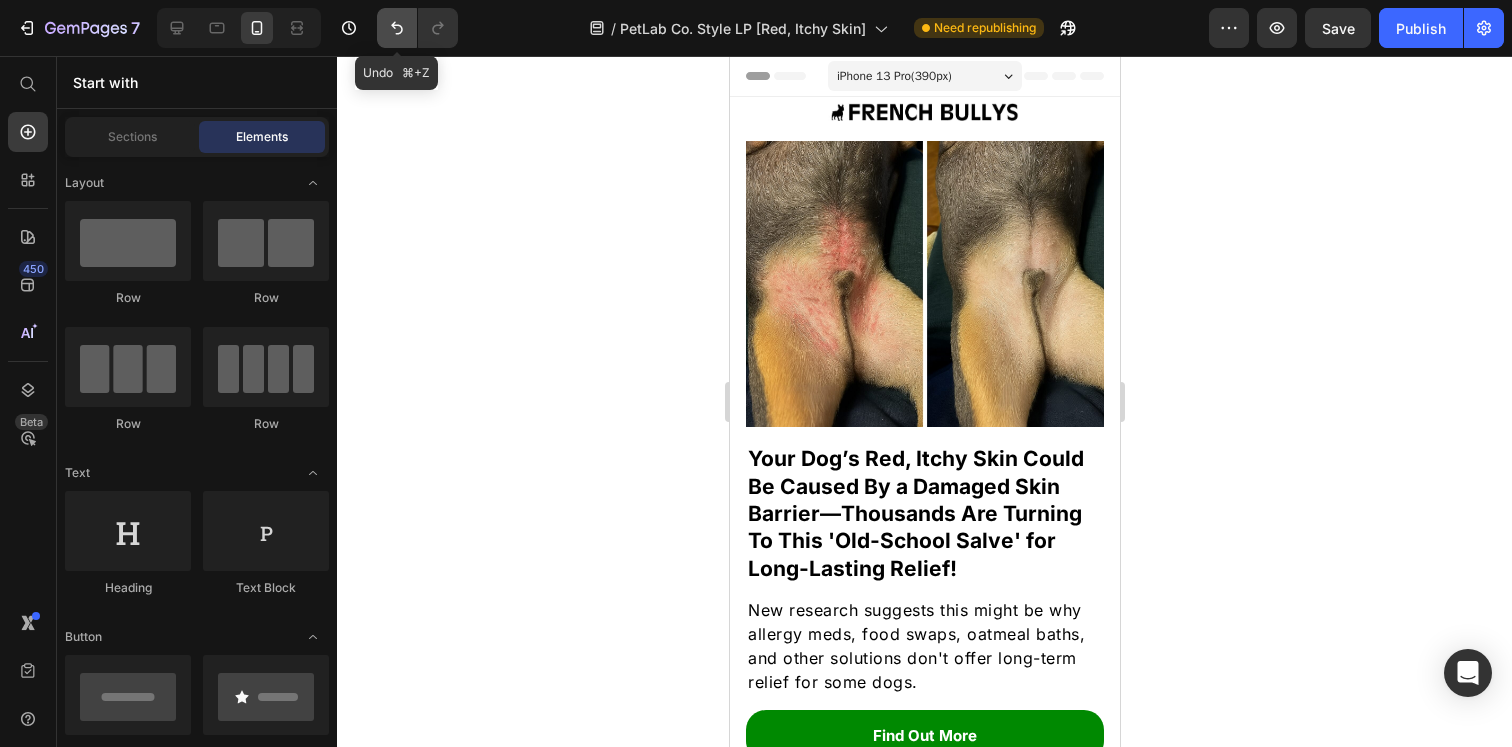 click 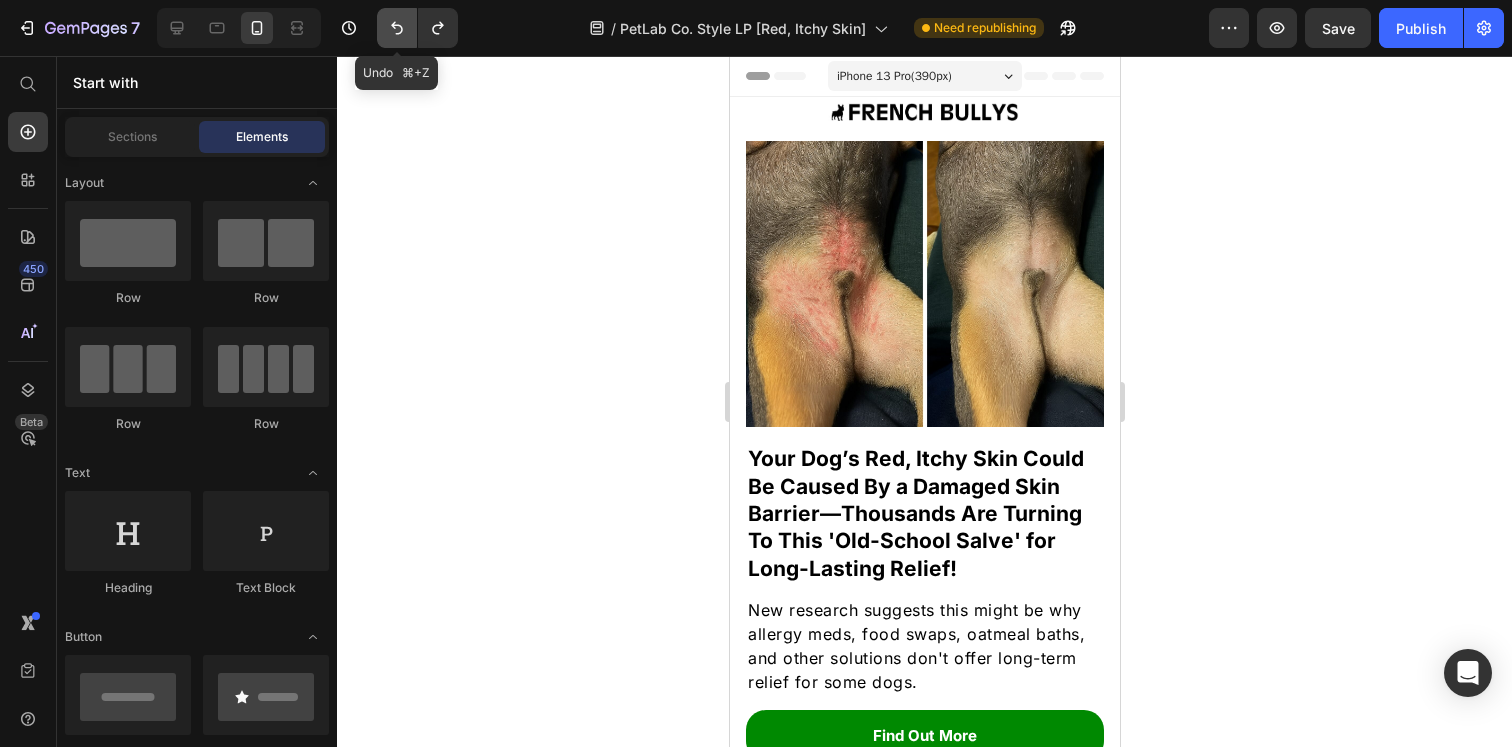 click 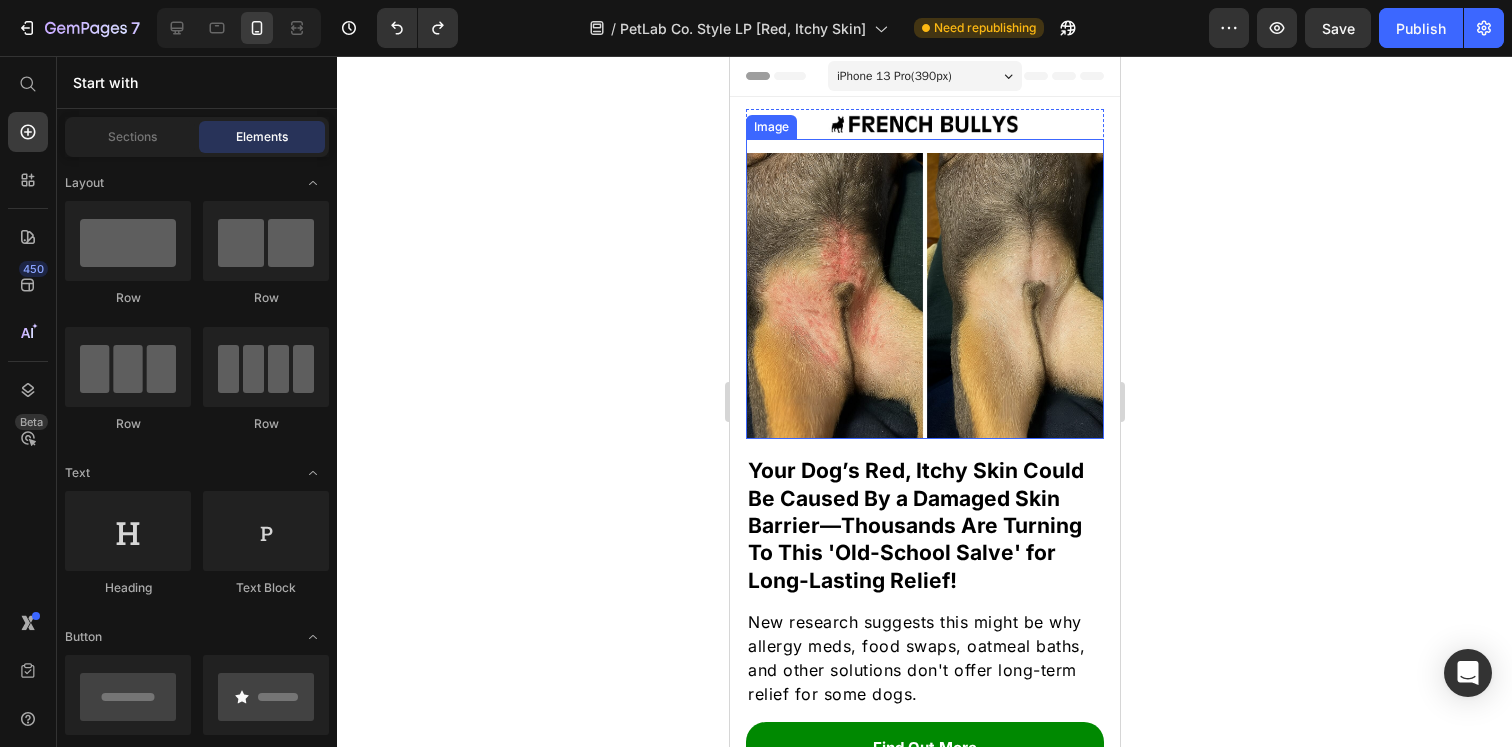click at bounding box center [924, 289] 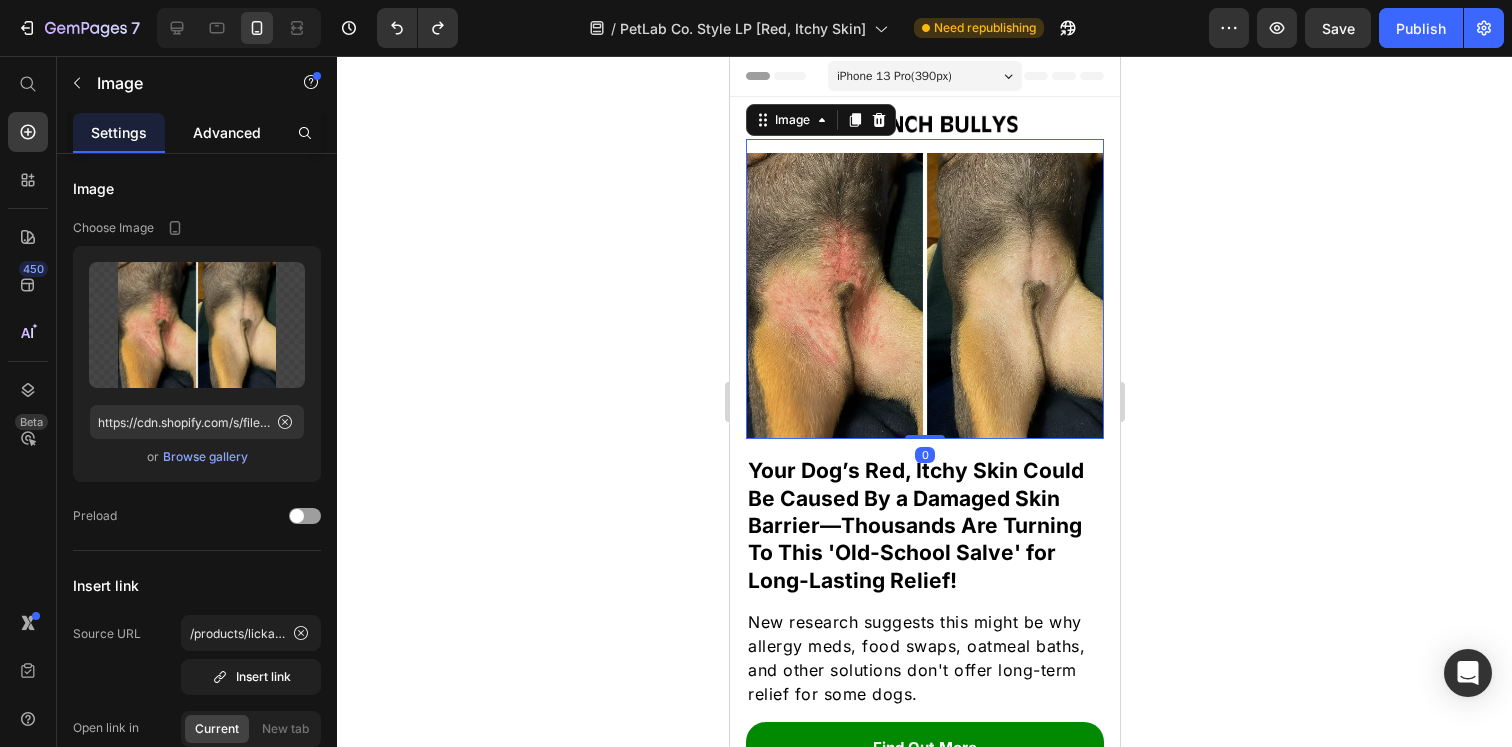 click on "Advanced" at bounding box center [227, 132] 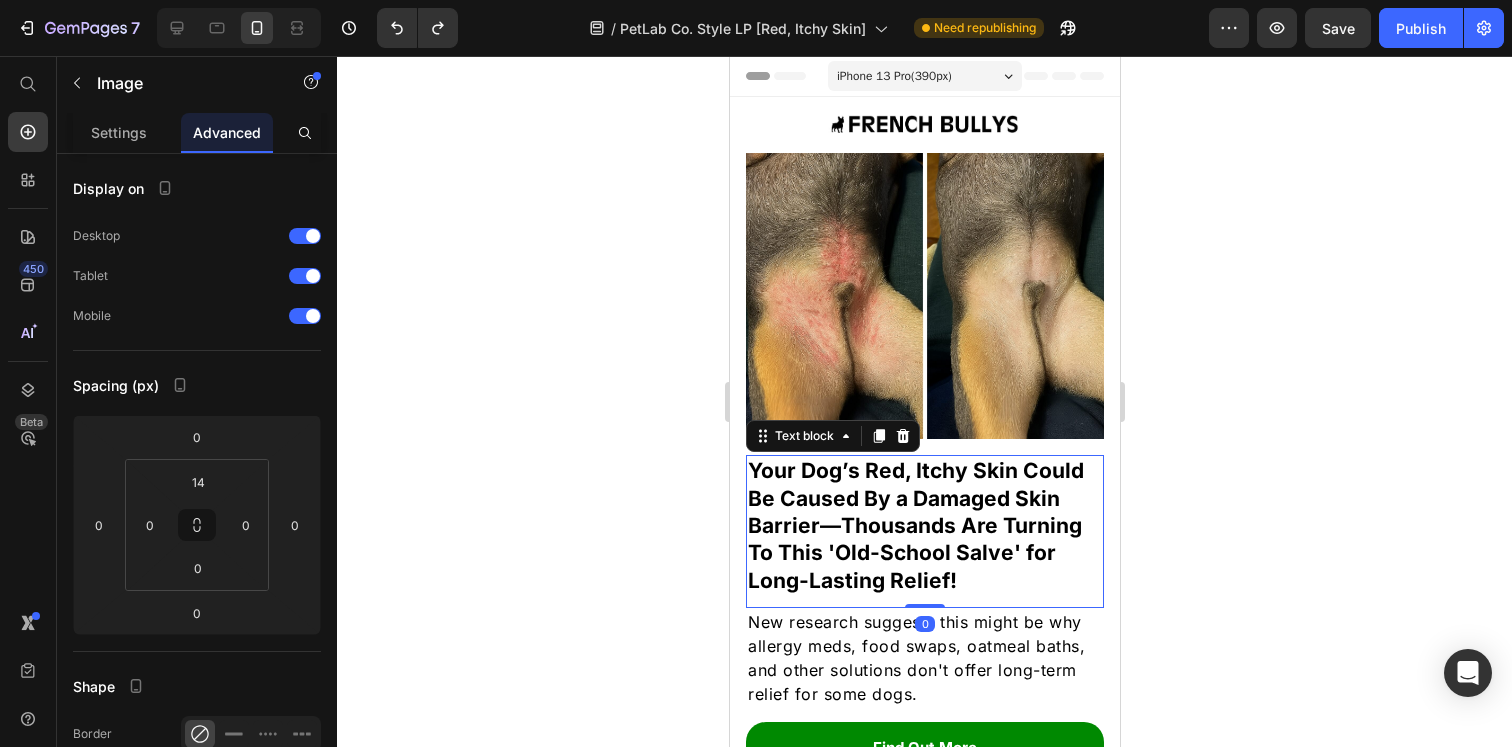 click on "Your Dog’s Red, Itchy Skin Could Be Caused By a Damaged Skin Barrier—Thousands Are Turning To This 'Old-School Salve' for Long-Lasting Relief!" at bounding box center (924, 525) 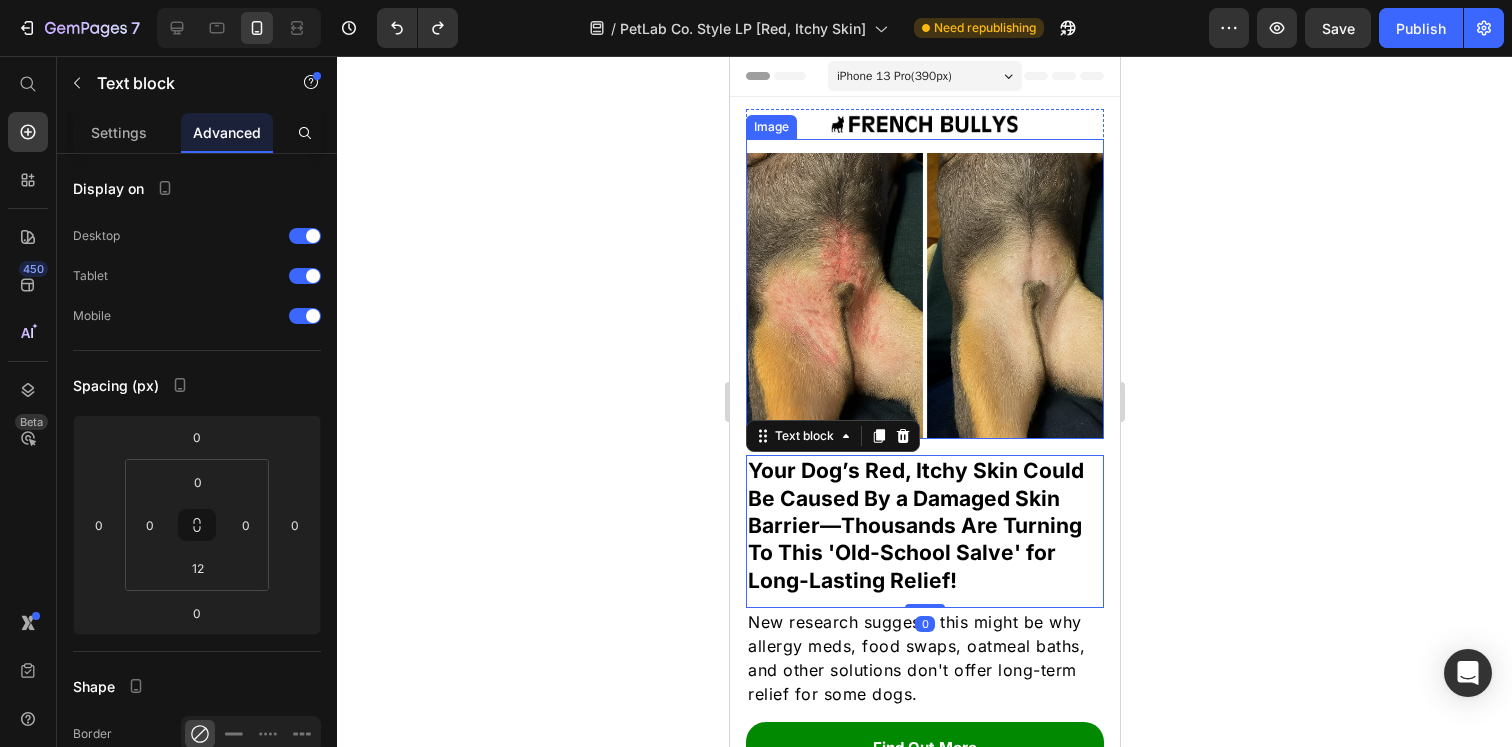 click at bounding box center [924, 289] 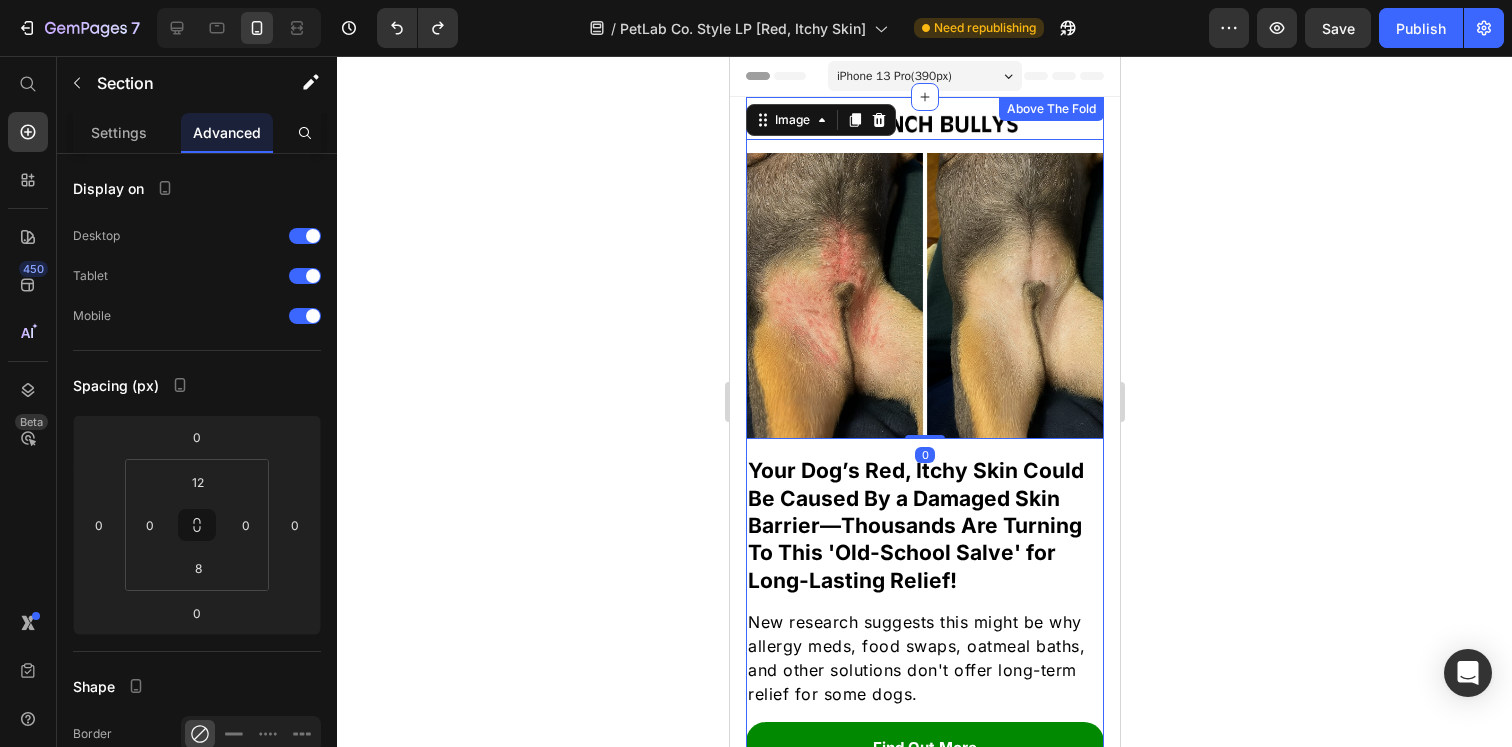 click on "Image Image   0 Row" at bounding box center [924, 282] 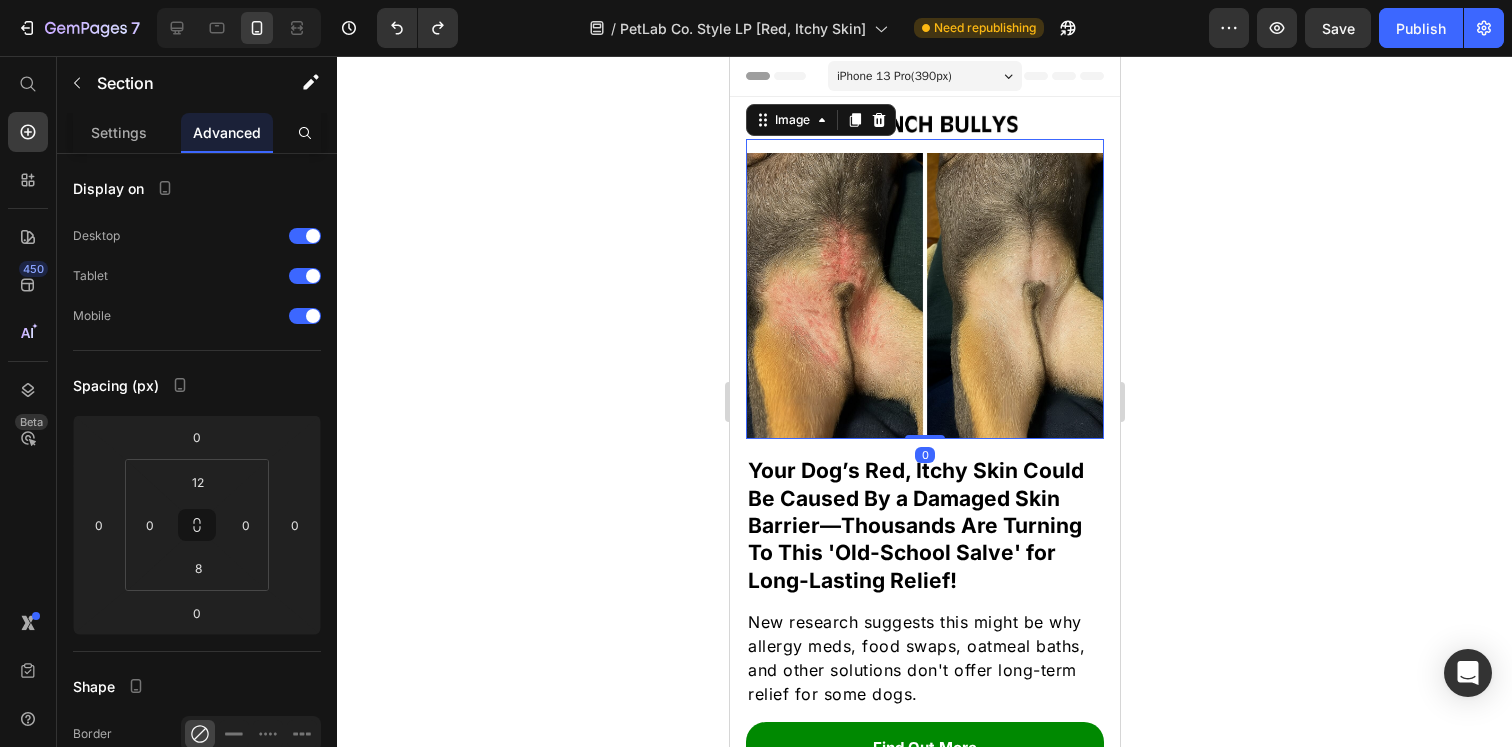 click at bounding box center [924, 289] 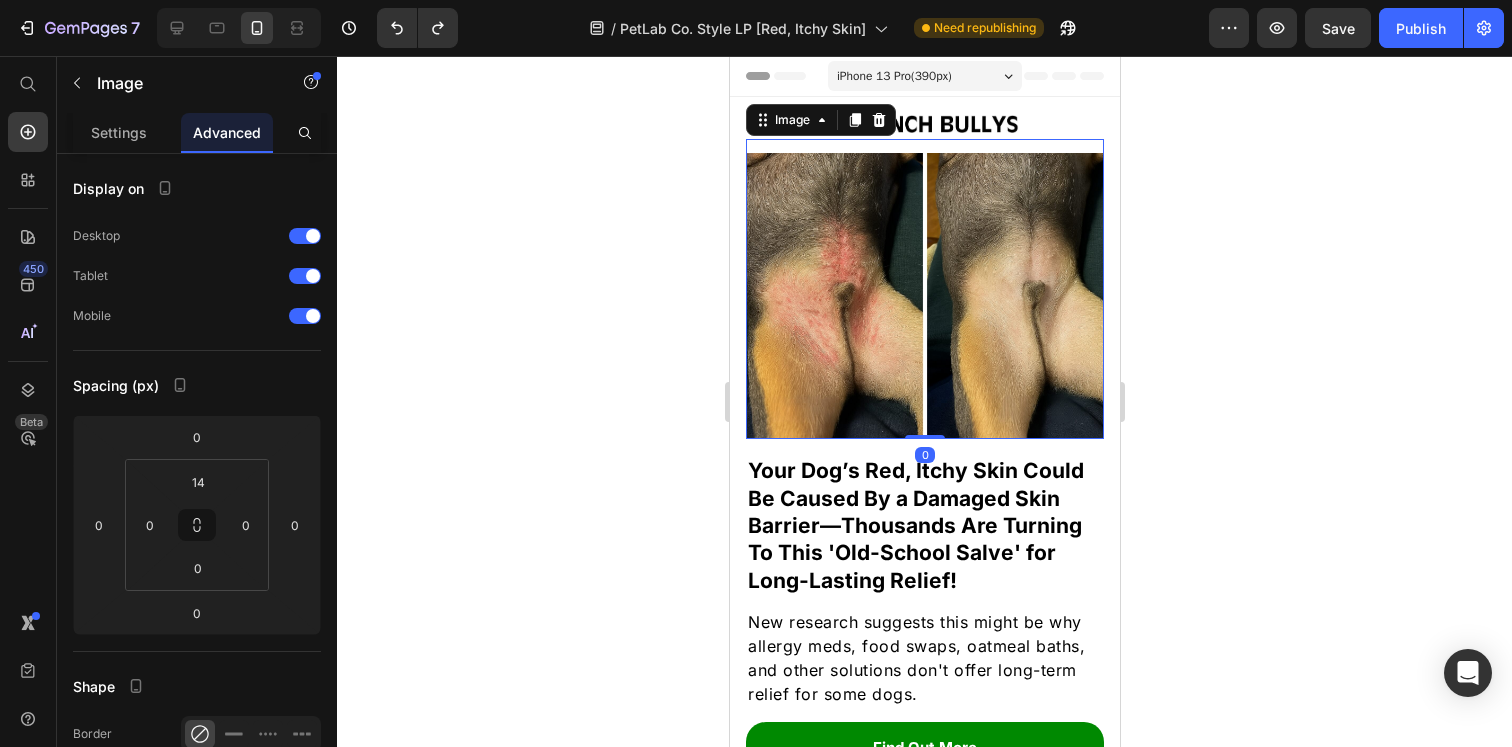 click at bounding box center (924, 289) 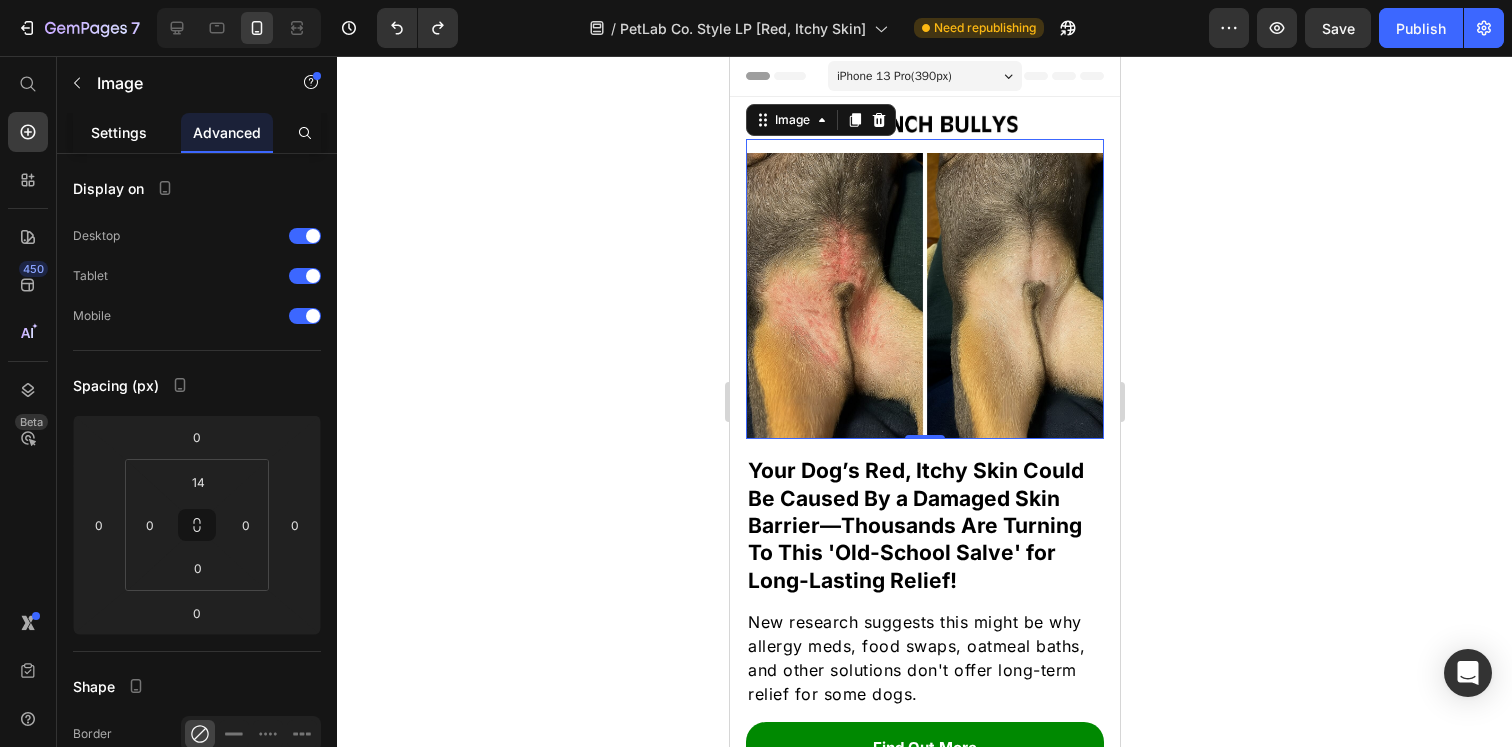 click on "Settings" at bounding box center [119, 132] 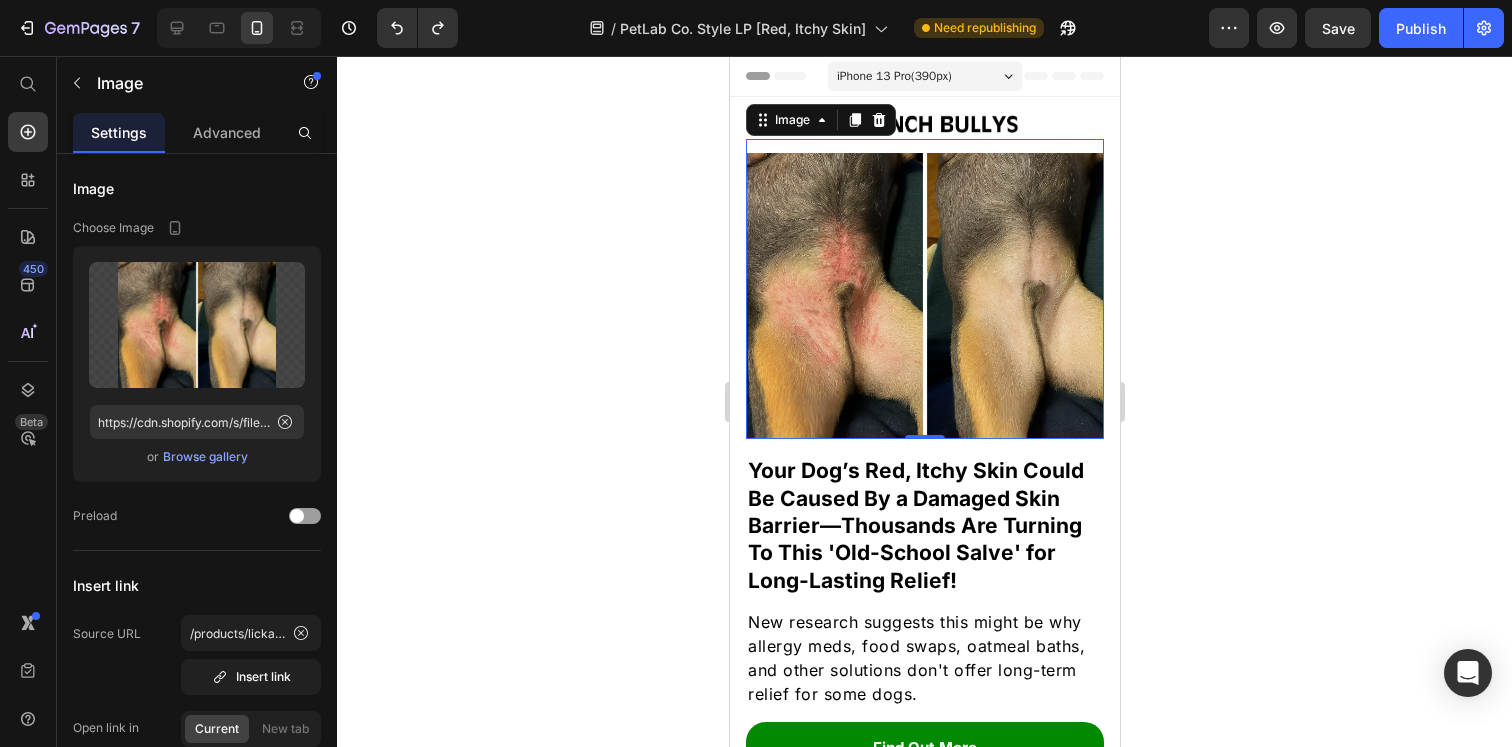 click 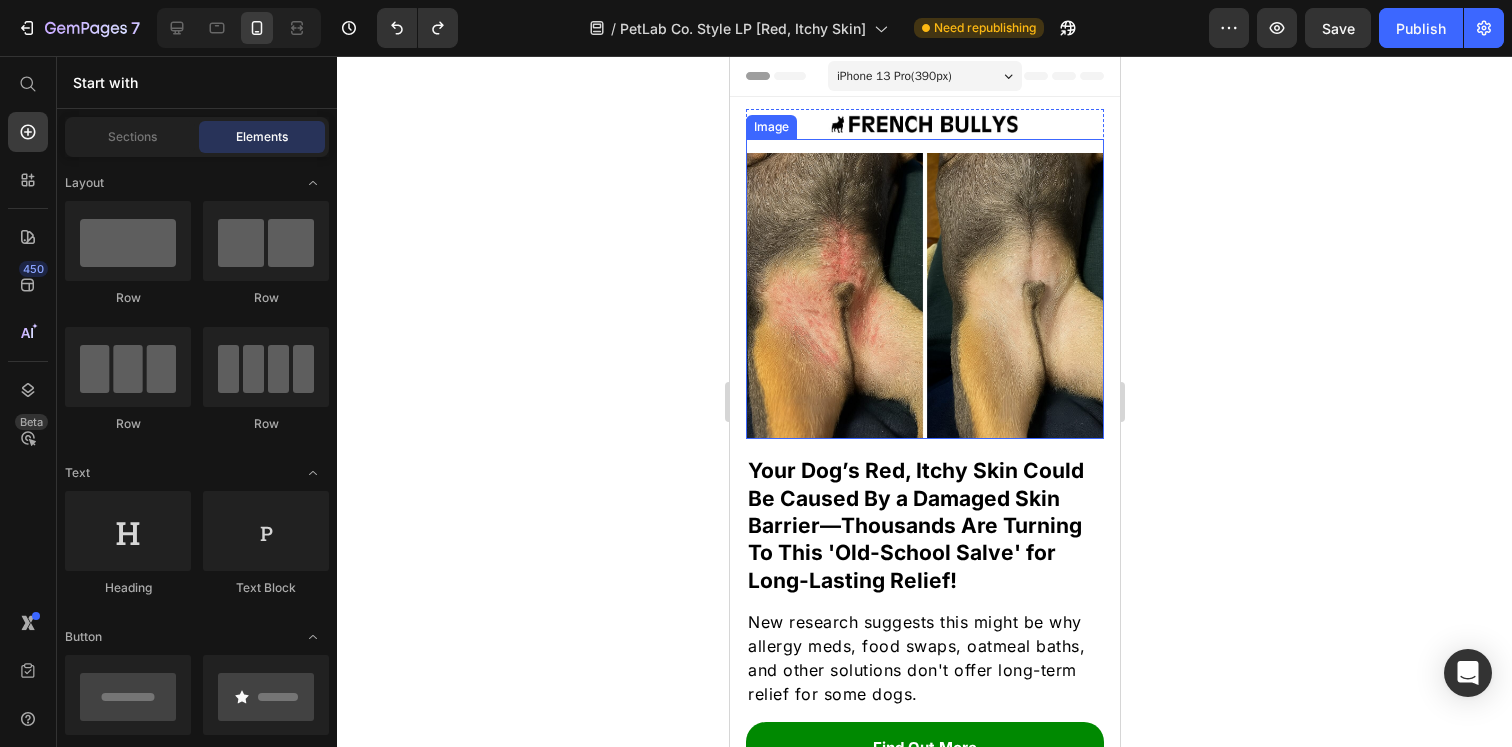 click at bounding box center [924, 289] 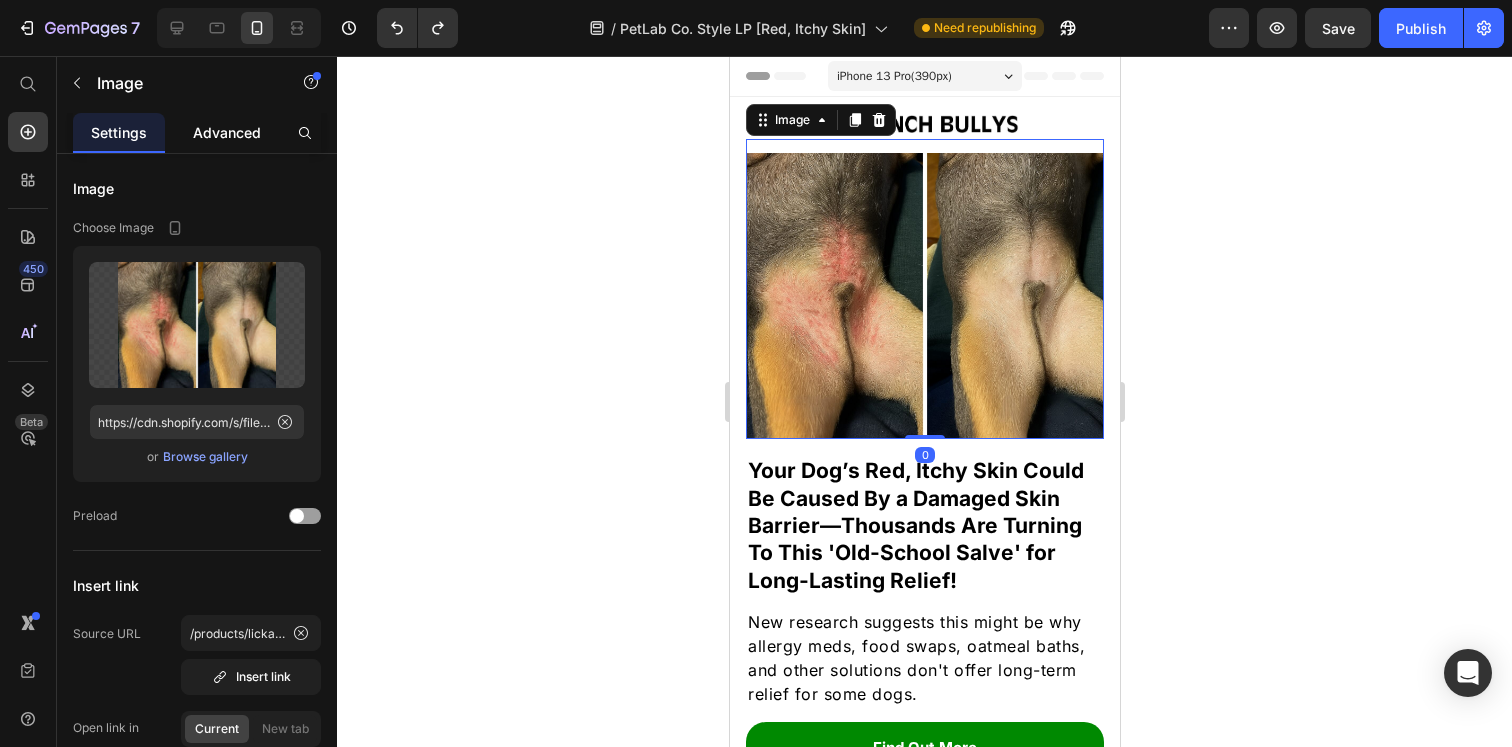 click on "Advanced" at bounding box center (227, 132) 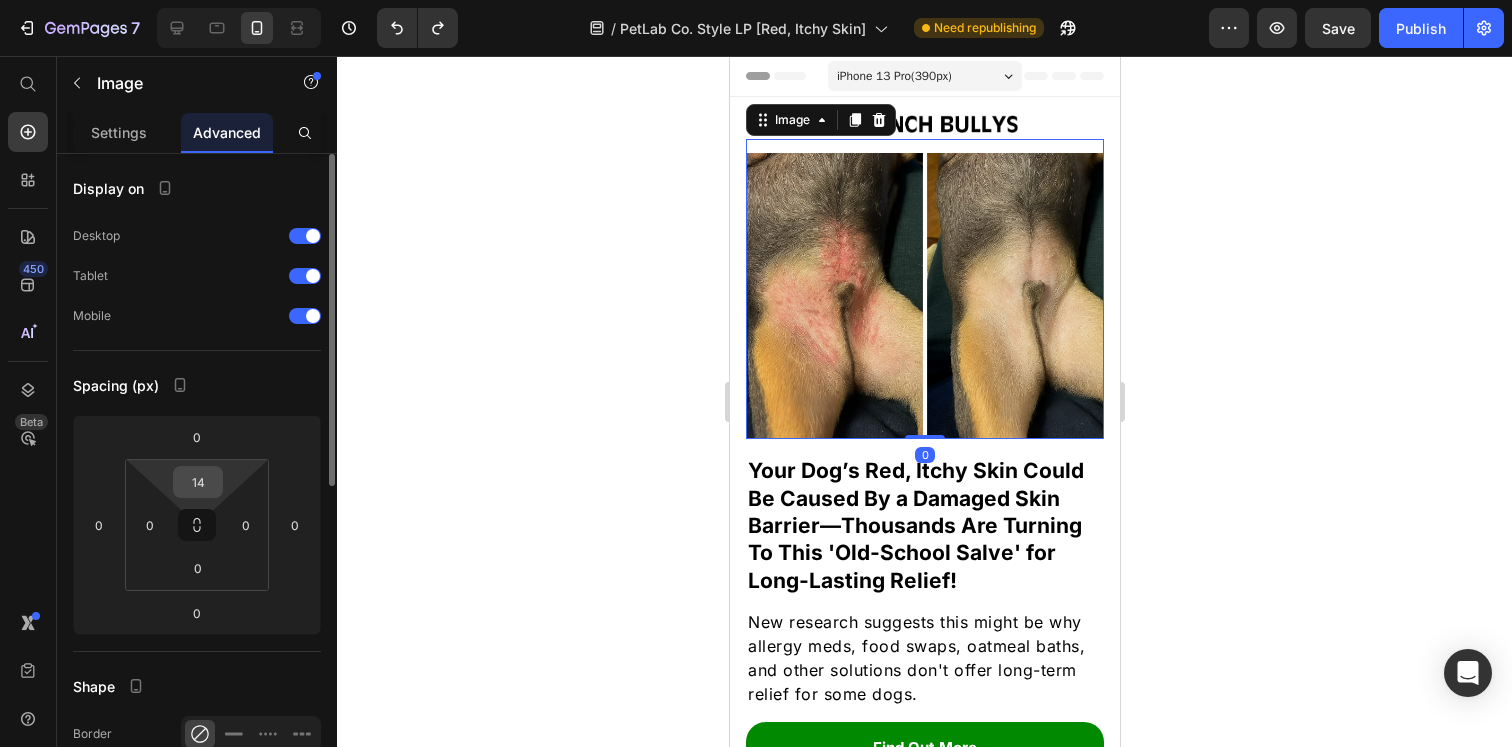 click on "14" at bounding box center [198, 482] 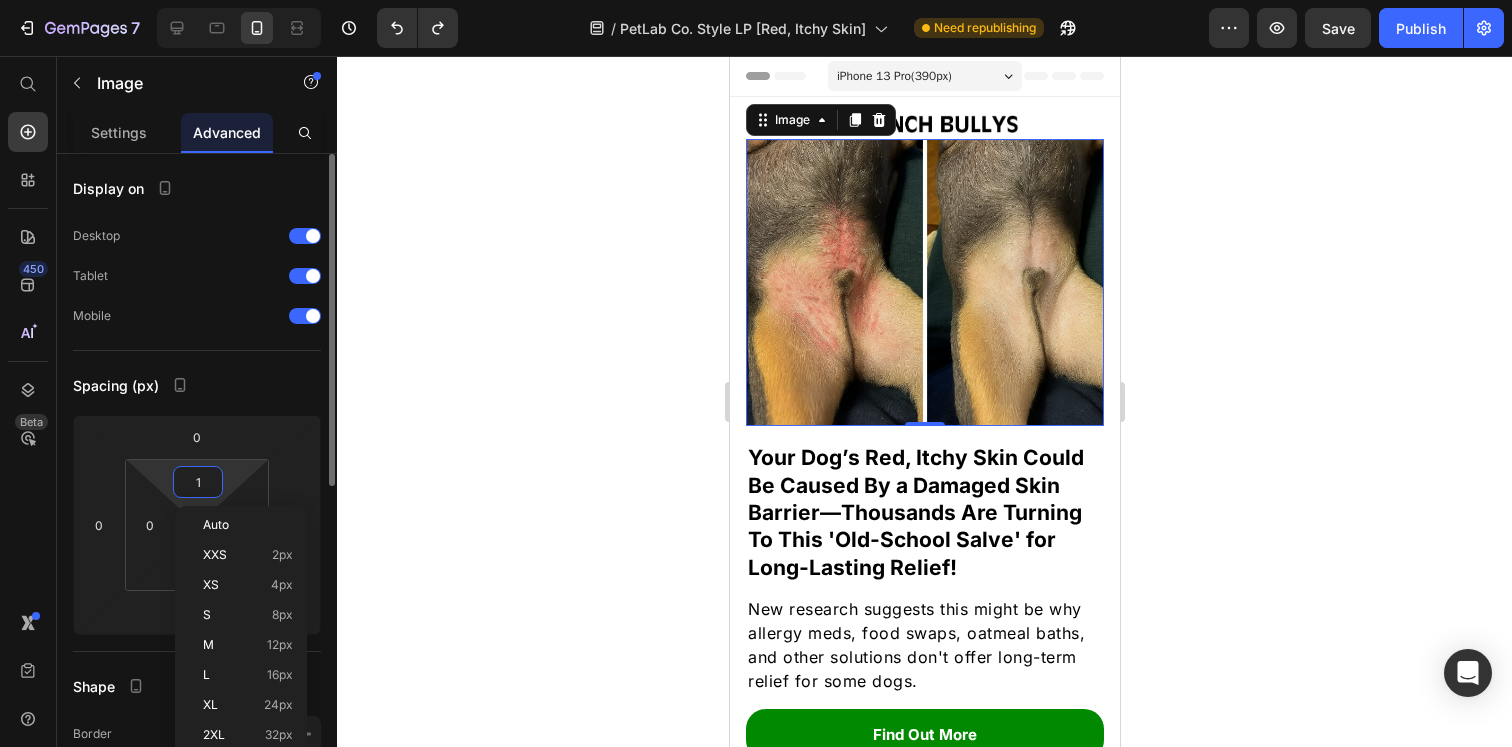 type on "12" 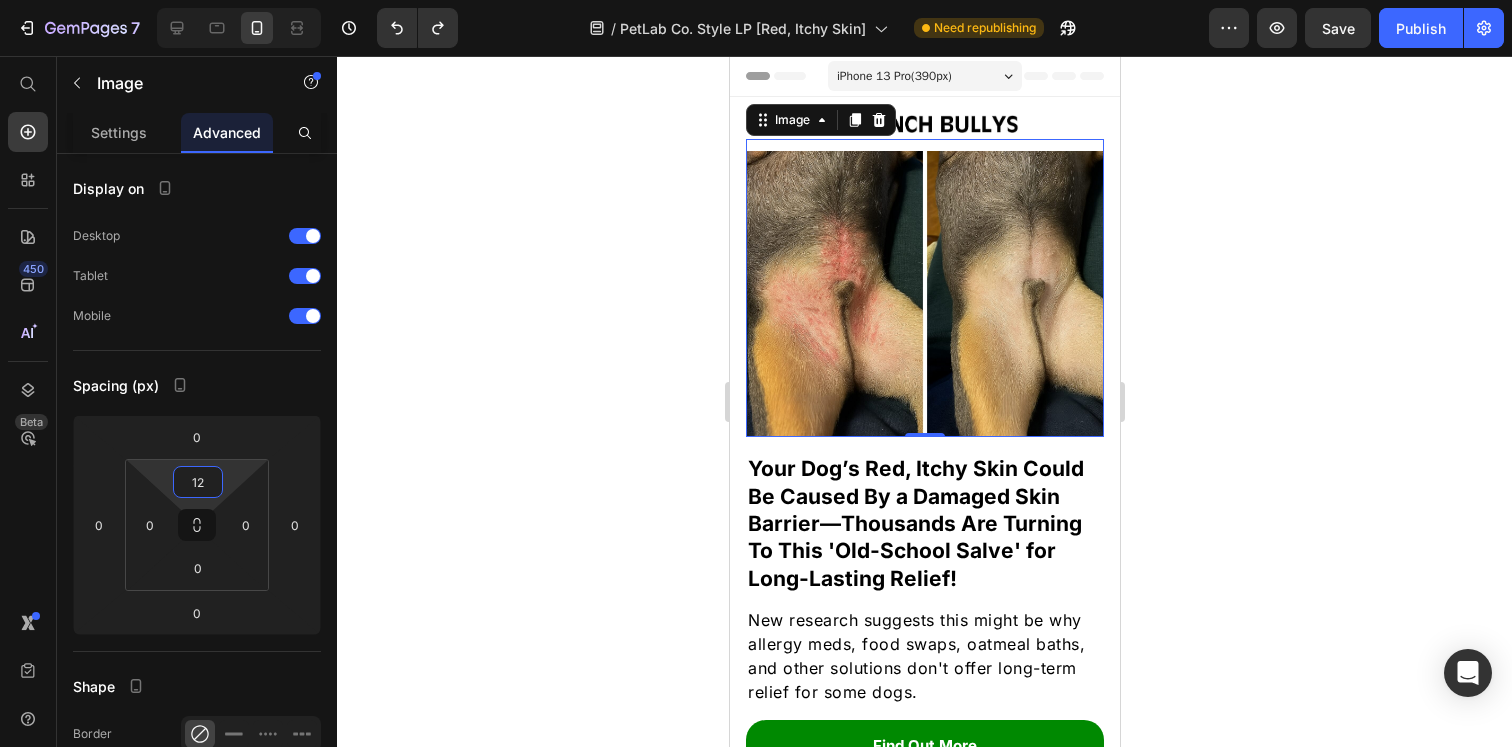 click 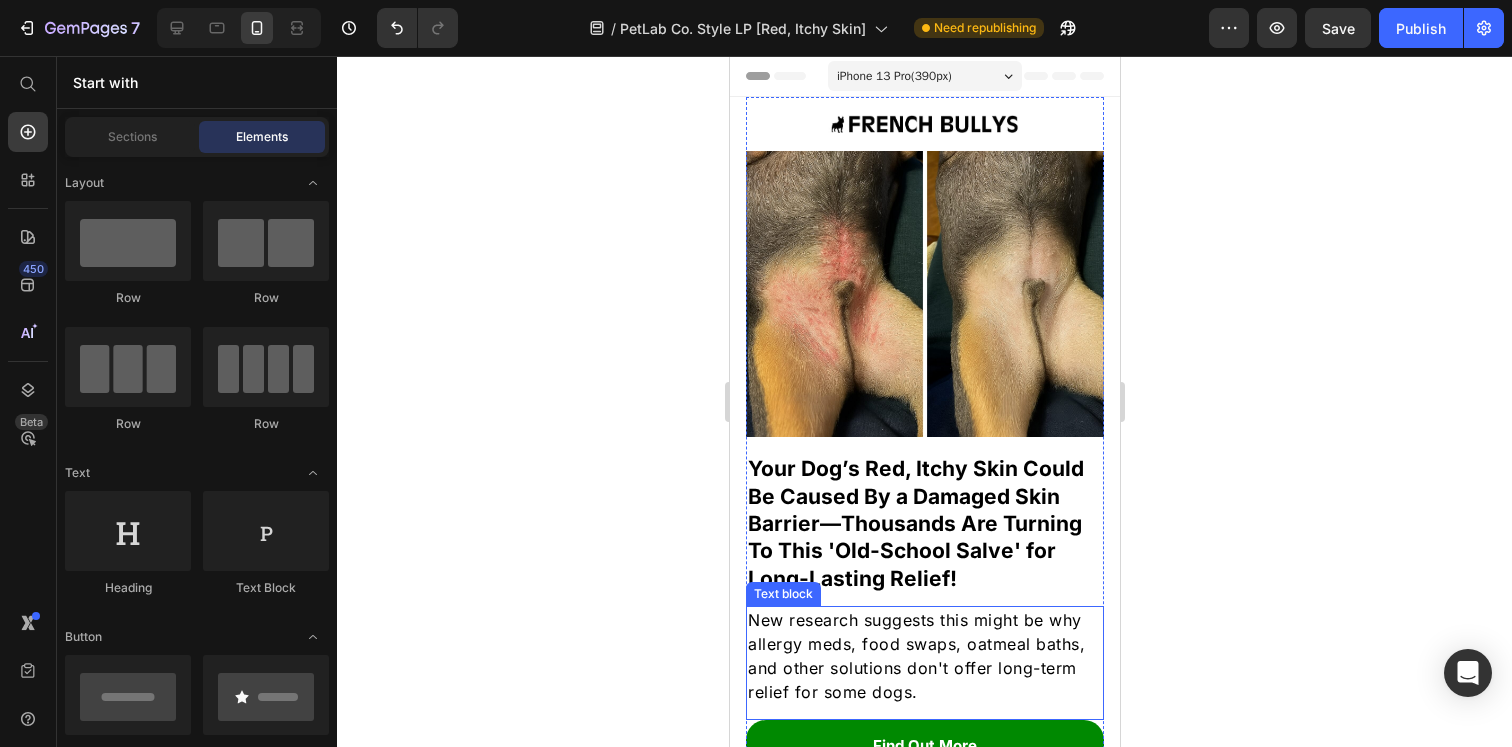 click on "New research suggests this might be why allergy meds, food swaps, oatmeal baths, and other solutions don't offer long-term relief for some dogs." at bounding box center (924, 656) 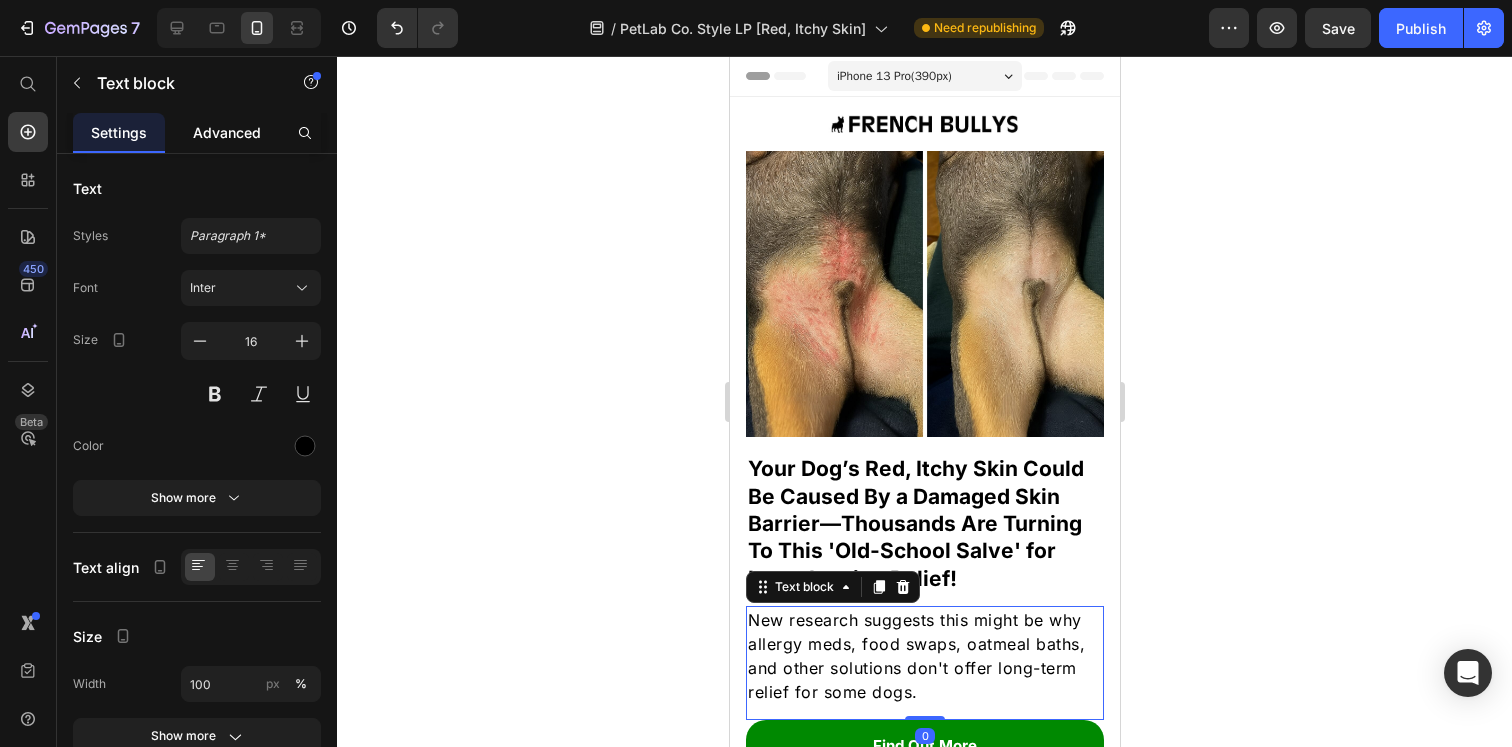 click on "Advanced" at bounding box center (227, 132) 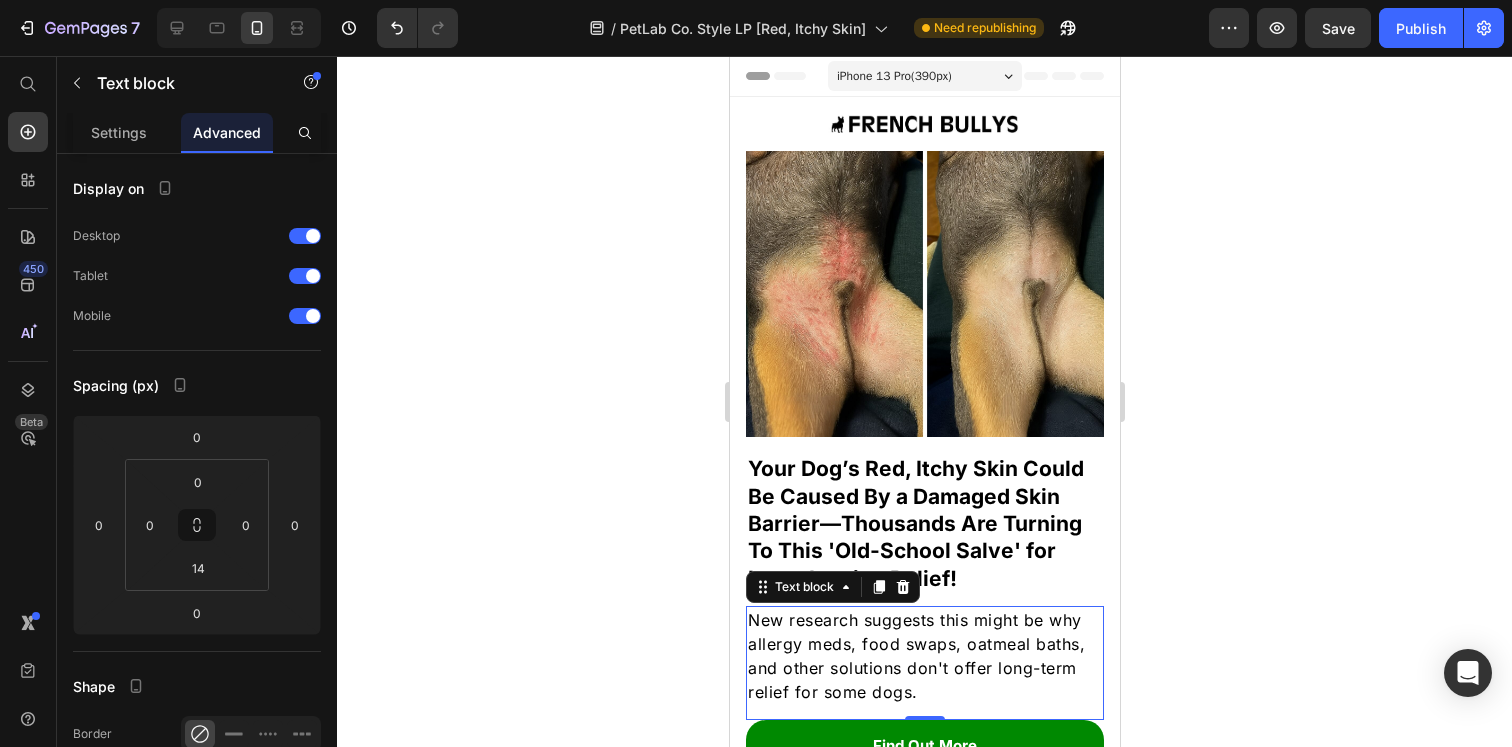 click 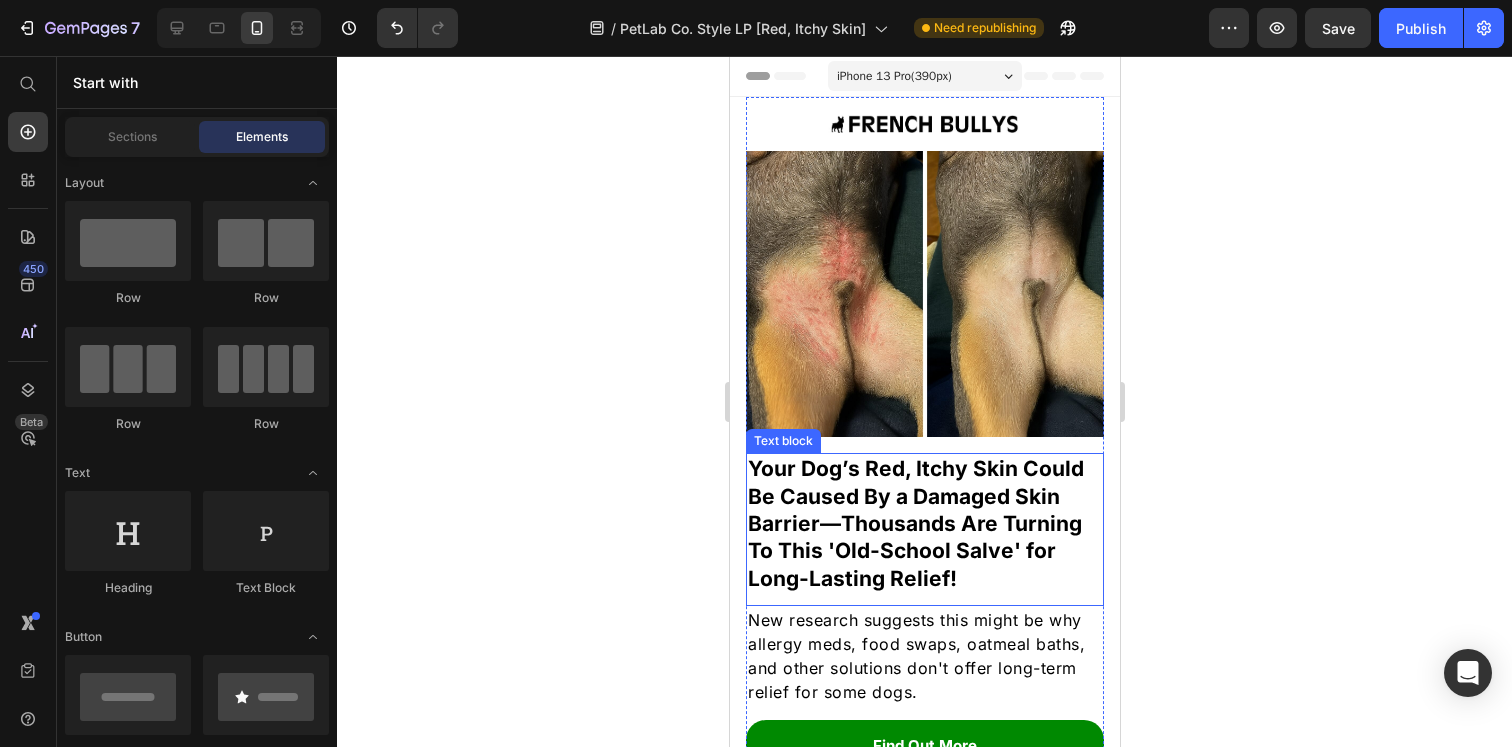 click on "Your Dog’s Red, Itchy Skin Could Be Caused By a Damaged Skin Barrier—Thousands Are Turning To This 'Old-School Salve' for Long-Lasting Relief!" at bounding box center (924, 523) 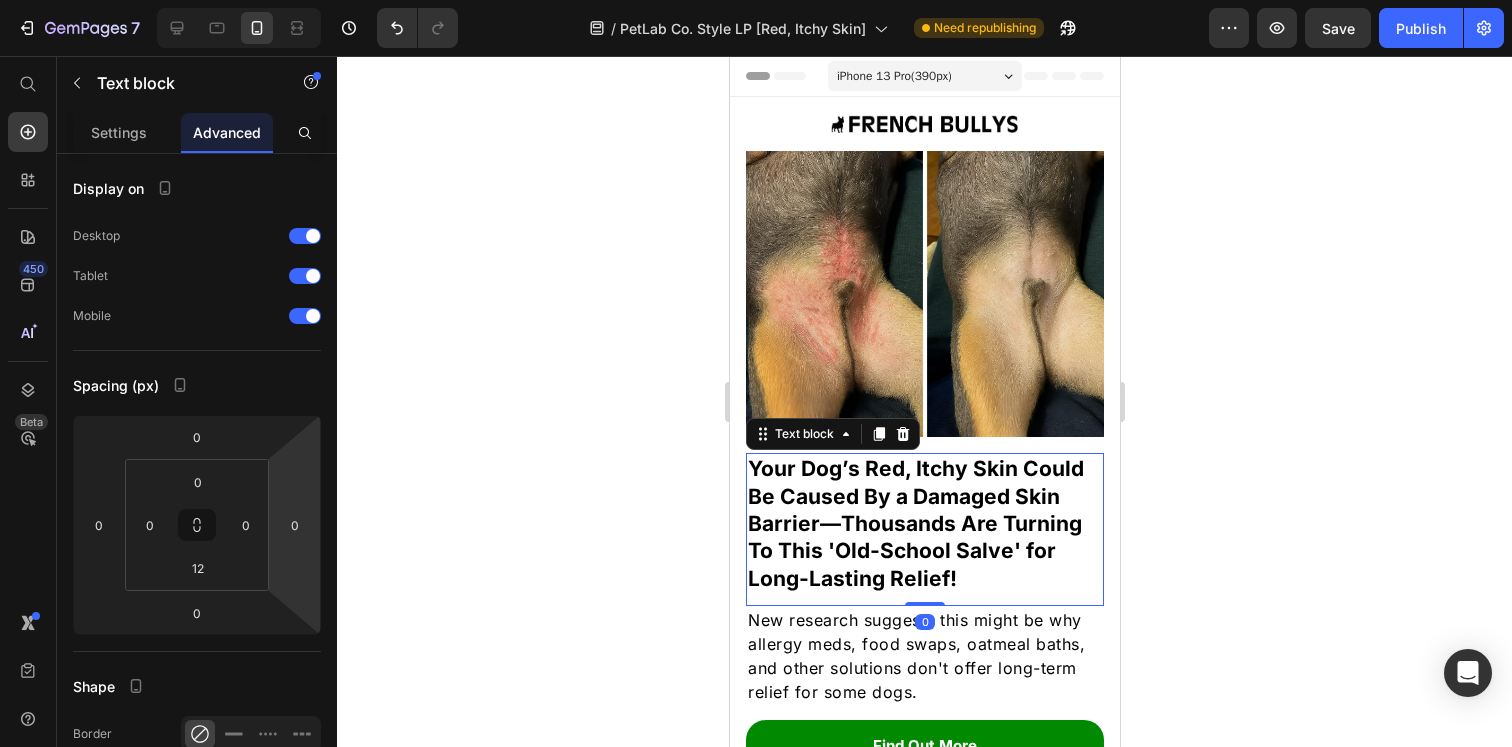 click 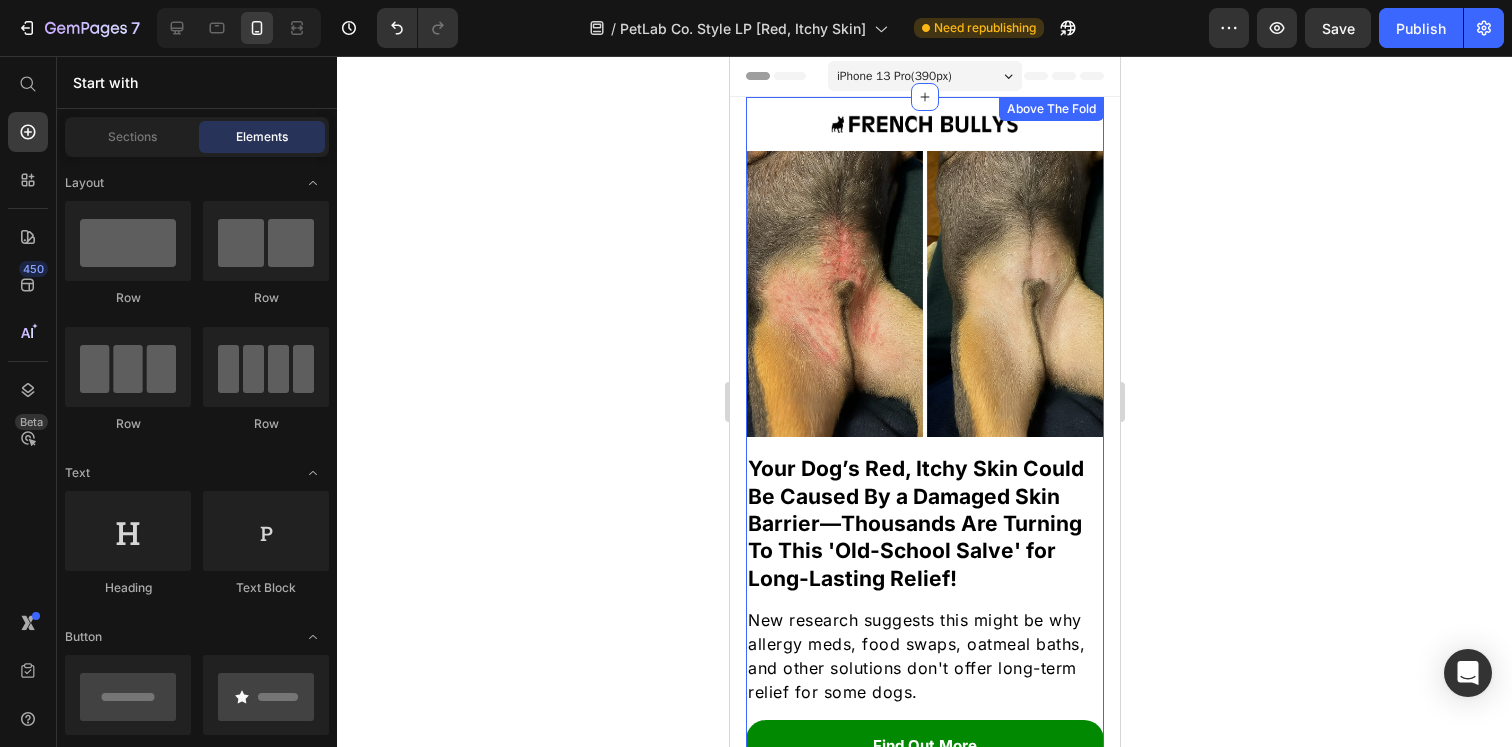 click on "Image Image Row" at bounding box center (924, 281) 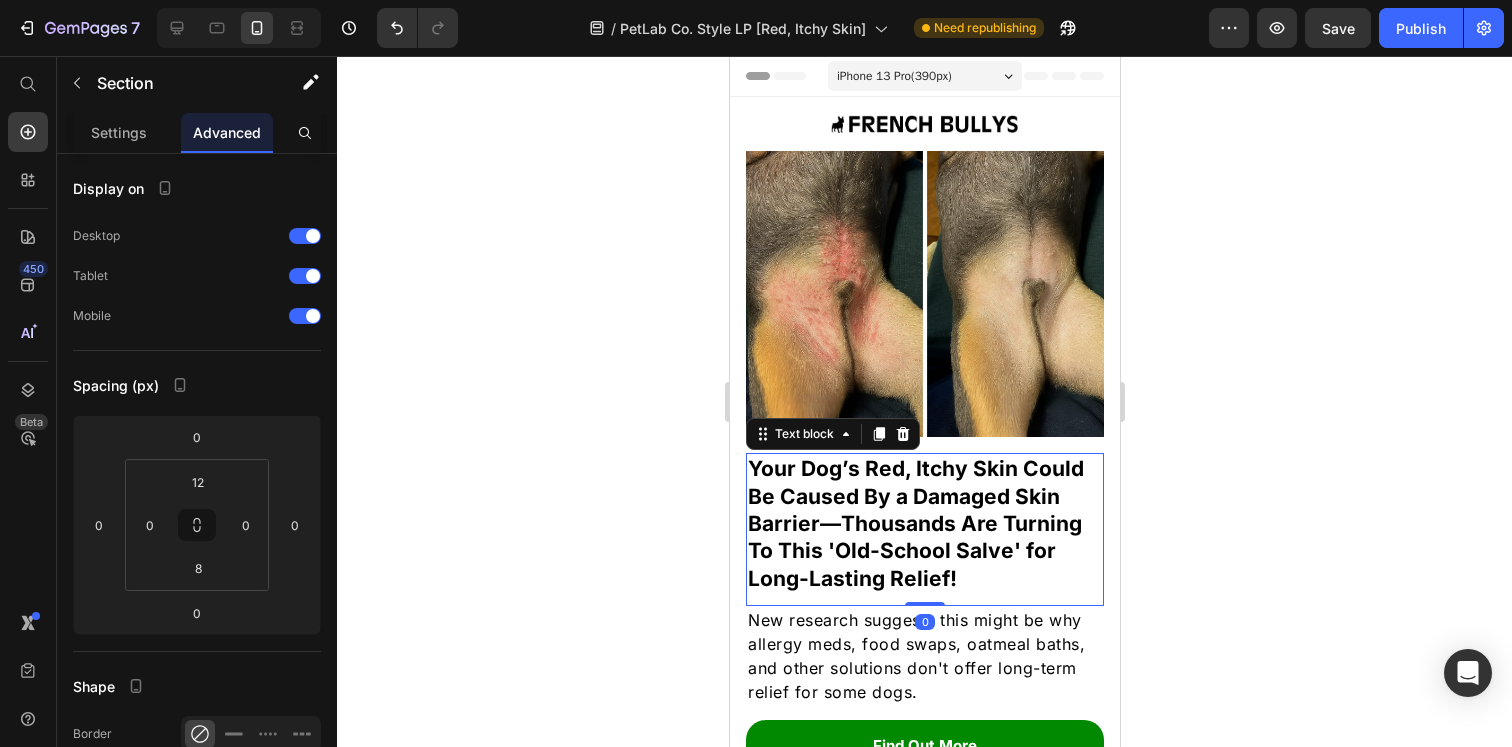 click on "Your Dog’s Red, Itchy Skin Could Be Caused By a Damaged Skin Barrier—Thousands Are Turning To This 'Old-School Salve' for Long-Lasting Relief!" at bounding box center (924, 523) 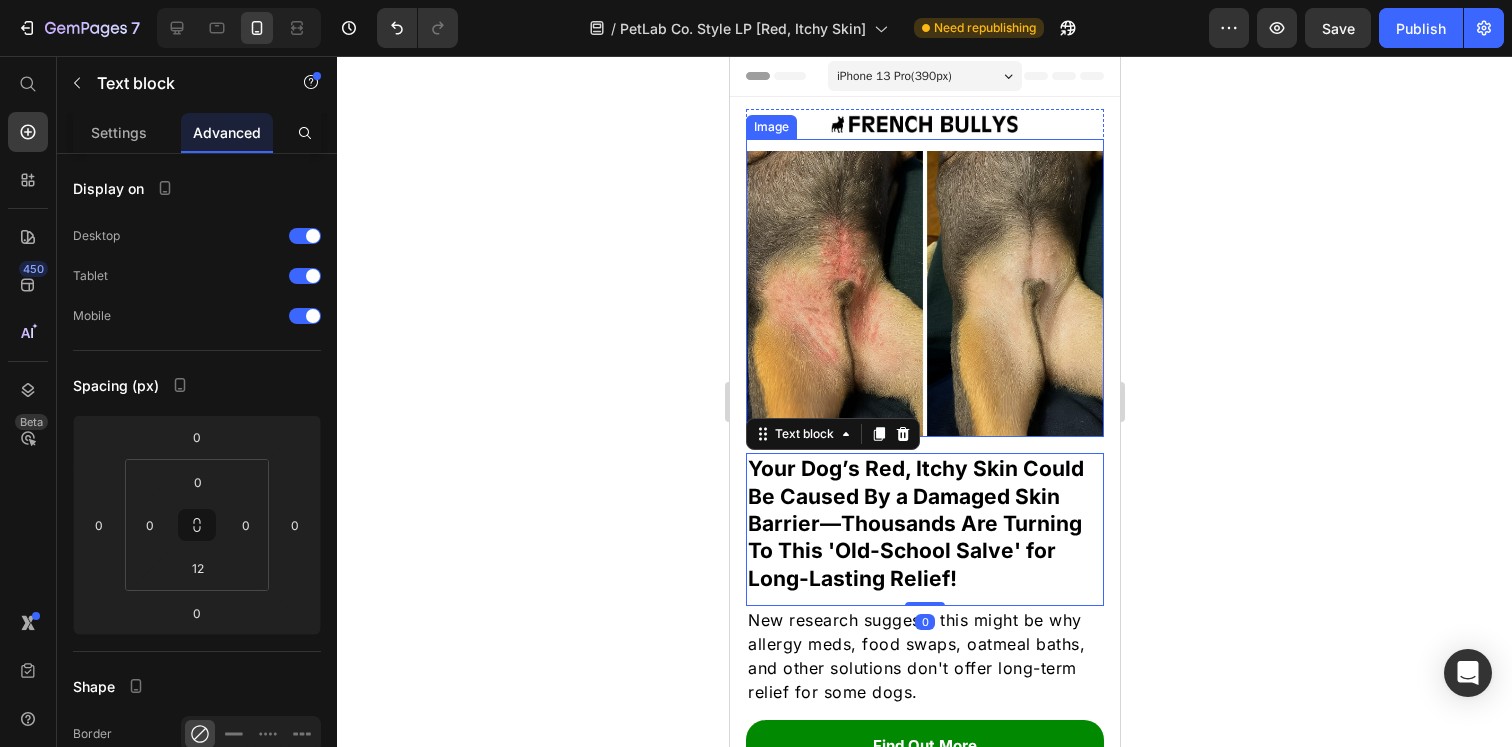 click at bounding box center [924, 288] 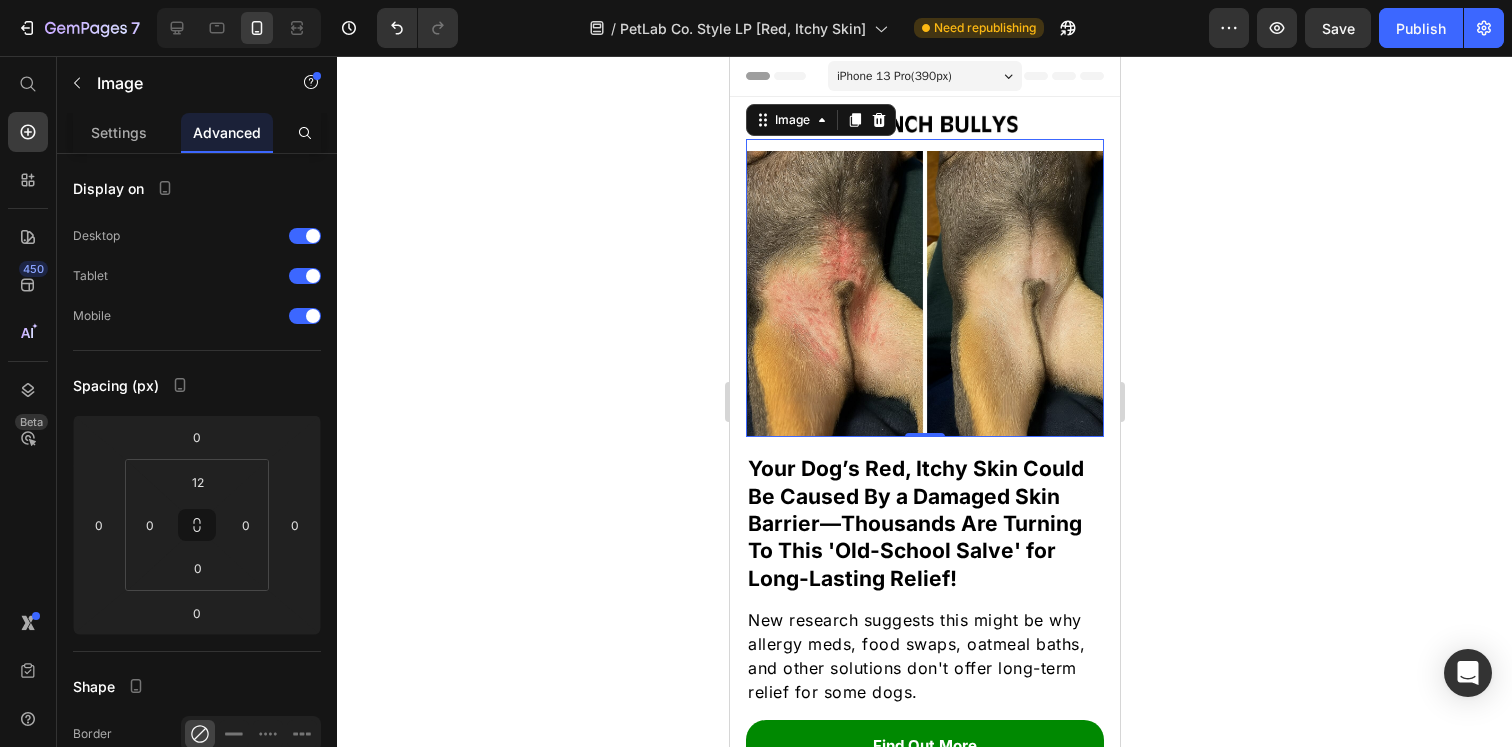 click 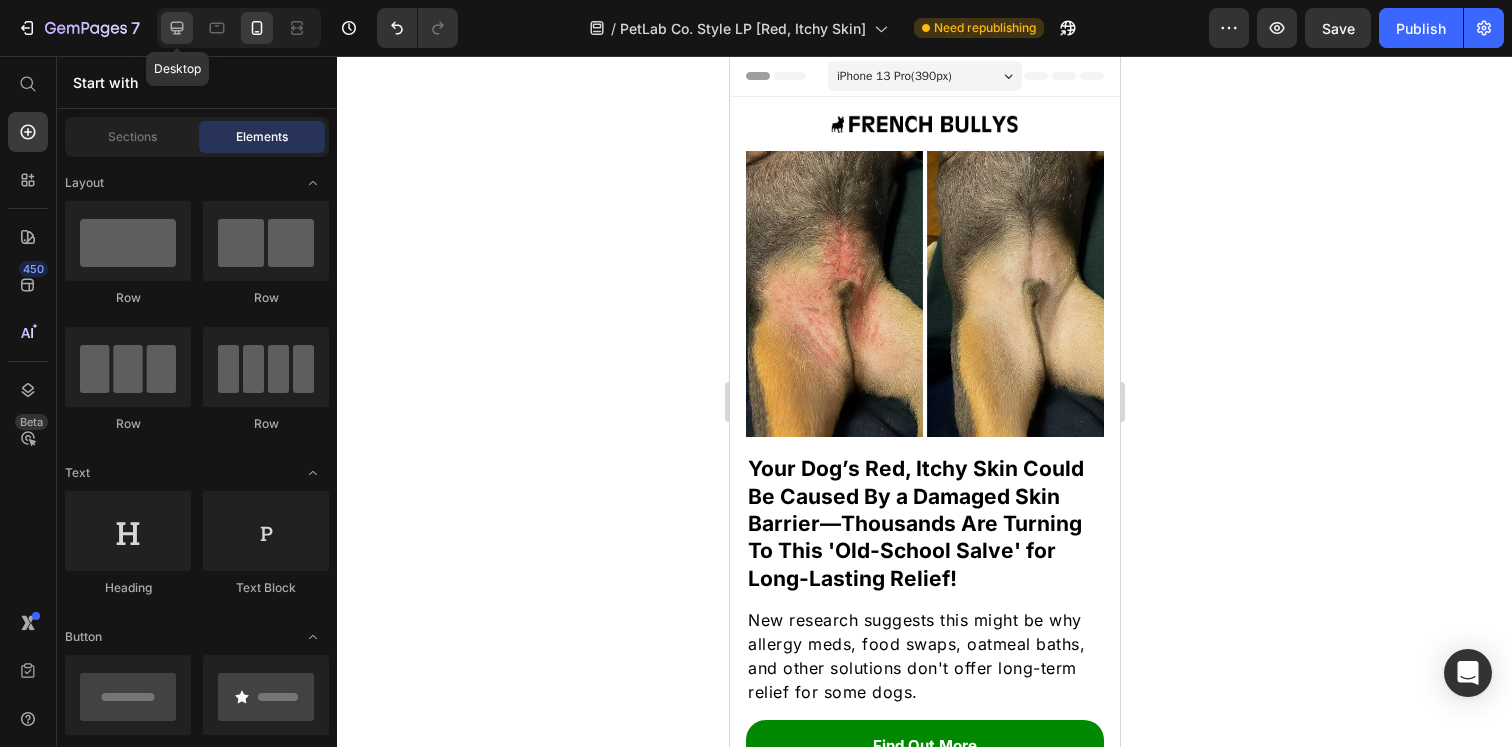 click 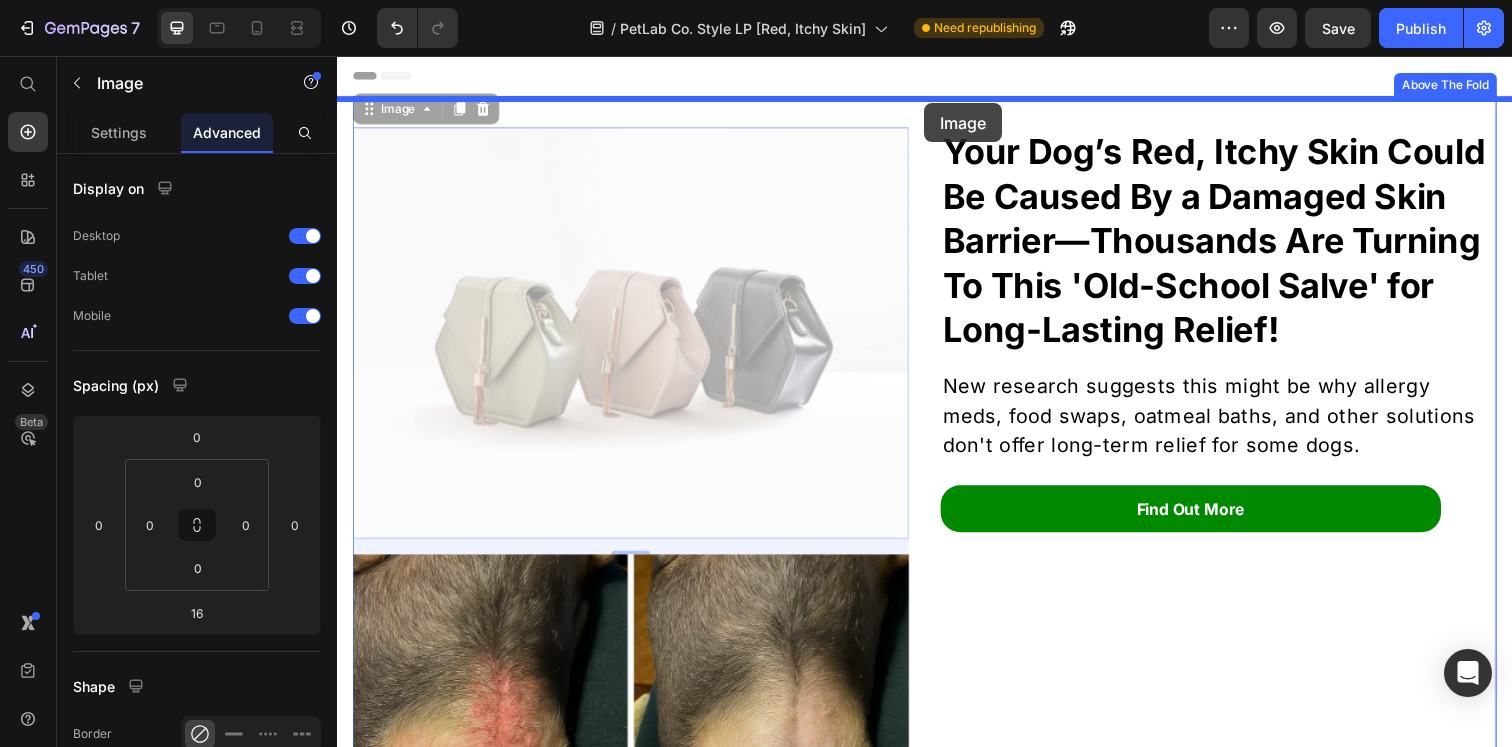 drag, startPoint x: 788, startPoint y: 280, endPoint x: 936, endPoint y: 104, distance: 229.95651 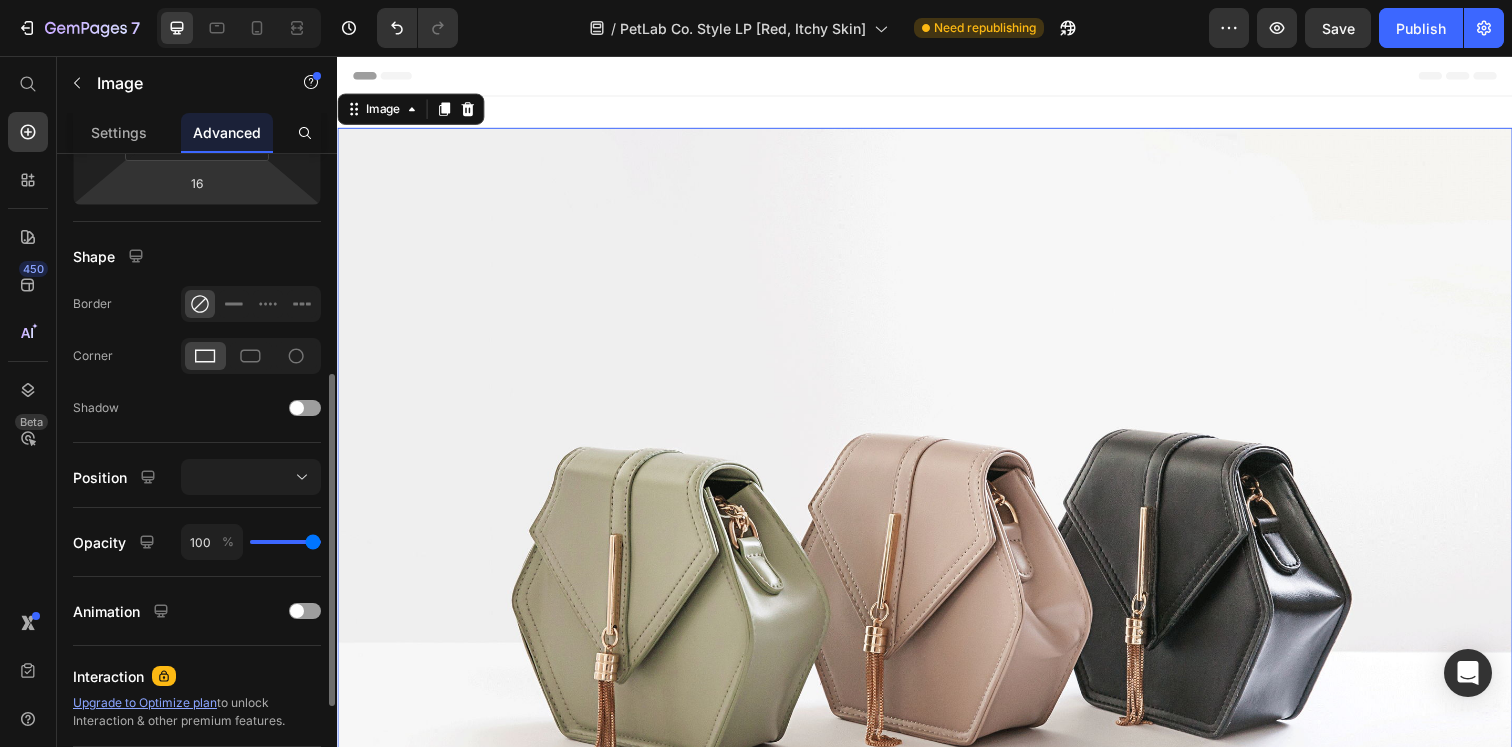 scroll, scrollTop: 0, scrollLeft: 0, axis: both 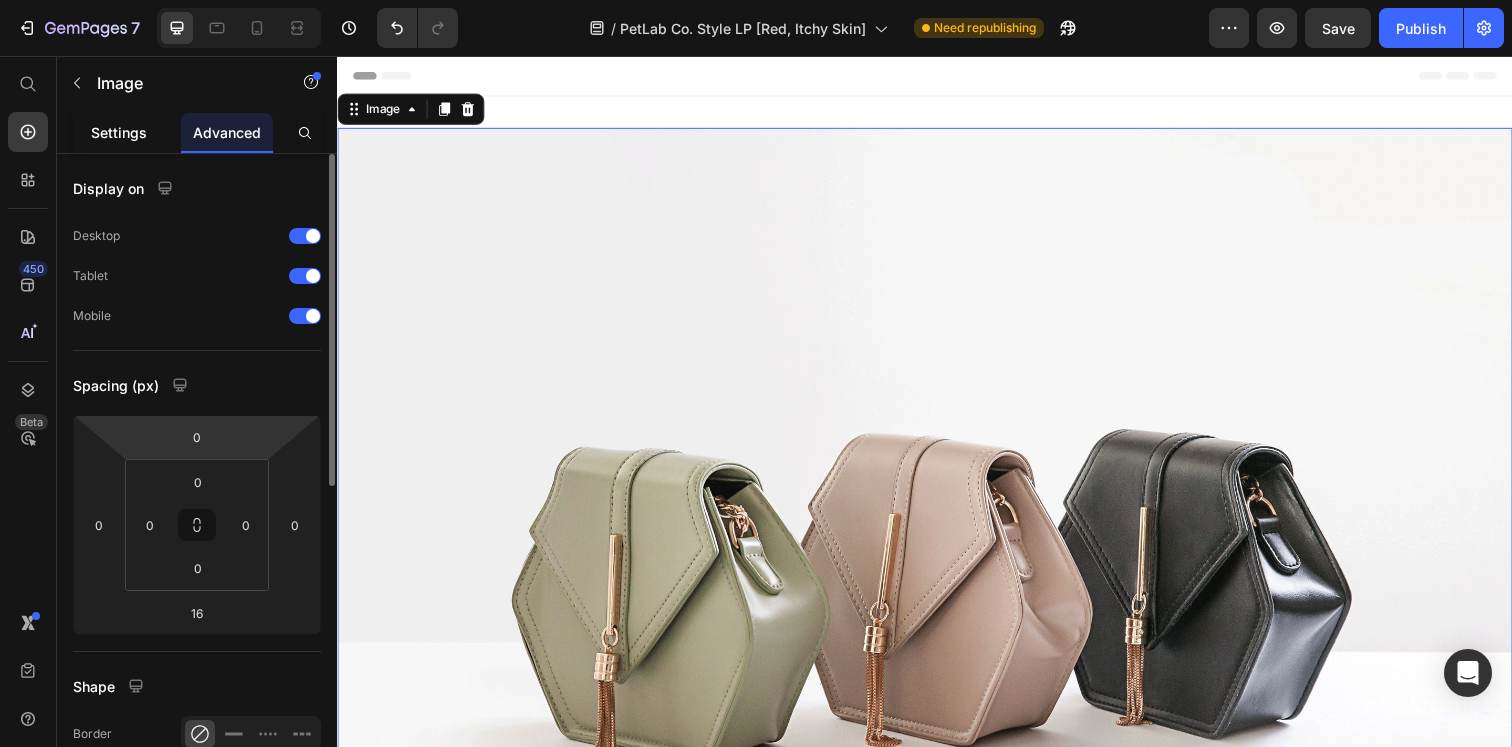 click on "Settings" at bounding box center [119, 132] 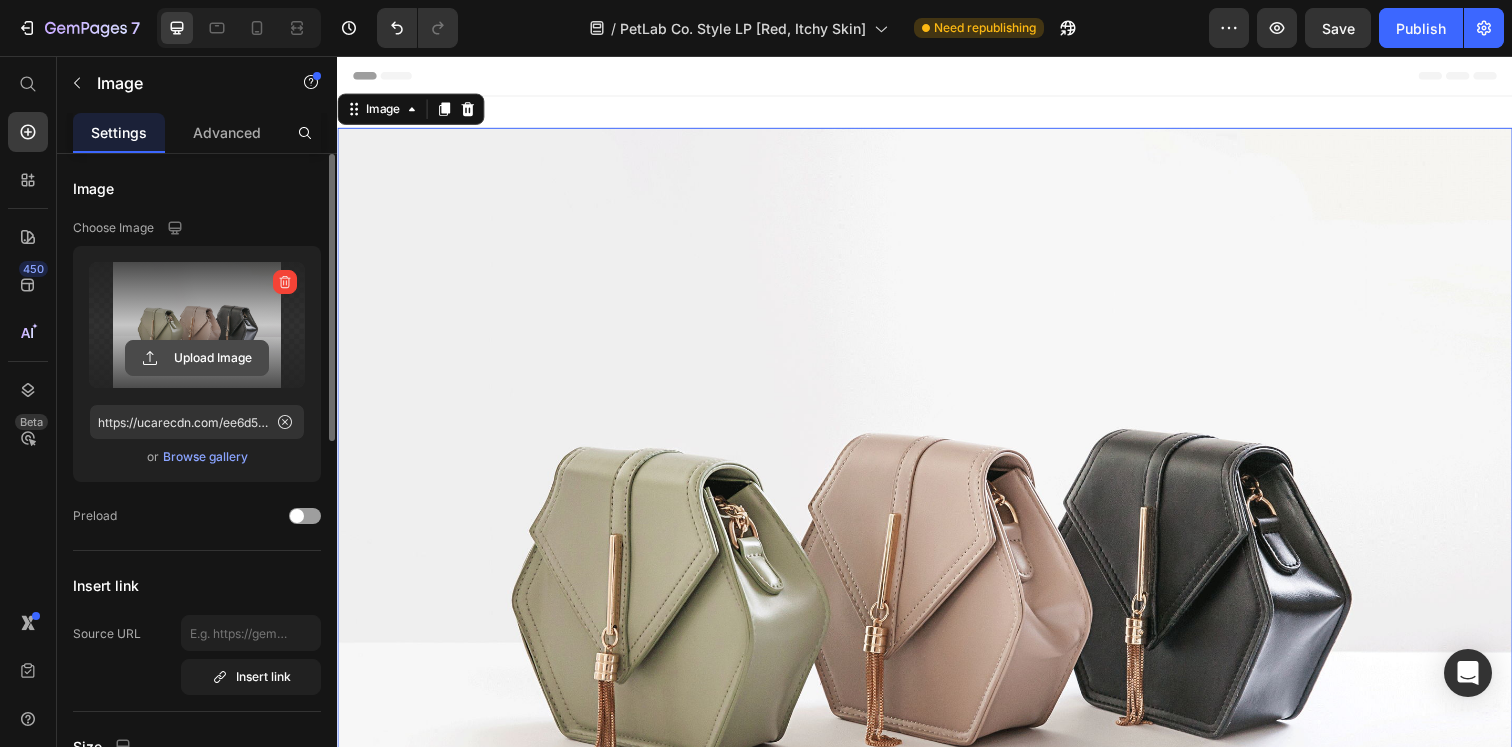 click 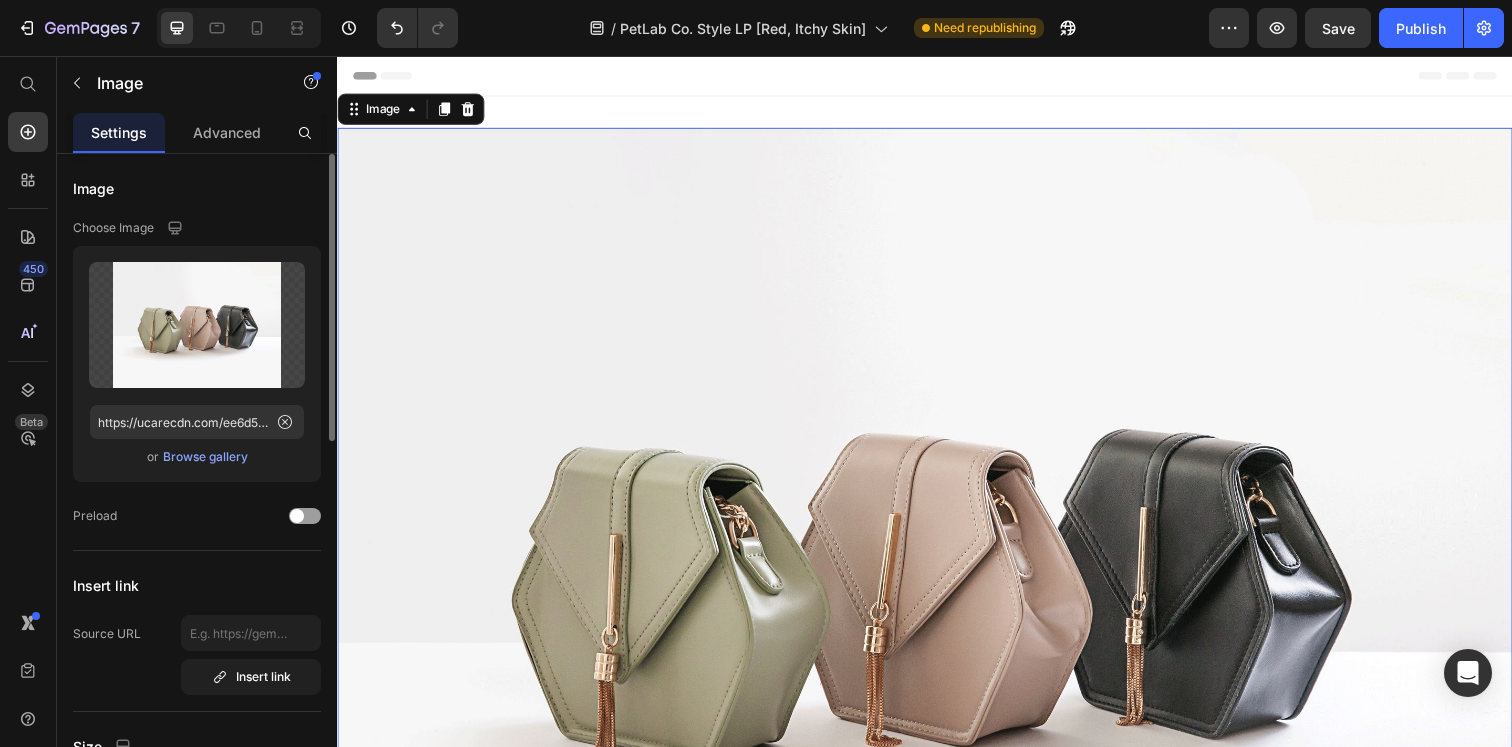 click on "Browse gallery" at bounding box center [205, 457] 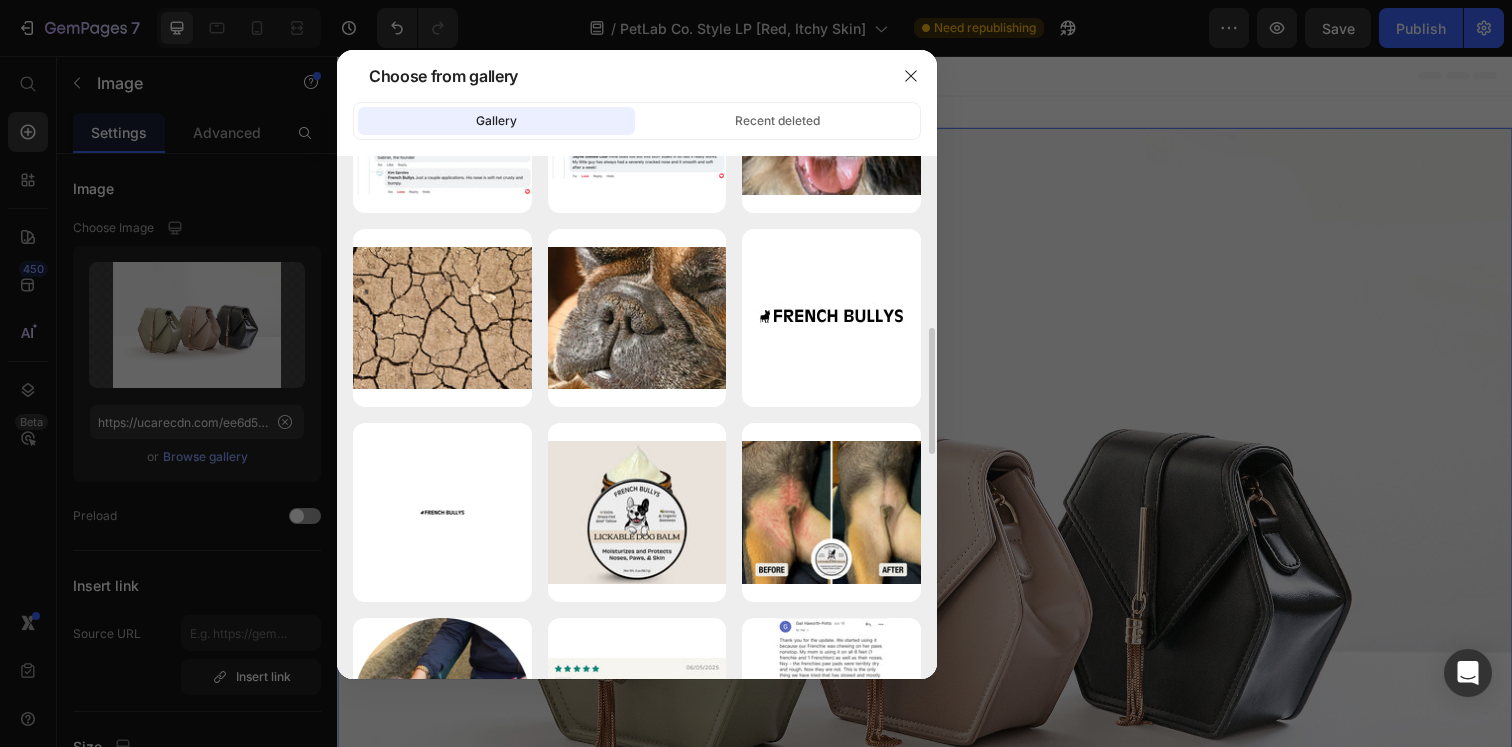 scroll, scrollTop: 726, scrollLeft: 0, axis: vertical 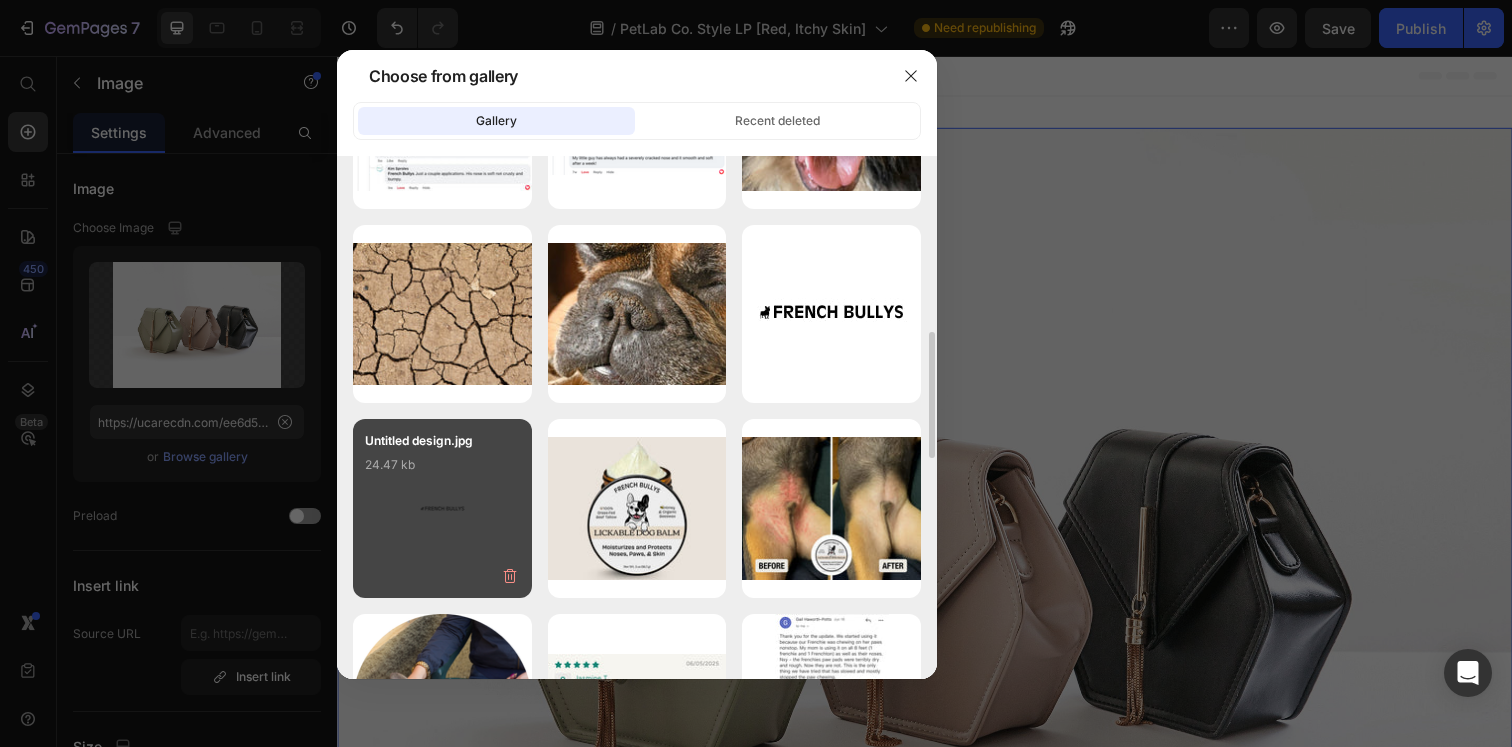 click on "Untitled design.jpg 24.47 kb" at bounding box center (442, 471) 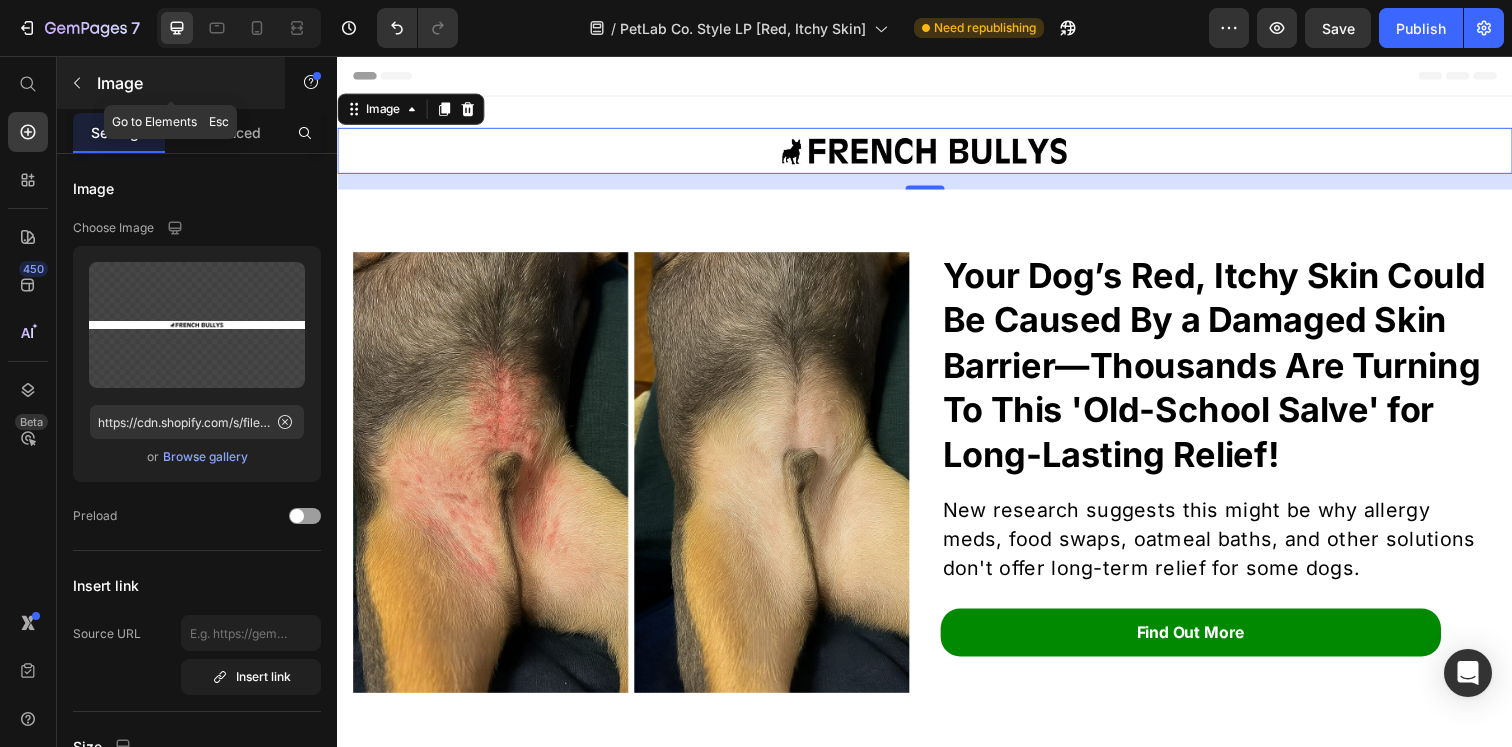click 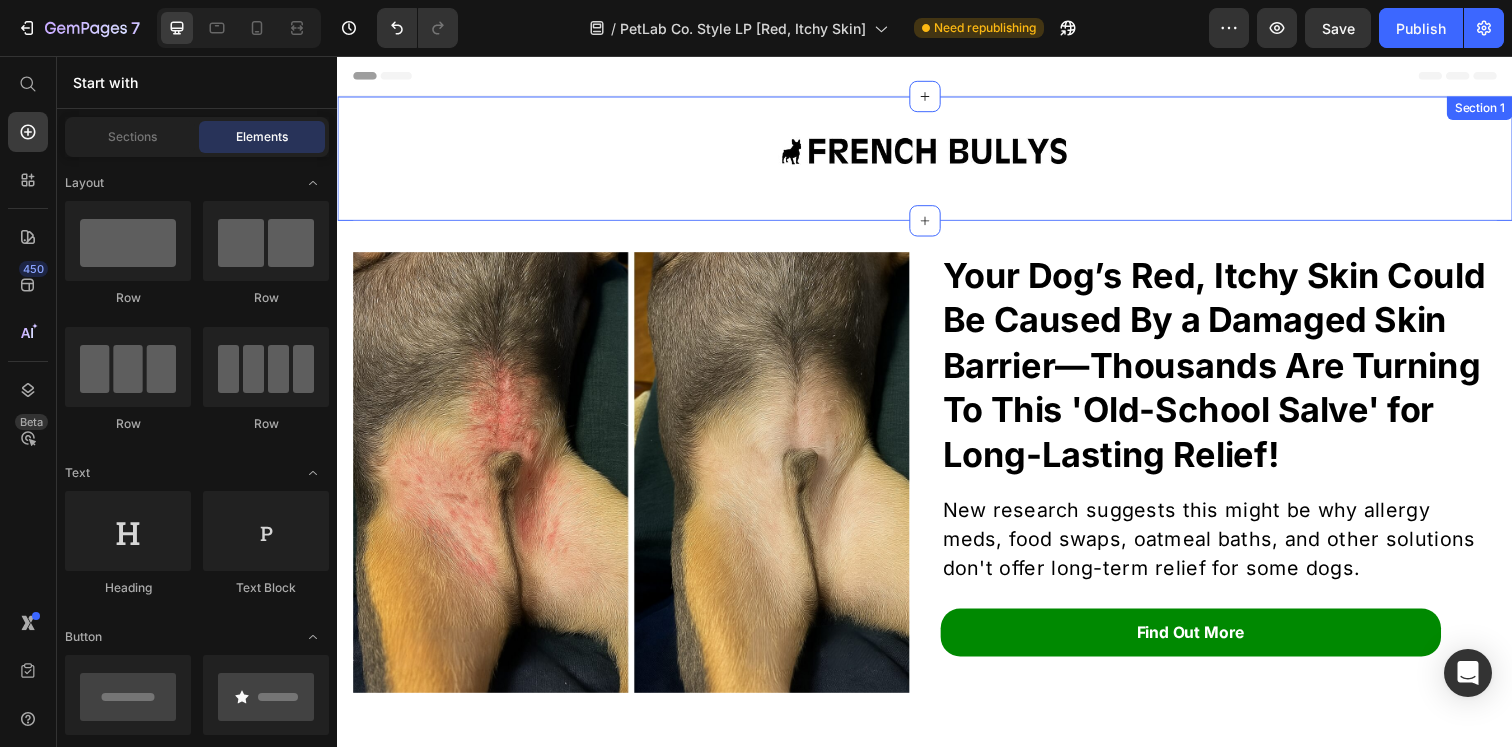 click on "Image" at bounding box center [937, 160] 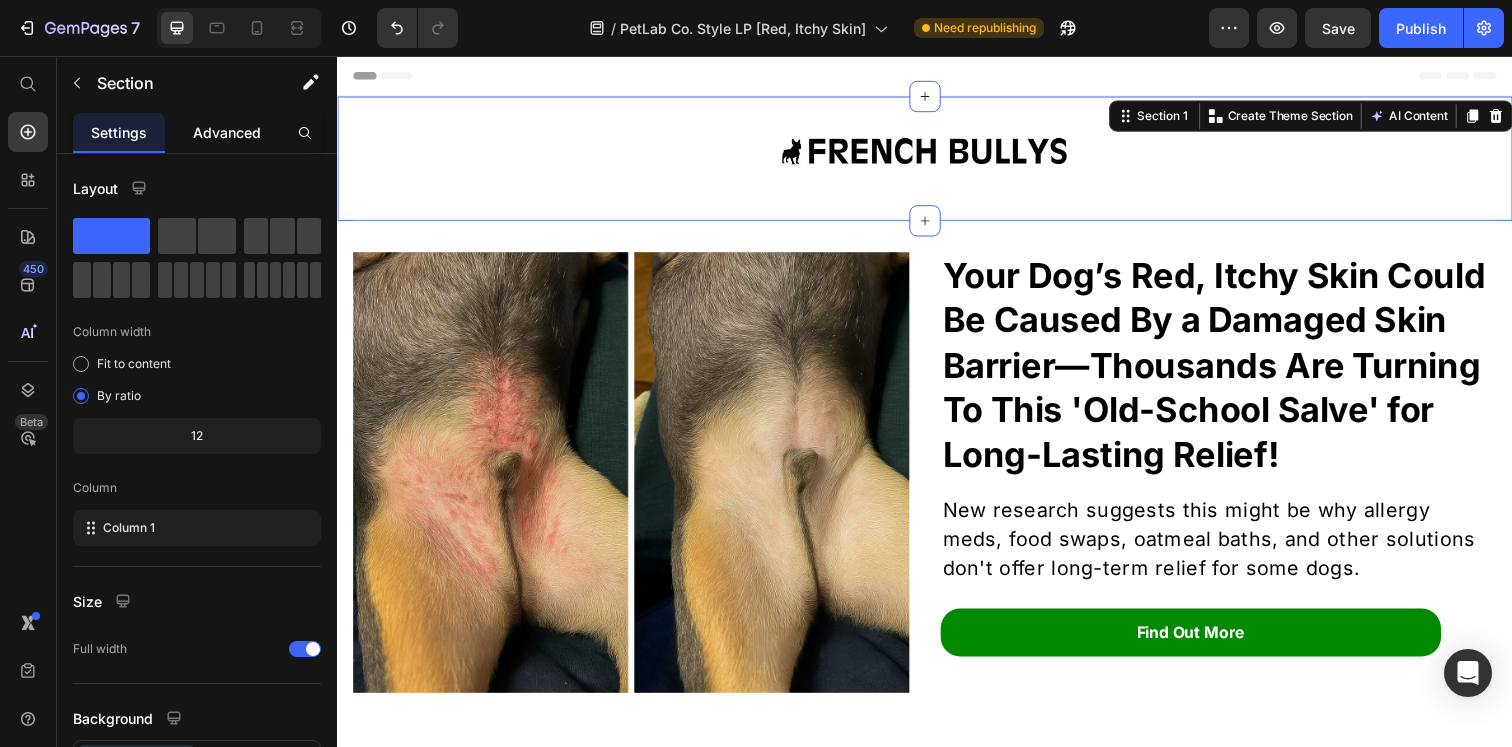 click on "Advanced" 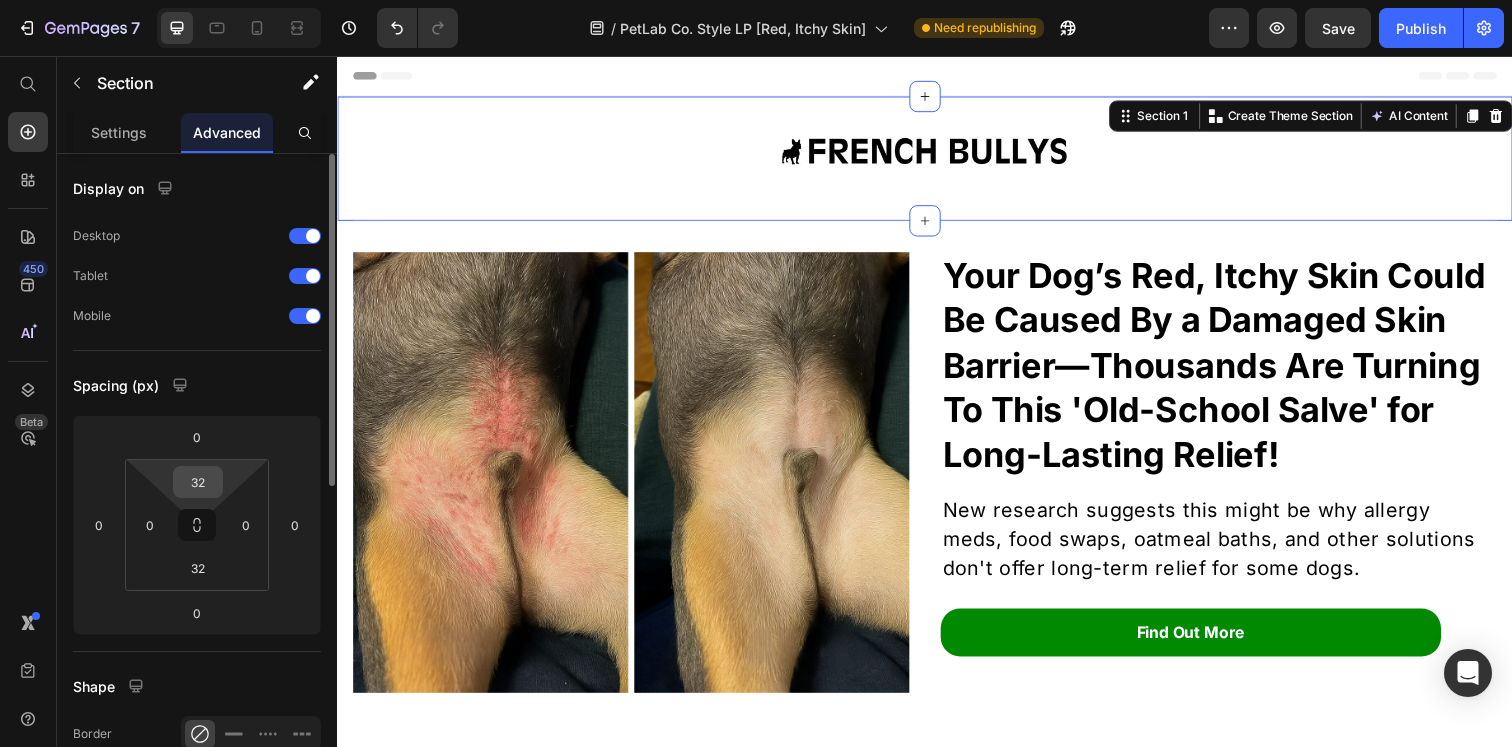 click on "32" at bounding box center [198, 482] 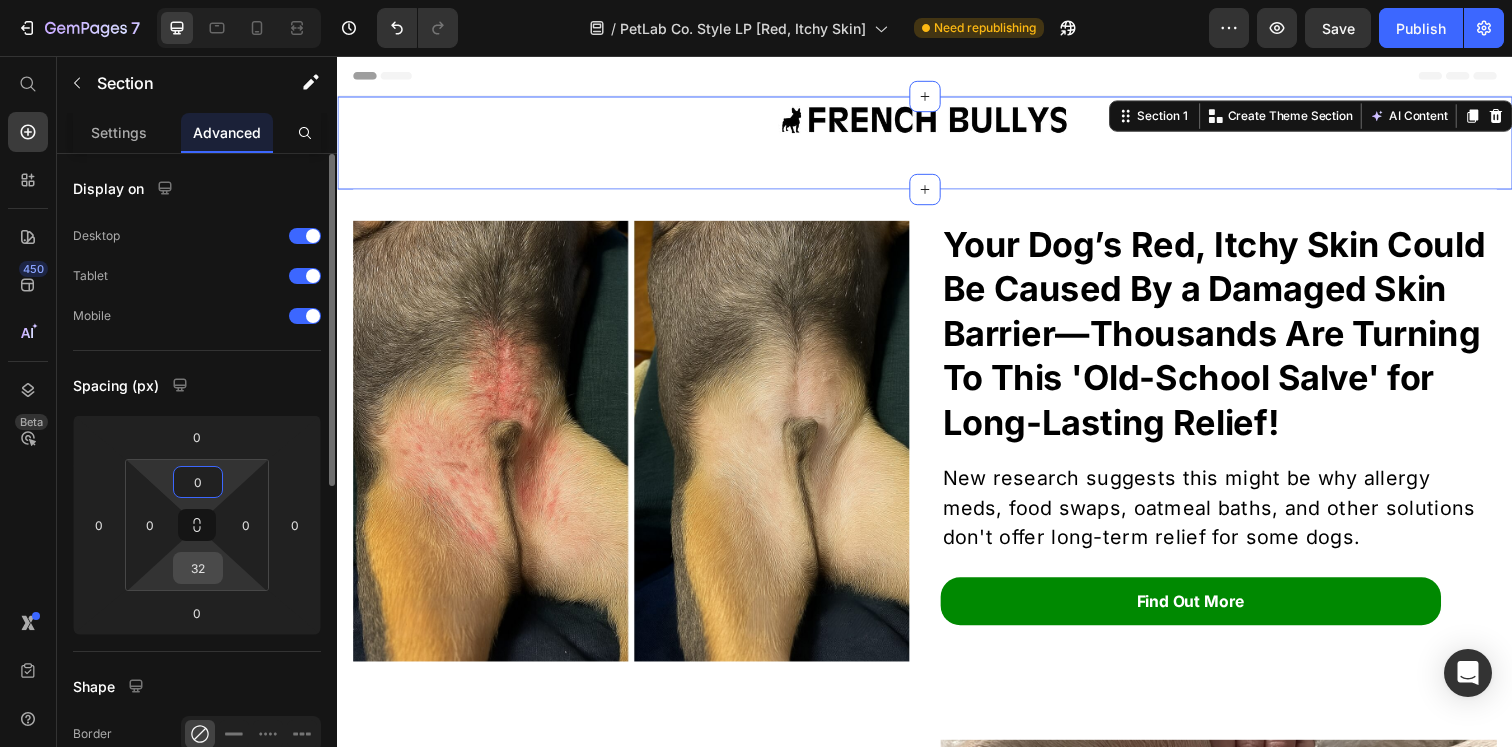 type on "0" 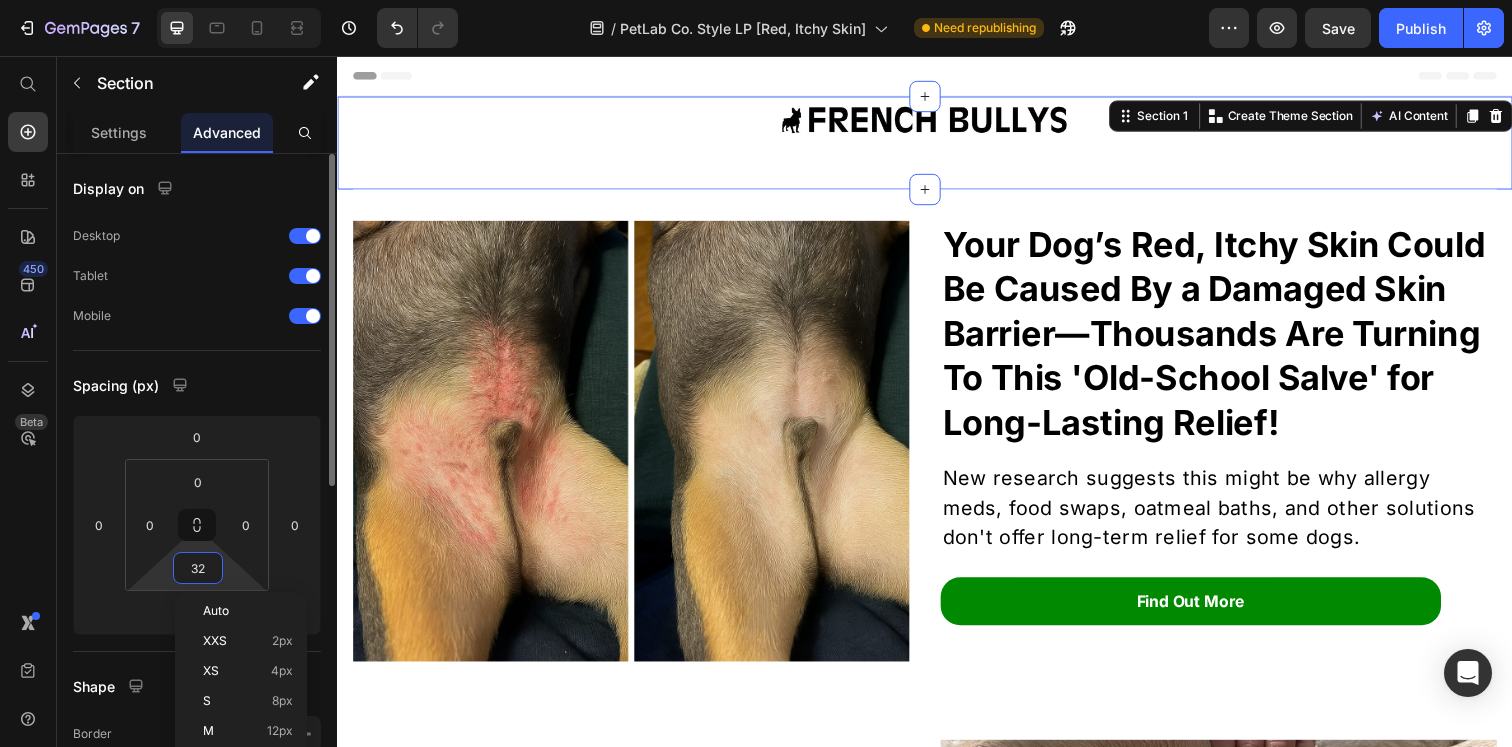 type on "0" 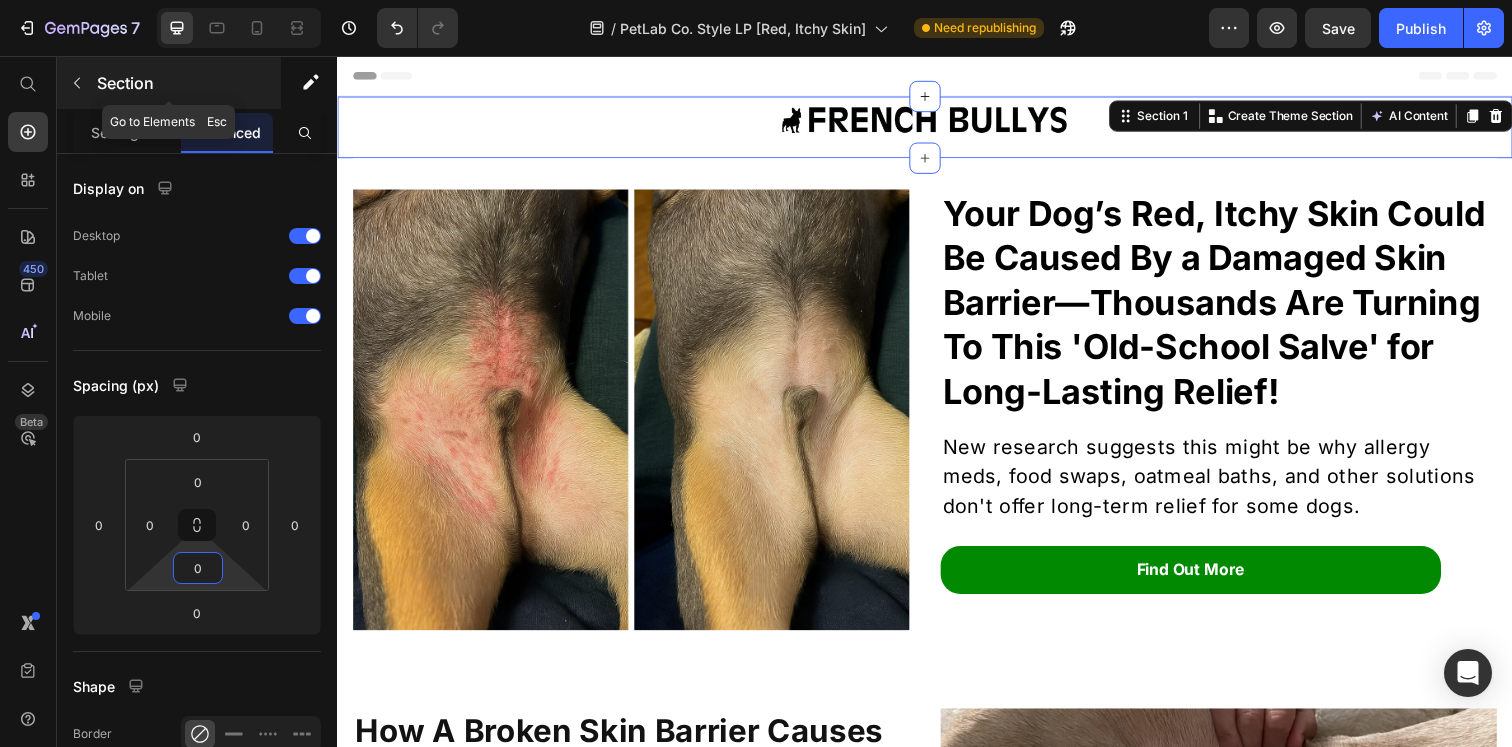 click 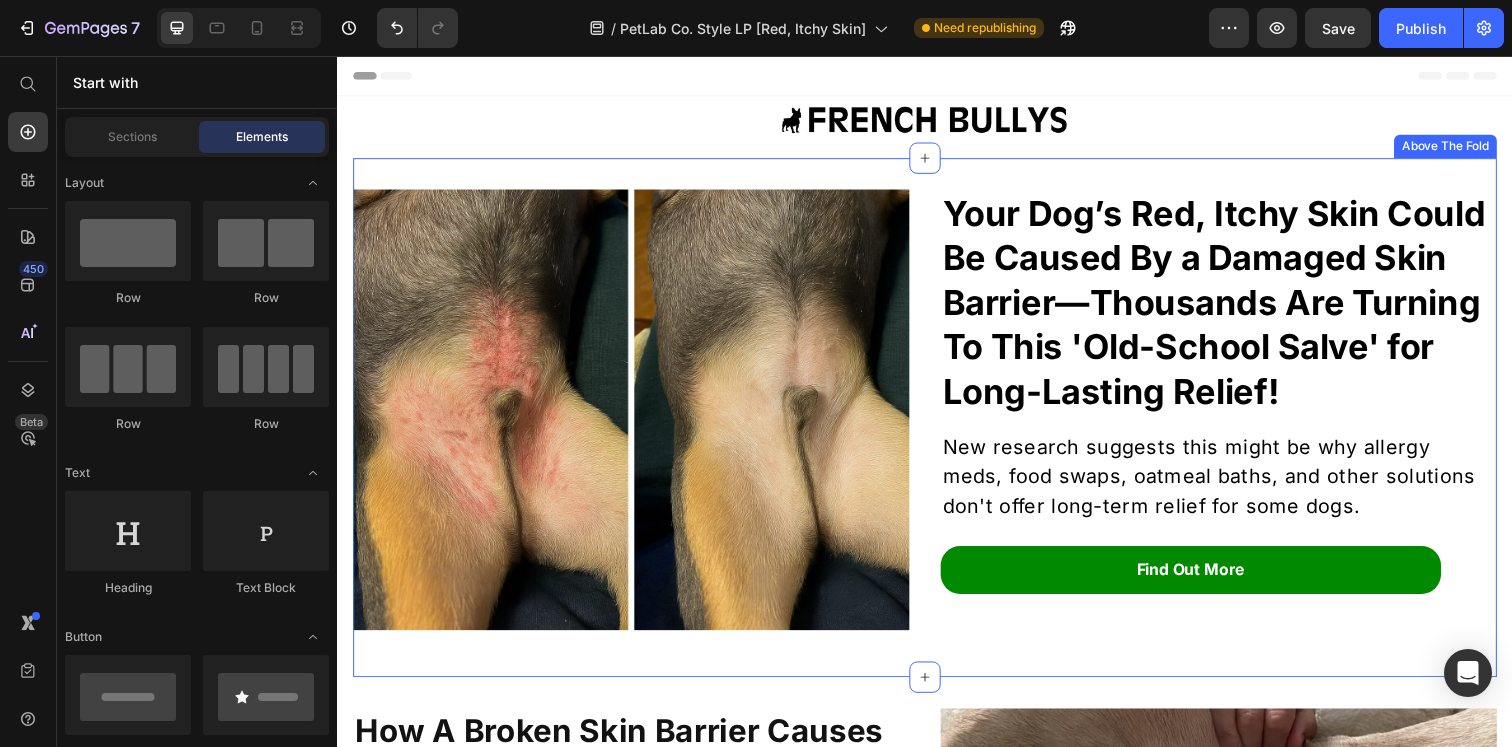 click on "Image Row Your Dog’s Red, Itchy Skin Could Be Caused By a Damaged Skin Barrier—Thousands Are Turning To This 'Old-School Salve' for Long-Lasting Relief! Text block New research suggests this might be why allergy meds, food swaps, oatmeal baths, and other solutions don't offer long-term relief for some dogs. Text block Find Out More Button Above The Fold" at bounding box center [937, 425] 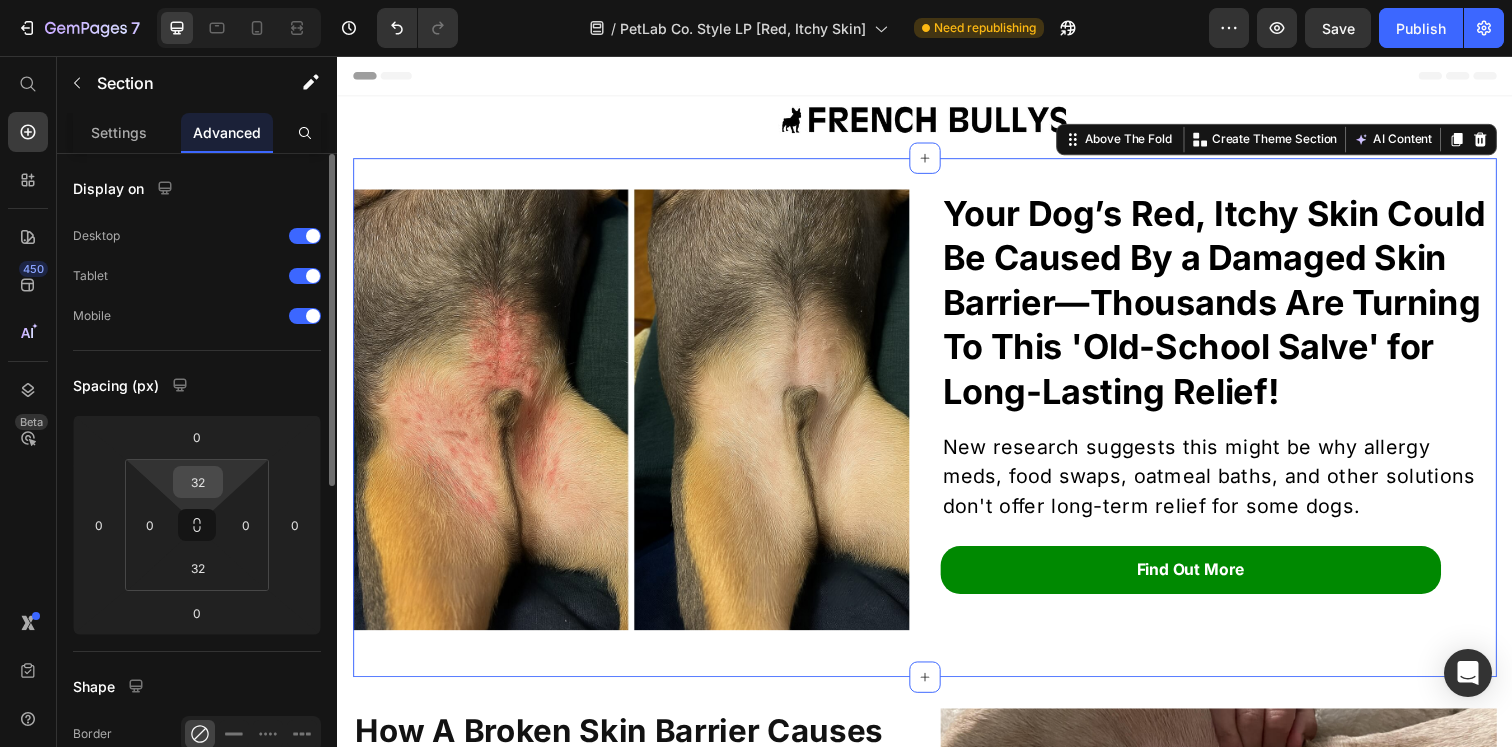 click on "32" at bounding box center [198, 482] 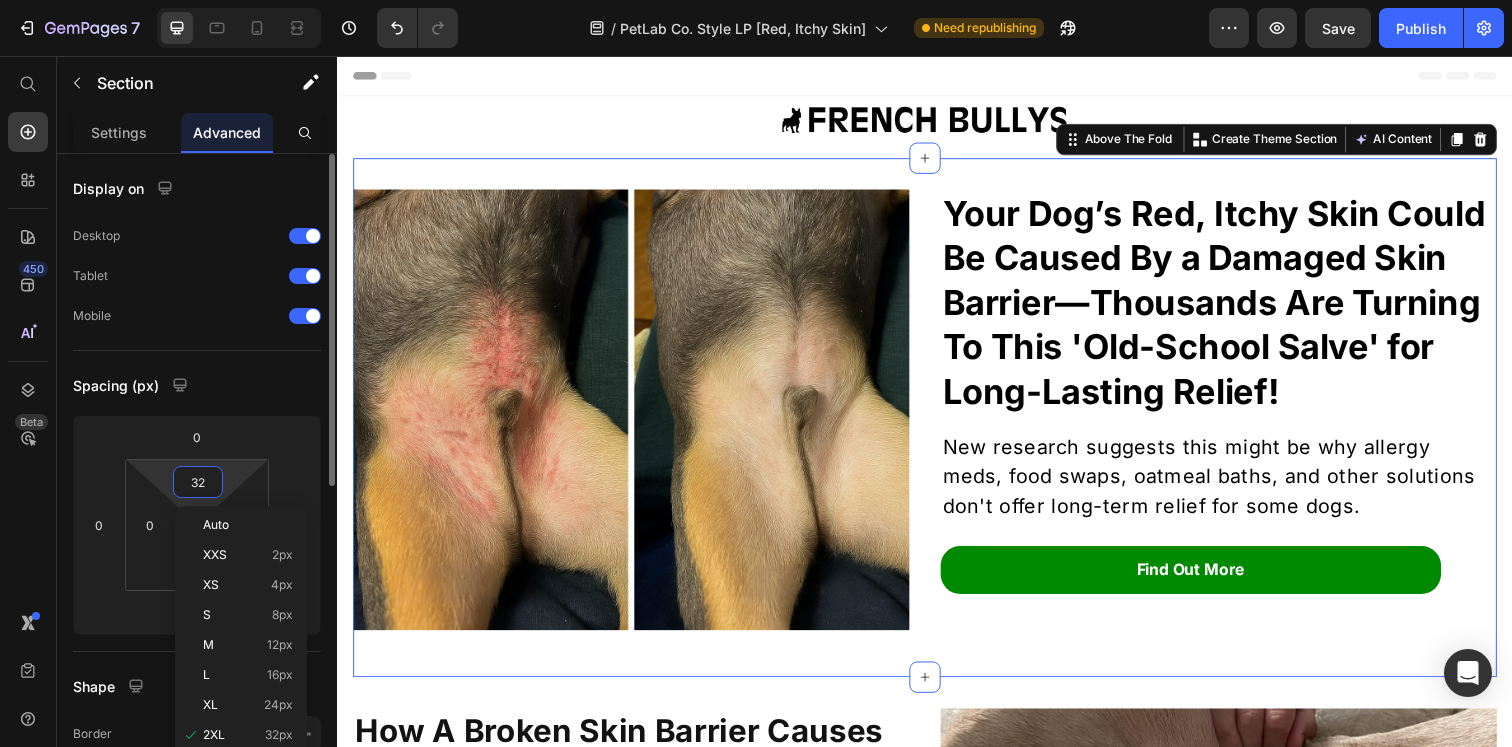 type on "0" 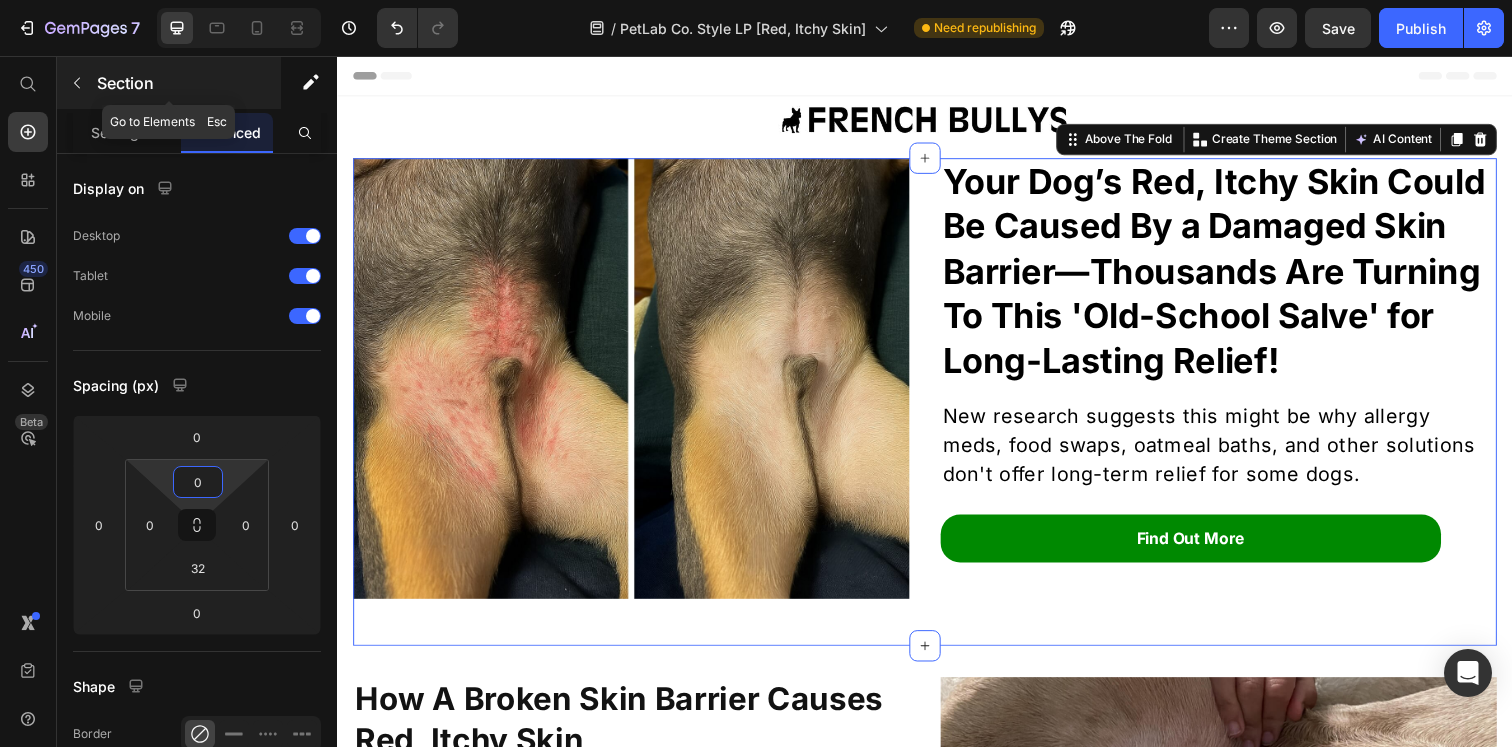 click 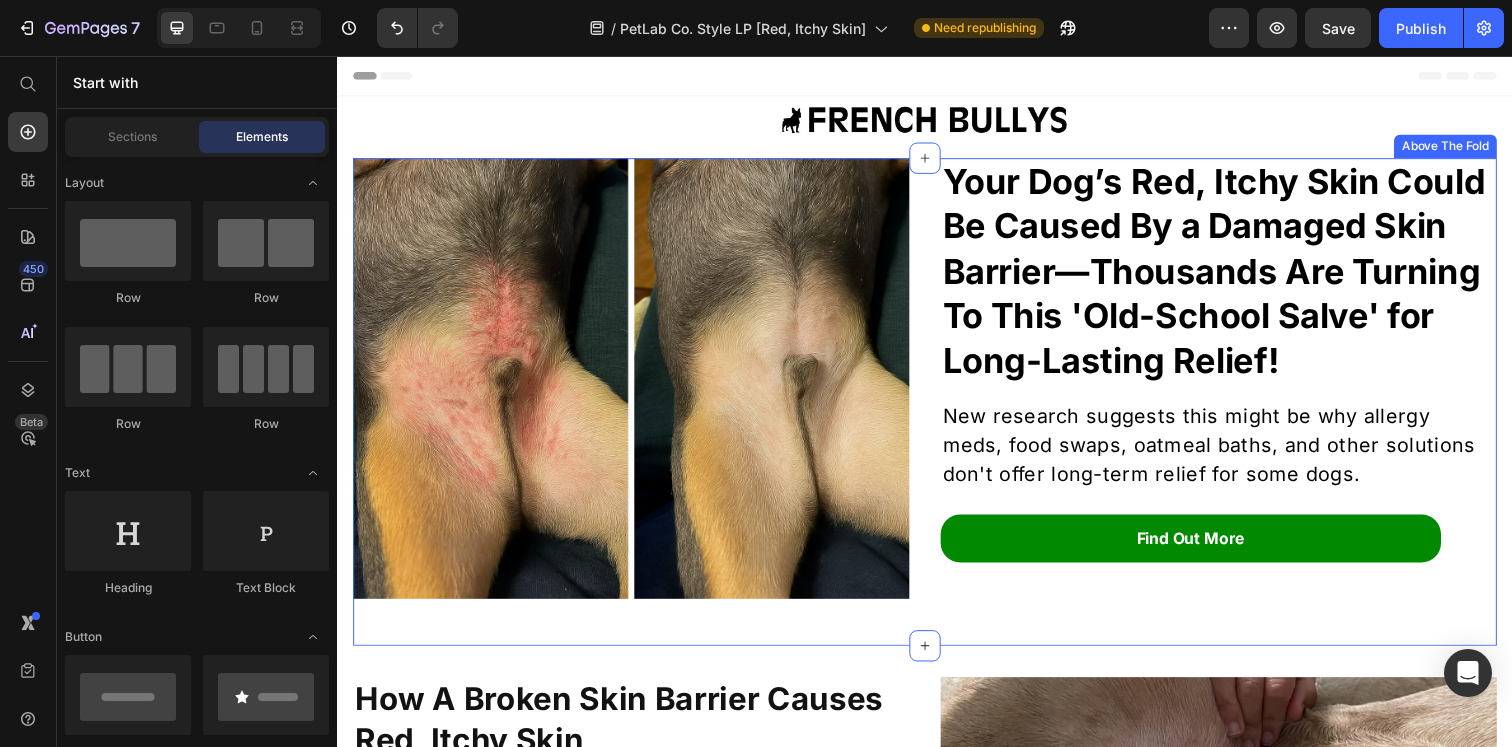 click on "Image Row Your Dog’s Red, Itchy Skin Could Be Caused By a Damaged Skin Barrier—Thousands Are Turning To This 'Old-School Salve' for Long-Lasting Relief! Text block New research suggests this might be why allergy meds, food swaps, oatmeal baths, and other solutions don't offer long-term relief for some dogs. Text block Find Out More Button Above The Fold" at bounding box center [937, 409] 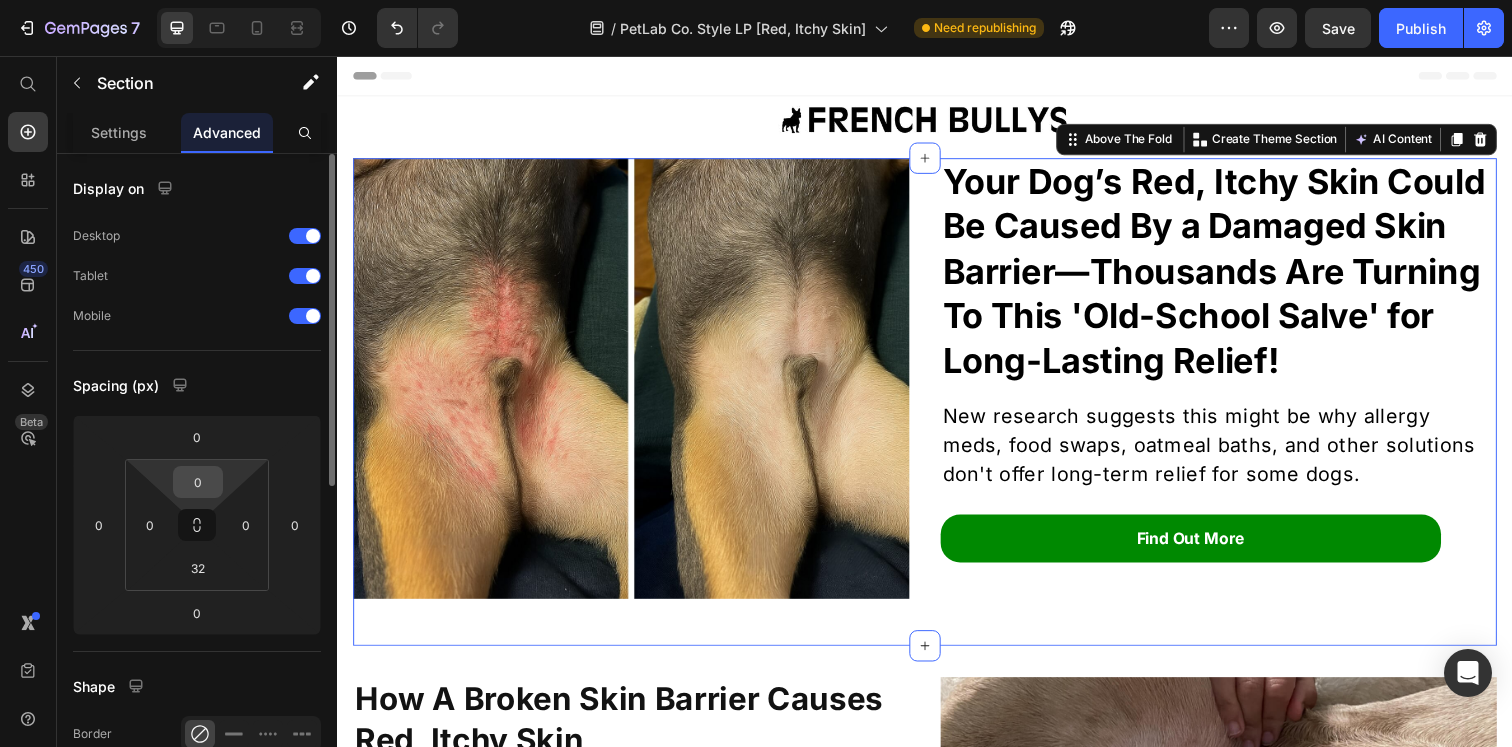 click on "0" at bounding box center (198, 482) 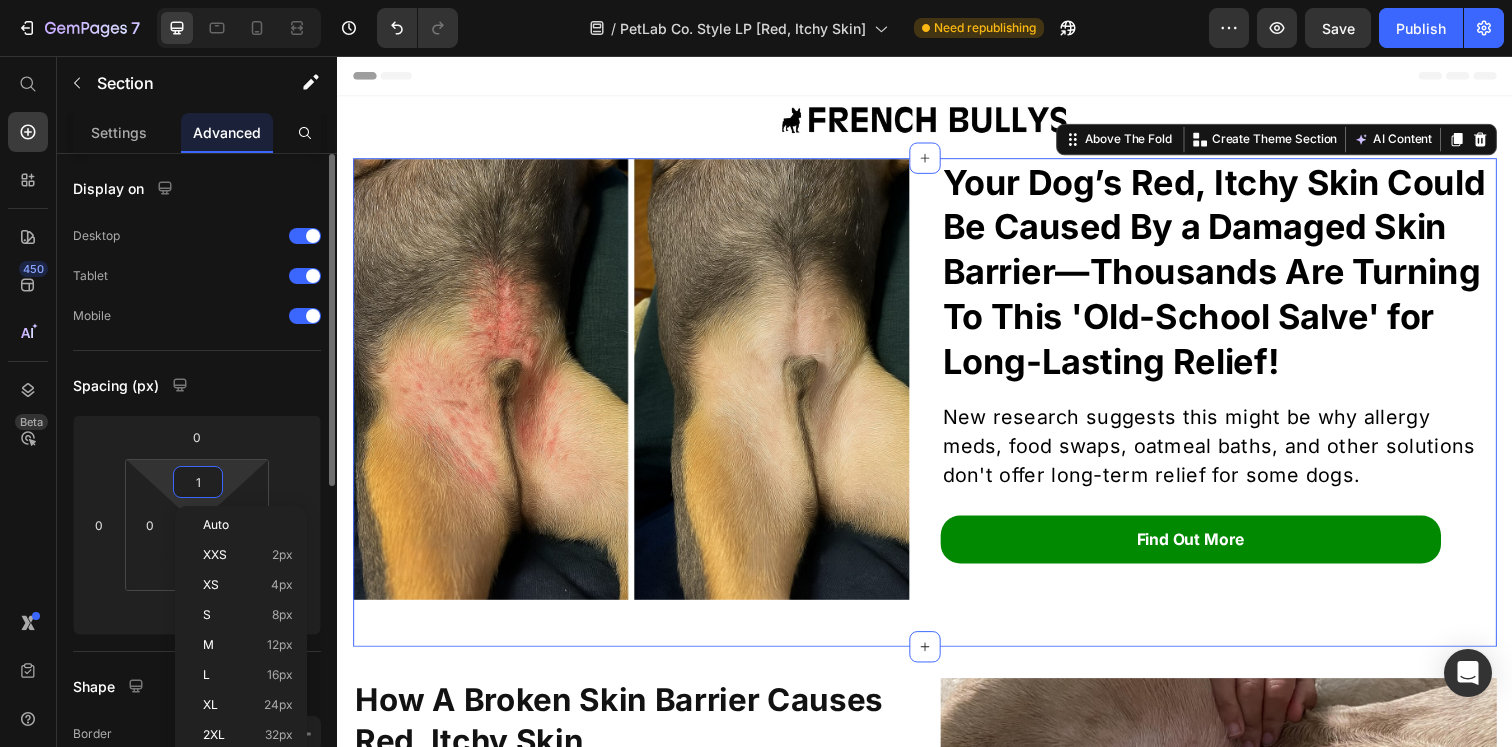 type on "12" 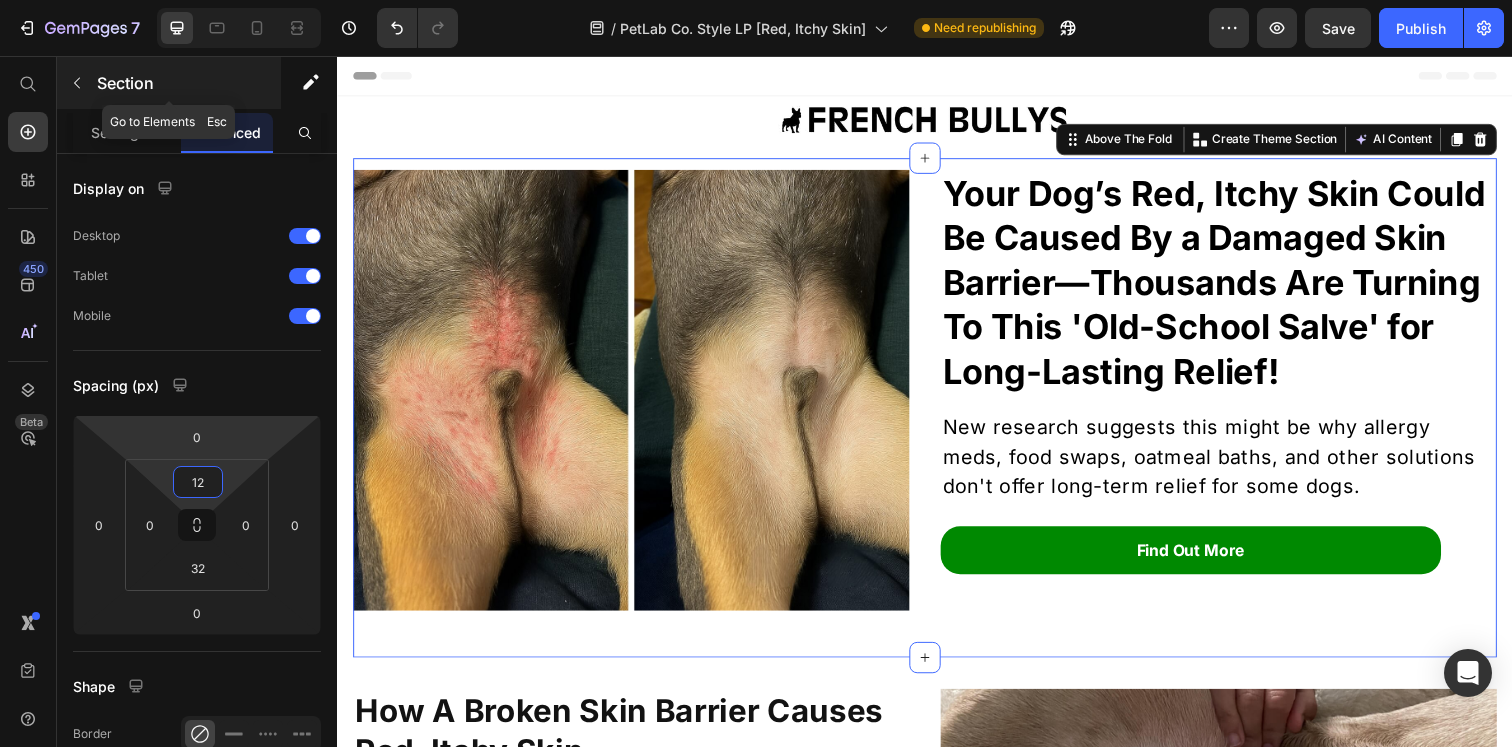 click 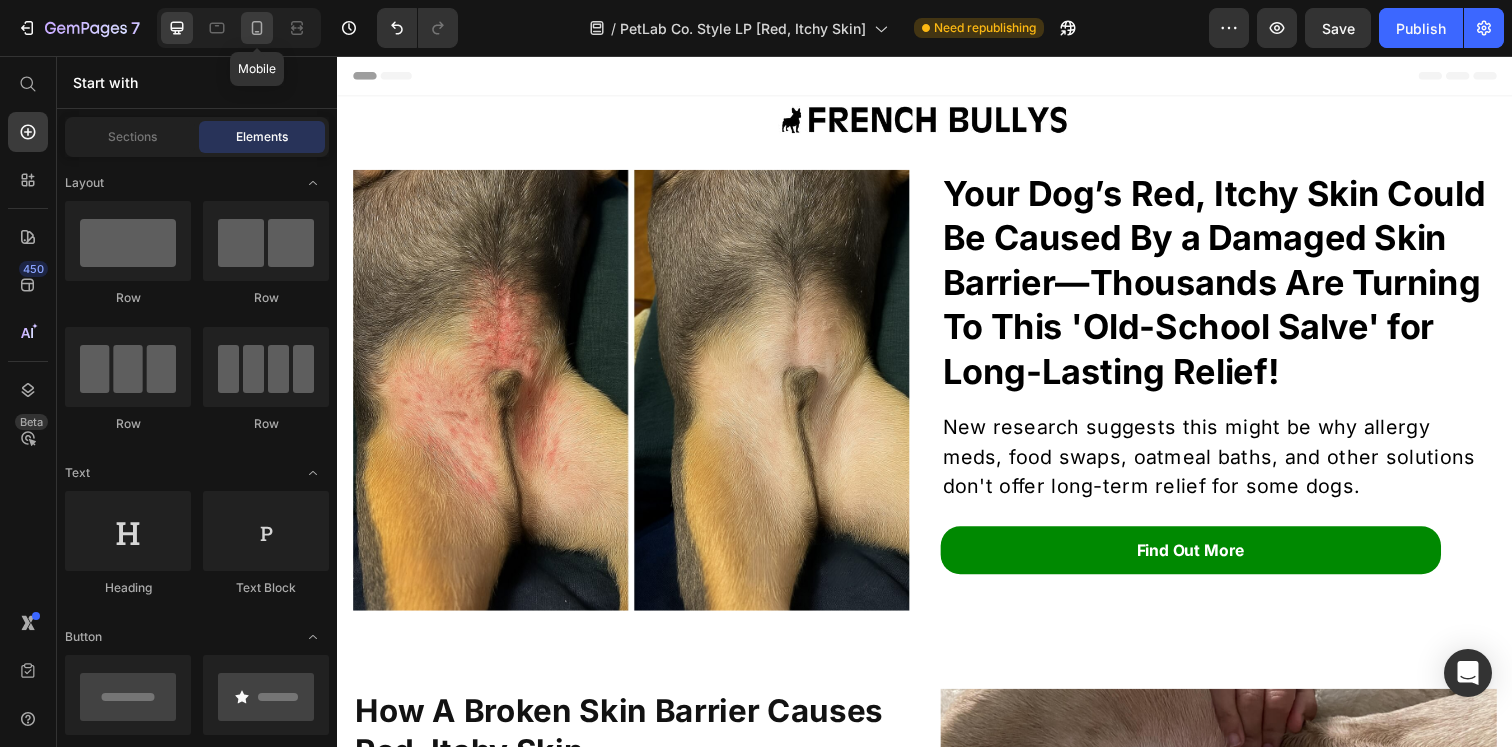 click 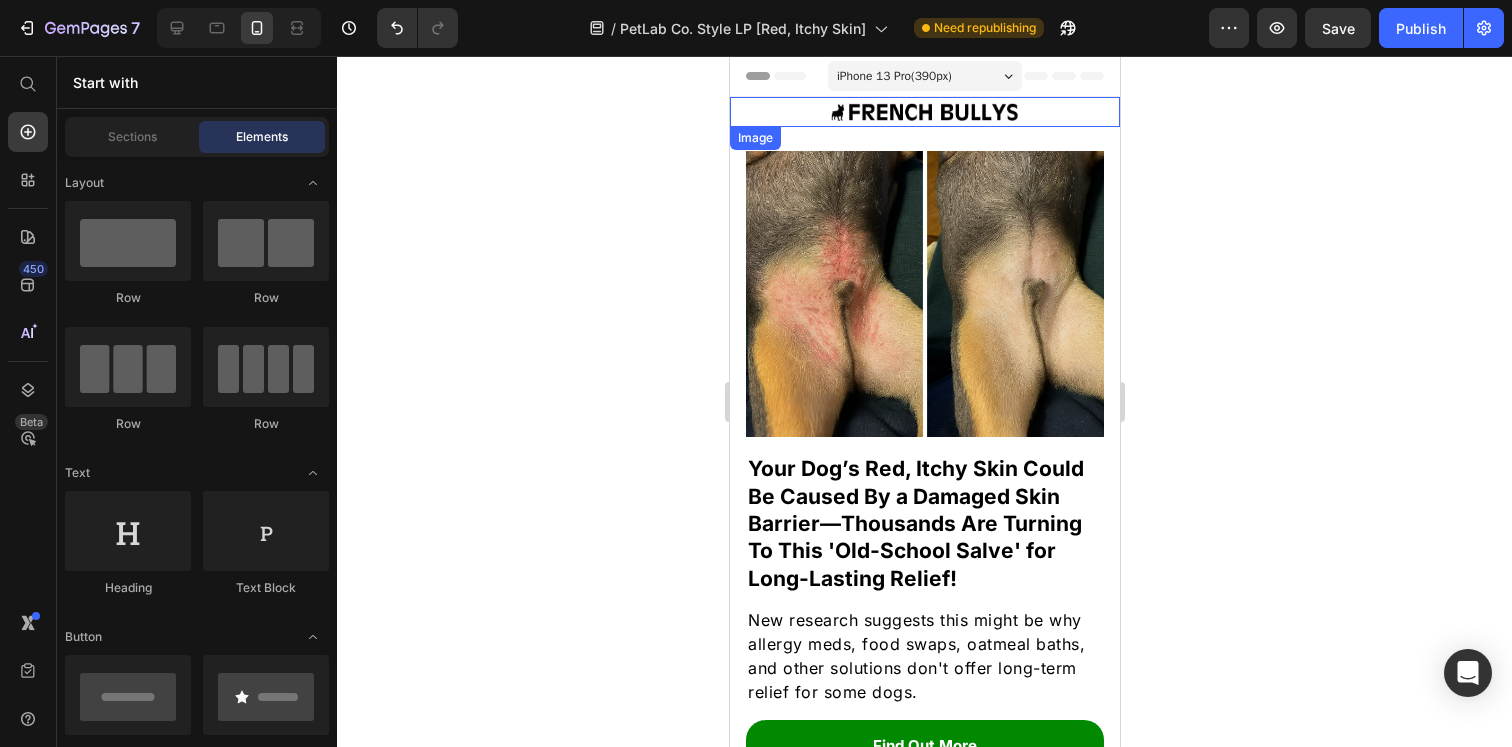 click at bounding box center (924, 112) 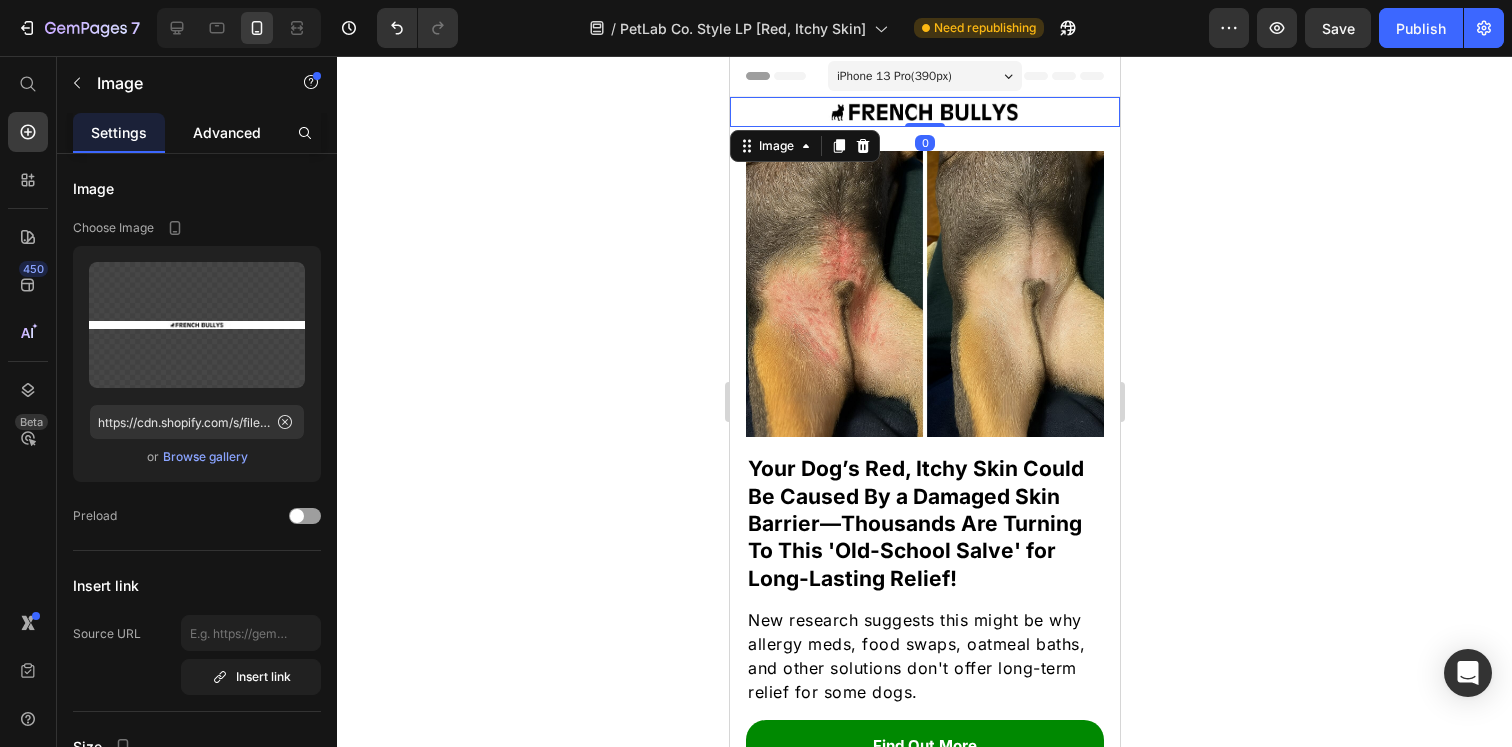 click on "Advanced" at bounding box center [227, 132] 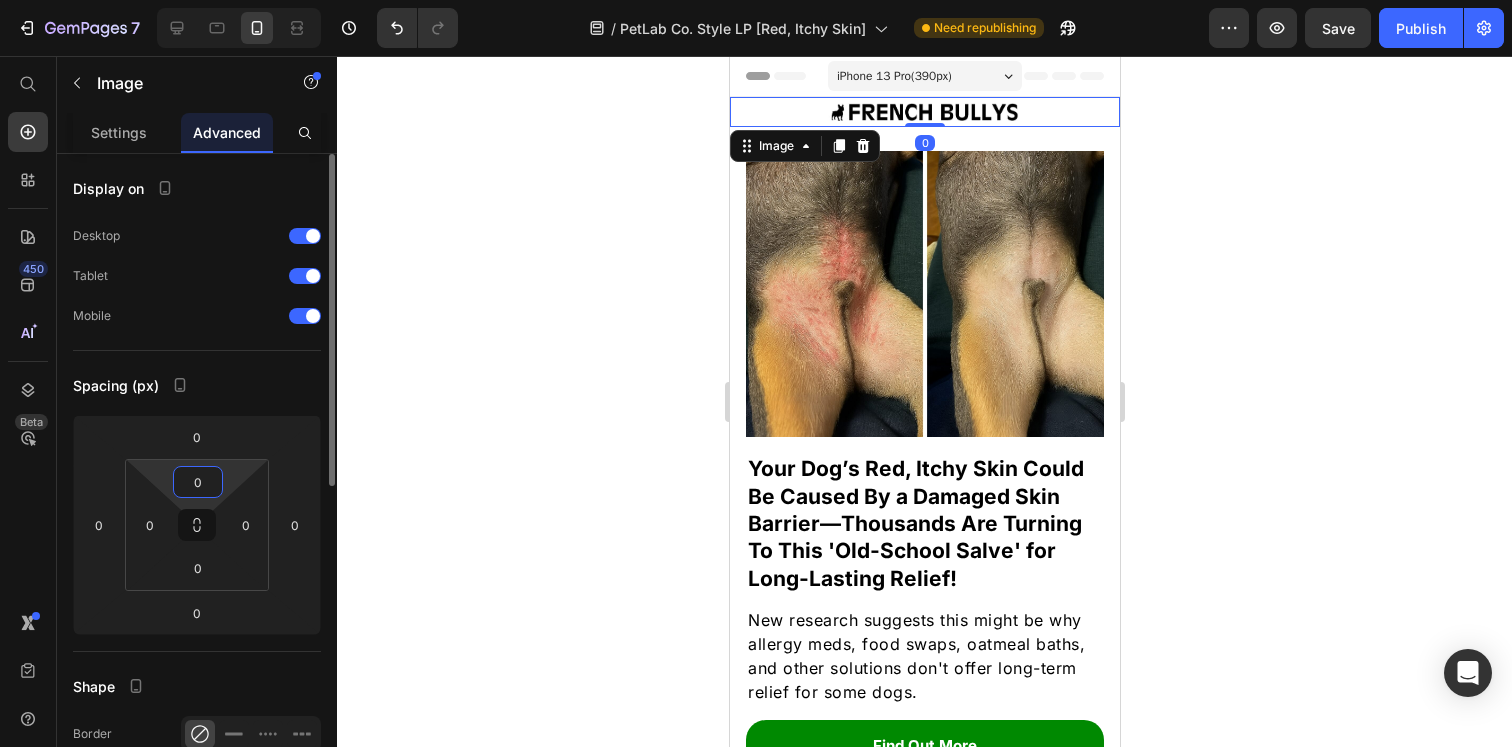 click on "0" at bounding box center (198, 482) 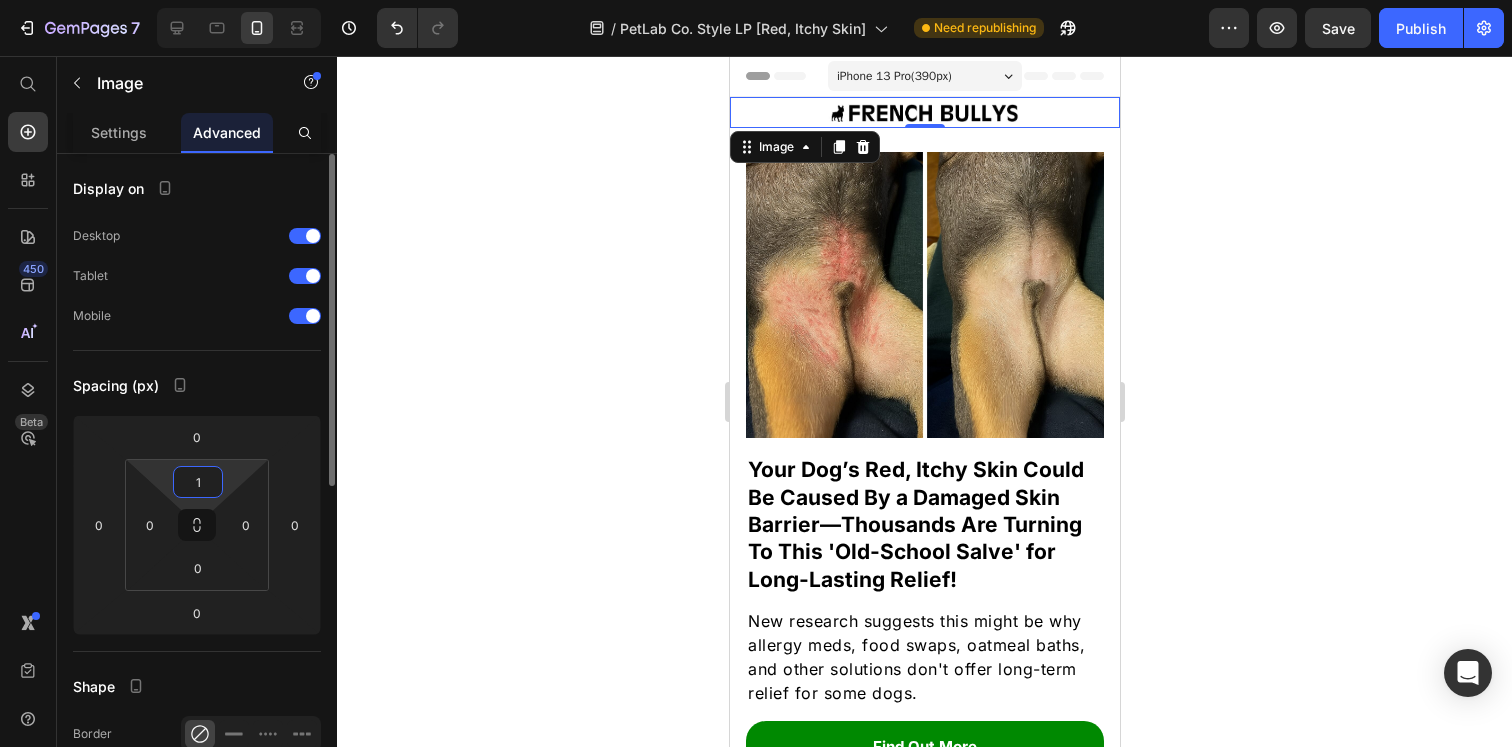 type on "12" 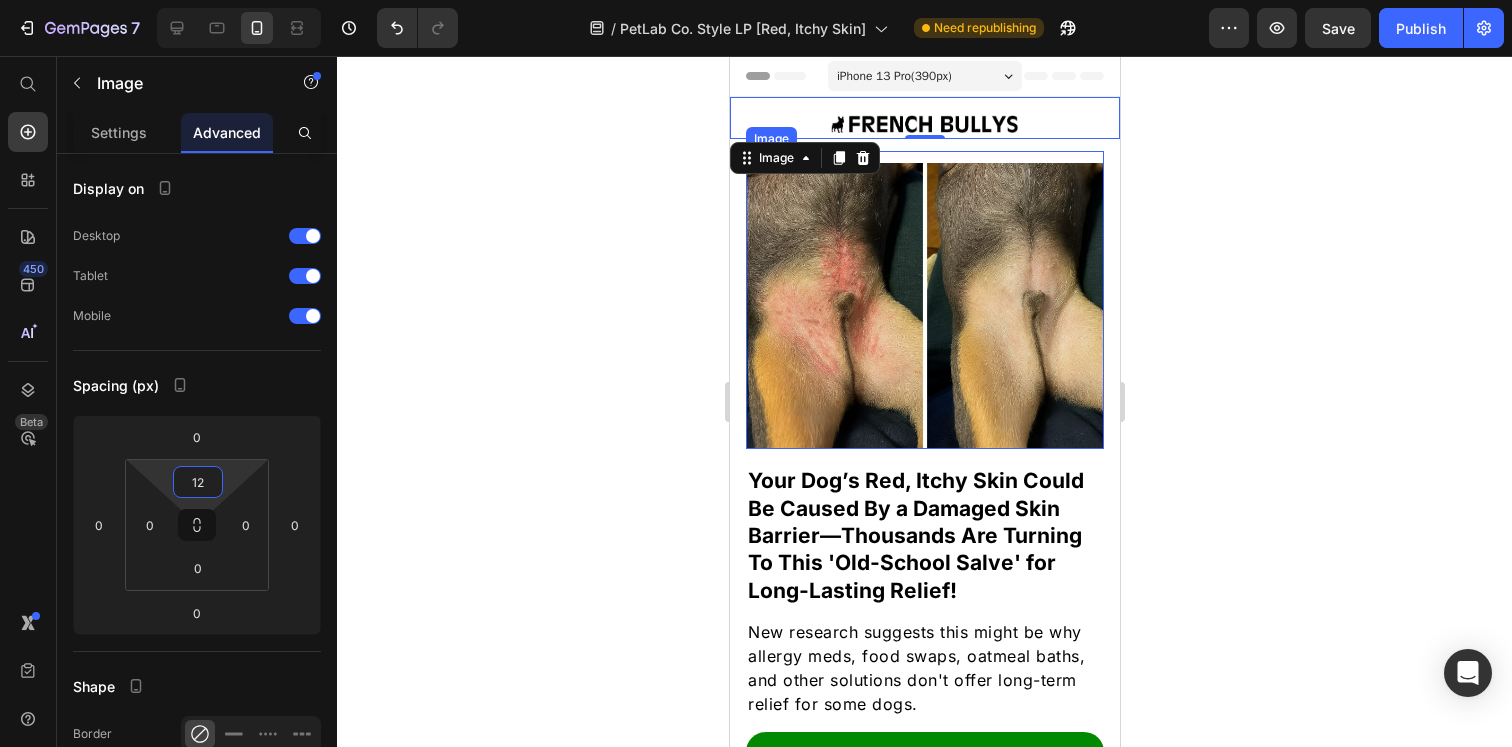 click at bounding box center (924, 300) 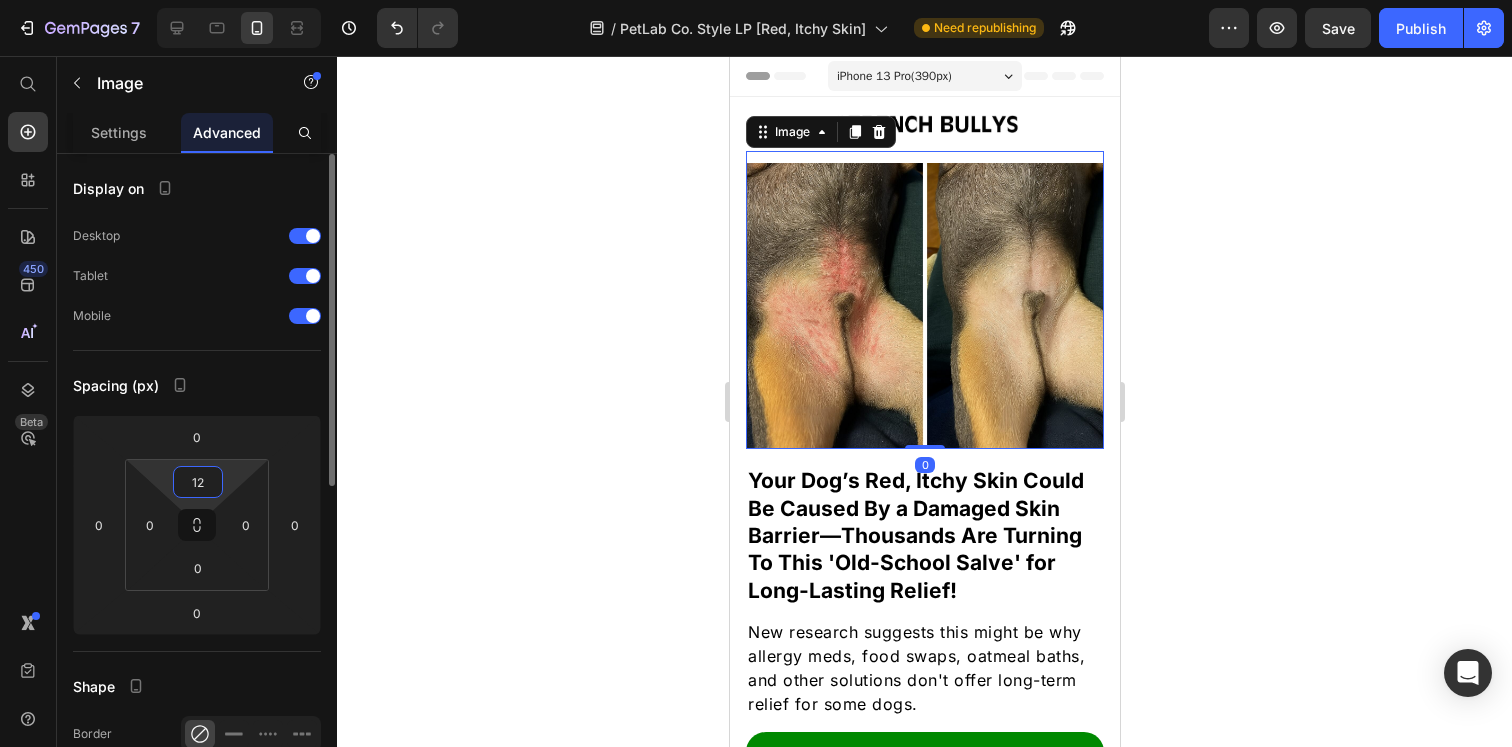 click on "12" at bounding box center (198, 482) 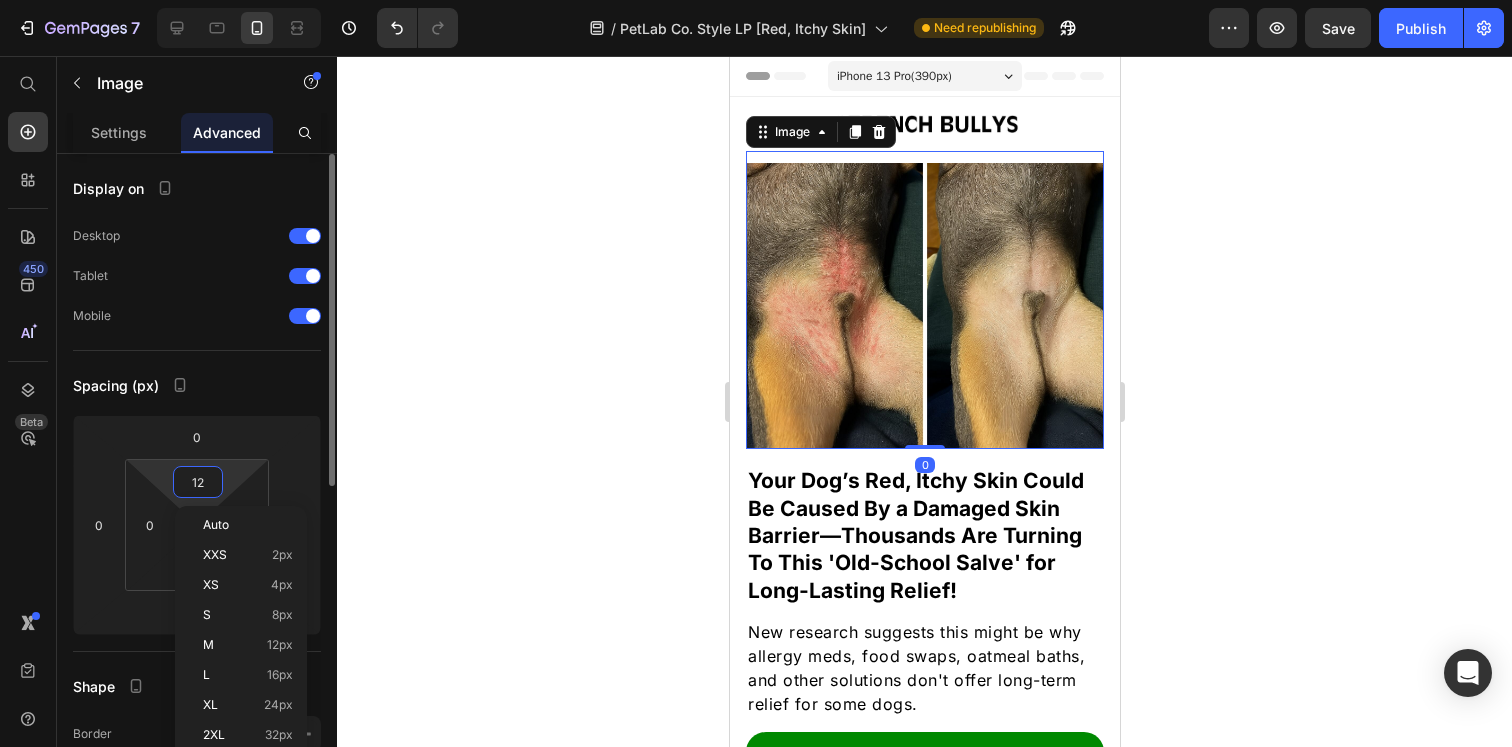 type on "0" 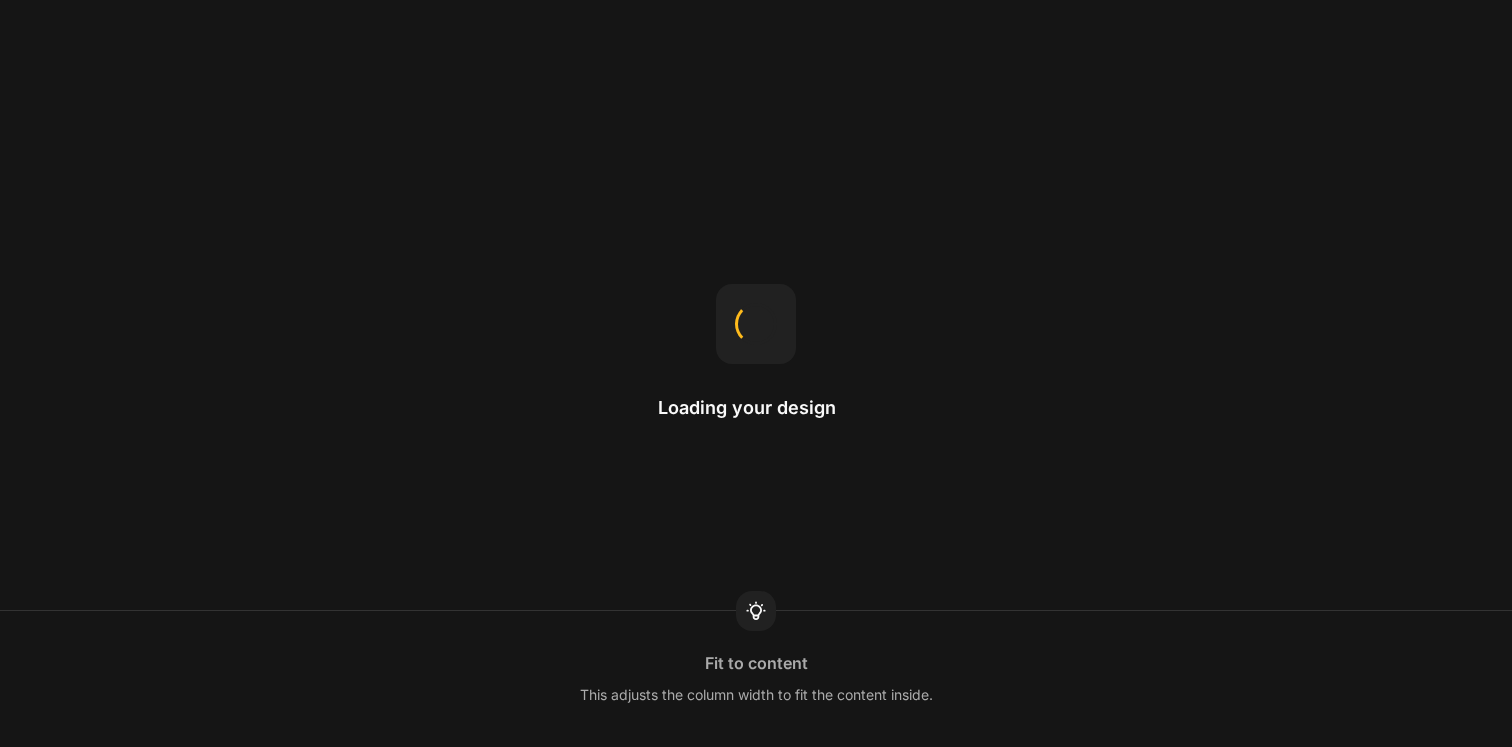 scroll, scrollTop: 0, scrollLeft: 0, axis: both 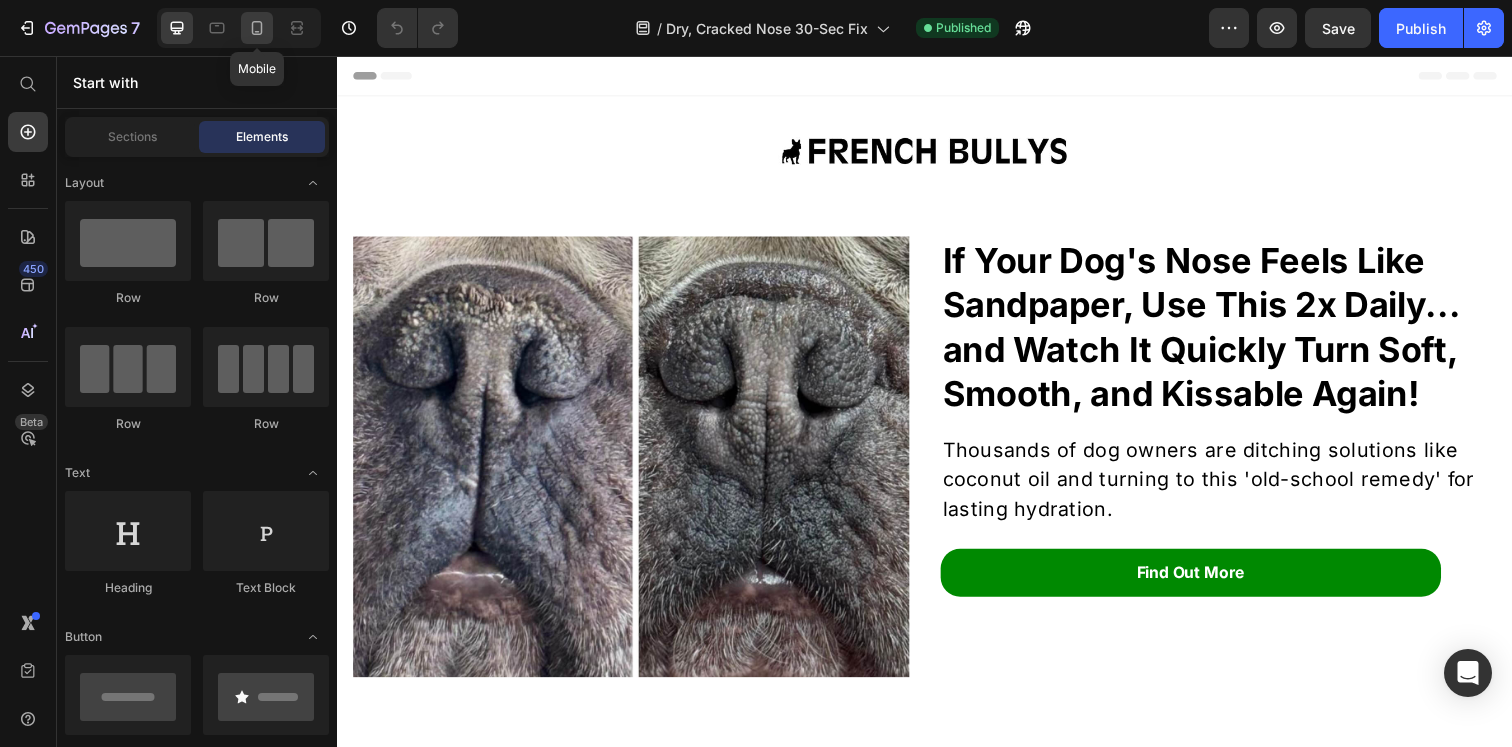 click 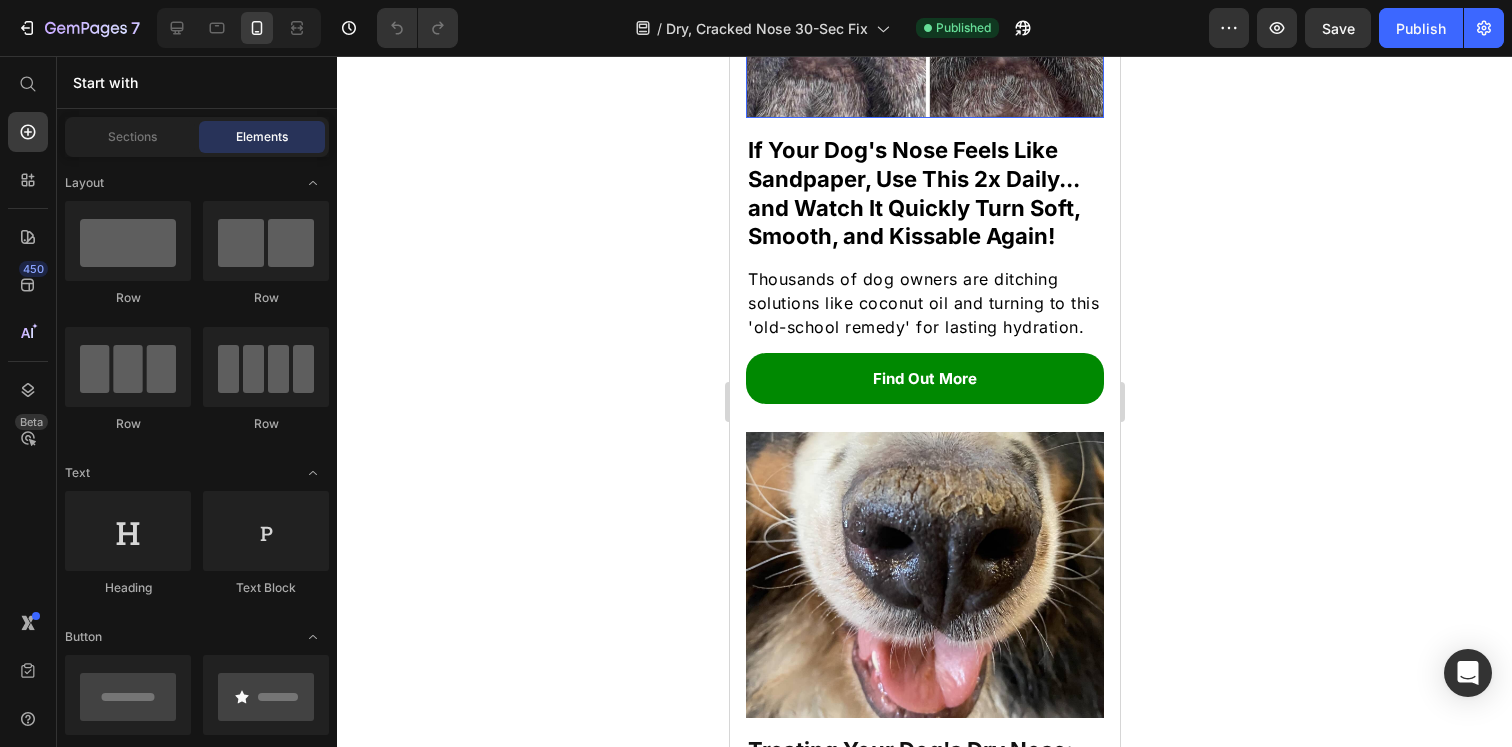 scroll, scrollTop: 359, scrollLeft: 0, axis: vertical 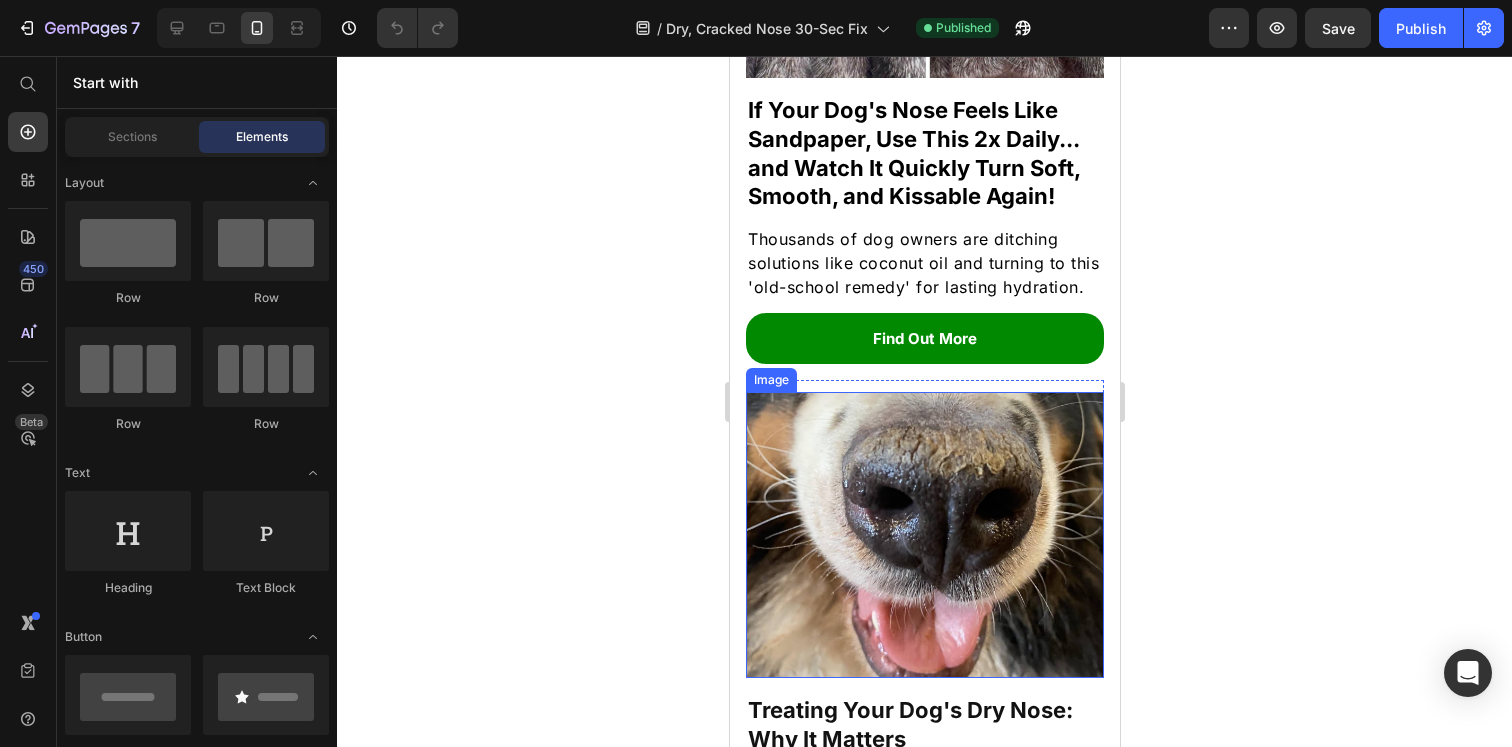 click at bounding box center (924, 535) 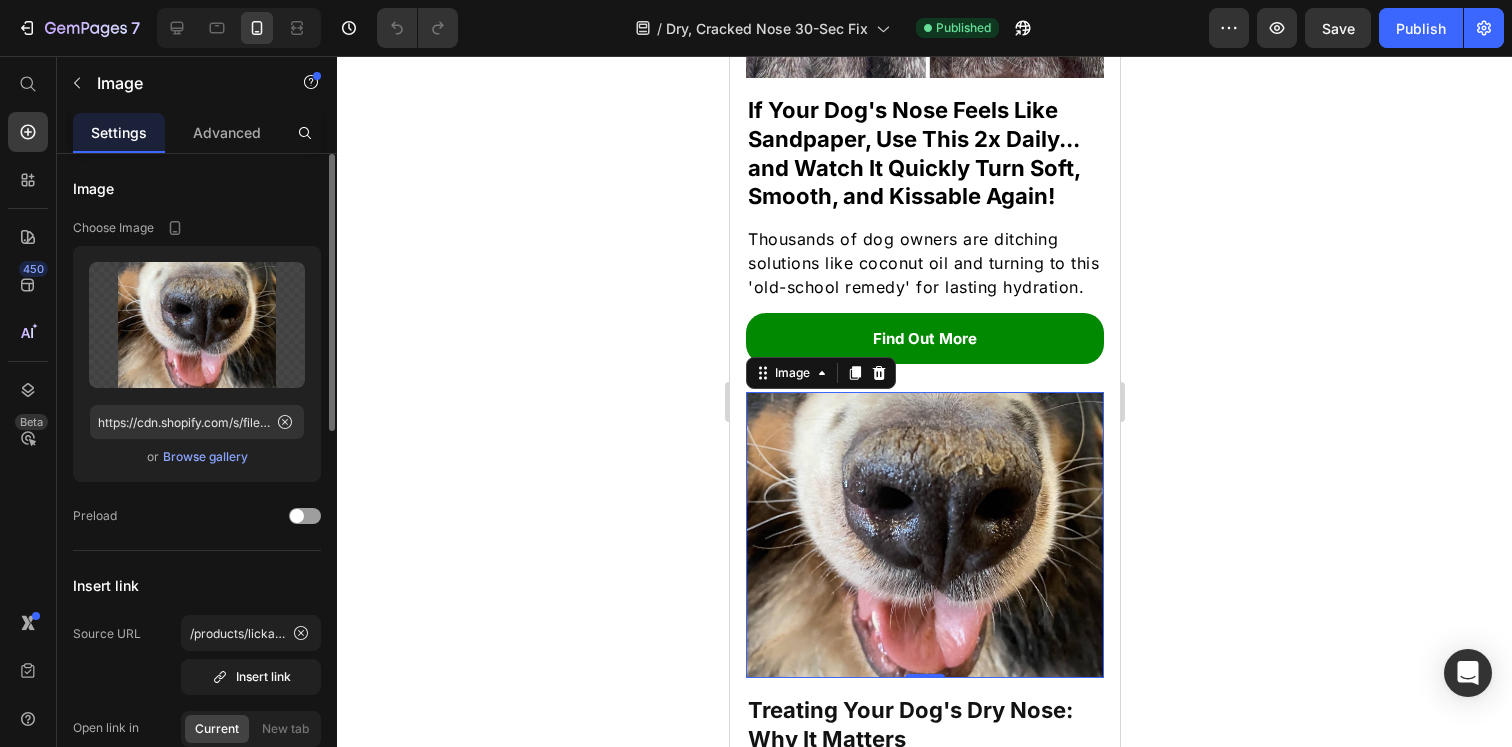 click on "Browse gallery" at bounding box center (205, 457) 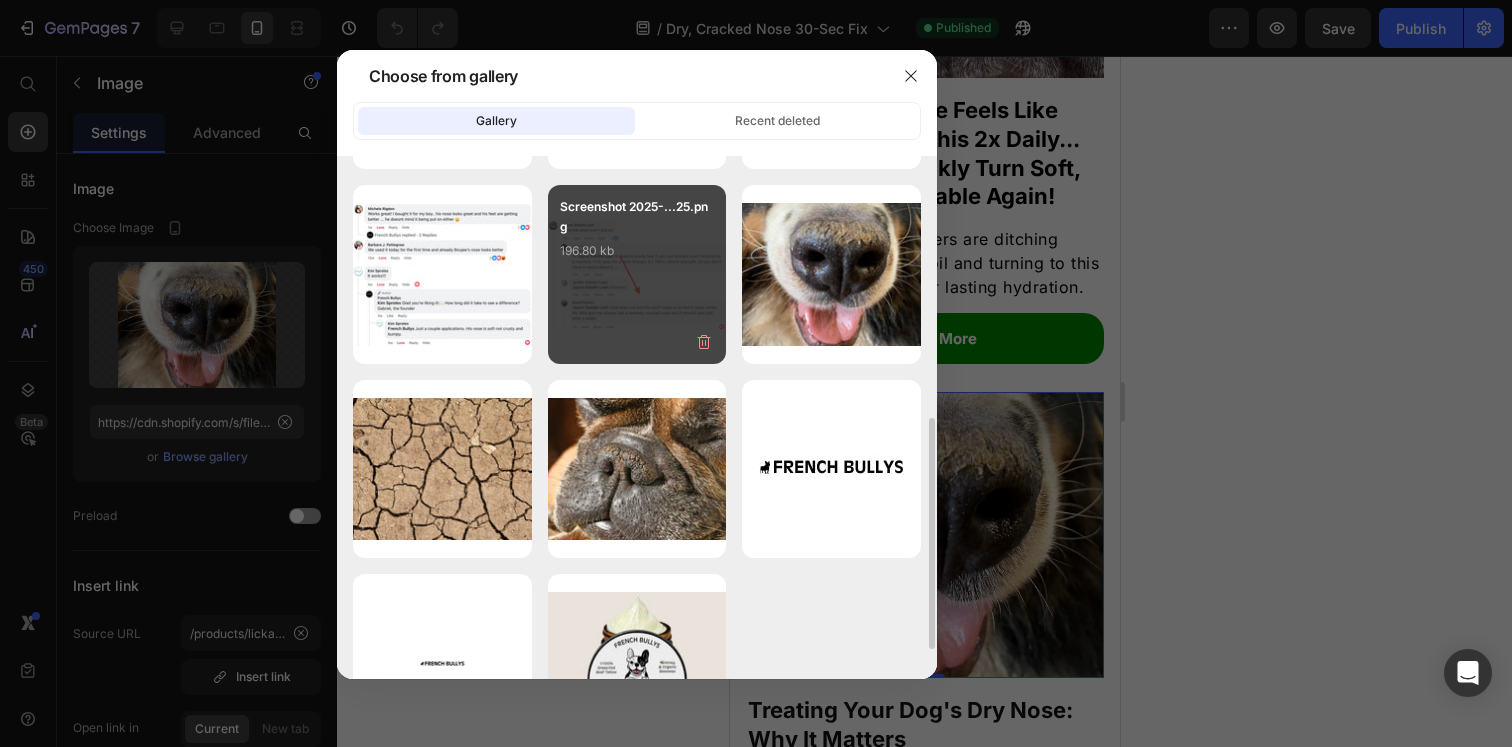 scroll, scrollTop: 578, scrollLeft: 0, axis: vertical 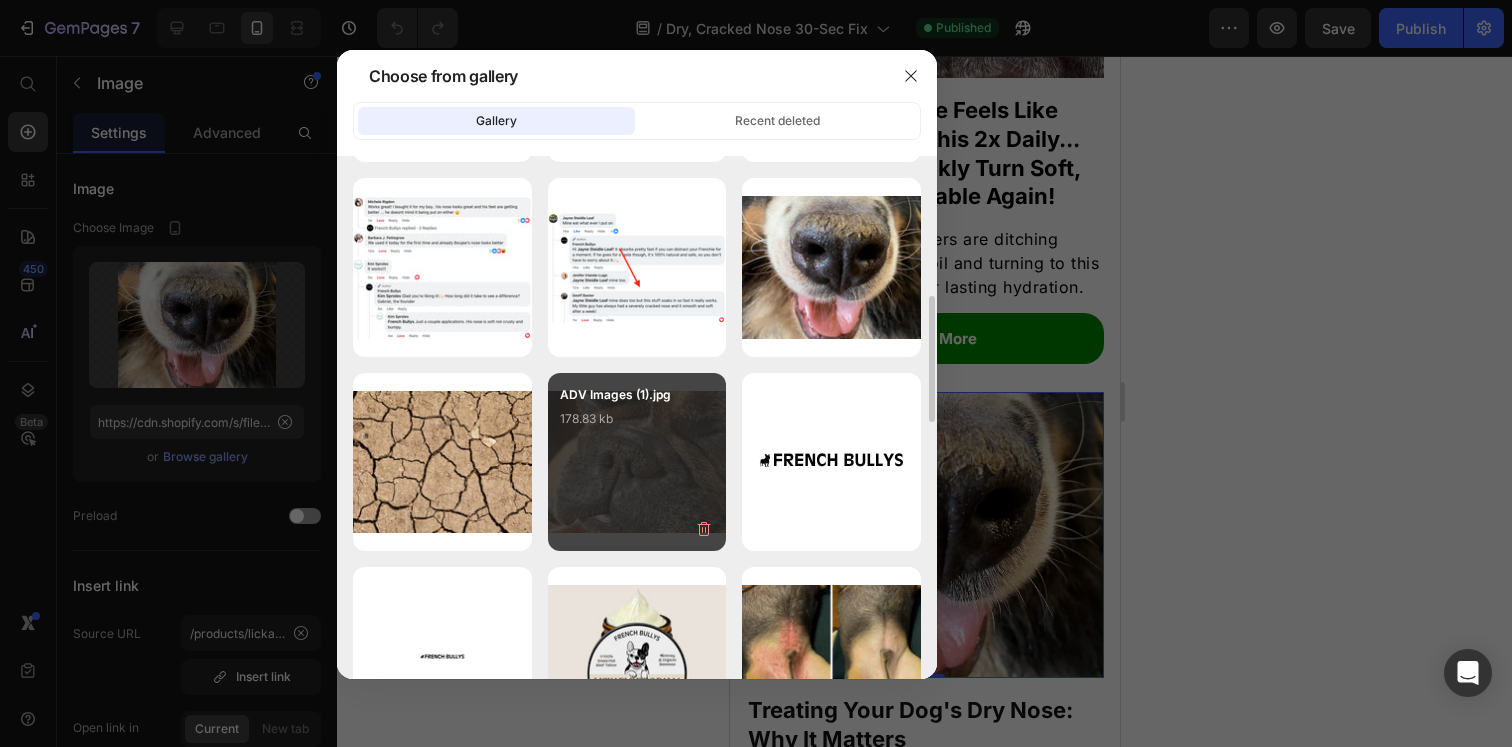 click on "ADV Images (1).jpg 178.83 kb" at bounding box center (637, 425) 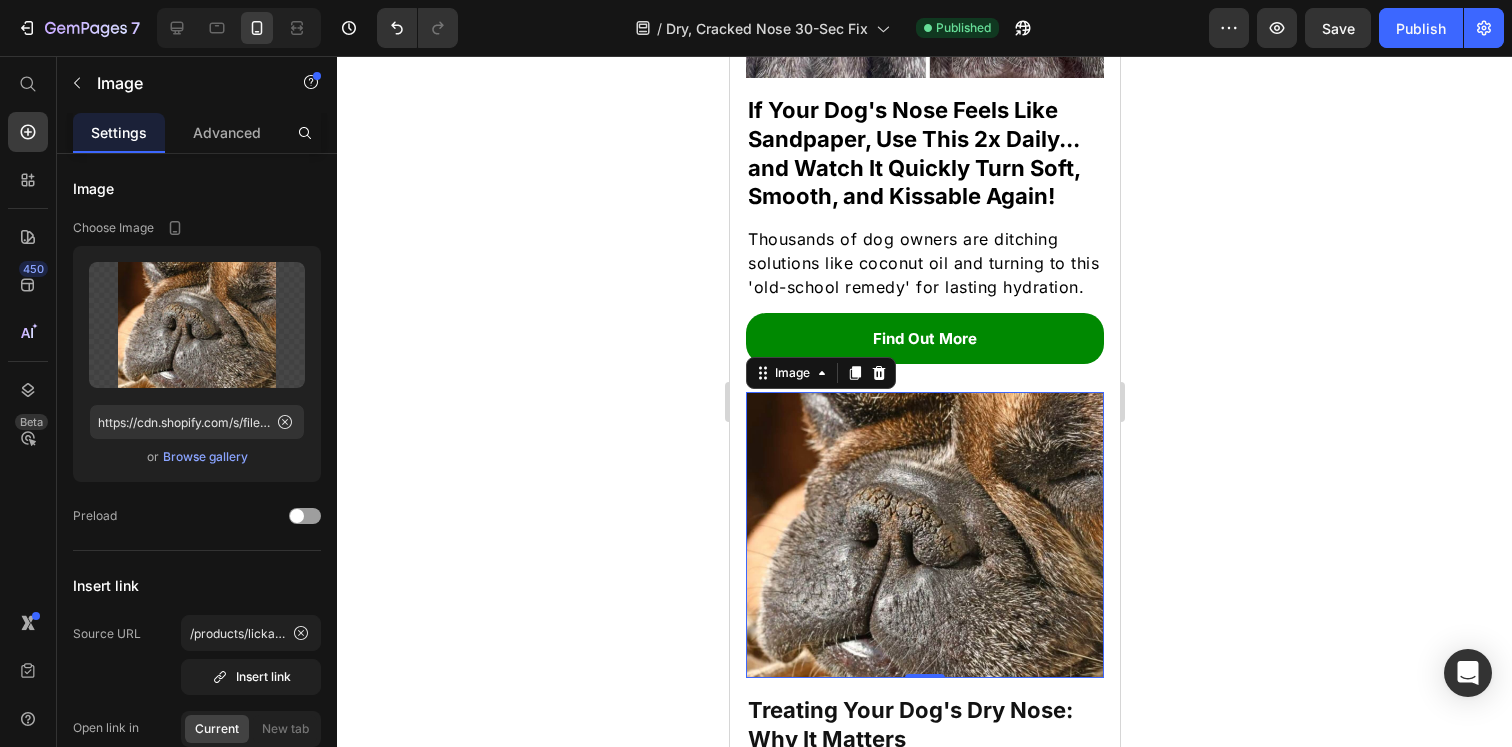click 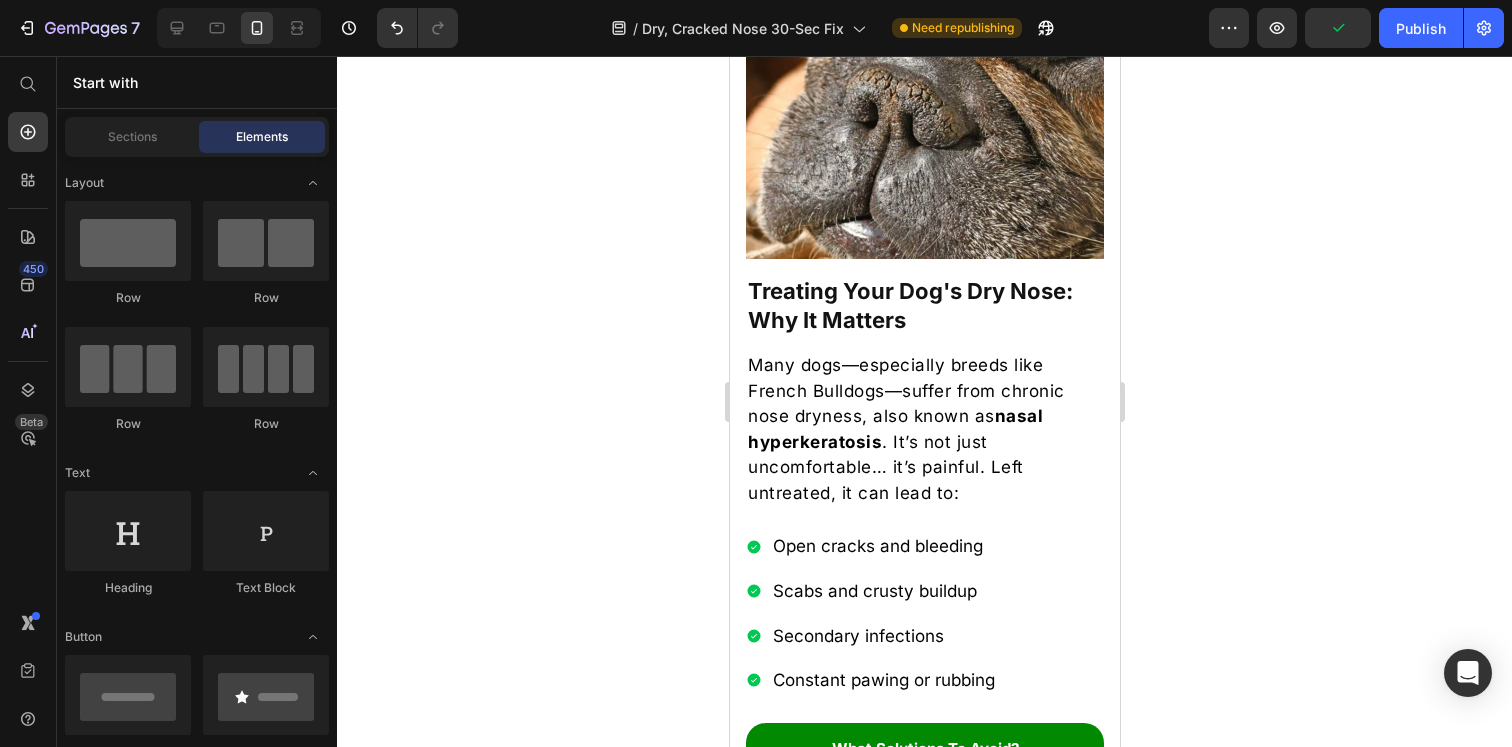 scroll, scrollTop: 0, scrollLeft: 0, axis: both 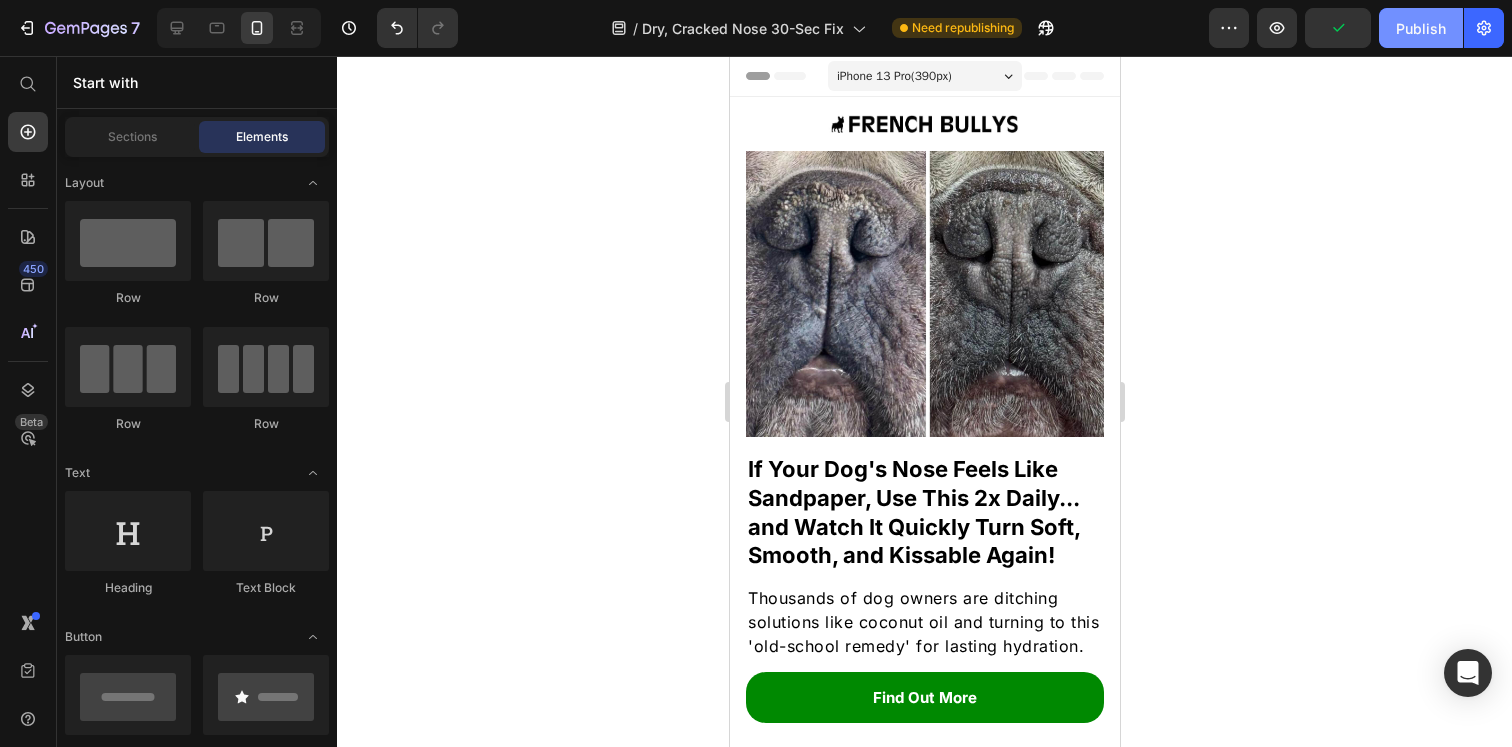 click on "Publish" at bounding box center (1421, 28) 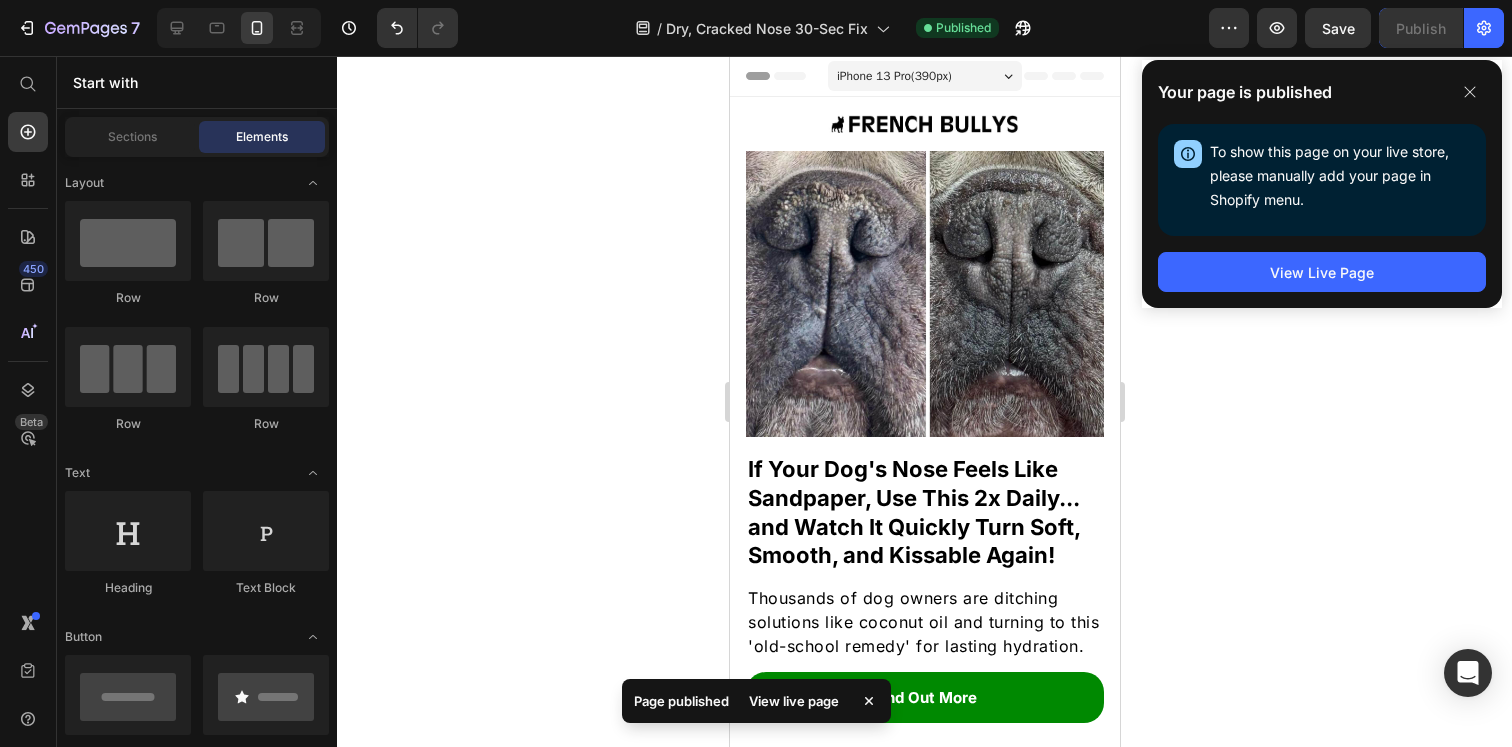 click 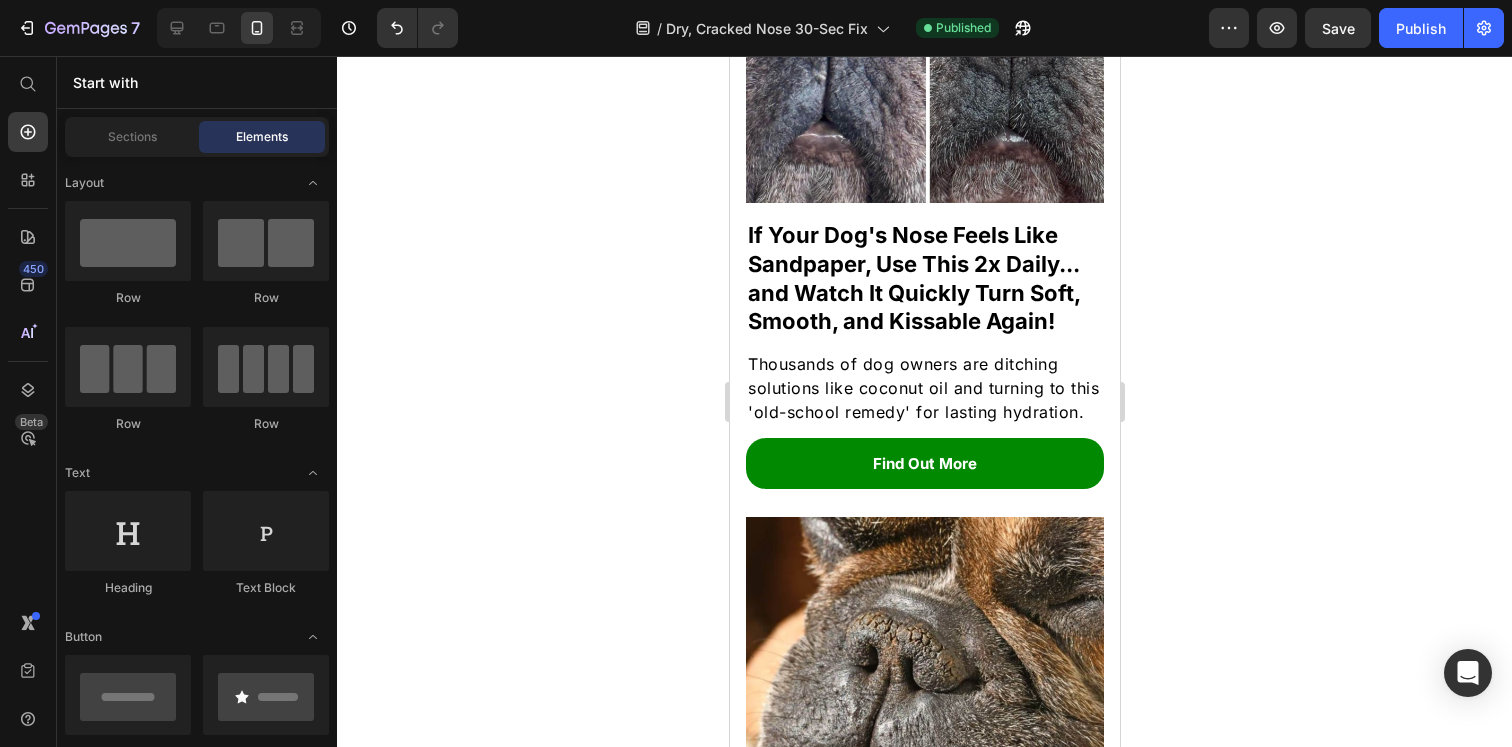 scroll, scrollTop: 0, scrollLeft: 0, axis: both 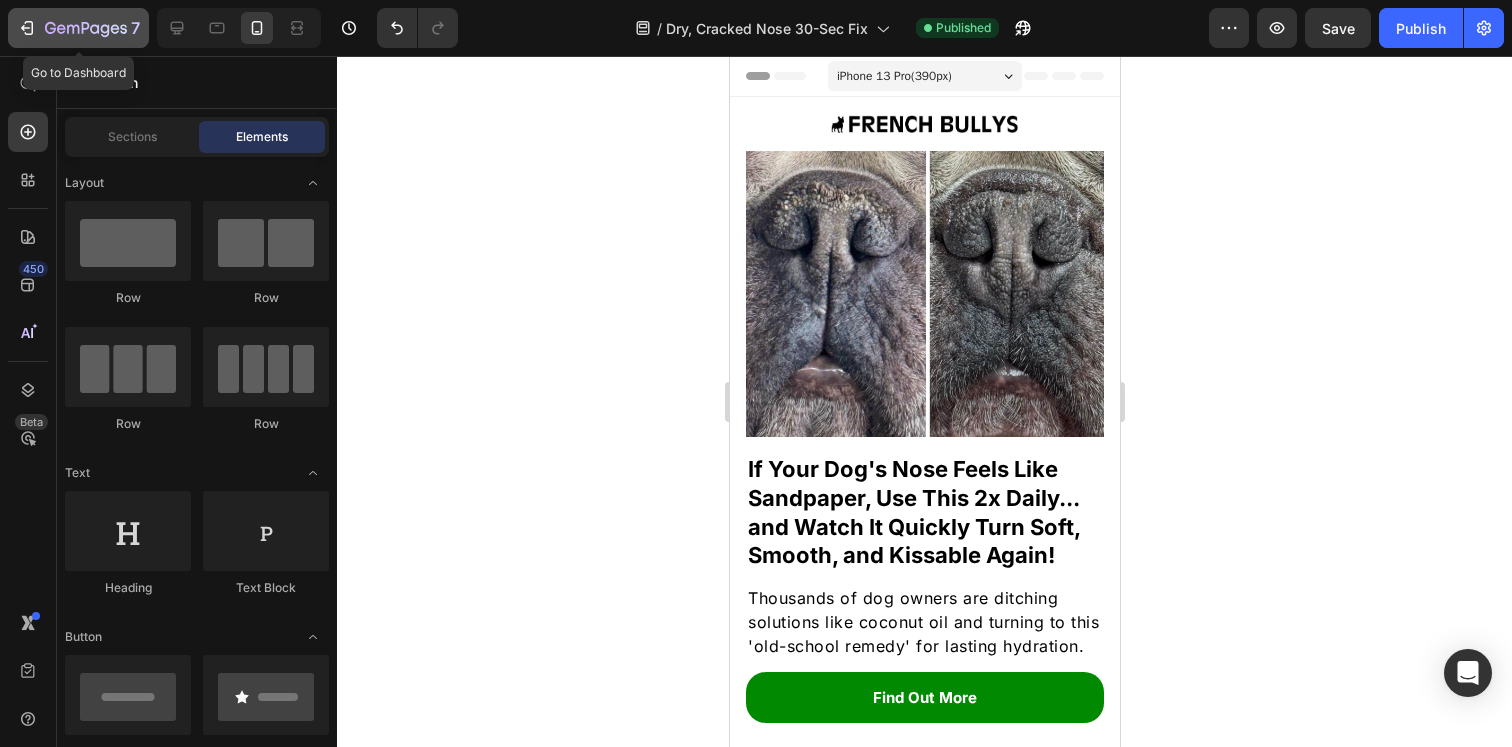 click 